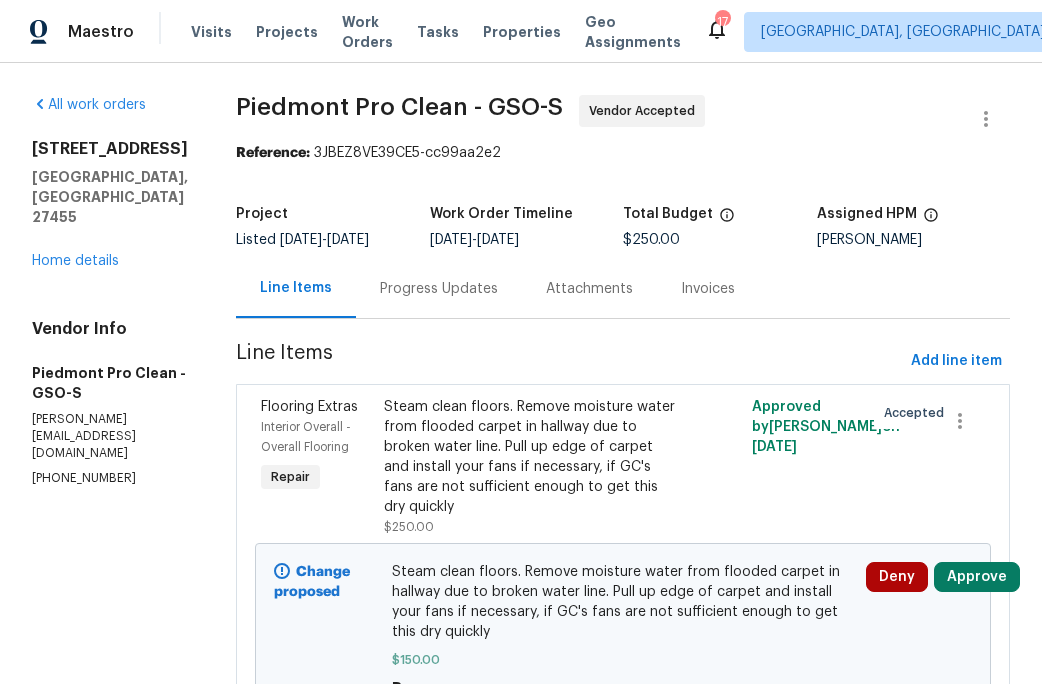 scroll, scrollTop: 0, scrollLeft: 0, axis: both 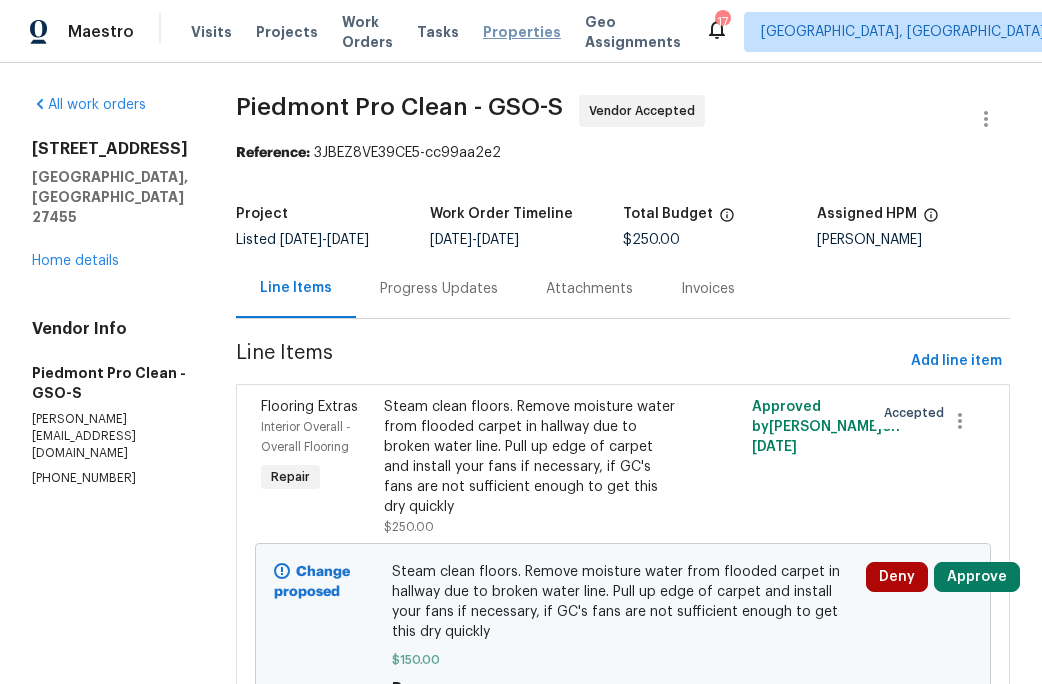 click on "Properties" at bounding box center [522, 32] 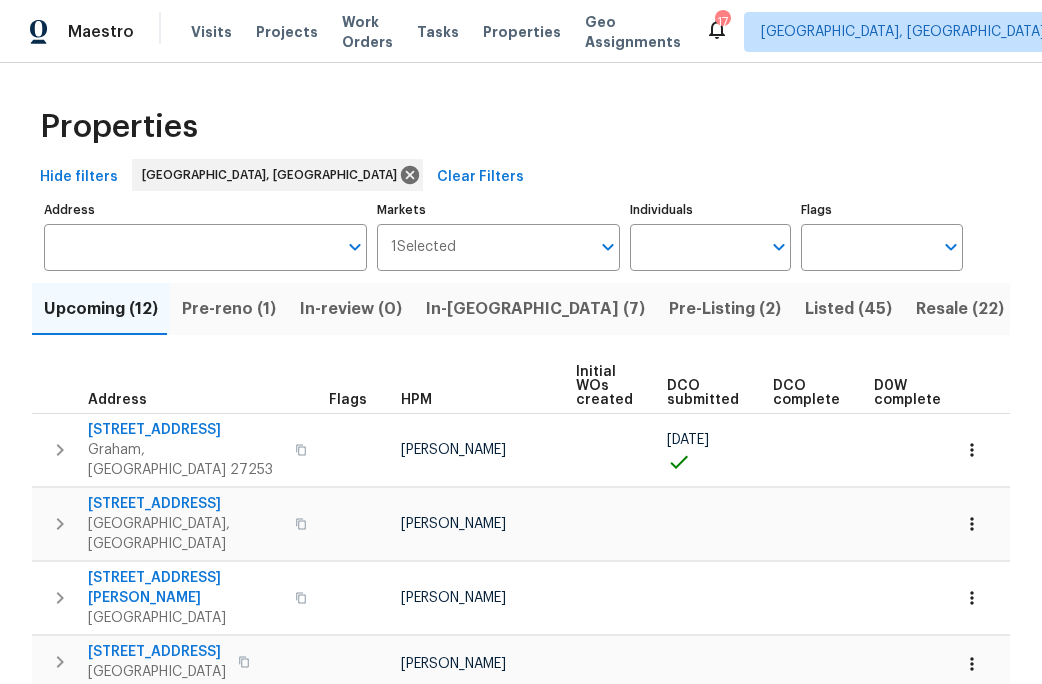 click on "Pre-reno (1)" at bounding box center (229, 309) 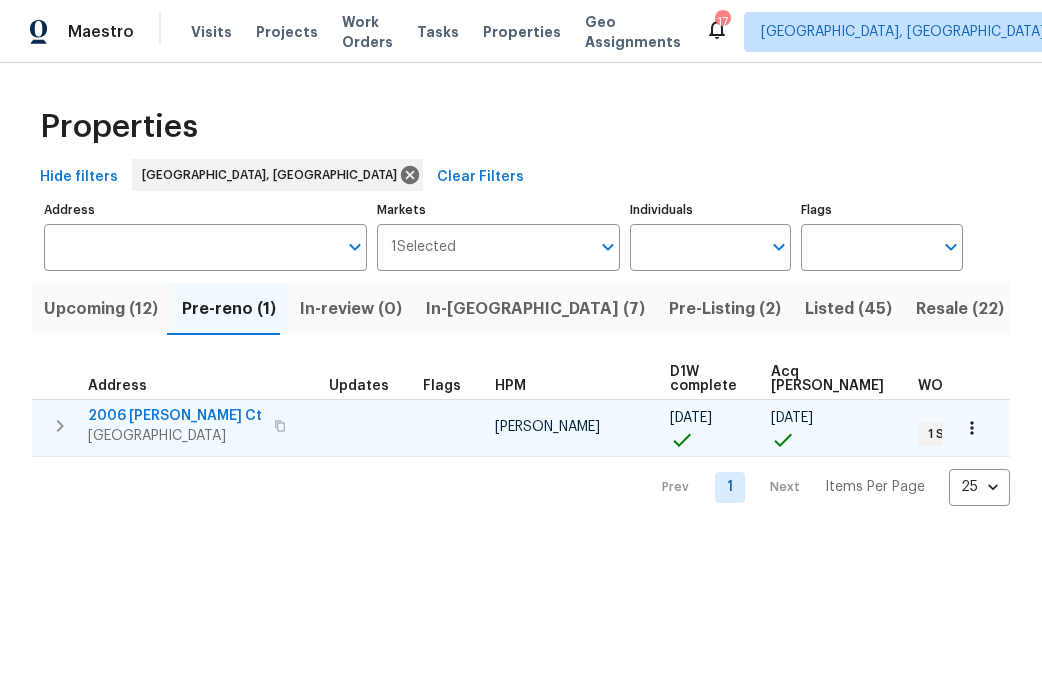 click on "2006 [PERSON_NAME] Ct" at bounding box center [175, 416] 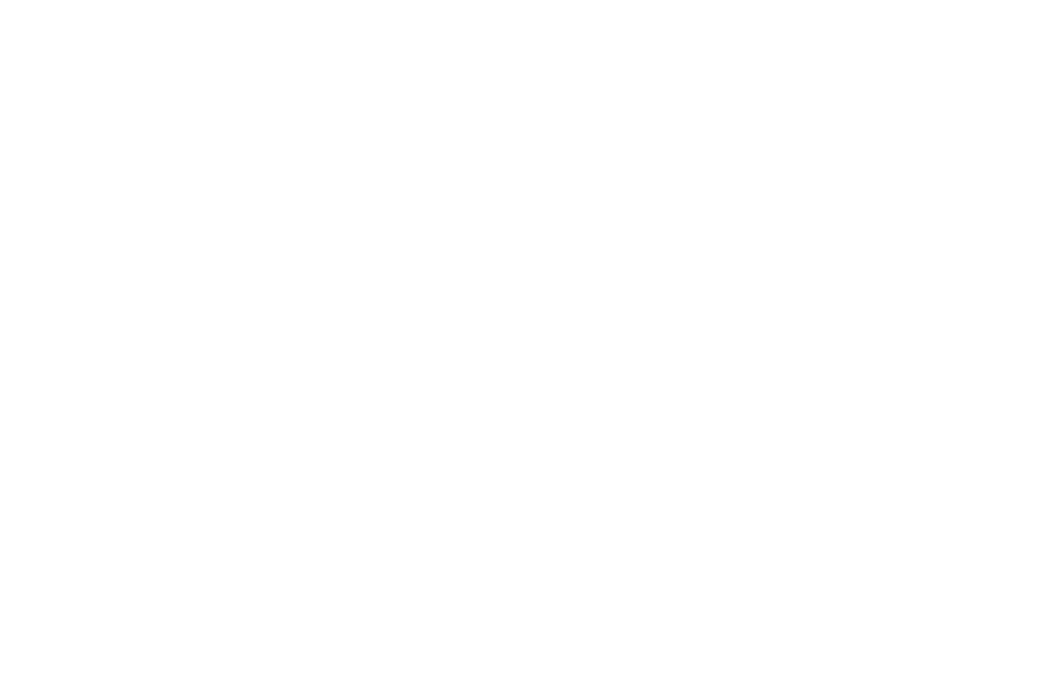 scroll, scrollTop: 0, scrollLeft: 0, axis: both 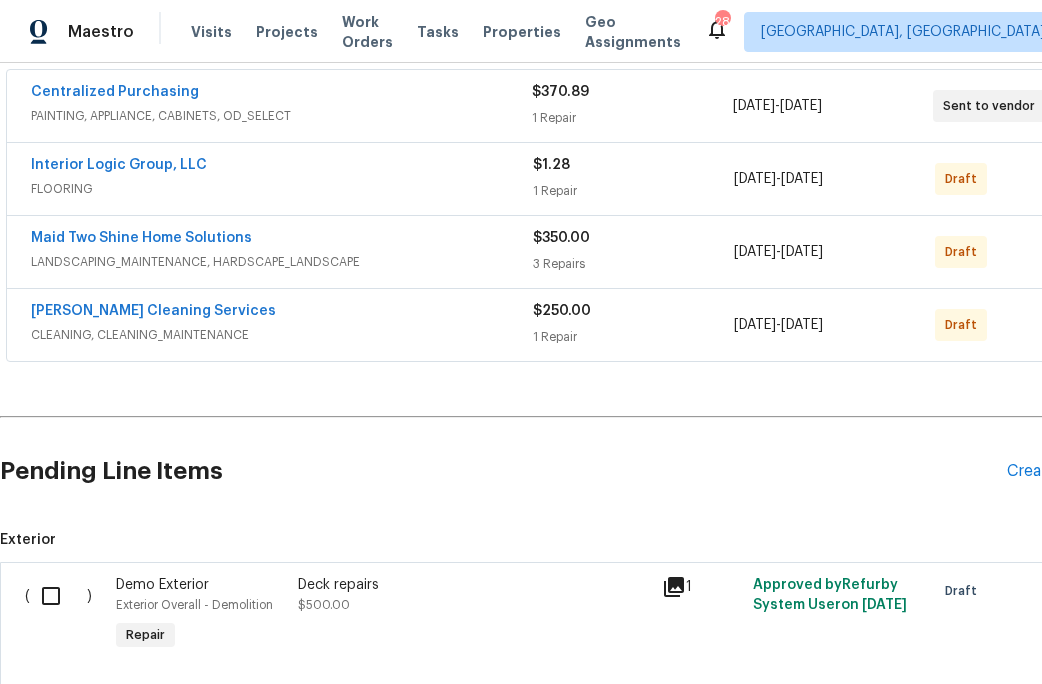click on "Maid Two Shine Home Solutions" at bounding box center (141, 238) 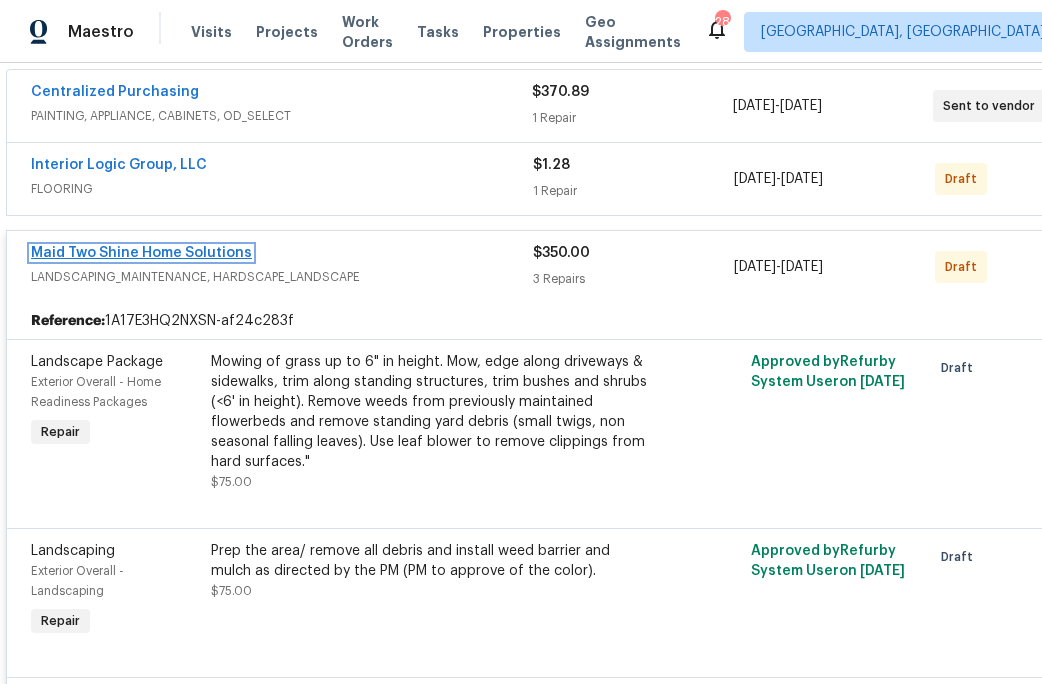 click on "Maid Two Shine Home Solutions" at bounding box center [141, 253] 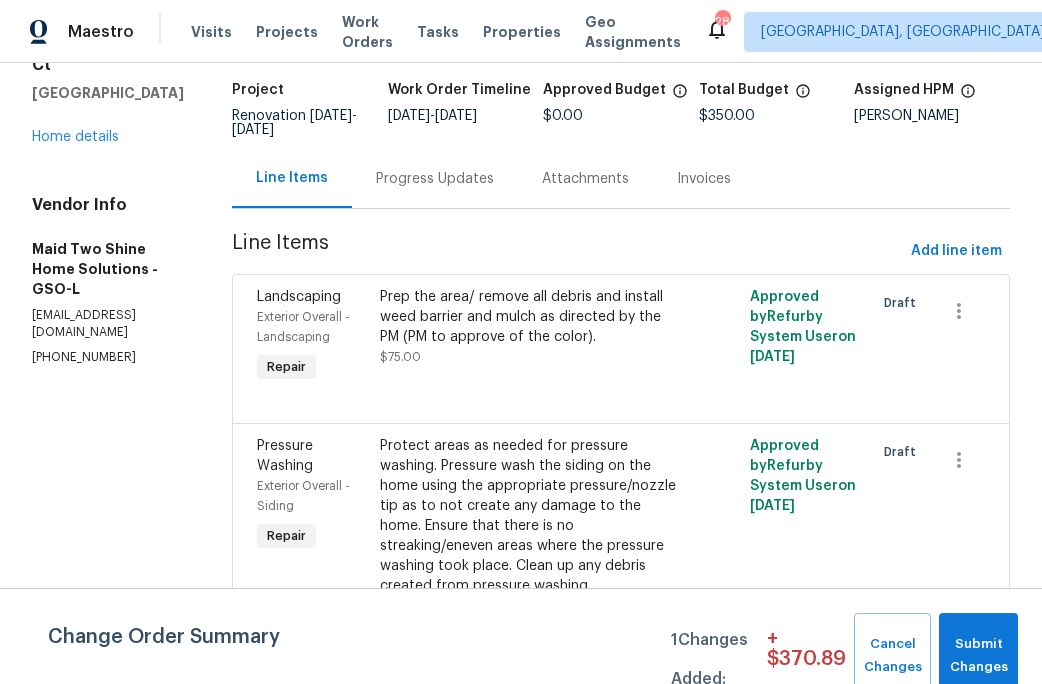 scroll, scrollTop: 0, scrollLeft: 0, axis: both 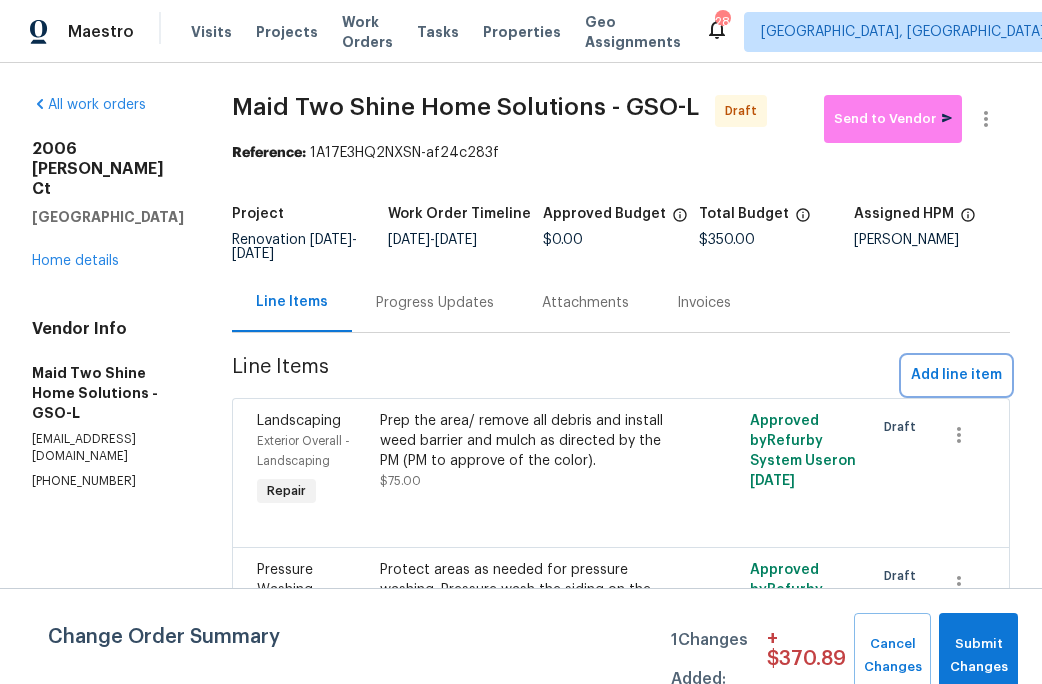 click on "Add line item" at bounding box center [956, 375] 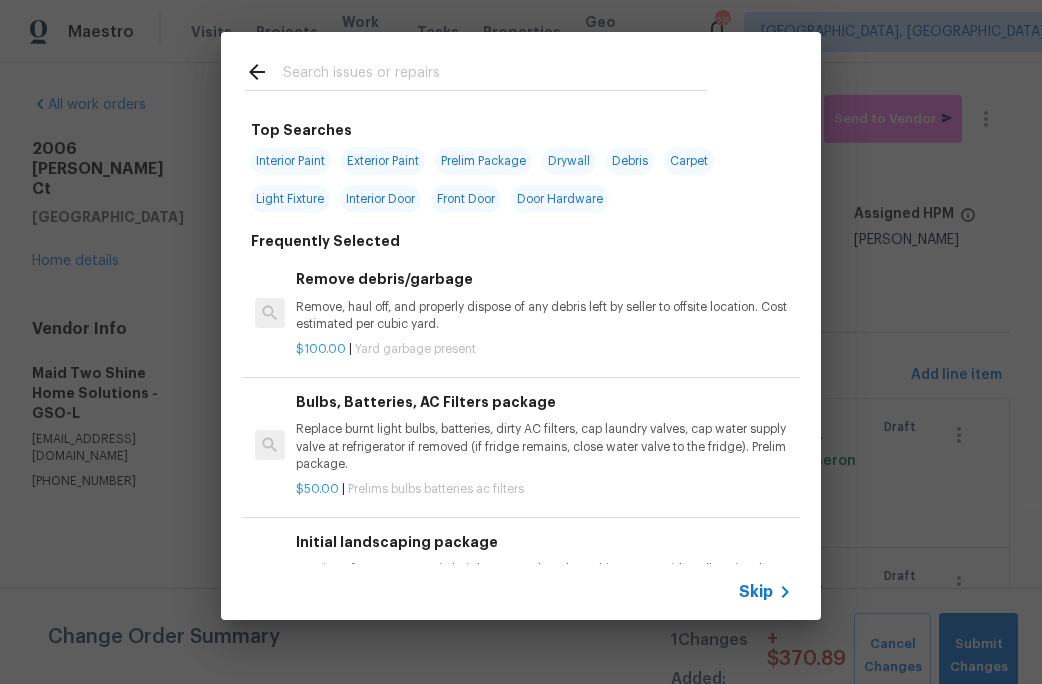 click at bounding box center [495, 75] 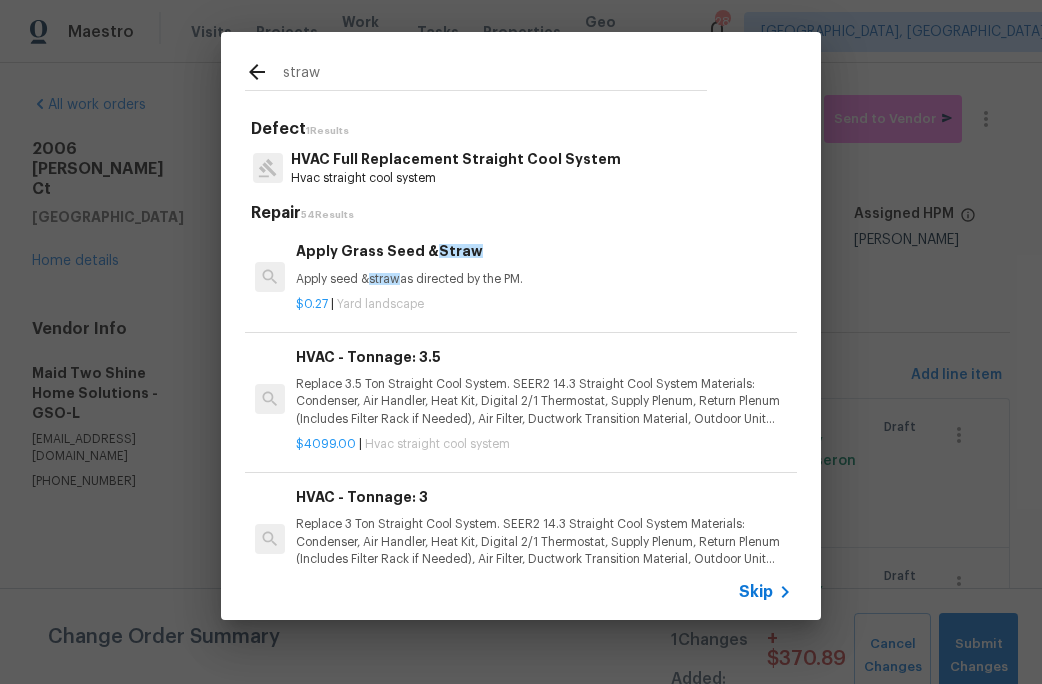 type on "straw" 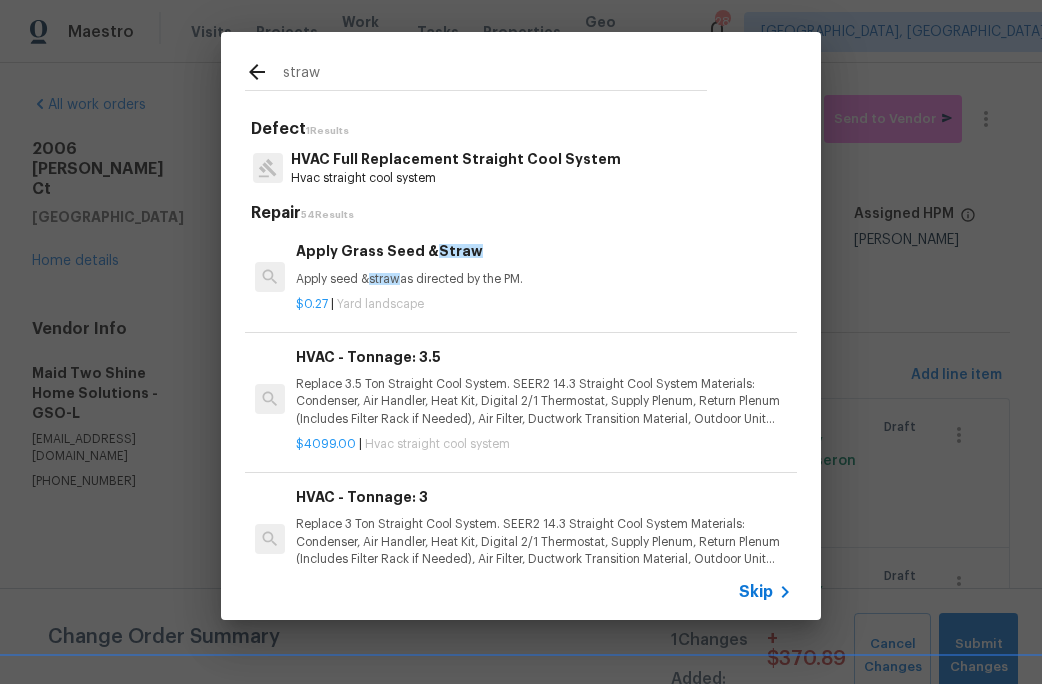 click on "$0.27   |   Yard landscape" at bounding box center [544, 304] 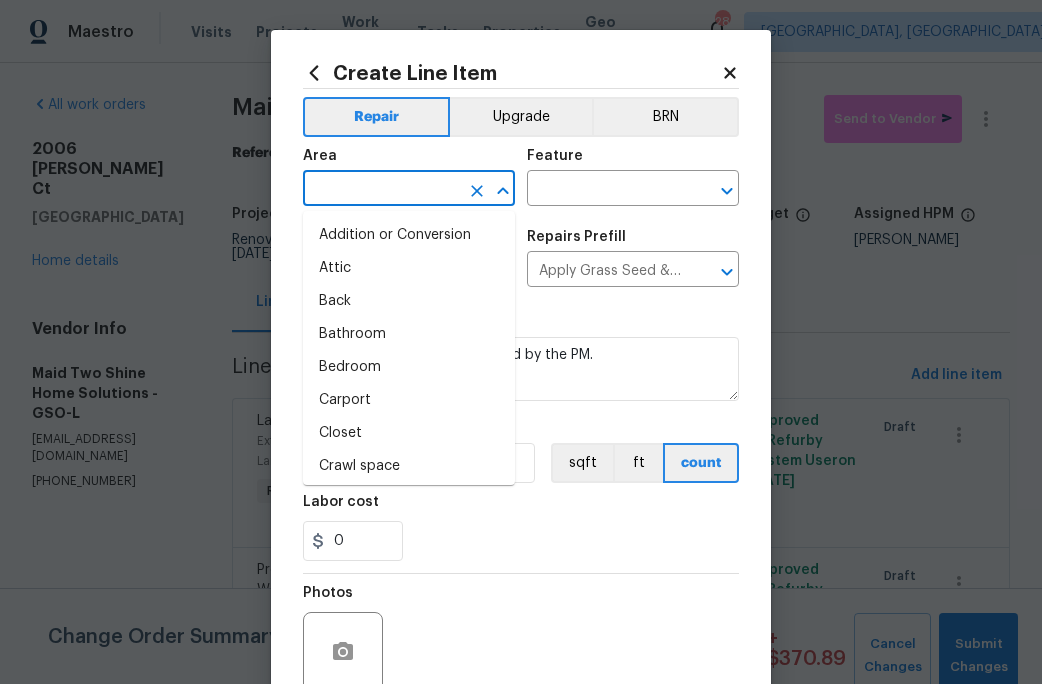 click at bounding box center (381, 190) 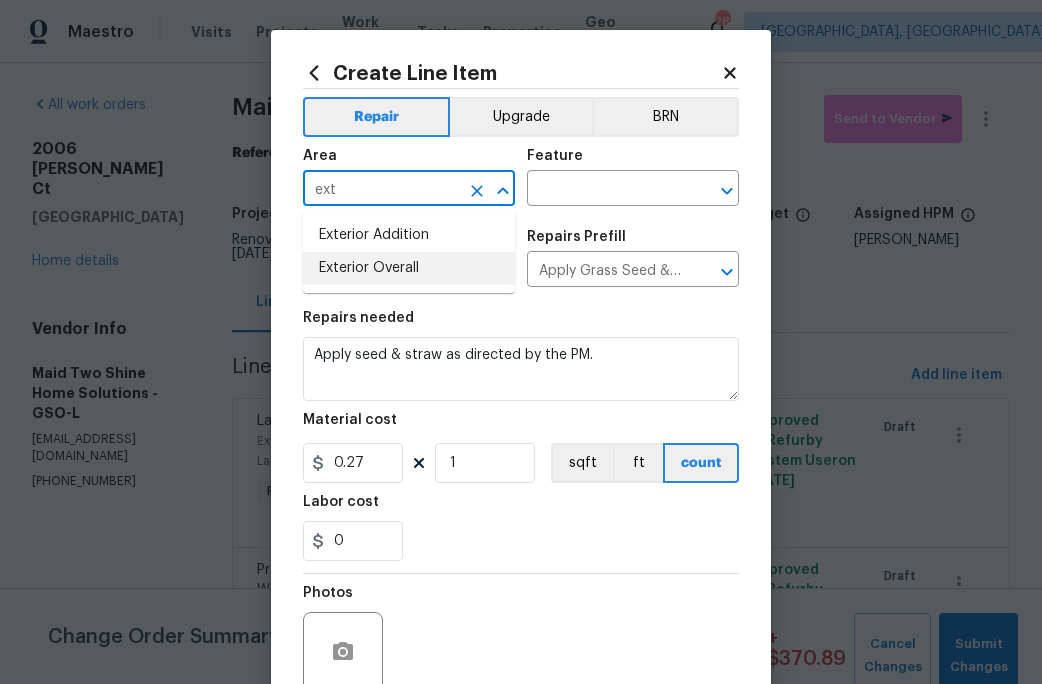 click on "Exterior Overall" at bounding box center (409, 268) 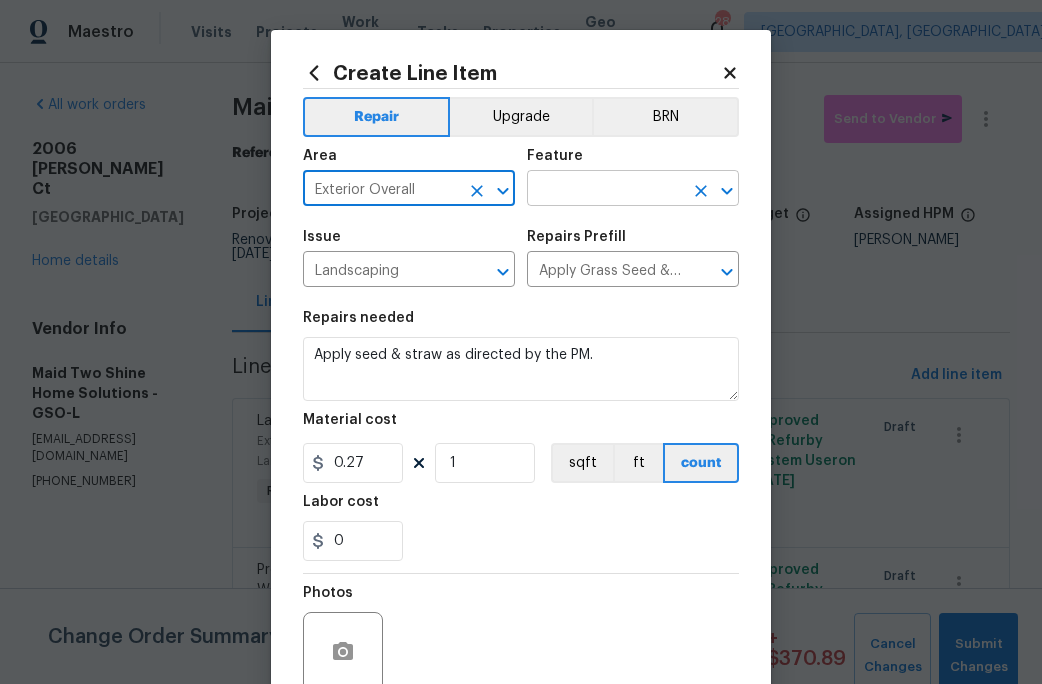 type on "Exterior Overall" 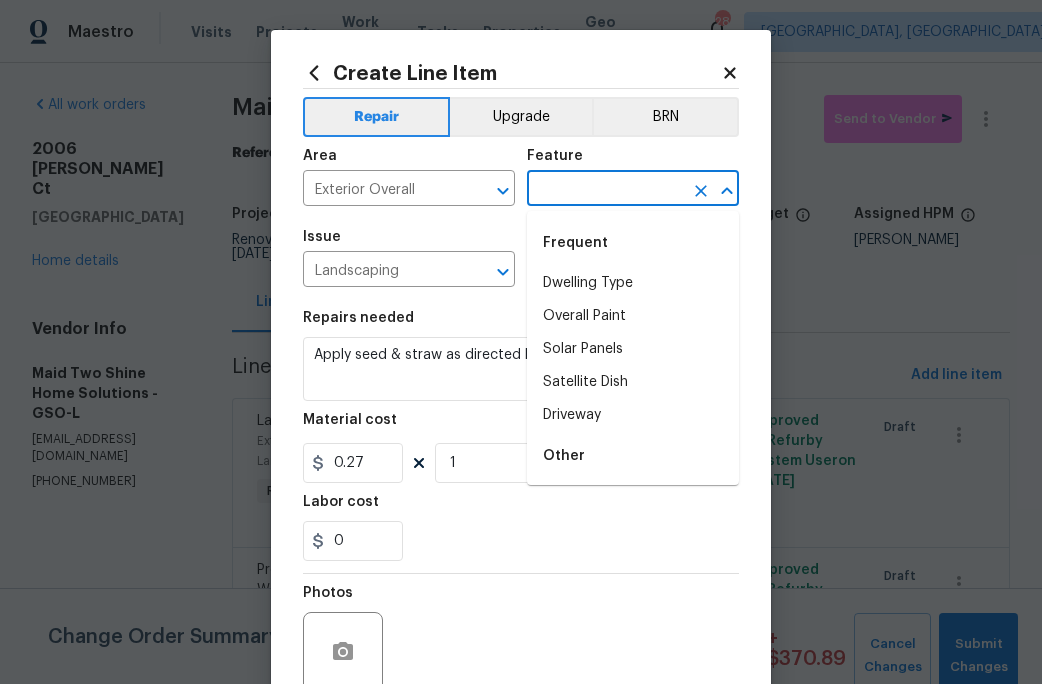 click at bounding box center [605, 190] 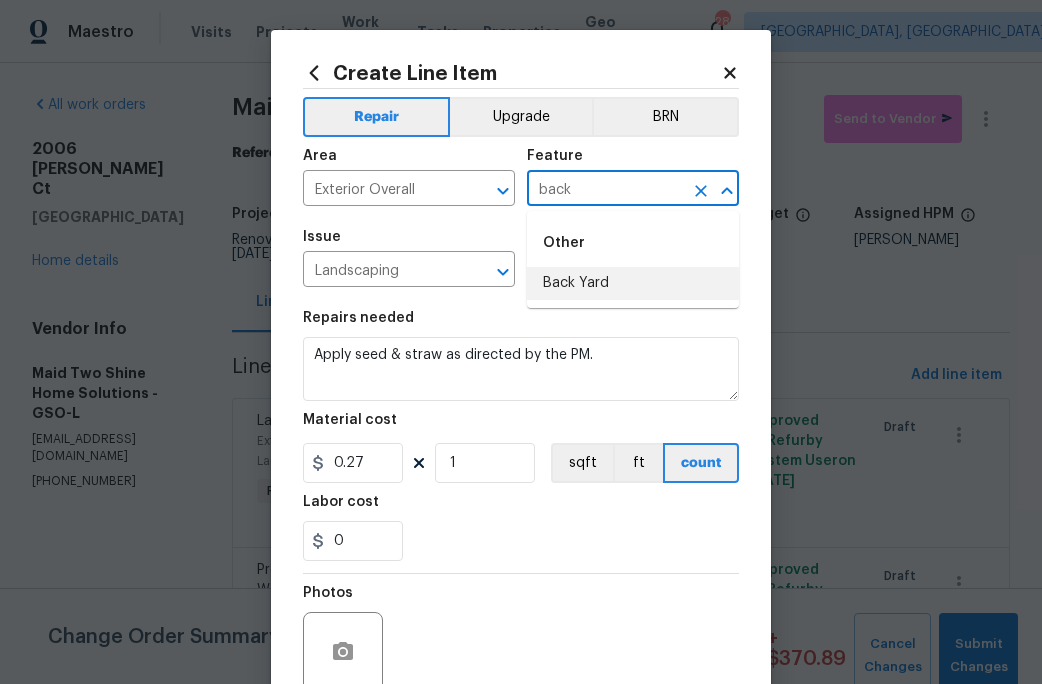 click on "Back Yard" at bounding box center (633, 283) 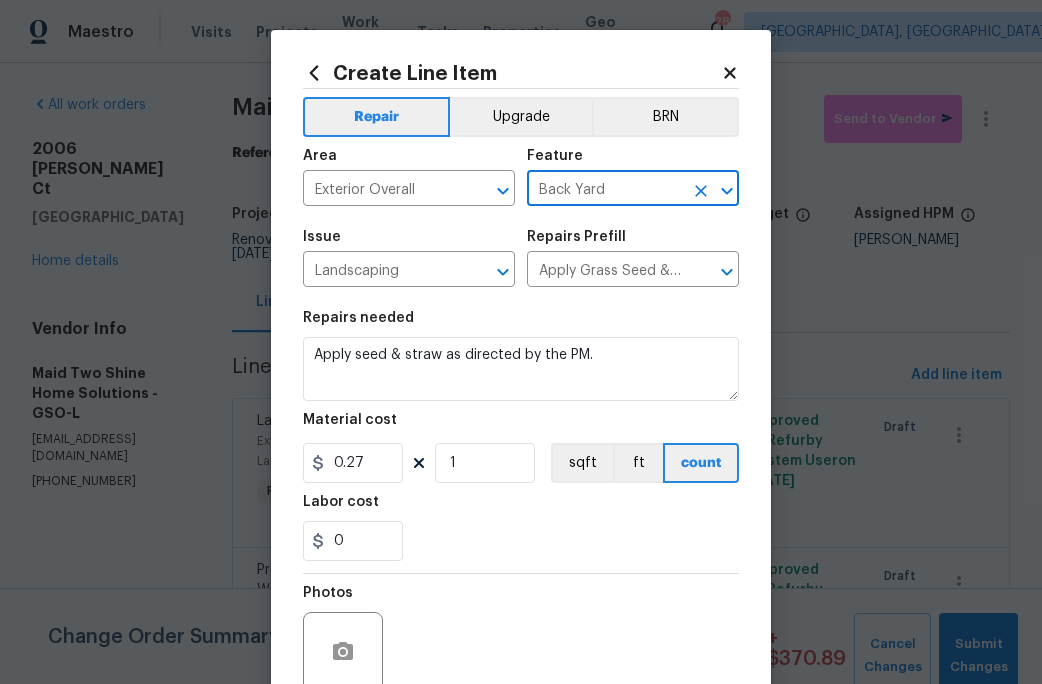 type on "Back Yard" 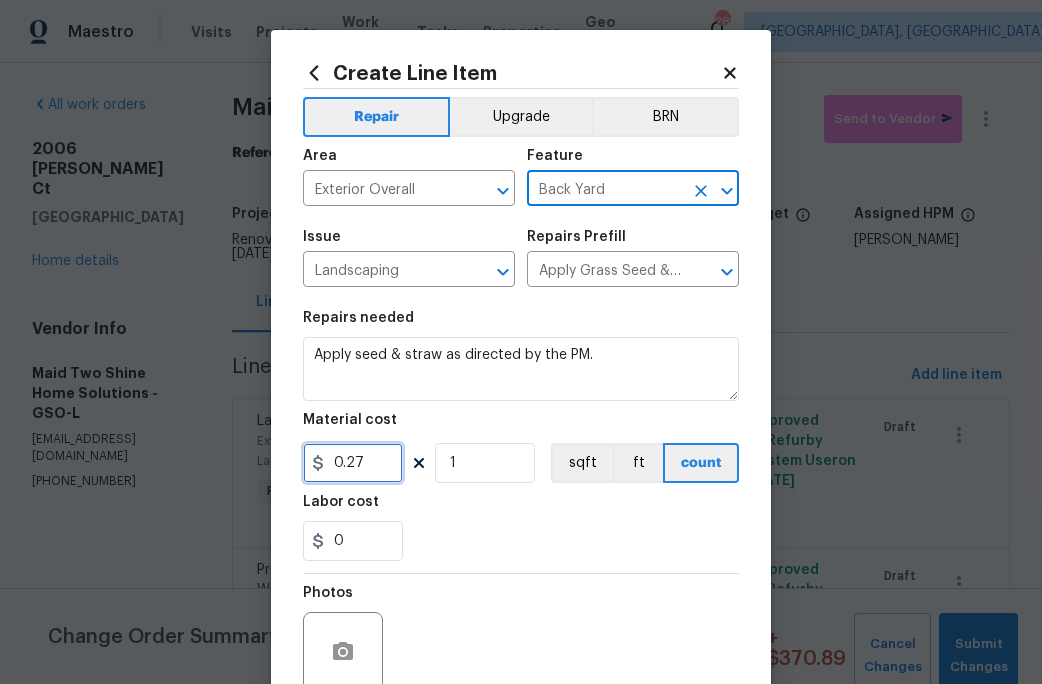click on "0.27" at bounding box center (353, 463) 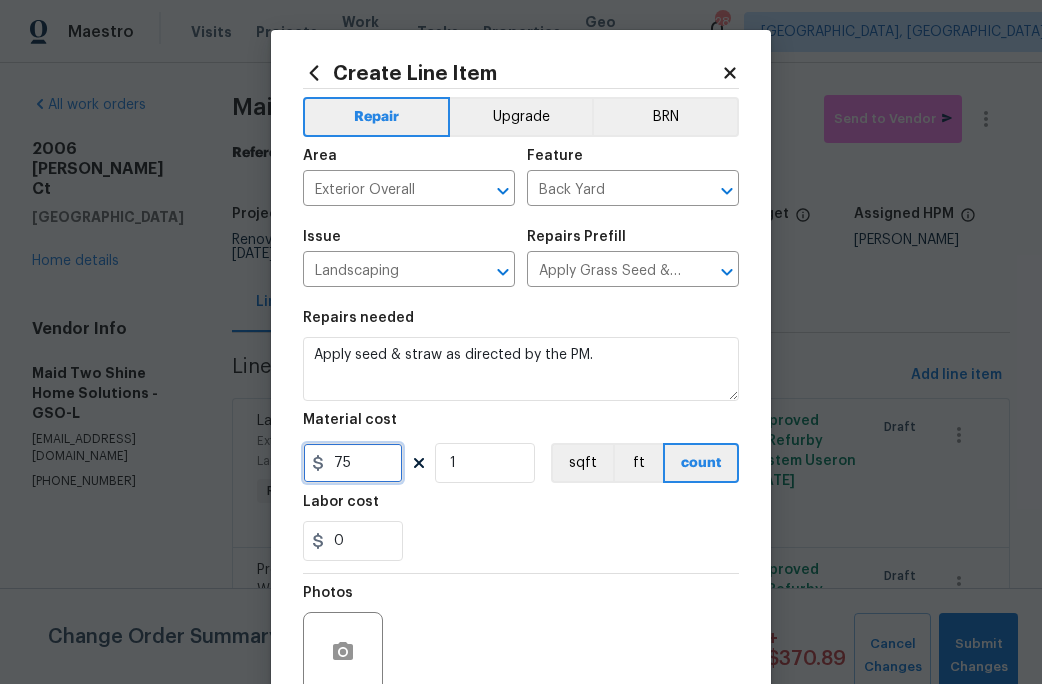 type on "75" 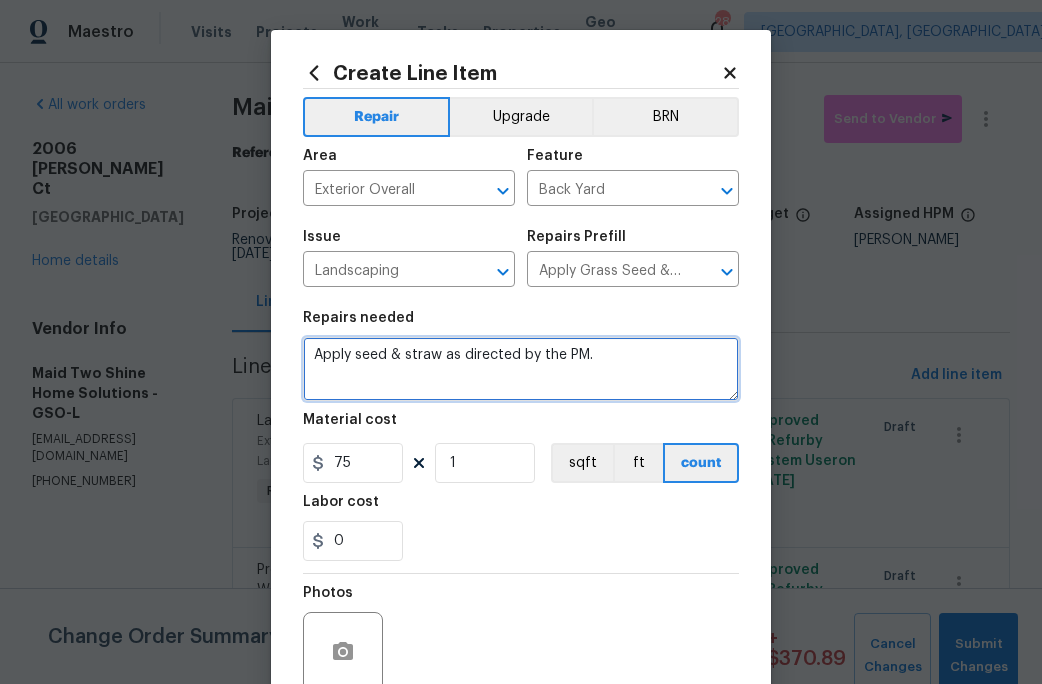 click on "Apply seed & straw as directed by the PM." at bounding box center [521, 369] 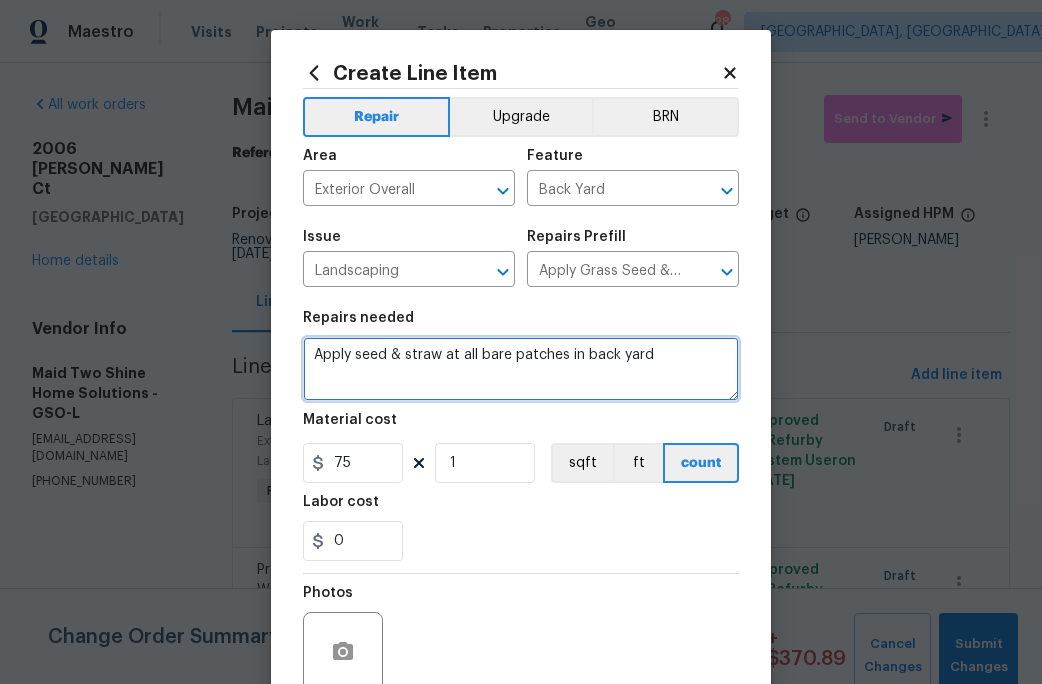 type on "Apply seed & straw at all bare patches in back yard" 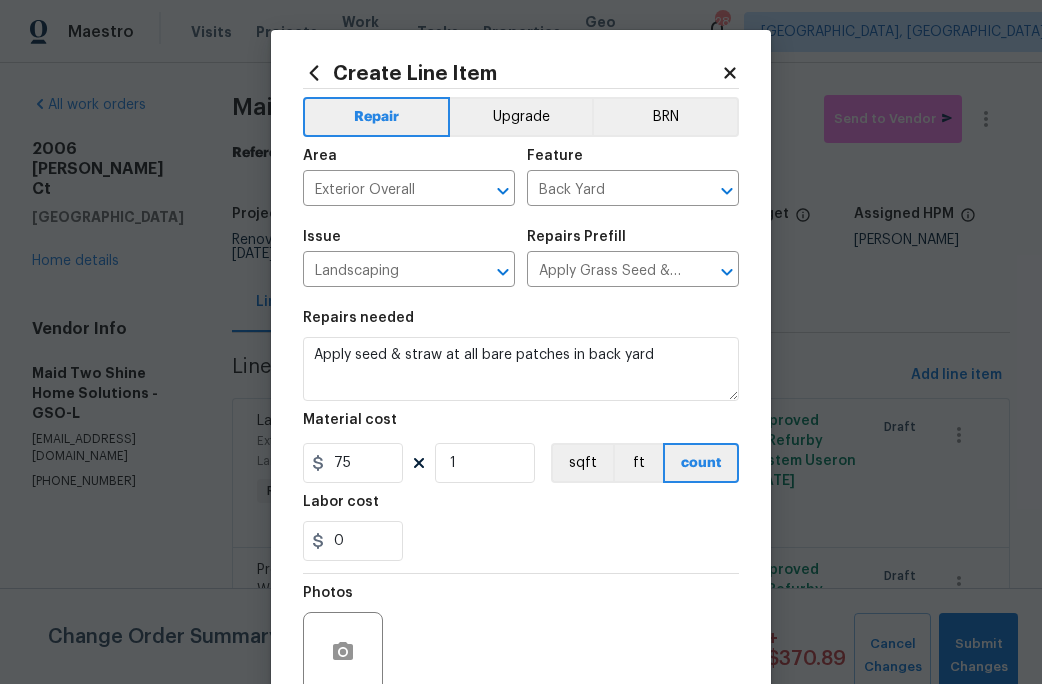 click on "Labor cost" at bounding box center (521, 508) 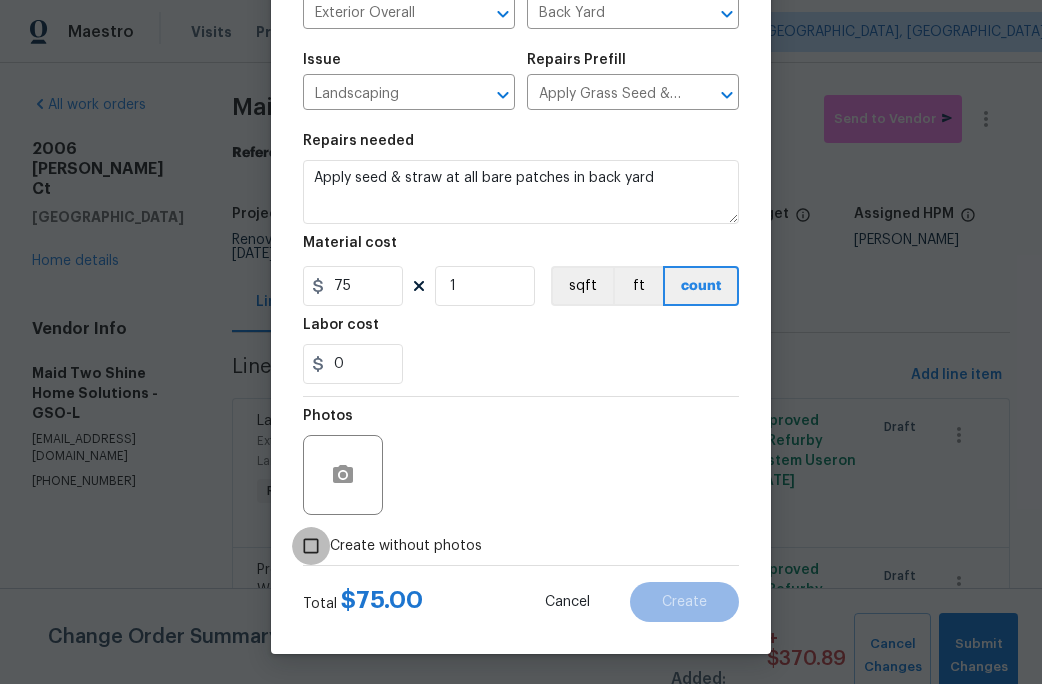click on "Create without photos" at bounding box center [311, 546] 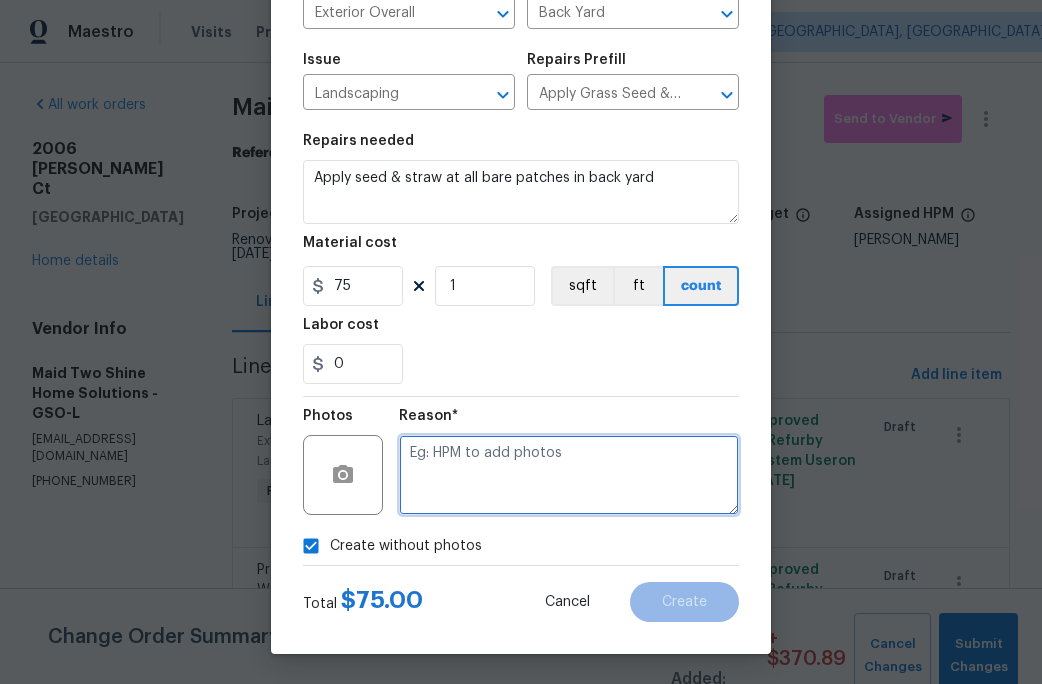 click at bounding box center [569, 475] 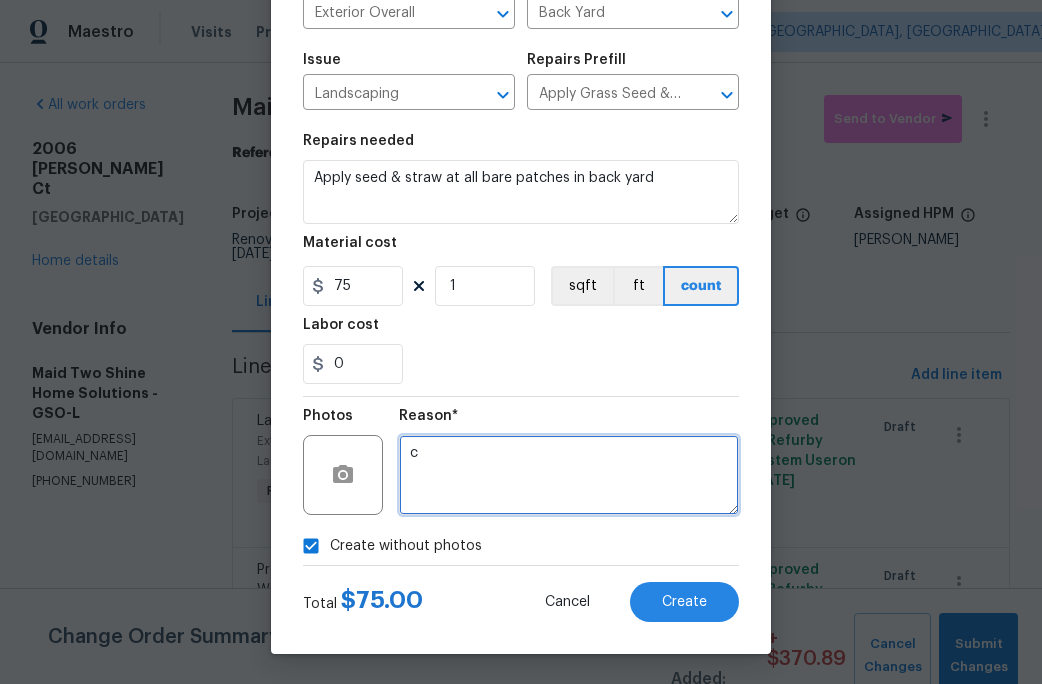 type on "c" 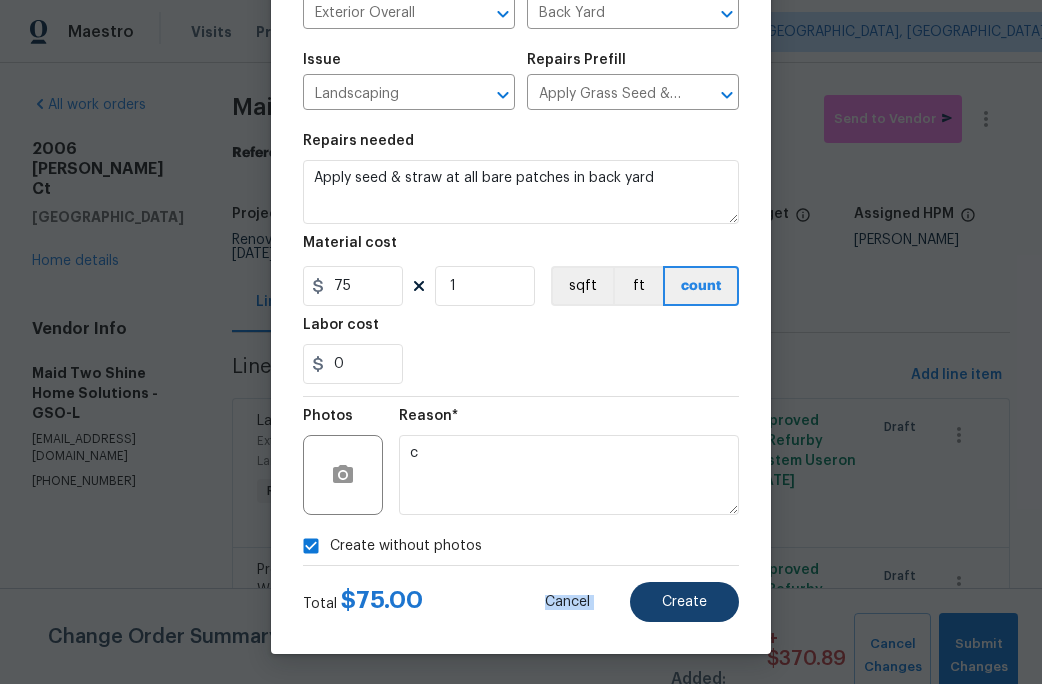 click on "Total   $ 75.00 Cancel Create" at bounding box center (521, 594) 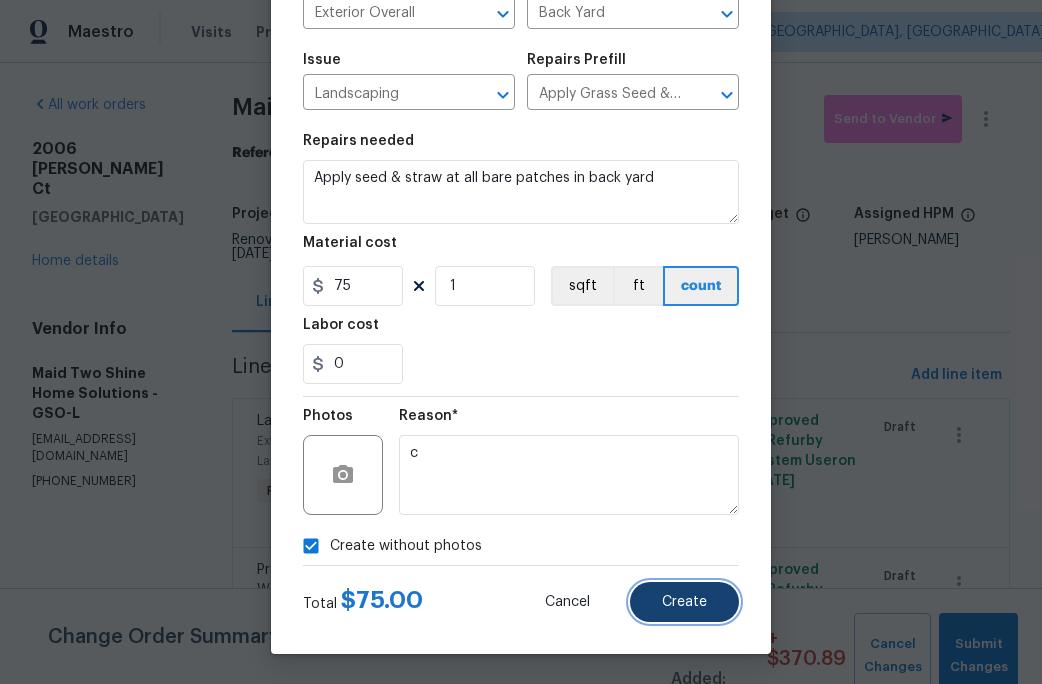 click on "Create" at bounding box center (684, 602) 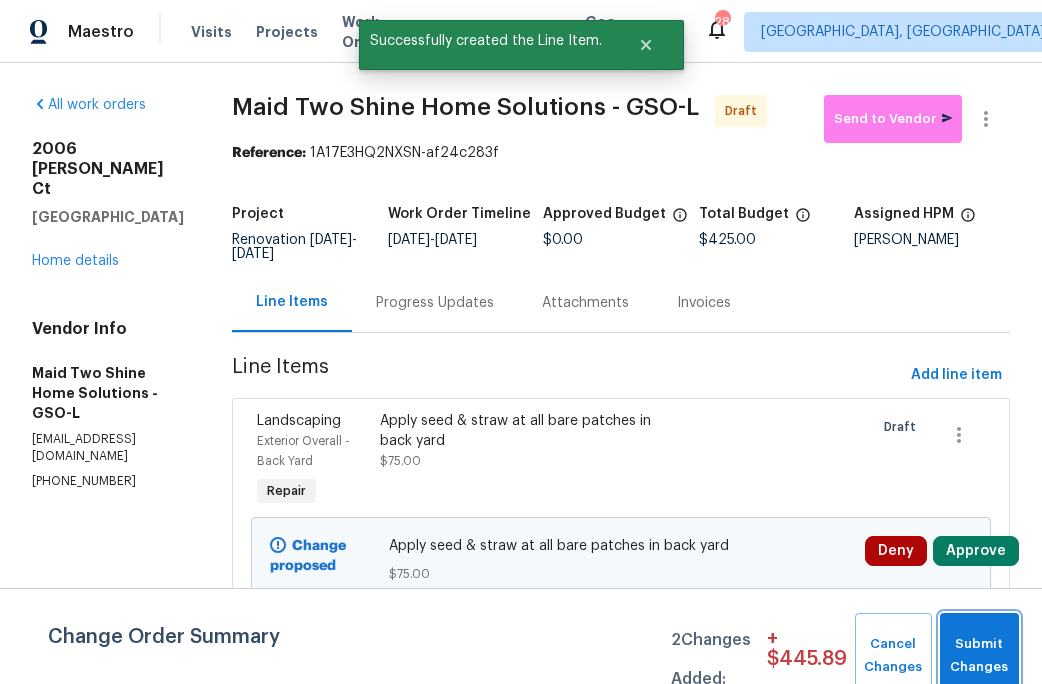 click on "Submit Changes" at bounding box center [979, 656] 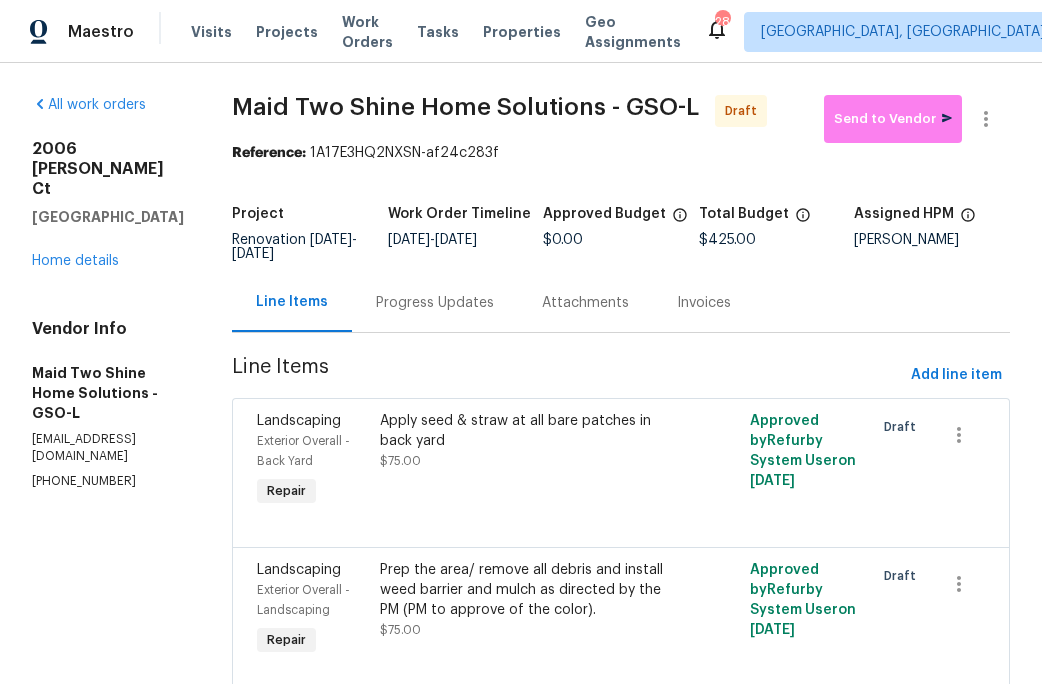 click on "Progress Updates" at bounding box center (435, 303) 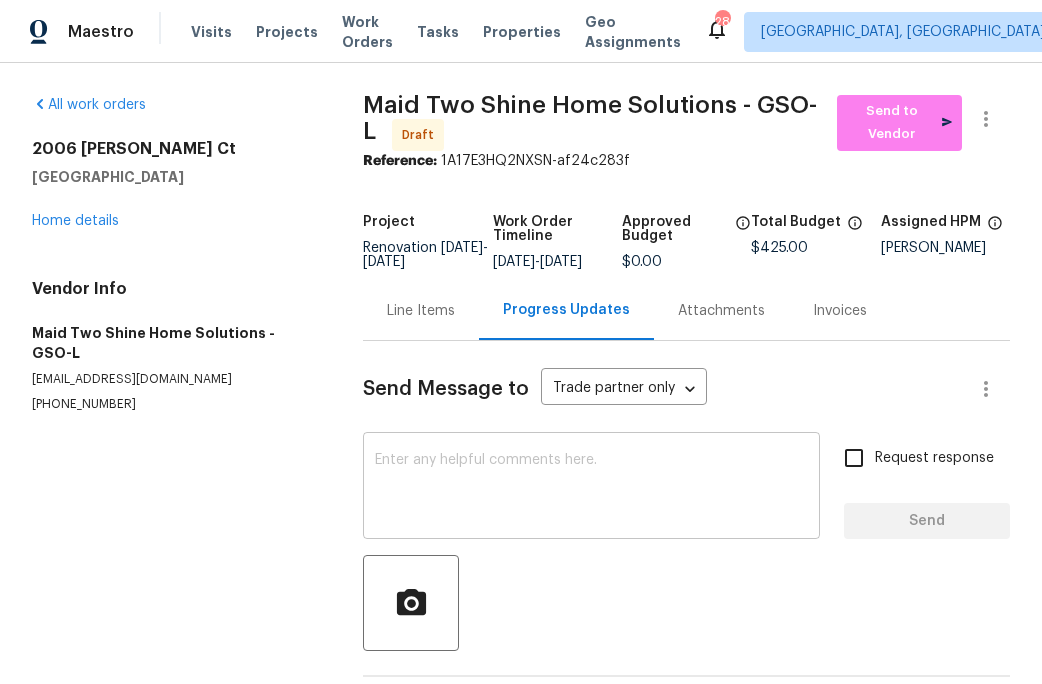 click at bounding box center (591, 488) 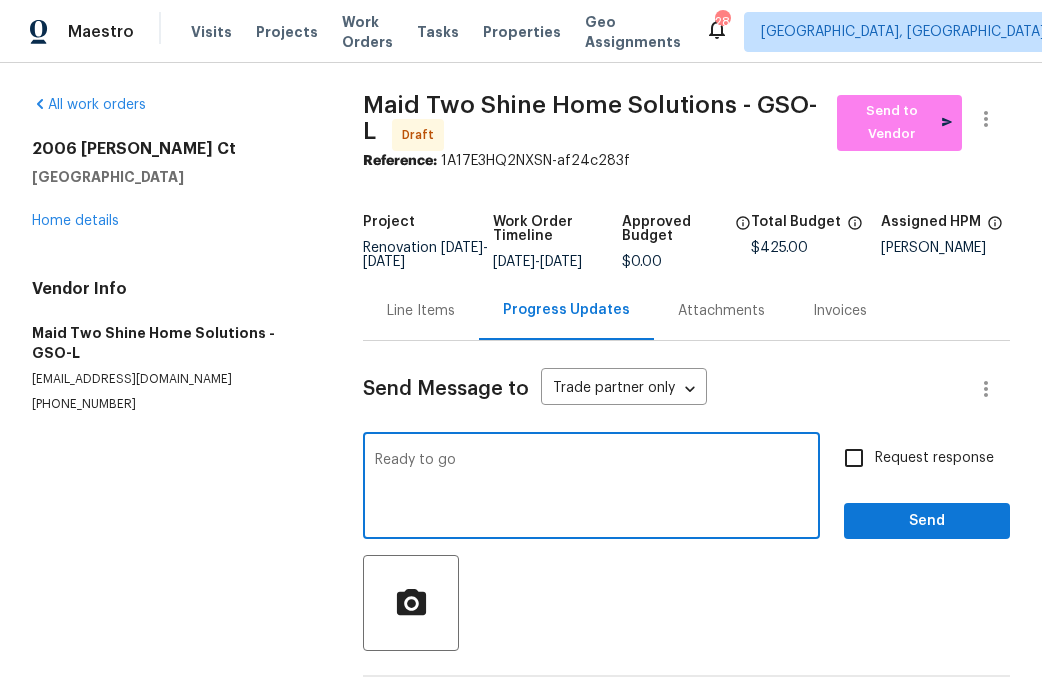 type on "Ready to go" 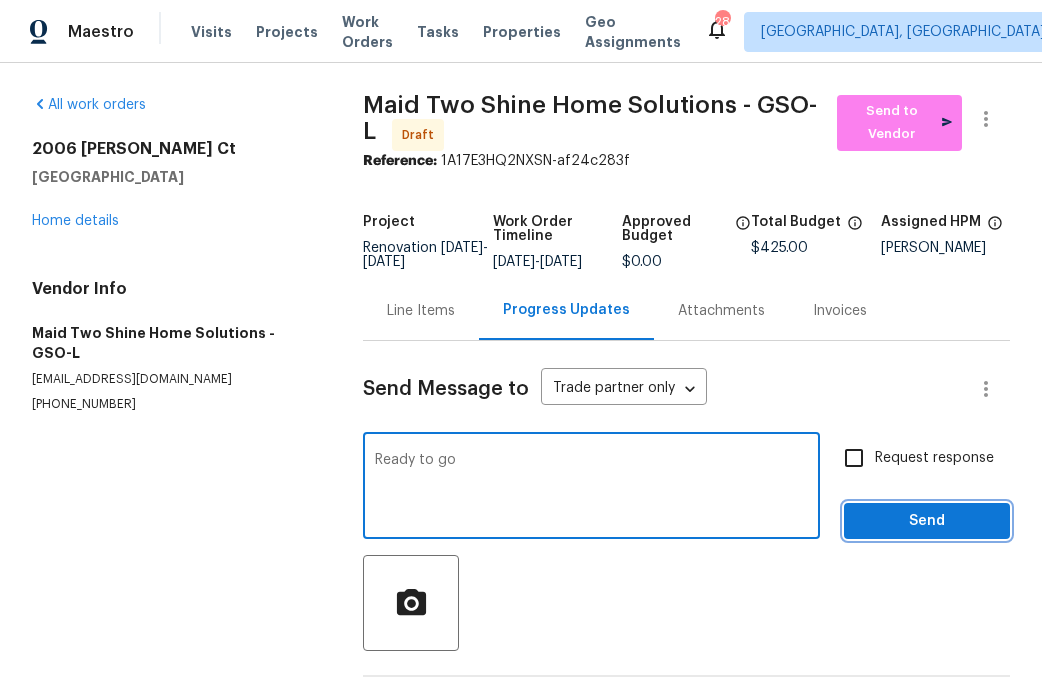 click on "Send" at bounding box center (927, 521) 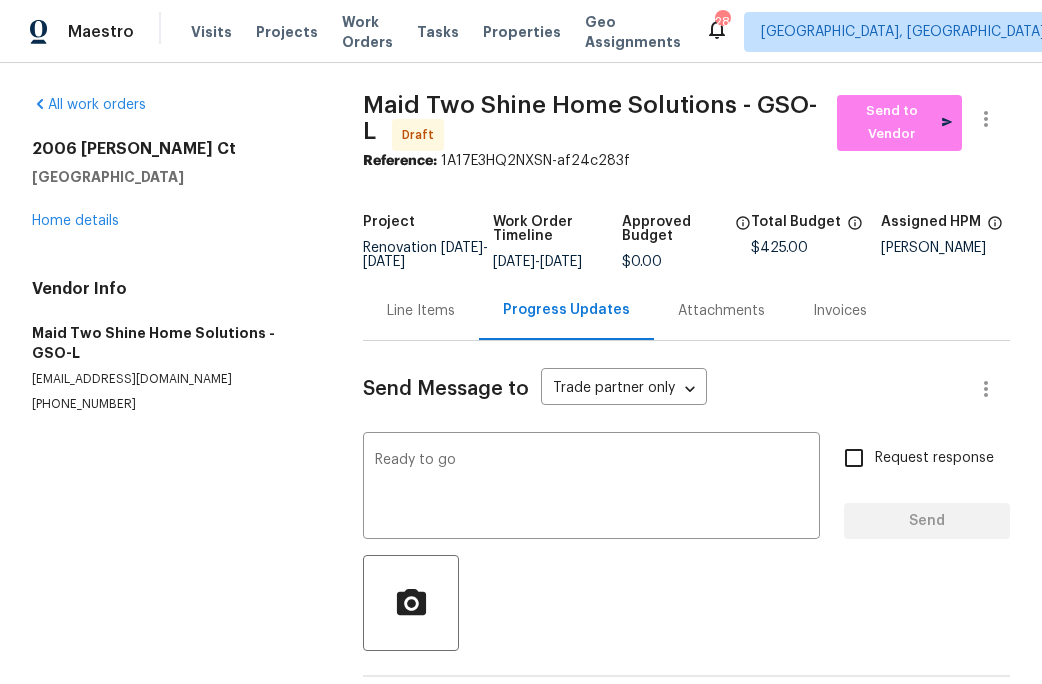 type 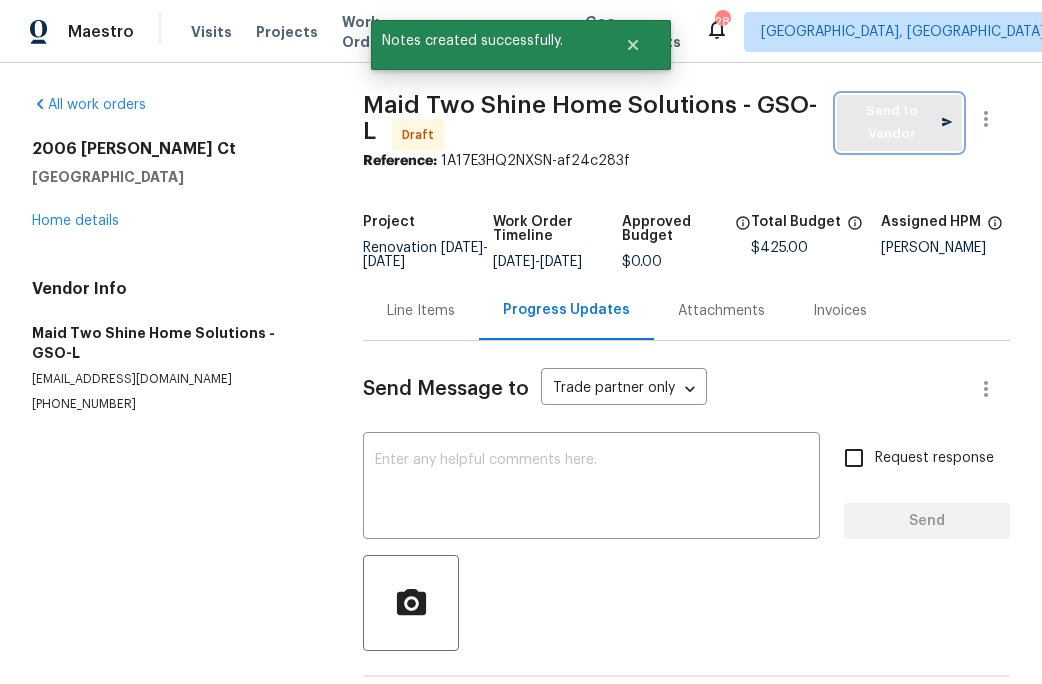 click on "Send to Vendor" at bounding box center [899, 123] 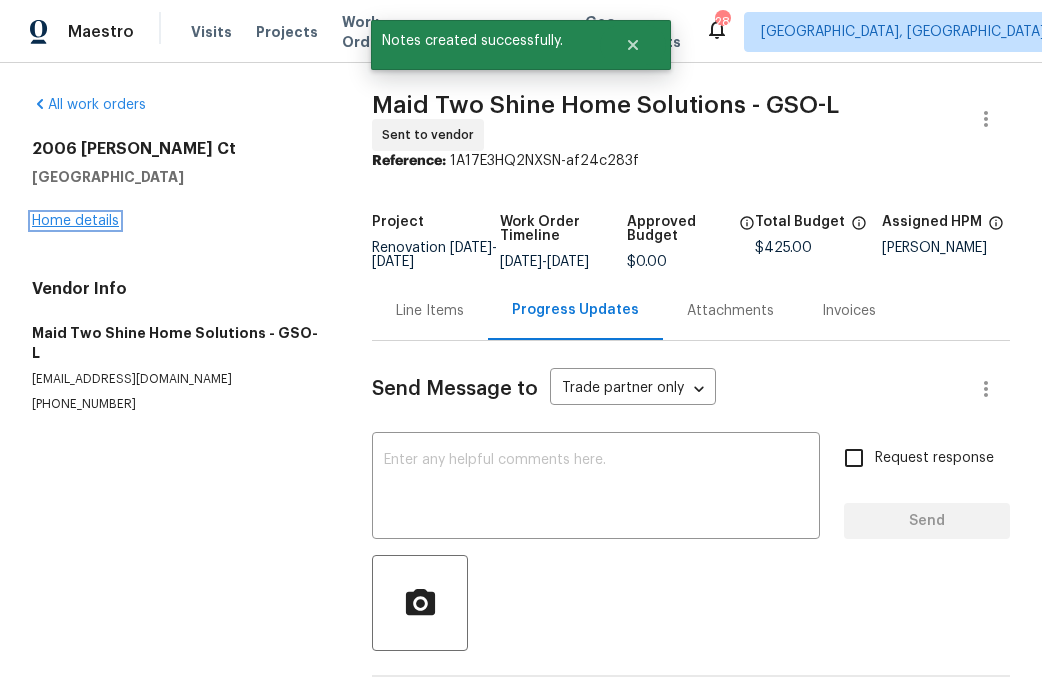 click on "Home details" at bounding box center (75, 221) 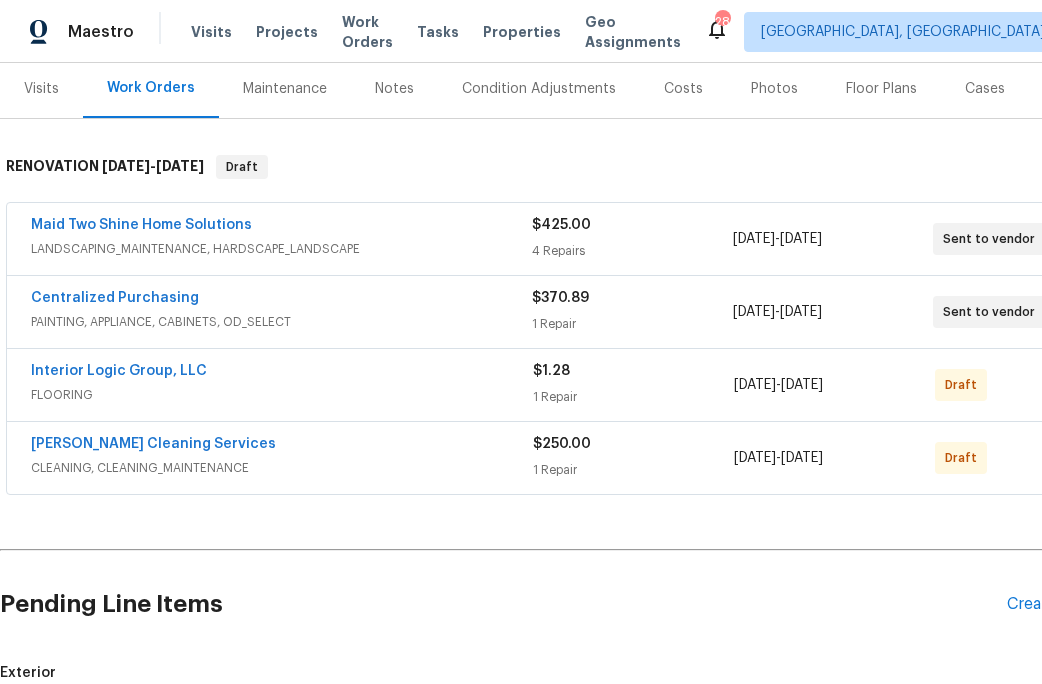 scroll, scrollTop: 246, scrollLeft: 0, axis: vertical 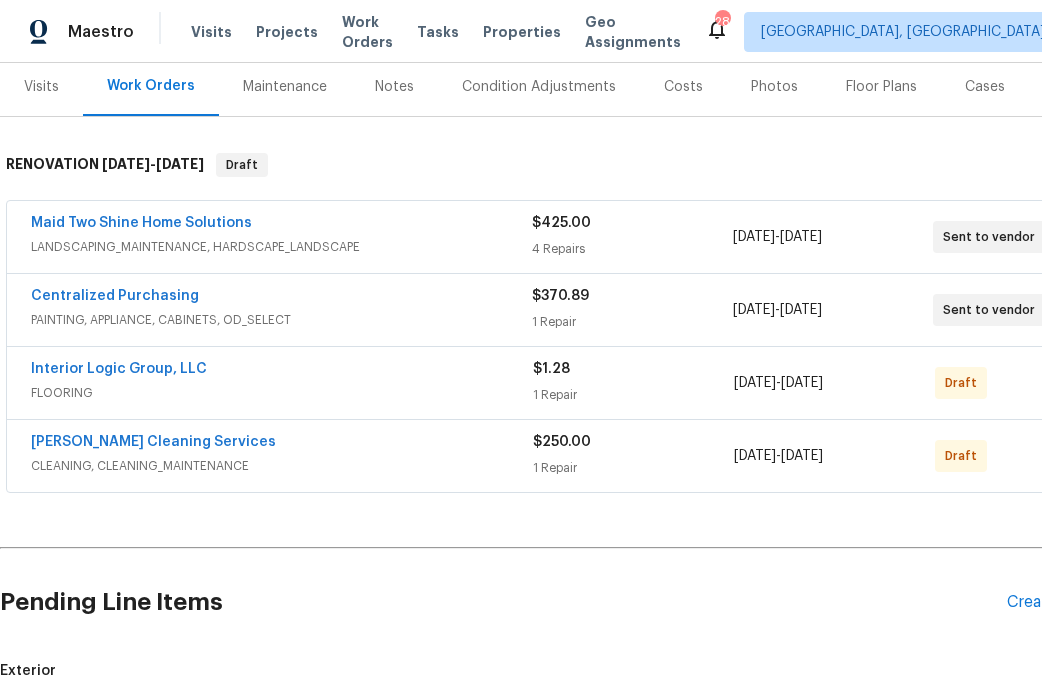 click on "7/26/2025" at bounding box center (802, 456) 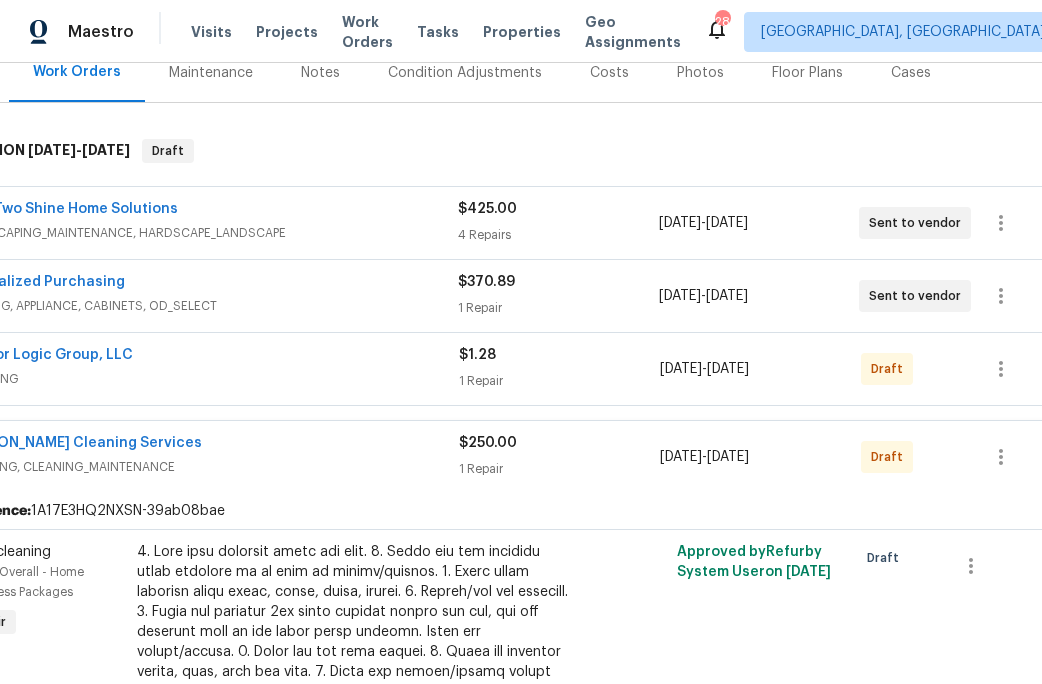 scroll, scrollTop: 260, scrollLeft: 88, axis: both 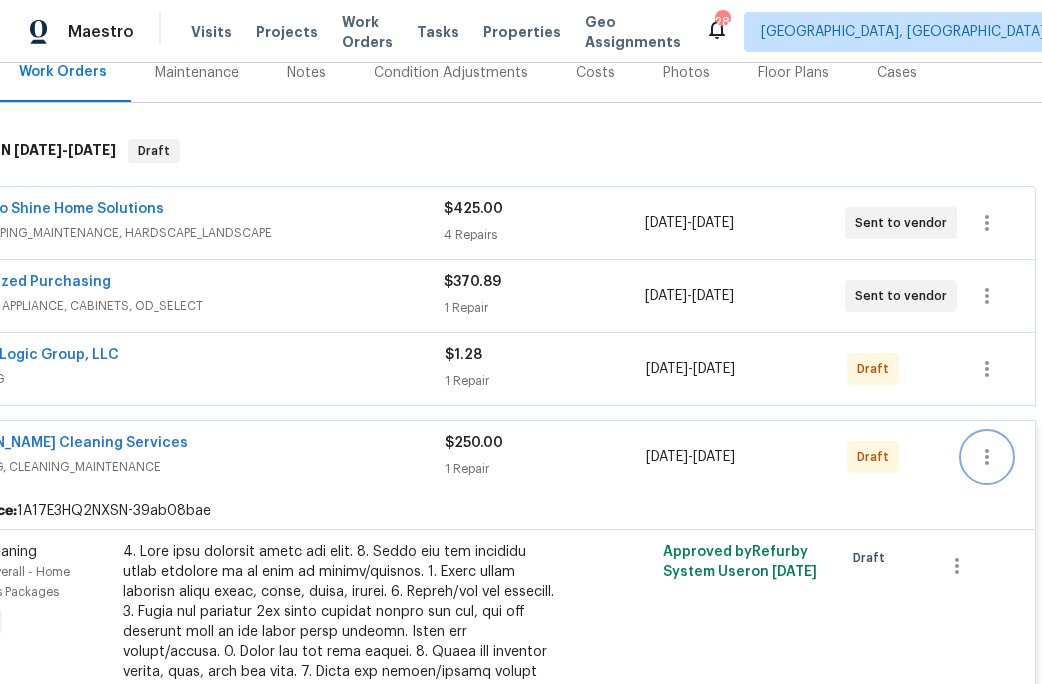 click 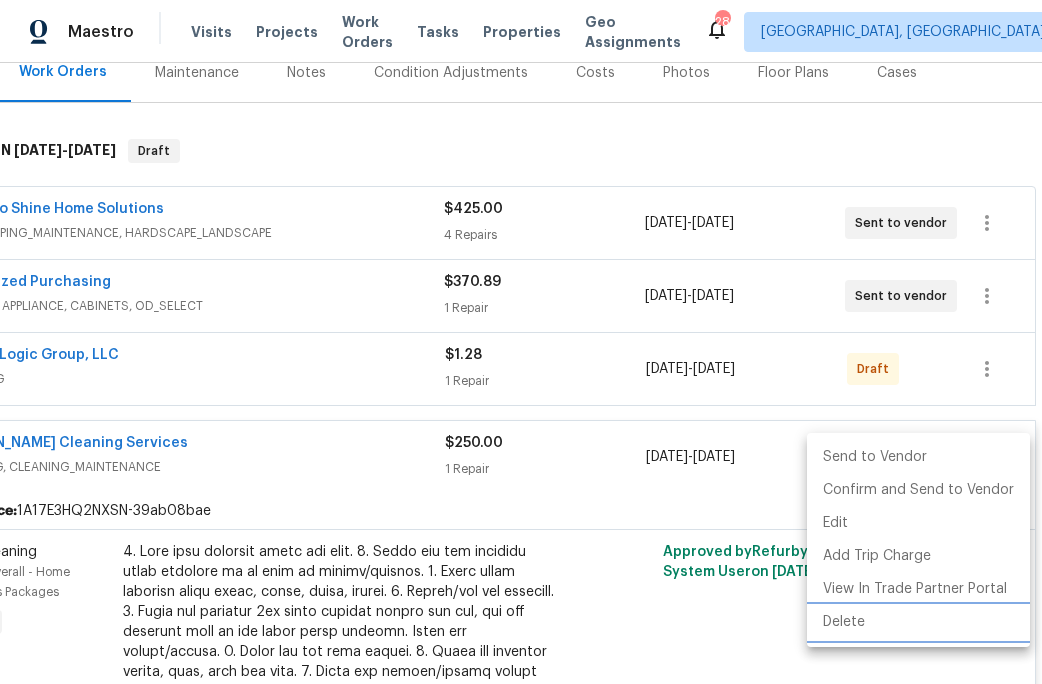 click on "Delete" at bounding box center [918, 622] 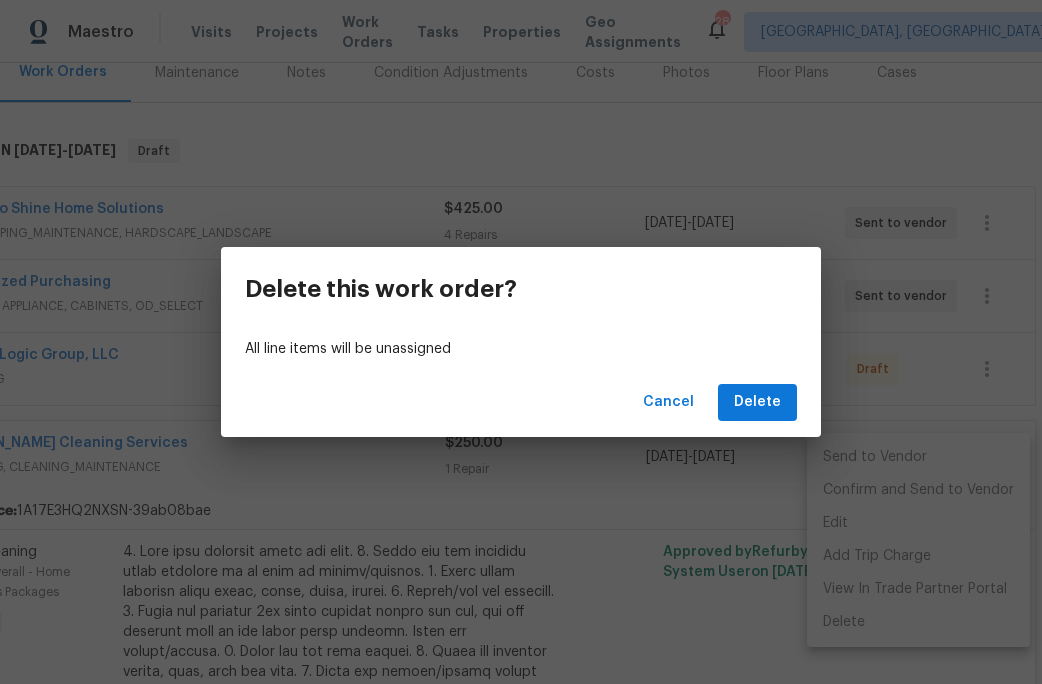 click on "Cancel Delete" at bounding box center [521, 402] 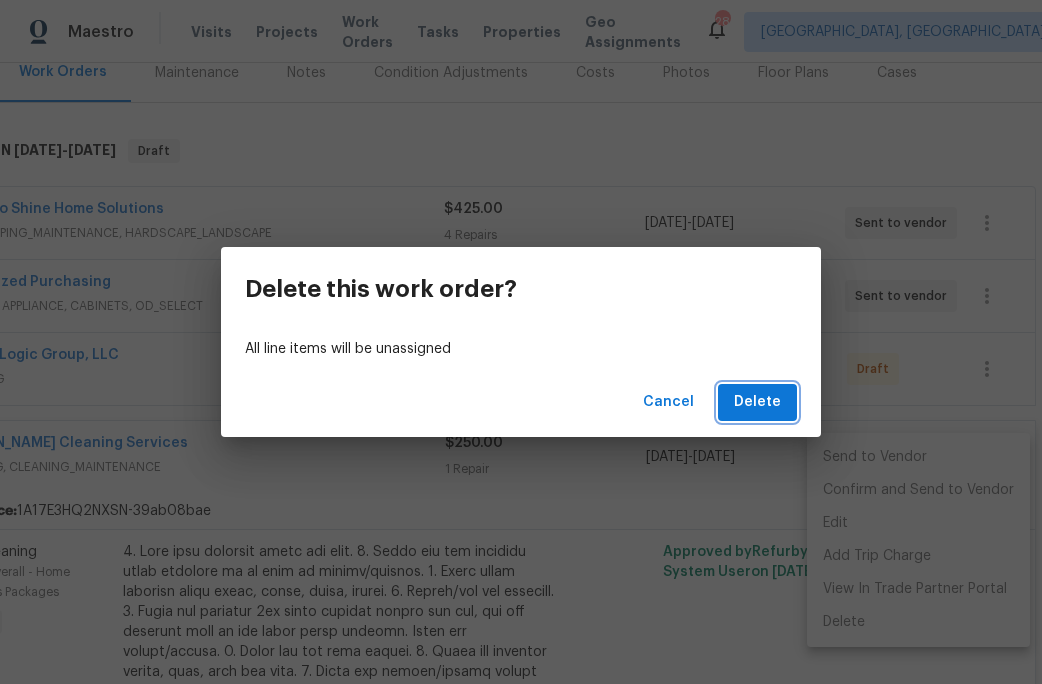 click on "Delete" at bounding box center [757, 402] 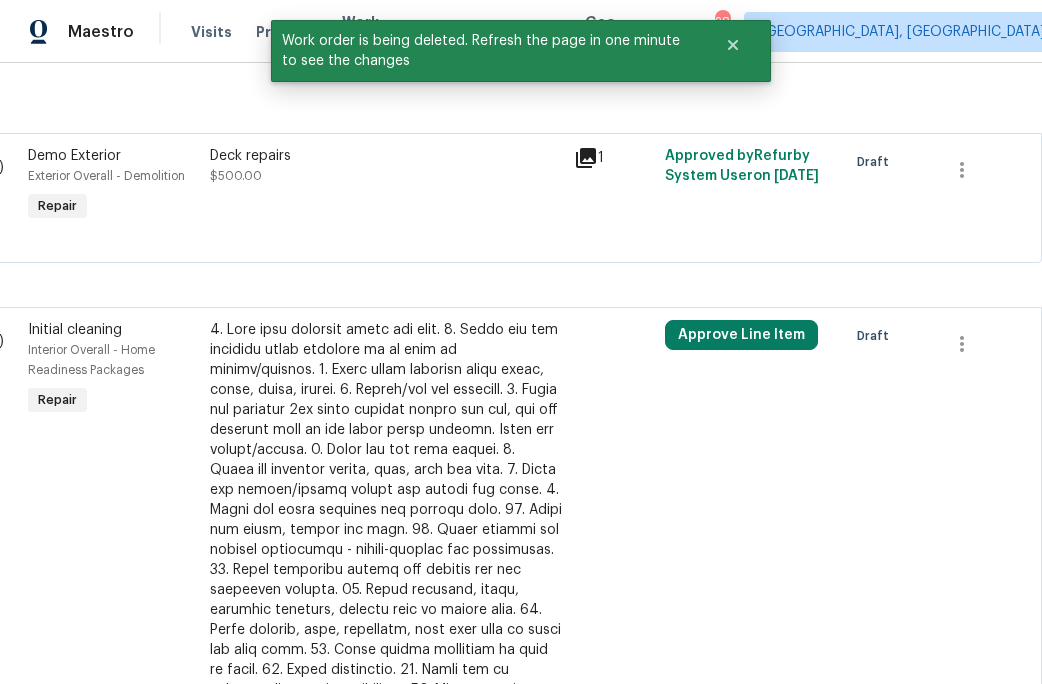 scroll, scrollTop: 747, scrollLeft: 88, axis: both 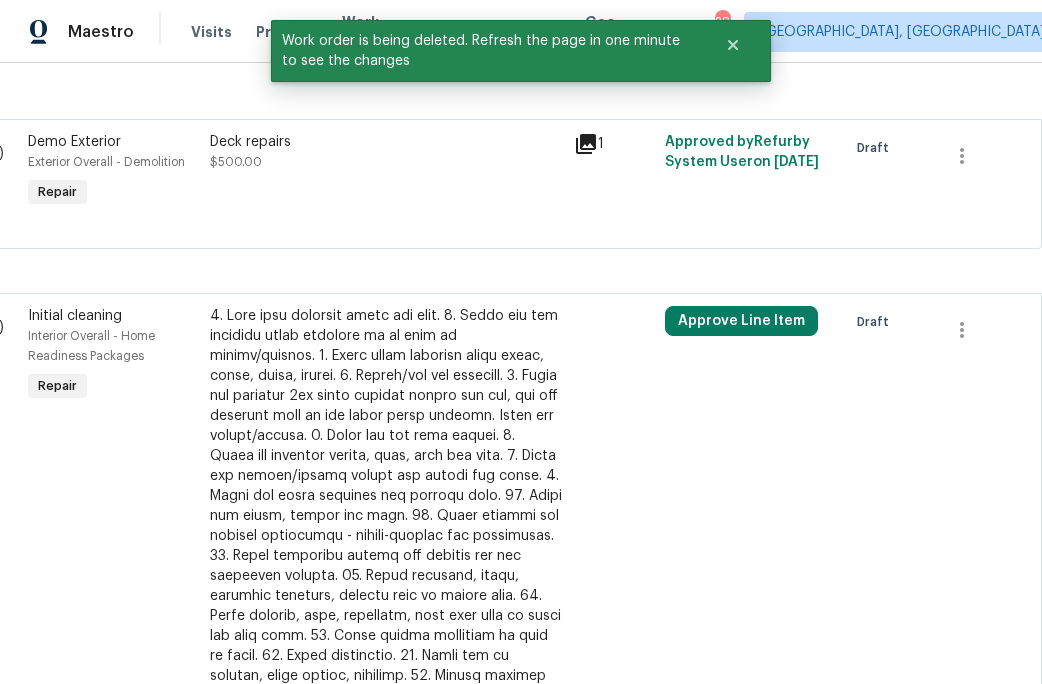 click on "Interior Overall - Home Readiness Packages" at bounding box center [91, 346] 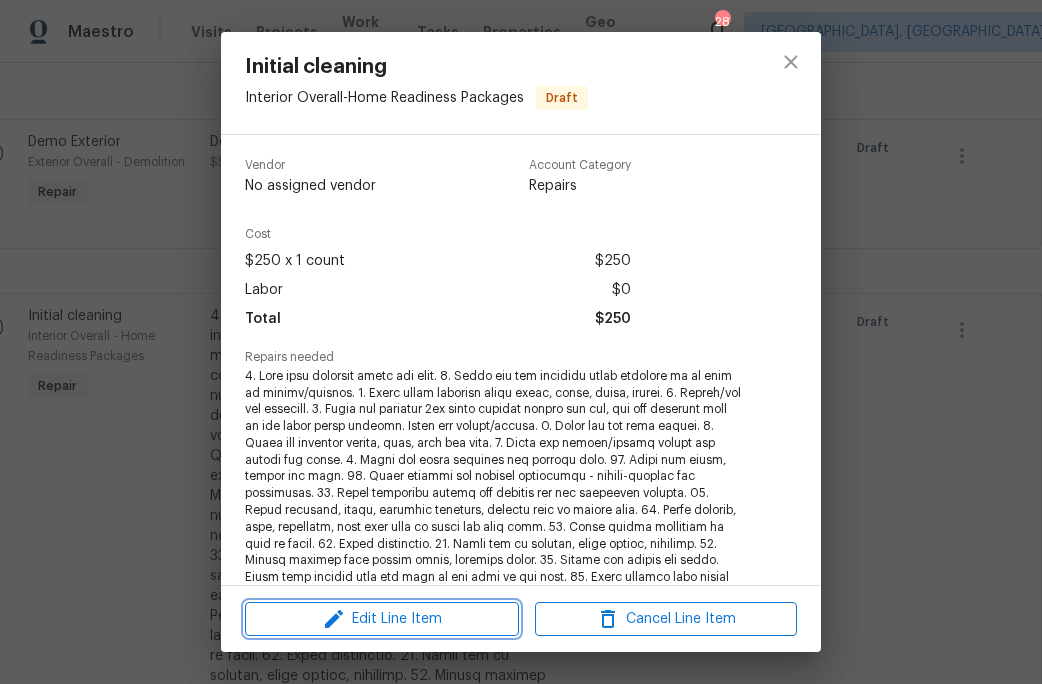 click on "Edit Line Item" at bounding box center [382, 619] 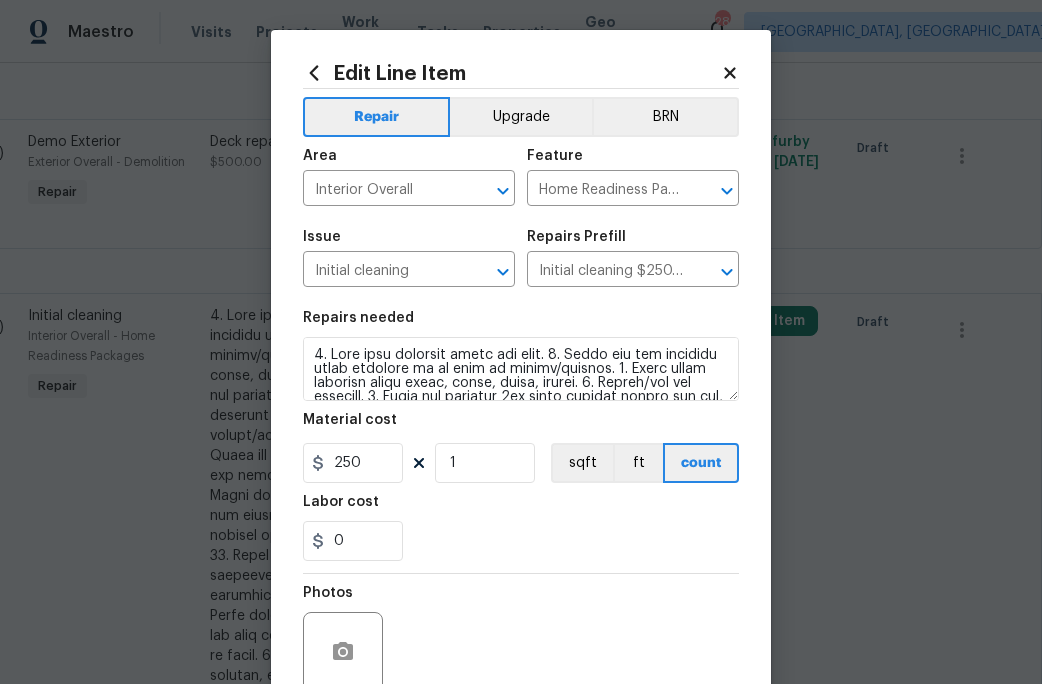 scroll, scrollTop: 178, scrollLeft: 0, axis: vertical 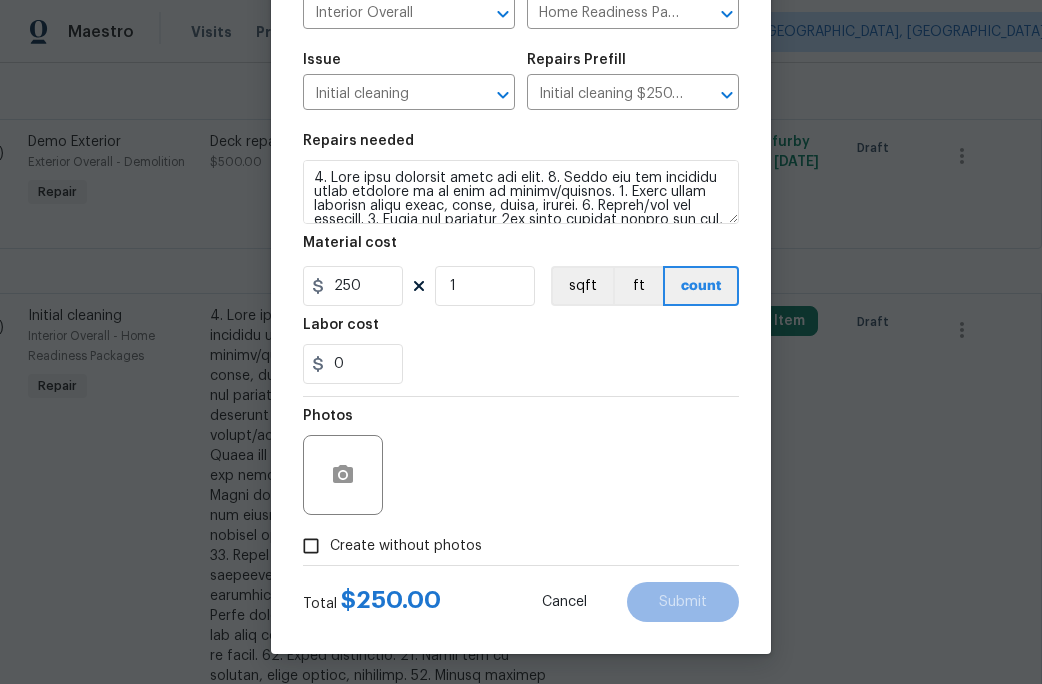 click on "Create without photos" at bounding box center [311, 546] 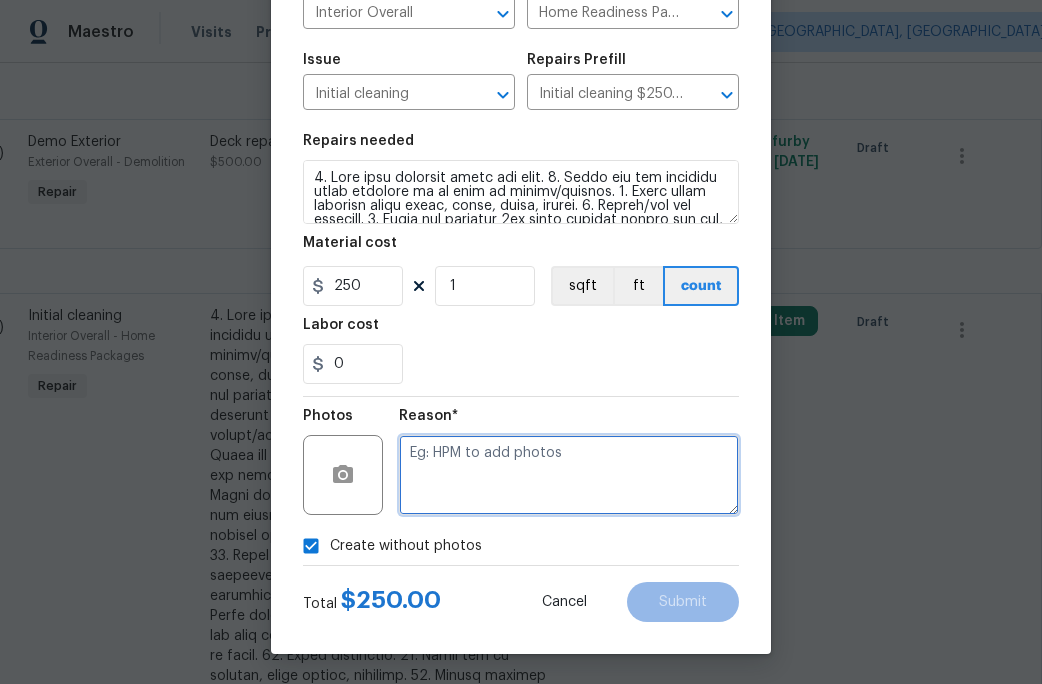 click at bounding box center (569, 475) 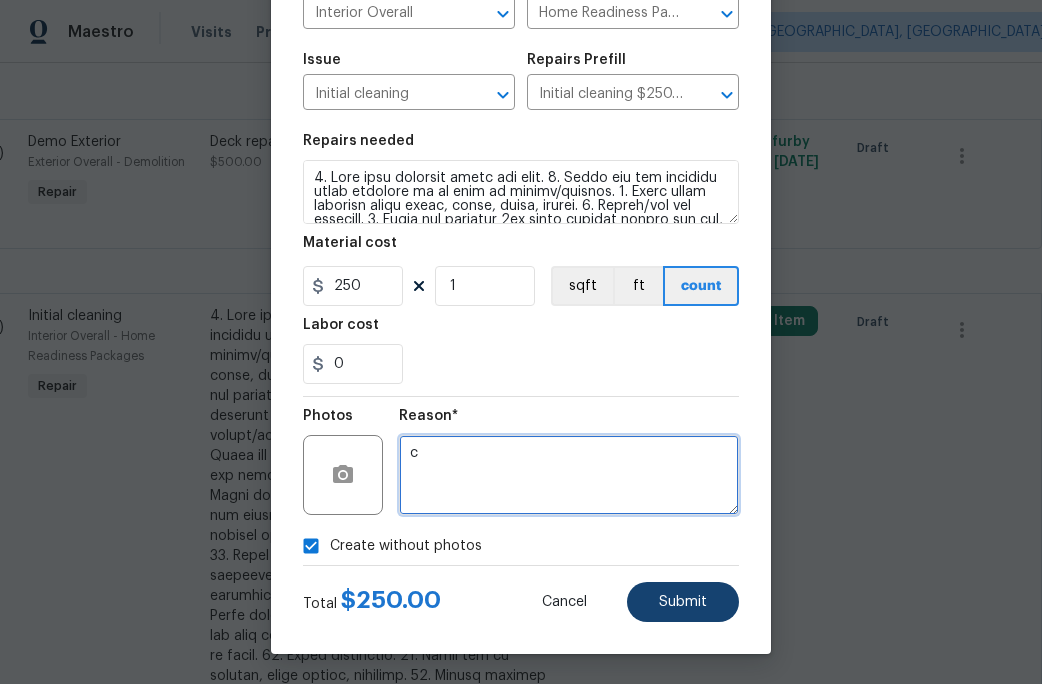 type on "c" 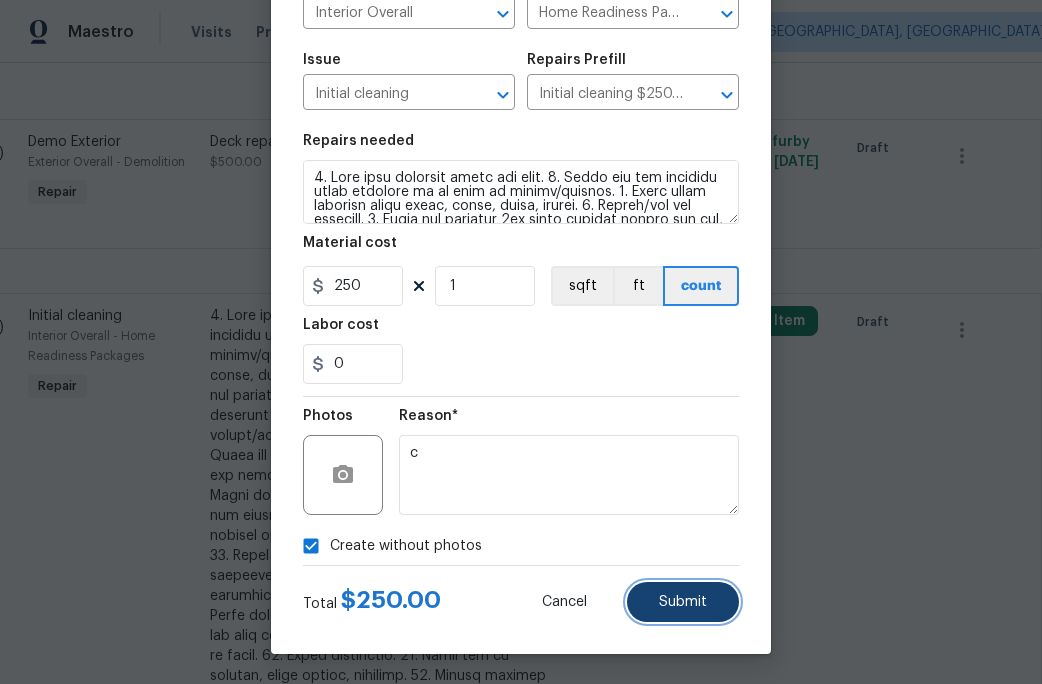 click on "Submit" at bounding box center (683, 602) 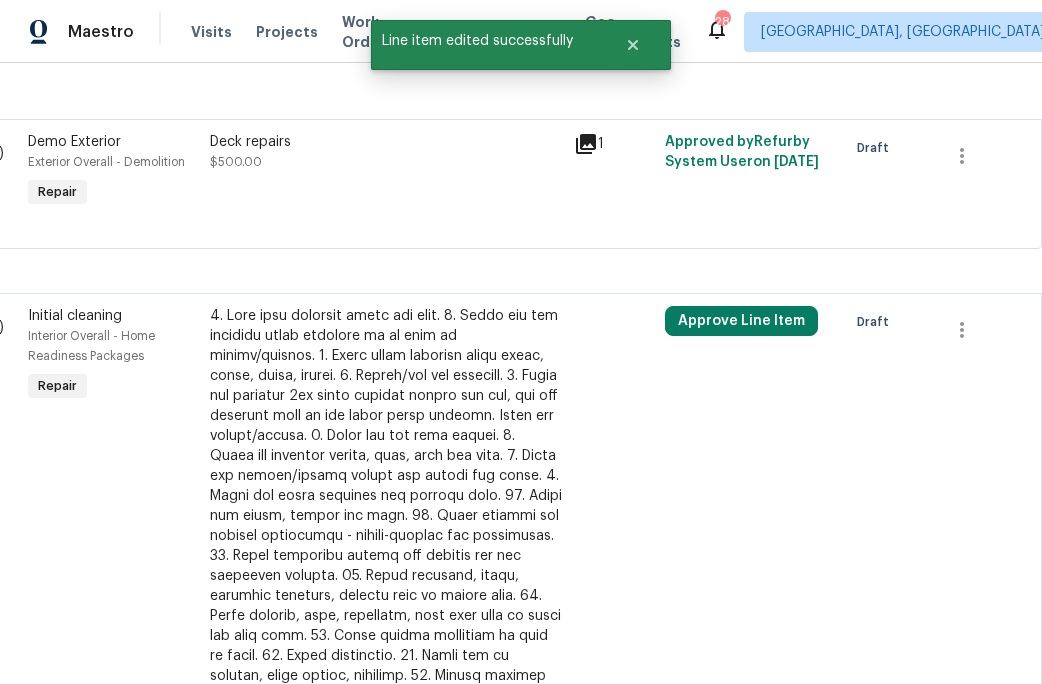 scroll, scrollTop: 0, scrollLeft: 0, axis: both 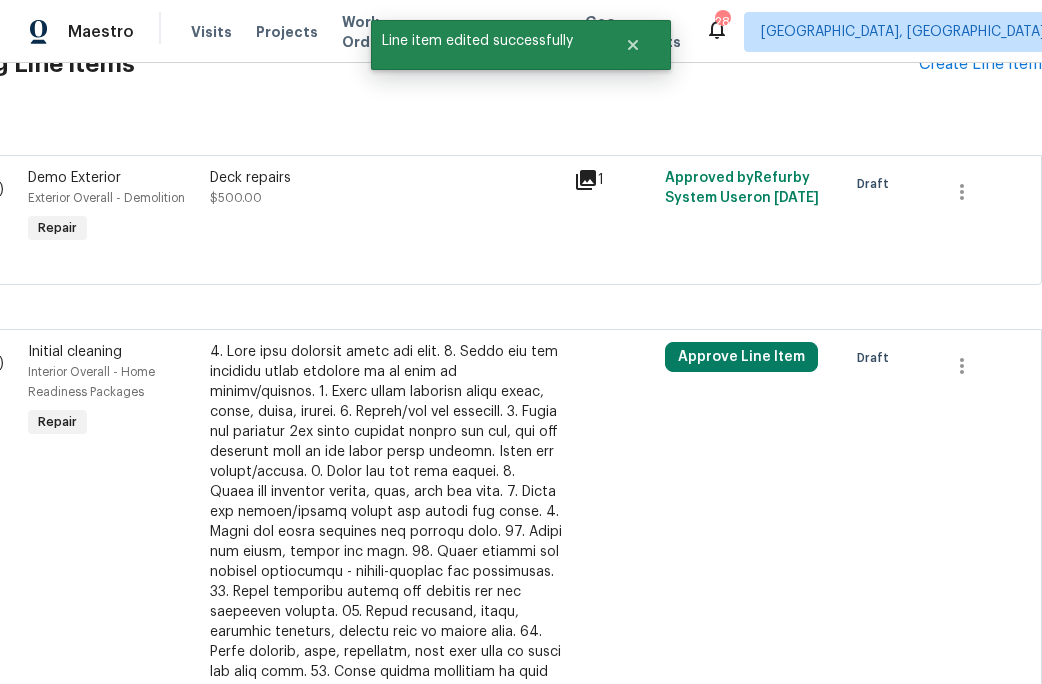 click at bounding box center (386, 612) 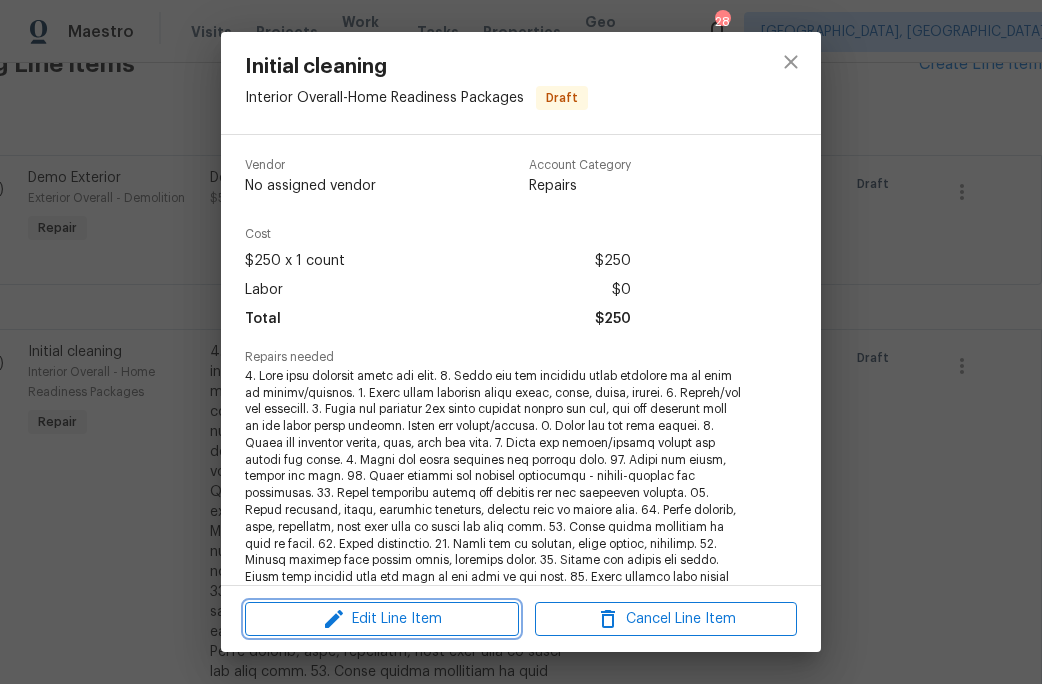 click on "Edit Line Item" at bounding box center (382, 619) 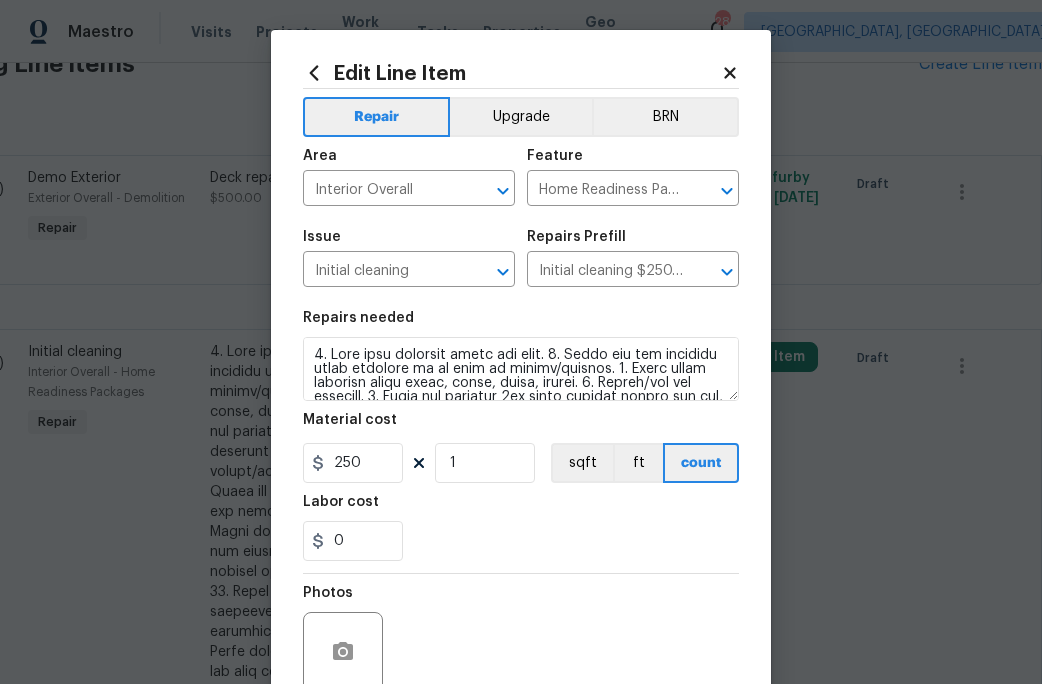 click 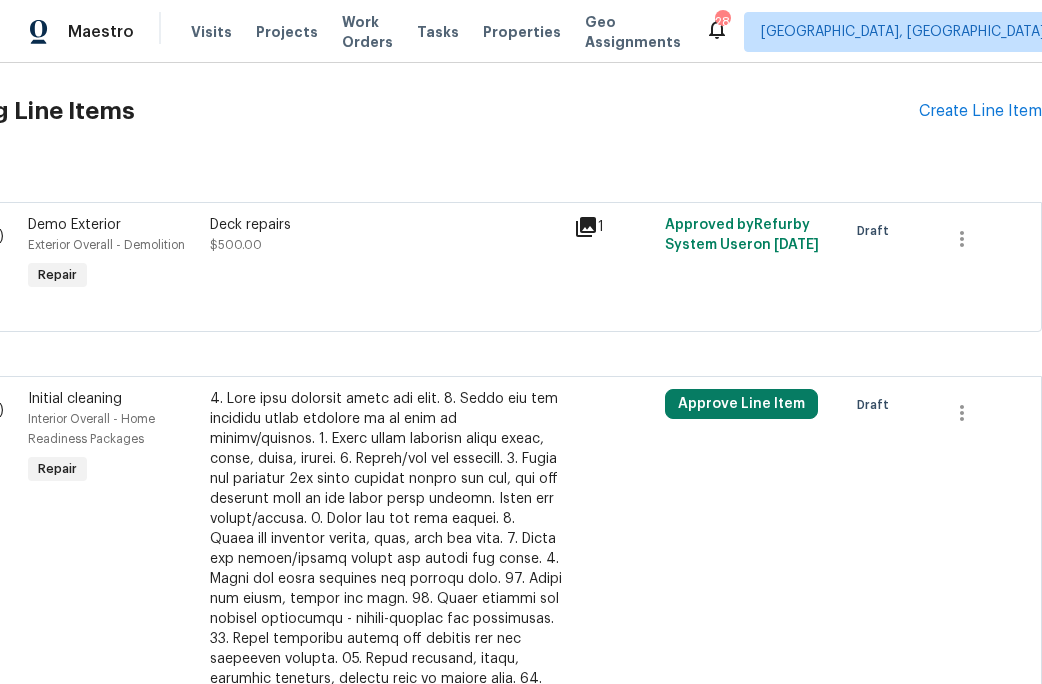 scroll, scrollTop: 572, scrollLeft: 88, axis: both 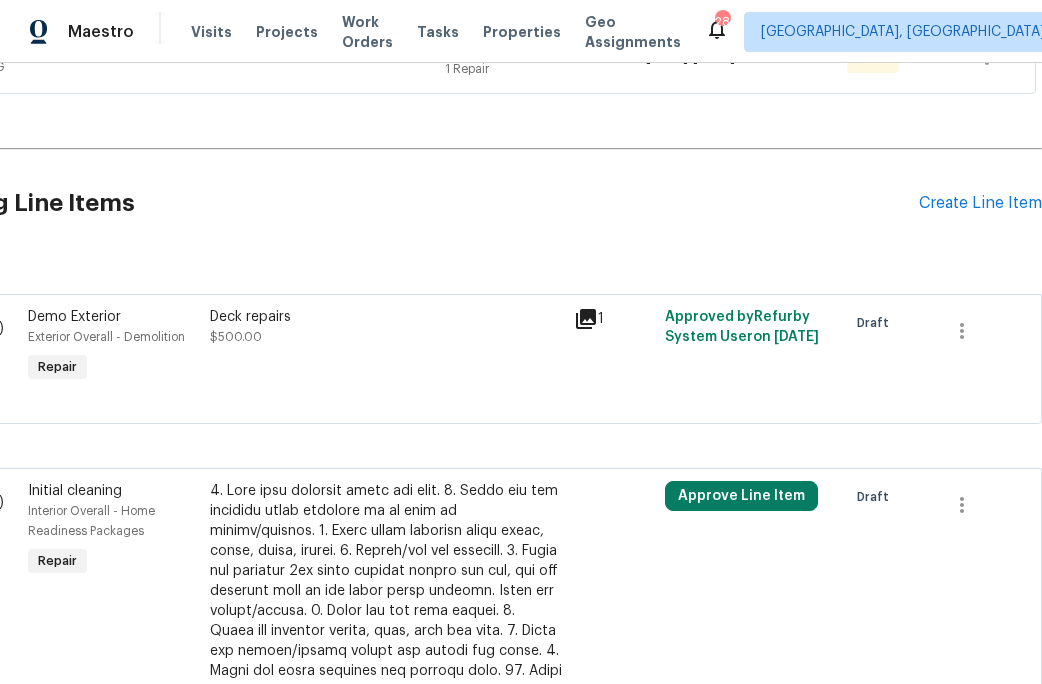 click at bounding box center (386, 751) 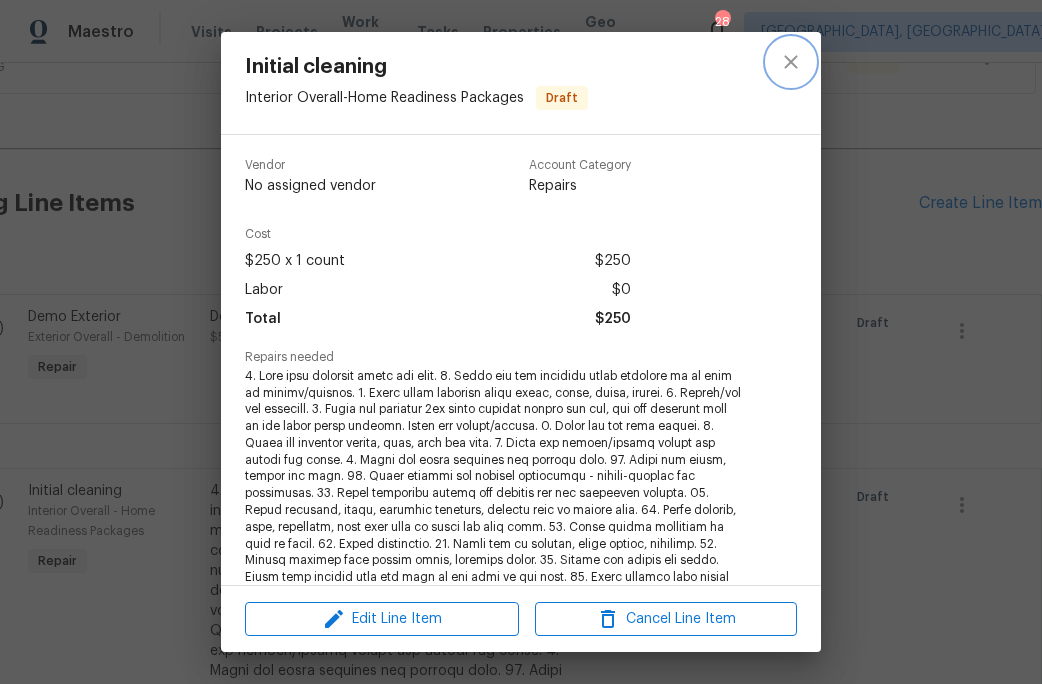 click 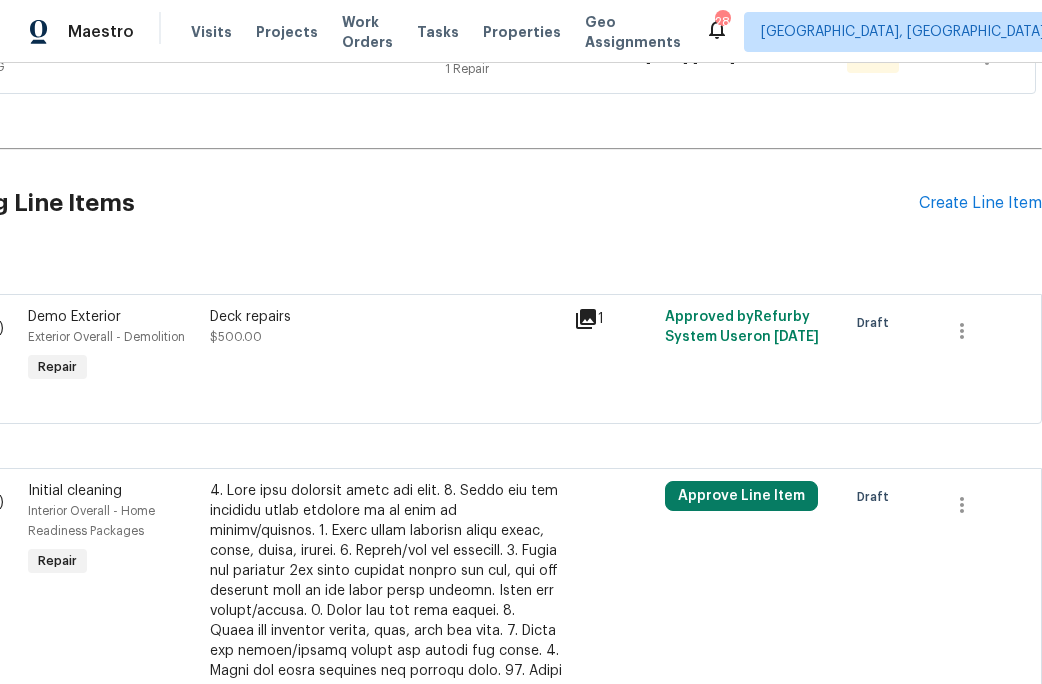 click on "Interior Overall - Home Readiness Packages" at bounding box center [113, 521] 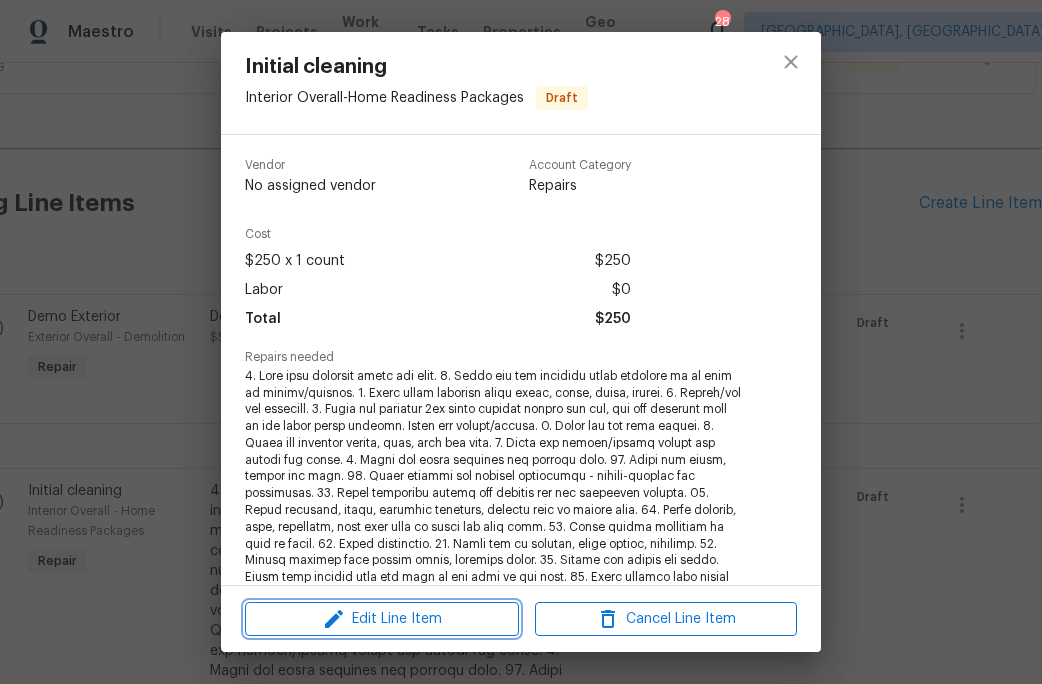 click on "Edit Line Item" at bounding box center (382, 619) 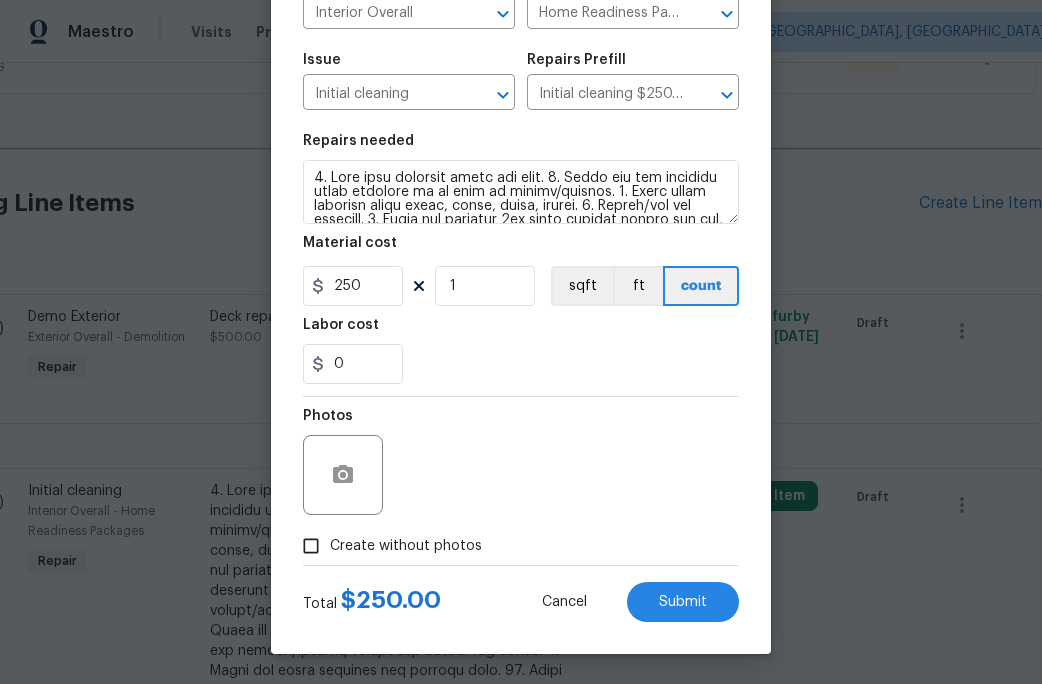 scroll, scrollTop: 0, scrollLeft: 0, axis: both 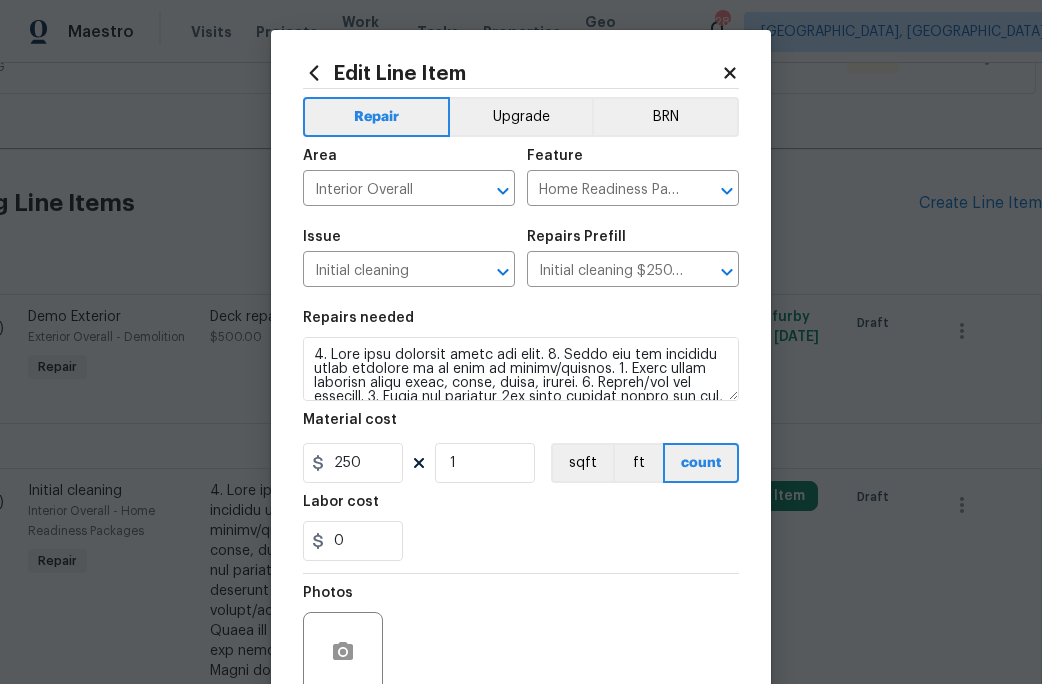 click 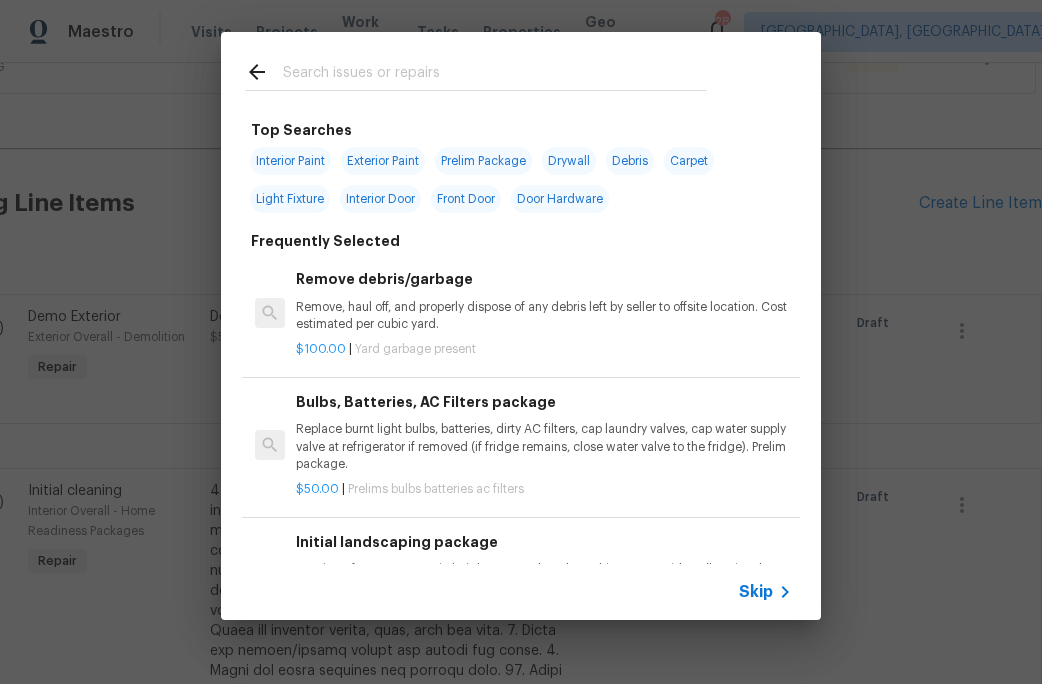 click 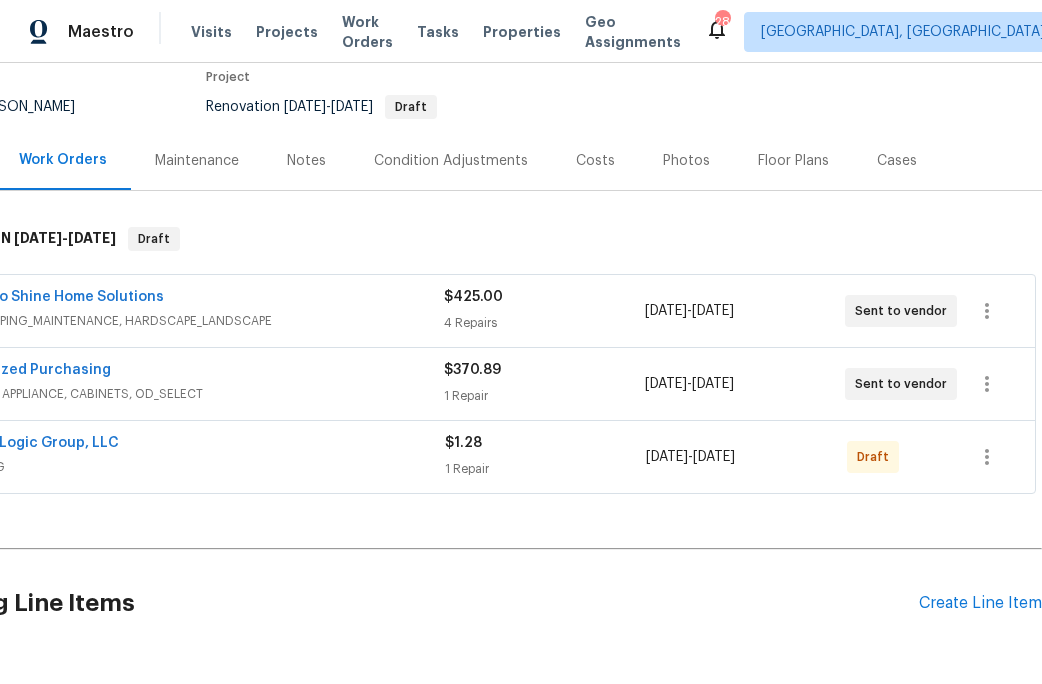scroll, scrollTop: 241, scrollLeft: 88, axis: both 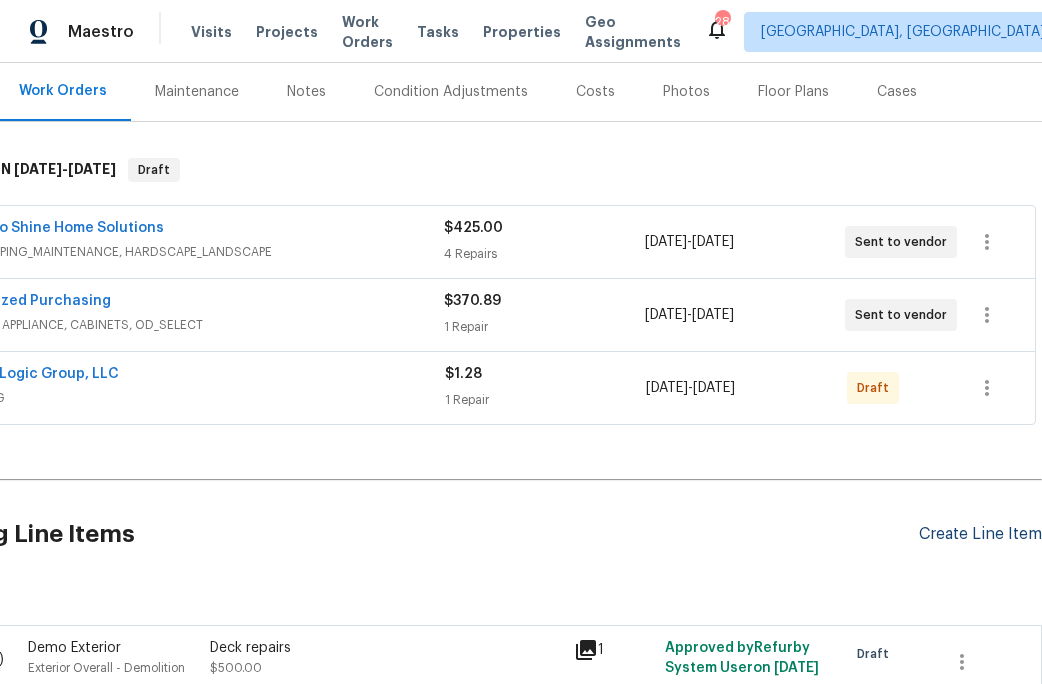 click on "Create Line Item" at bounding box center [980, 534] 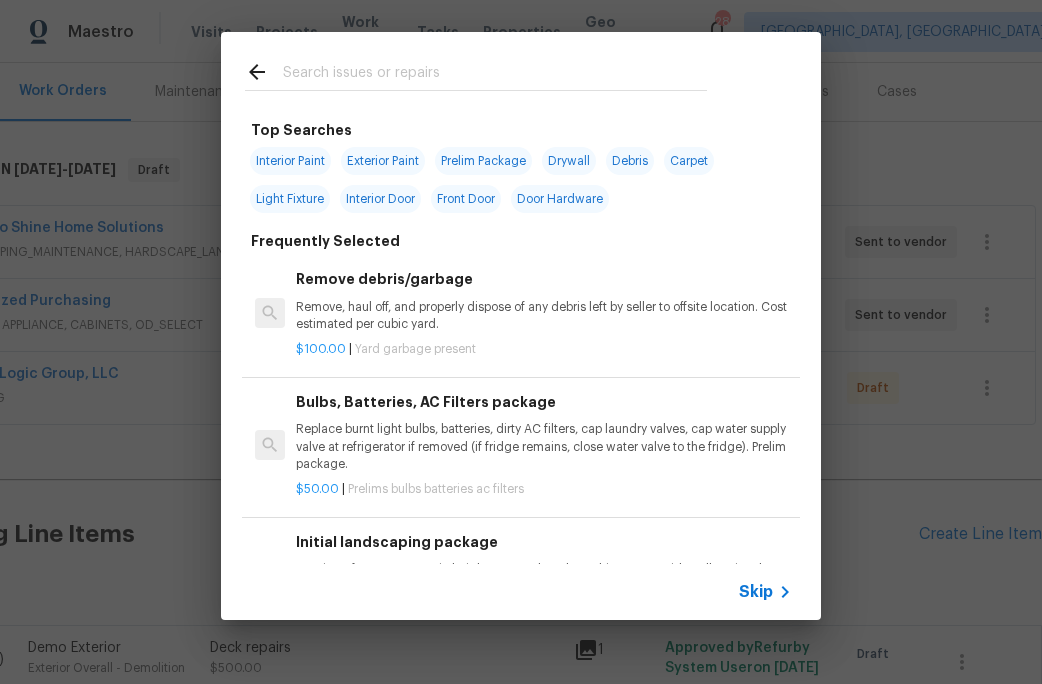 click at bounding box center (495, 75) 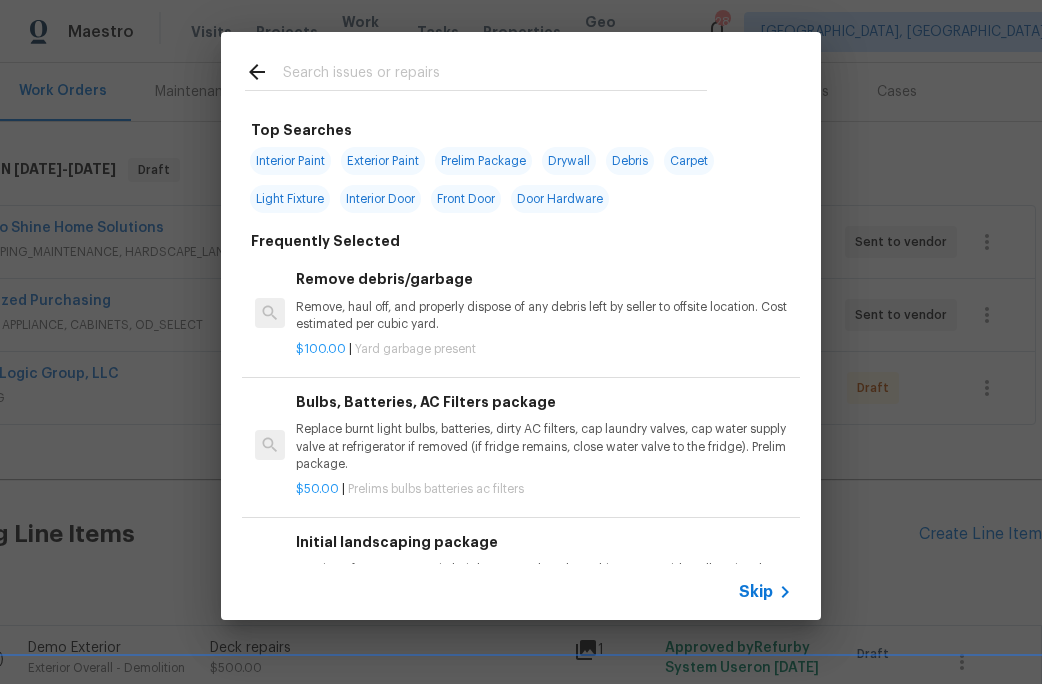 click on "Interior Paint" at bounding box center [290, 161] 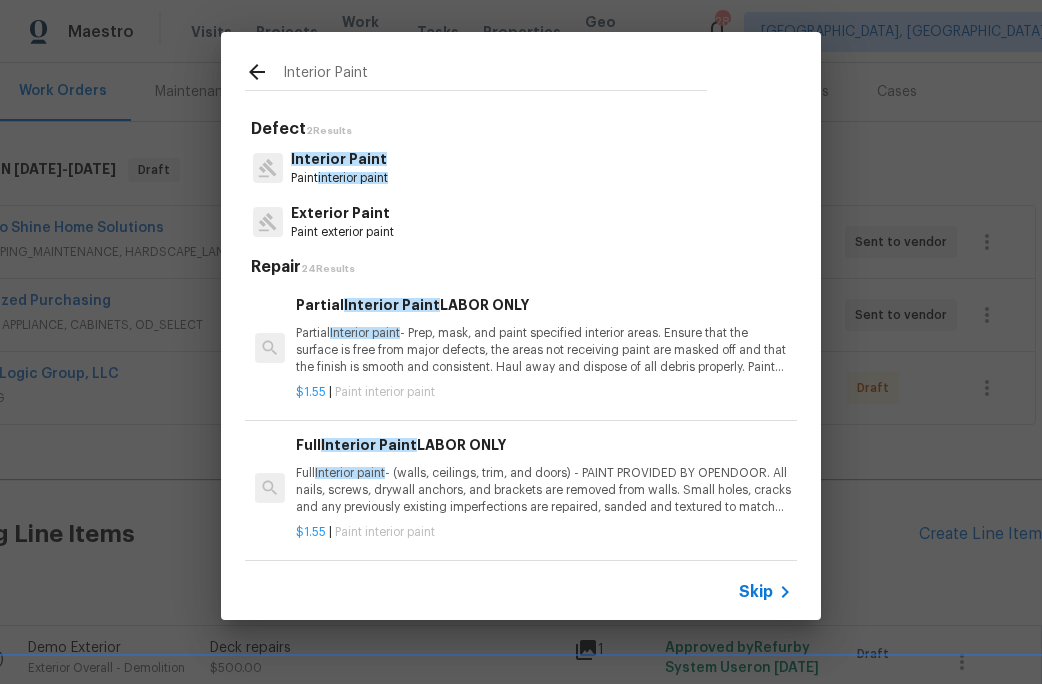 click on "interior paint" at bounding box center [353, 178] 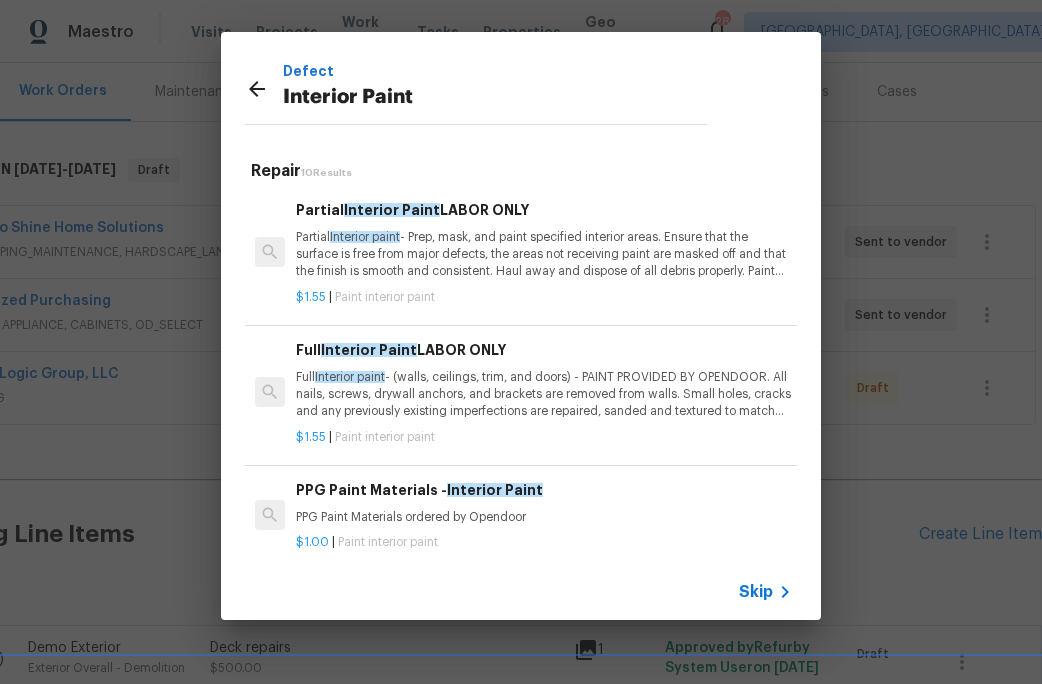 click on "Full  Interior paint  - (walls, ceilings, trim, and doors) - PAINT PROVIDED BY OPENDOOR. All nails, screws, drywall anchors, and brackets are removed from walls. Small holes, cracks and any previously existing imperfections are repaired, sanded and textured to match surrounding texture prior to painting. Caulk all edges/corners, windows, doors, counters, tubs/showers and baseboards; To include painting of all register vents (after proper preparation), all sides of doors, protection of floors, cabinets, hardware and hinges, windows with drop cloths, plastic sheeting and masking. Clean up and removal of prep debris and any paint overspray." at bounding box center (544, 394) 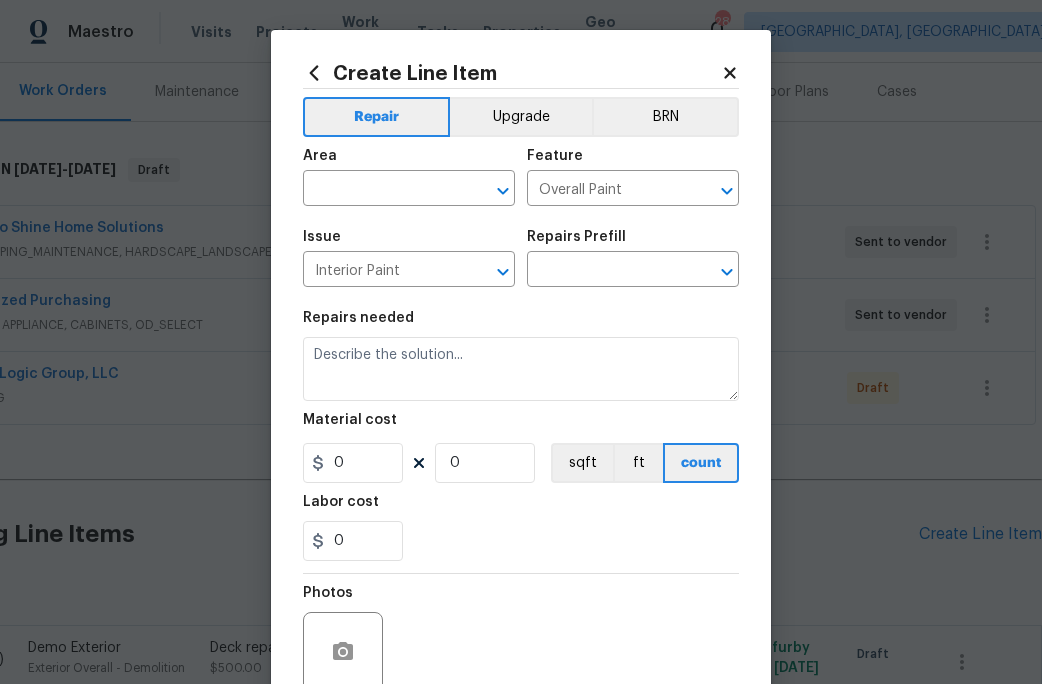 type on "Full Interior Paint LABOR ONLY $1.55" 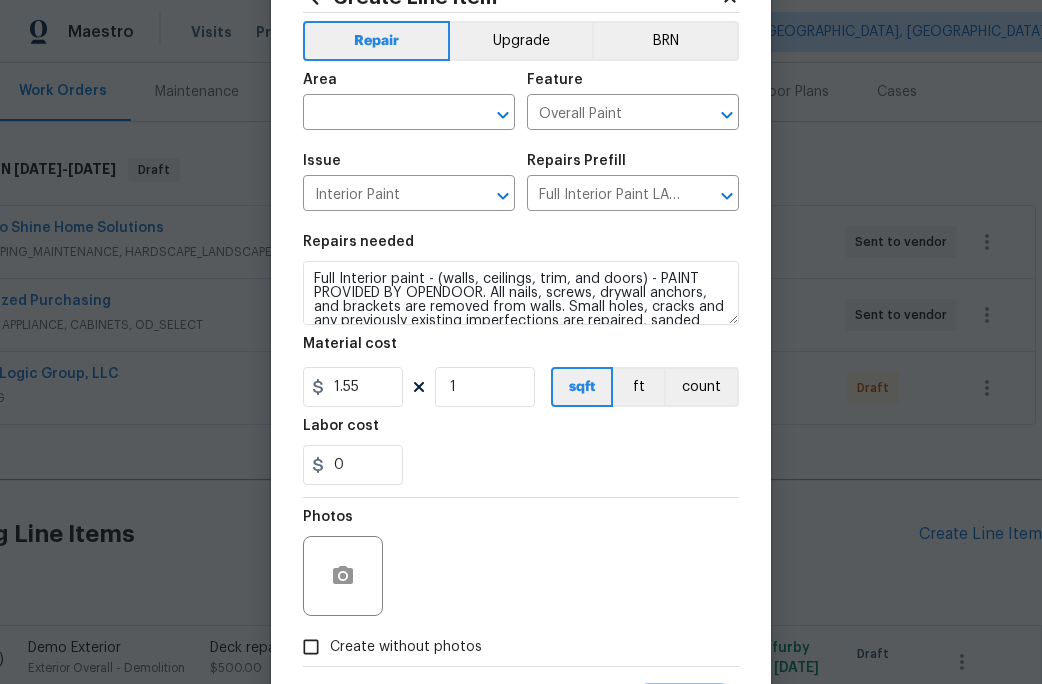 scroll, scrollTop: 95, scrollLeft: 0, axis: vertical 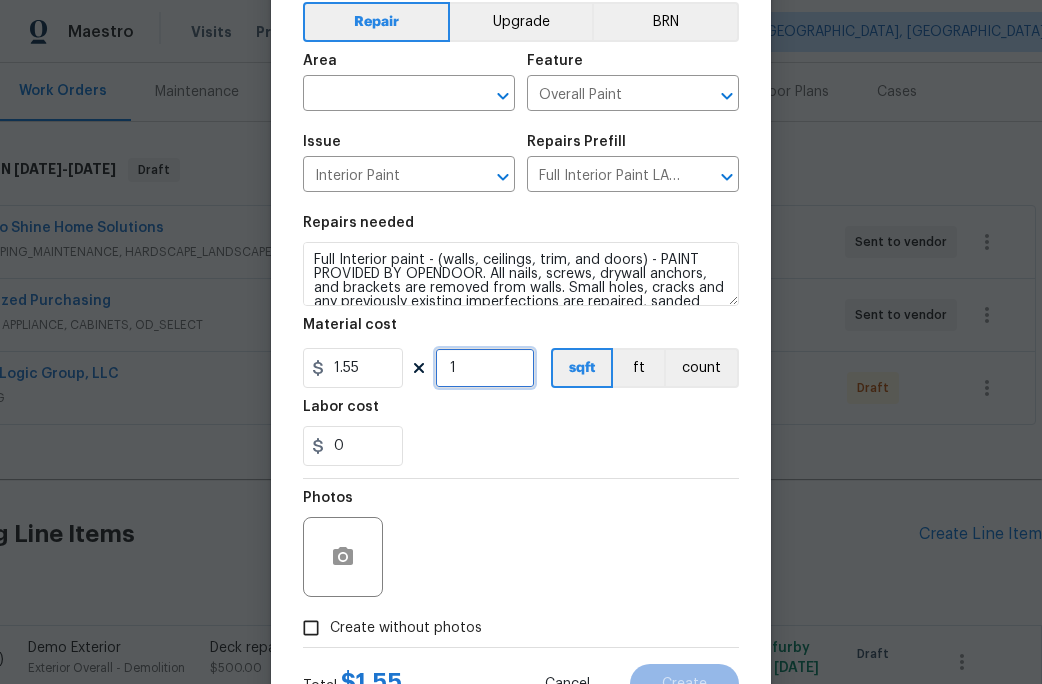 click on "1" at bounding box center [485, 368] 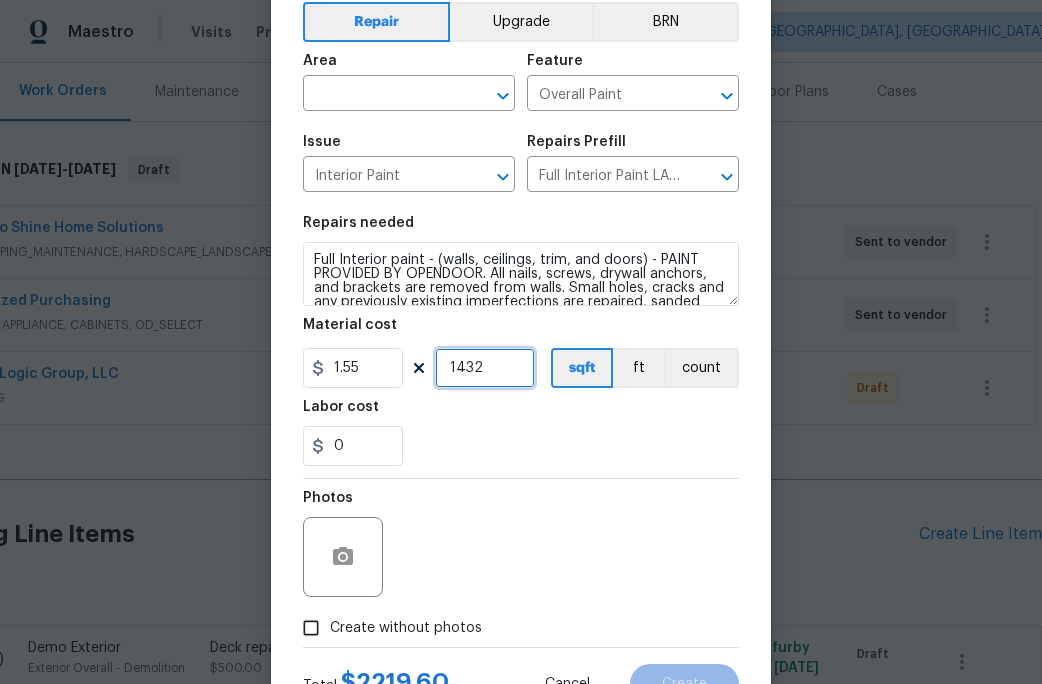 type on "1432" 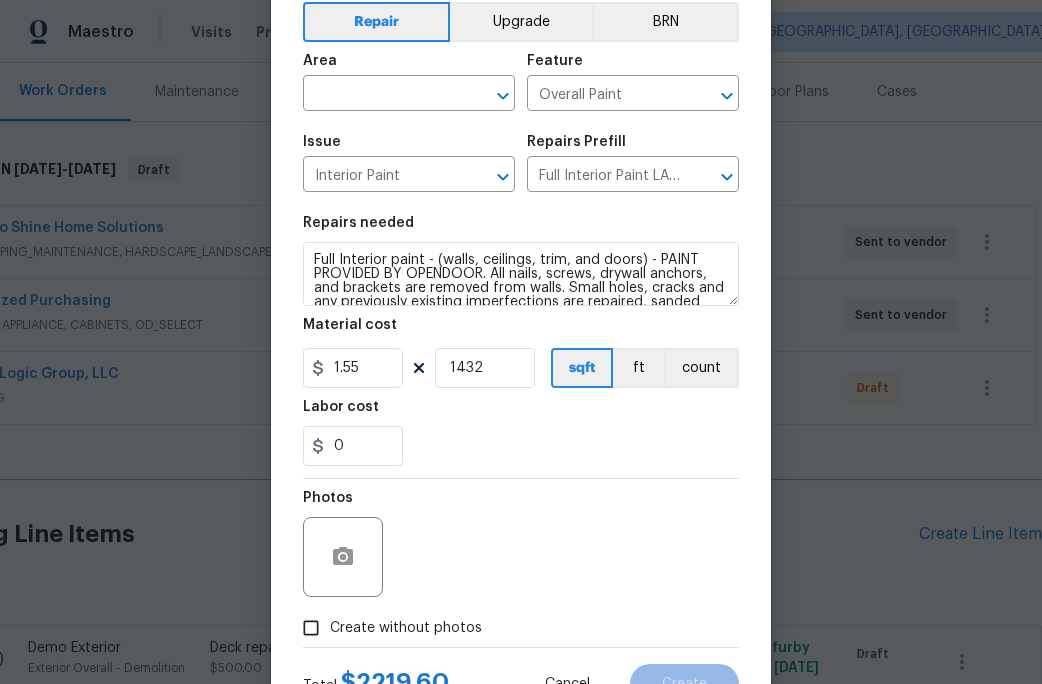 click on "Photos" at bounding box center (521, 544) 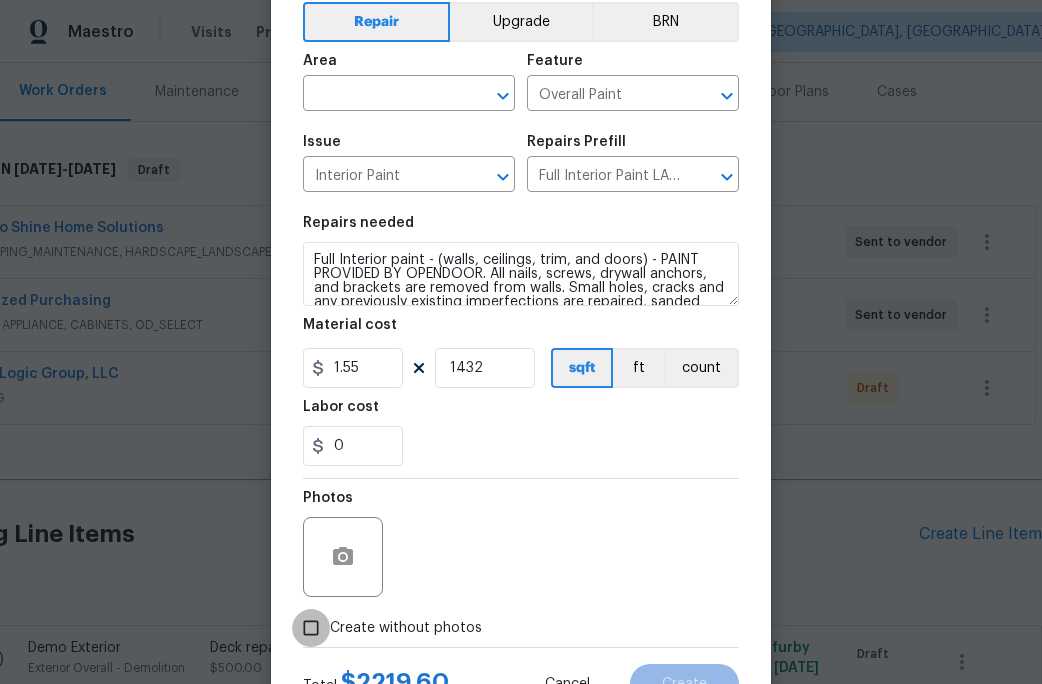 click on "Create without photos" at bounding box center [311, 628] 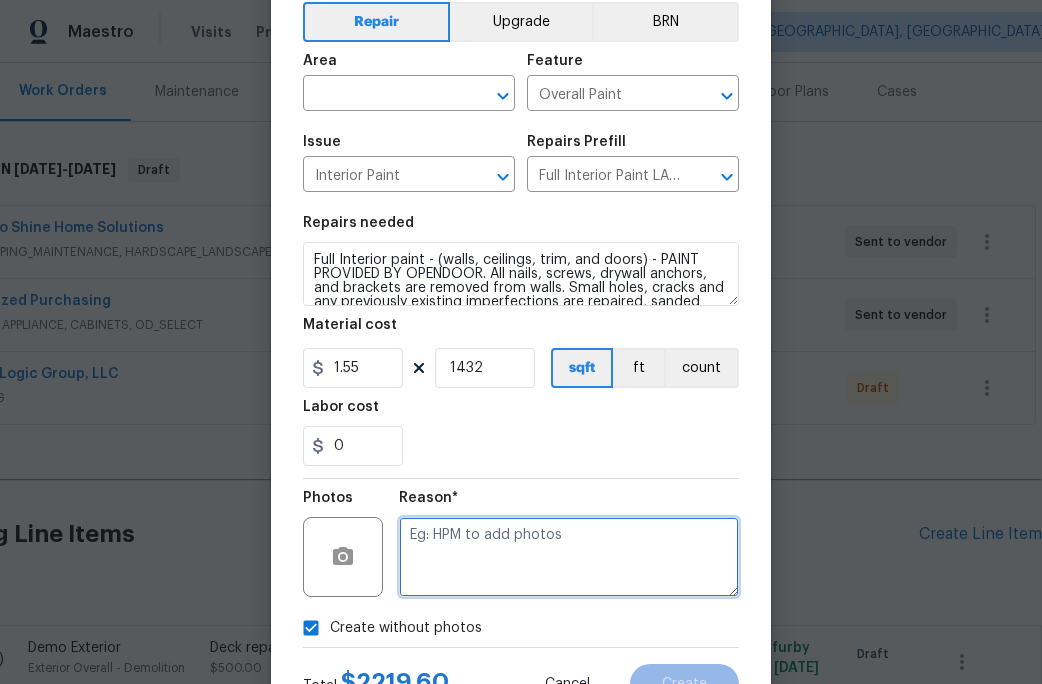 click at bounding box center [569, 557] 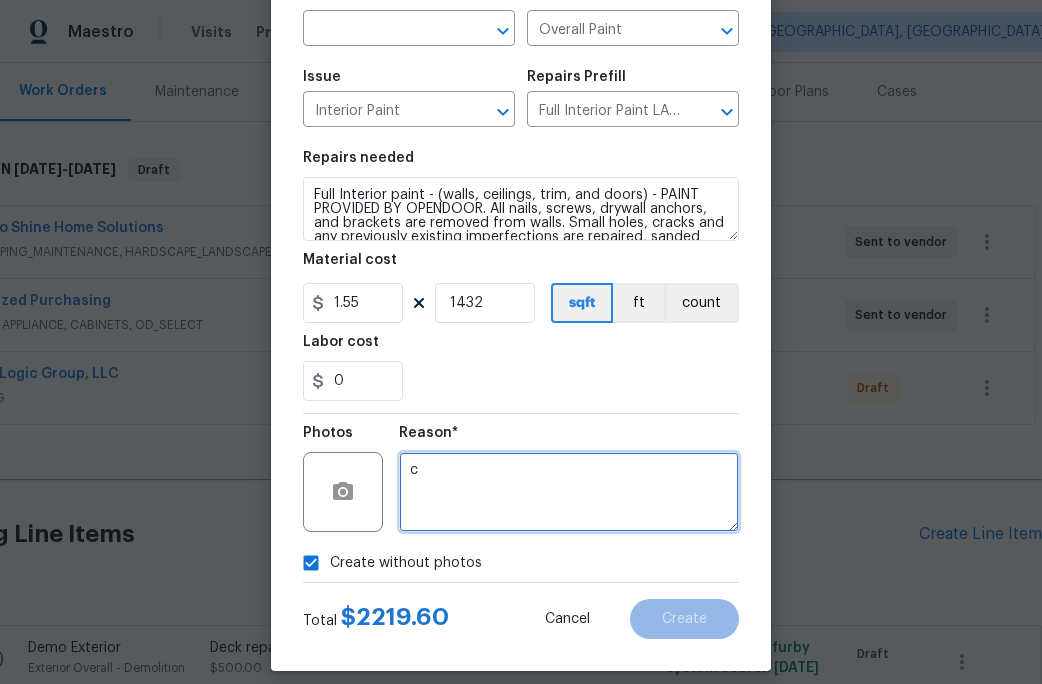scroll, scrollTop: 178, scrollLeft: 0, axis: vertical 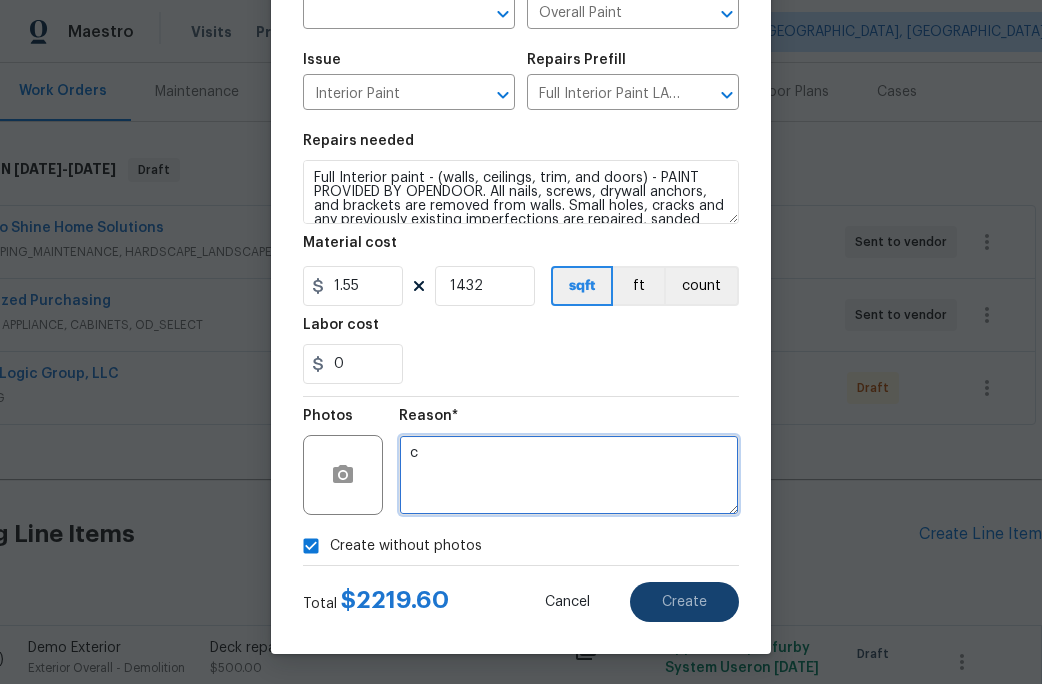 type on "c" 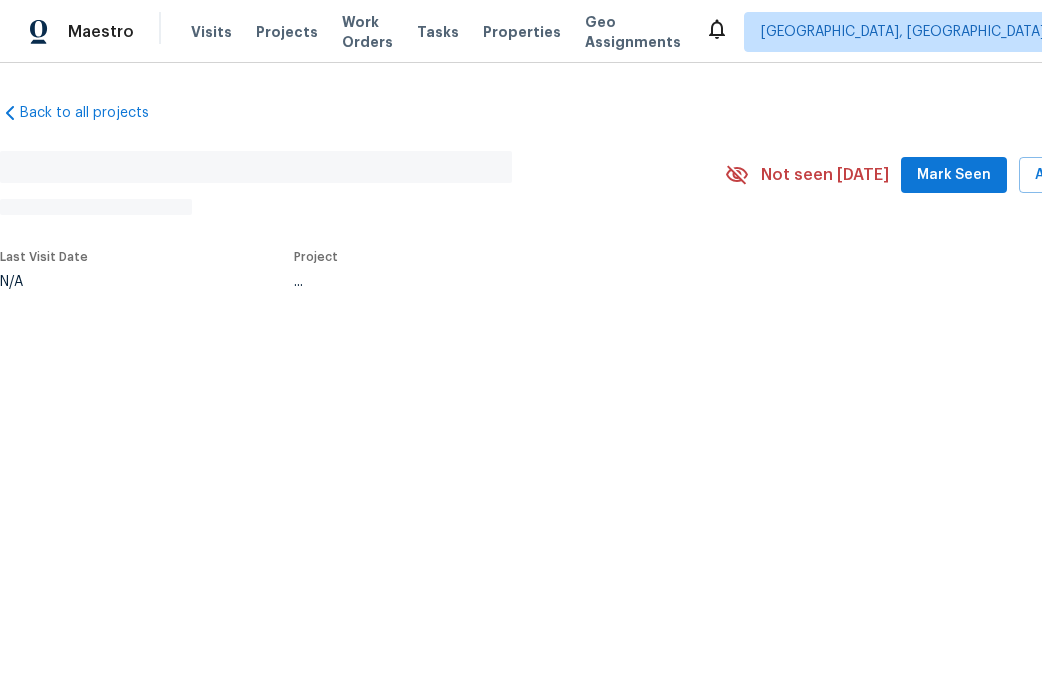 scroll, scrollTop: 0, scrollLeft: 0, axis: both 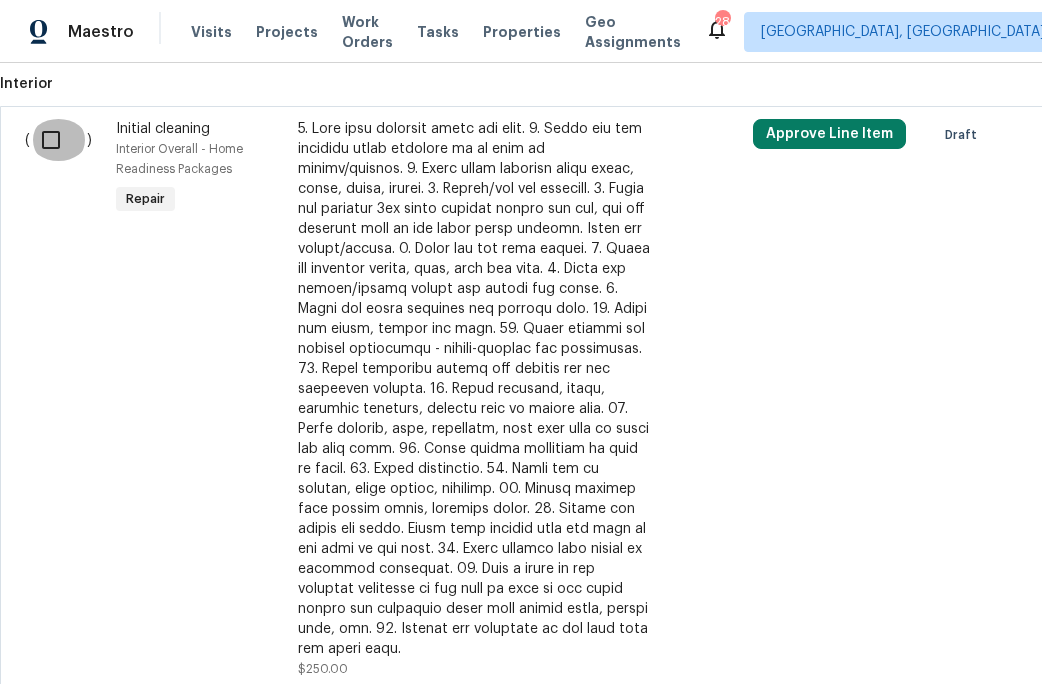 click at bounding box center (58, 140) 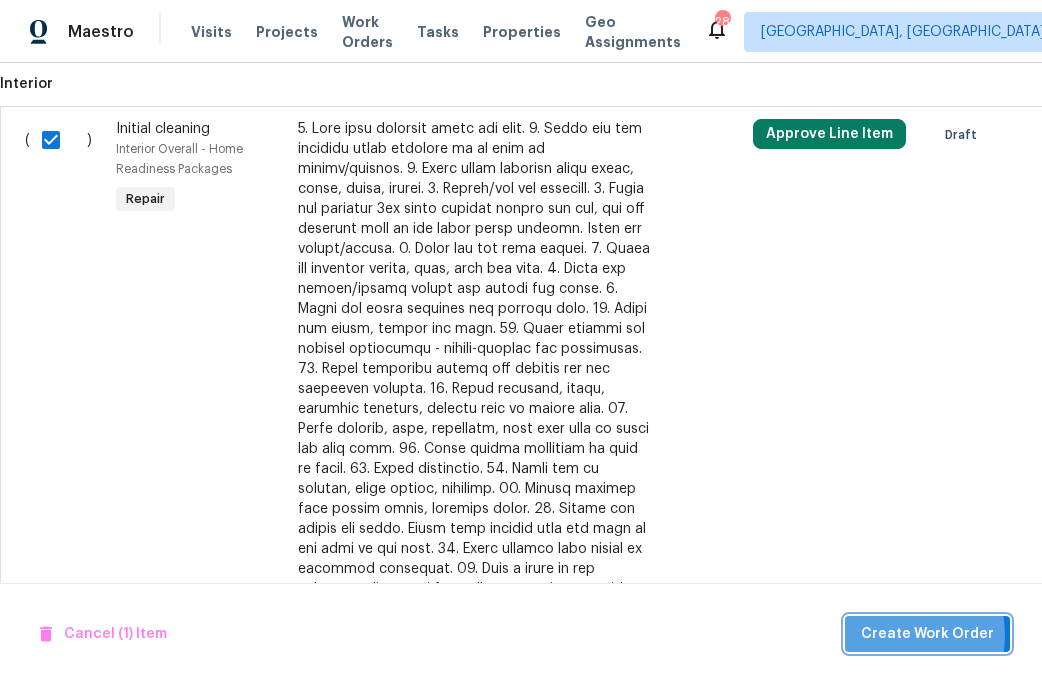 click on "Create Work Order" at bounding box center (927, 634) 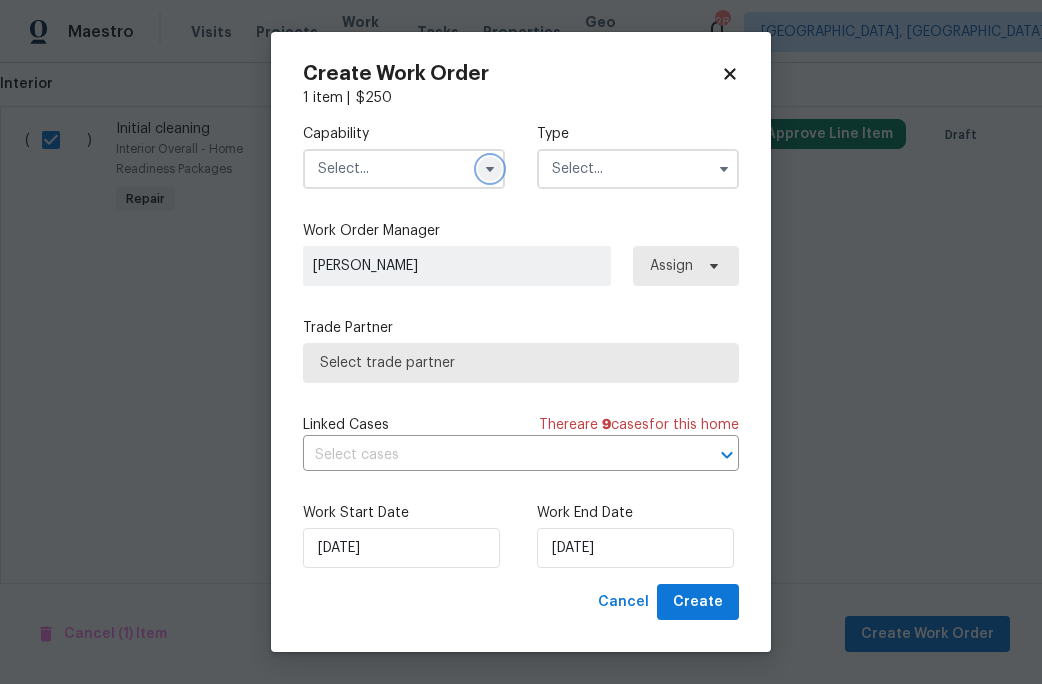 click 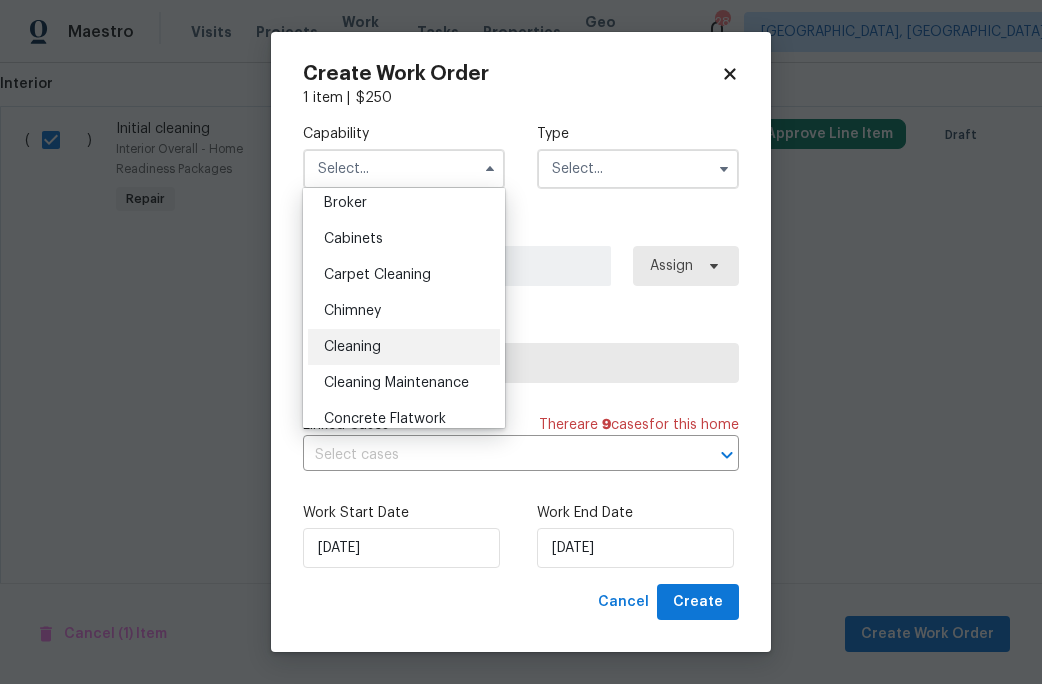 scroll, scrollTop: 150, scrollLeft: 0, axis: vertical 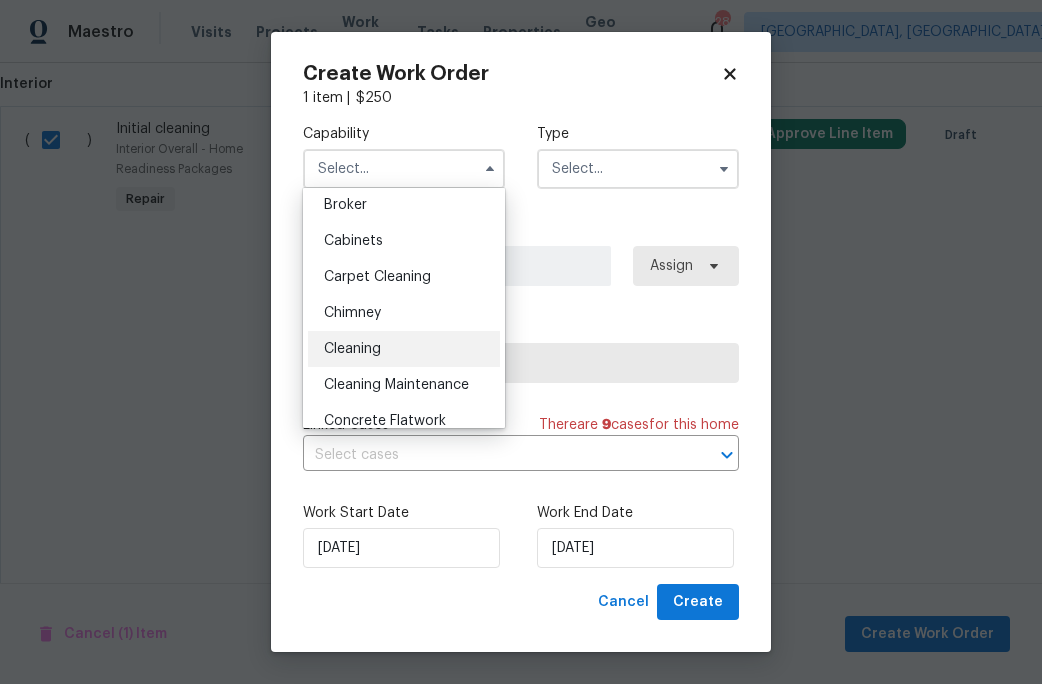 click on "Cleaning Maintenance" at bounding box center (396, 385) 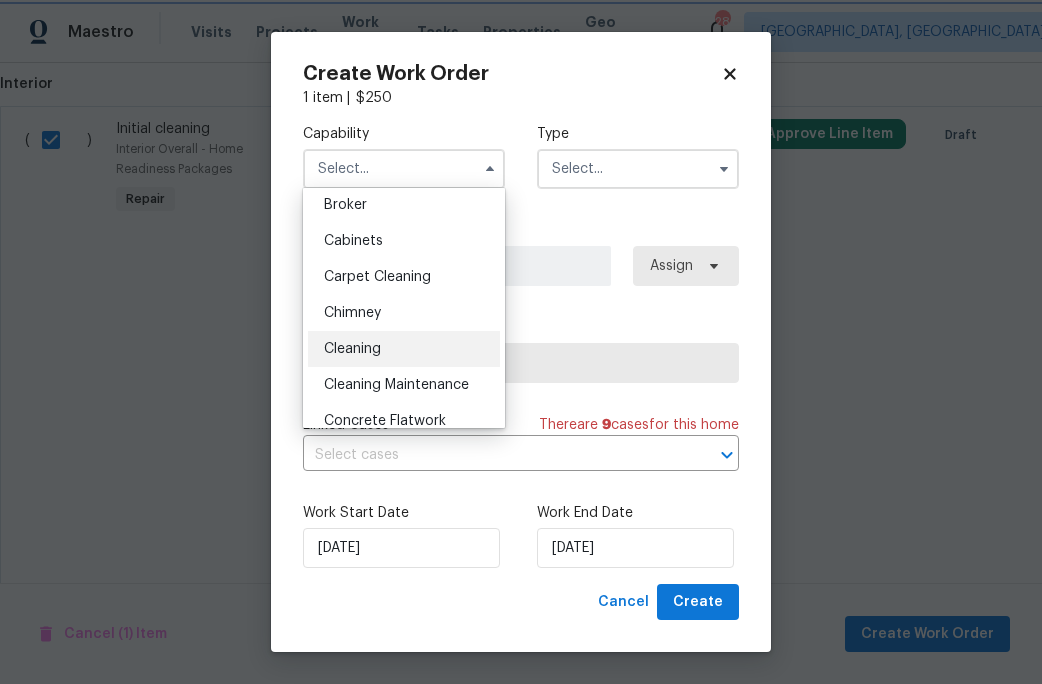 type on "Cleaning Maintenance" 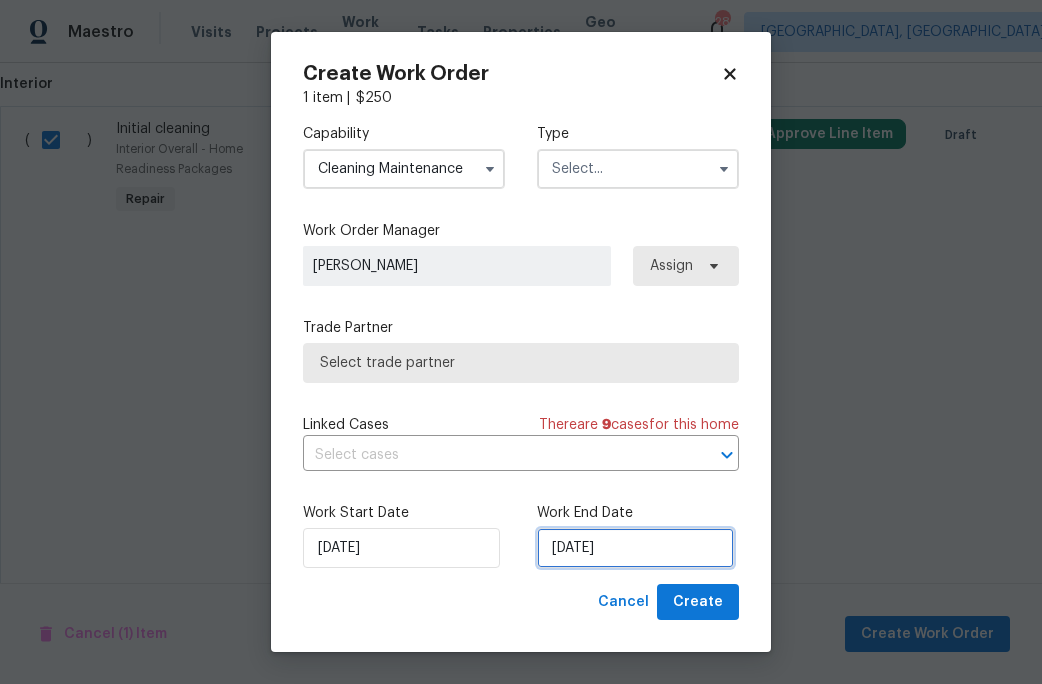 click on "[DATE]" at bounding box center [635, 548] 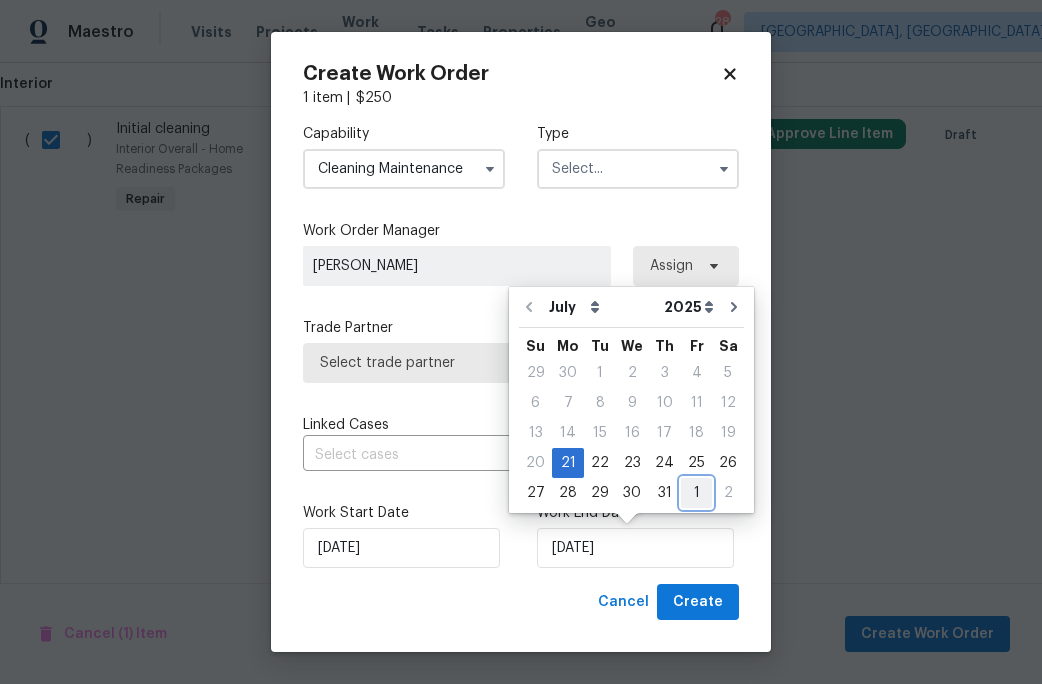 click on "1" at bounding box center [696, 493] 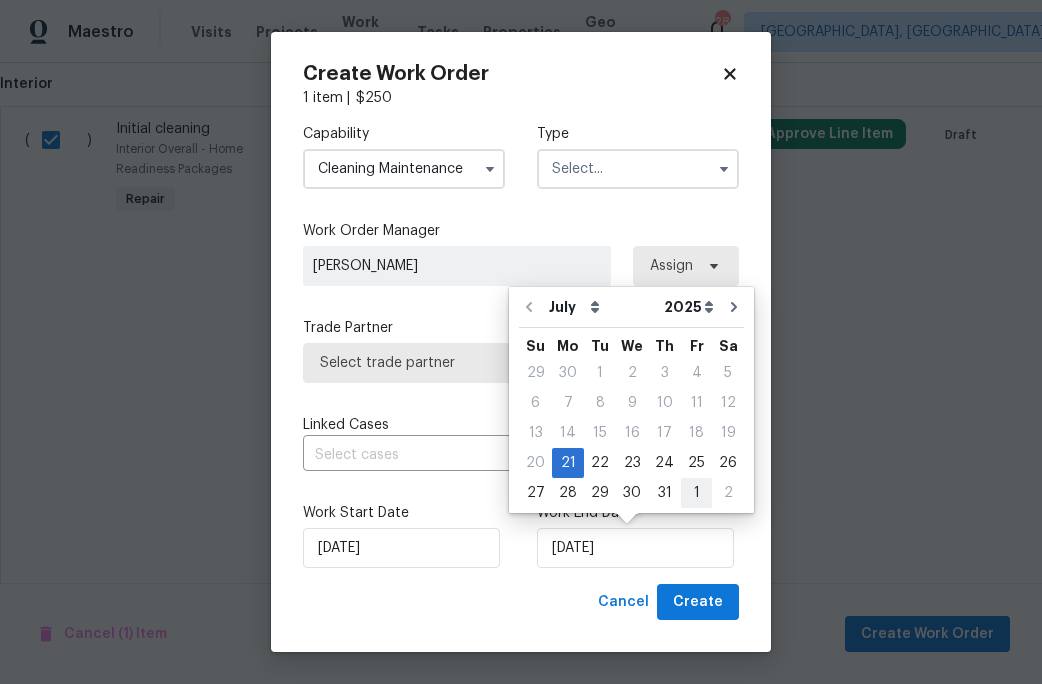 type on "[DATE]" 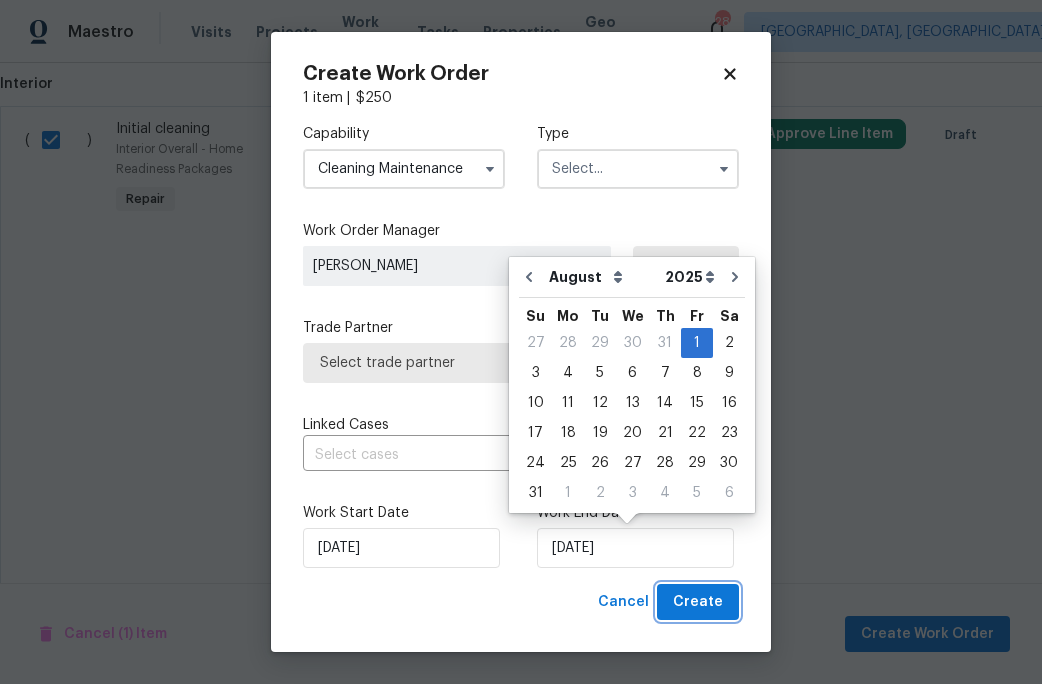 click on "Create" at bounding box center [698, 602] 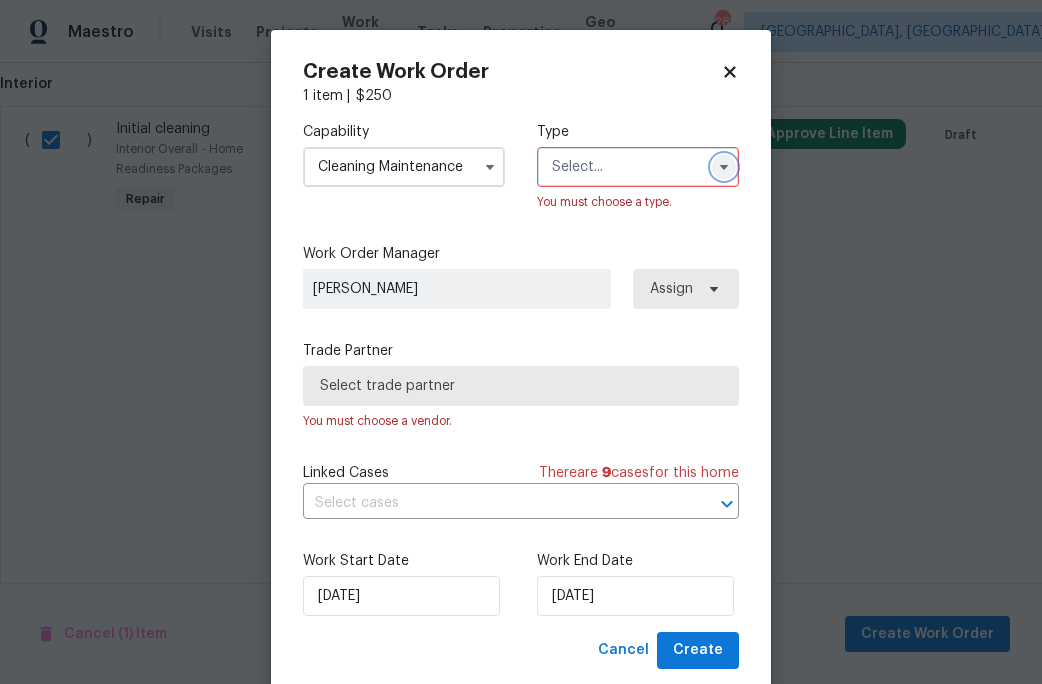 click 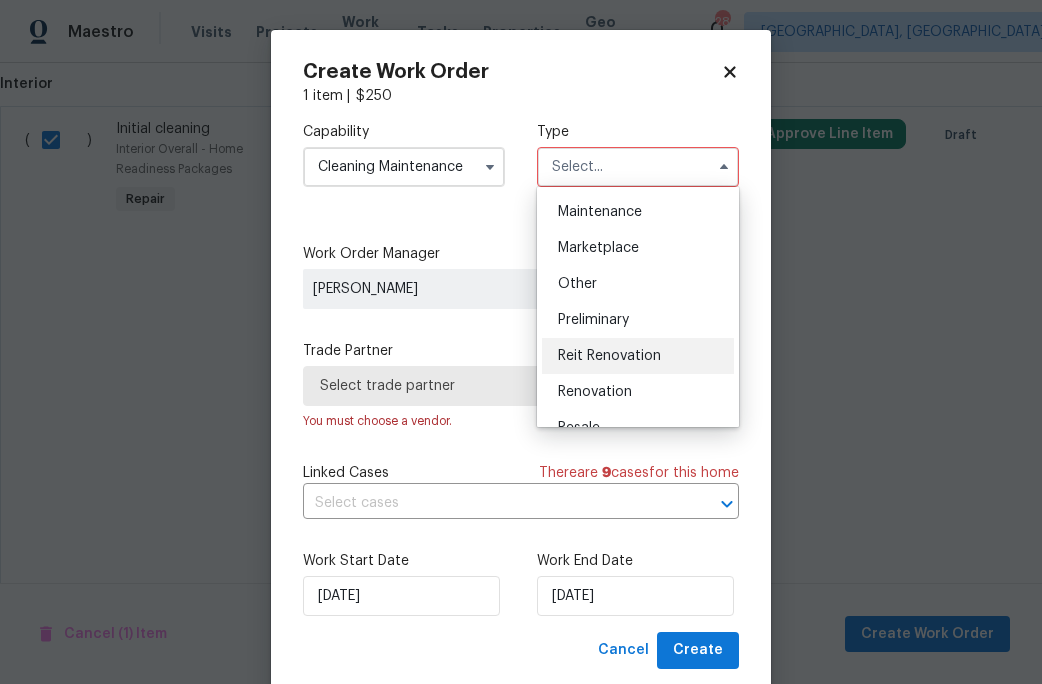 scroll, scrollTop: 359, scrollLeft: 0, axis: vertical 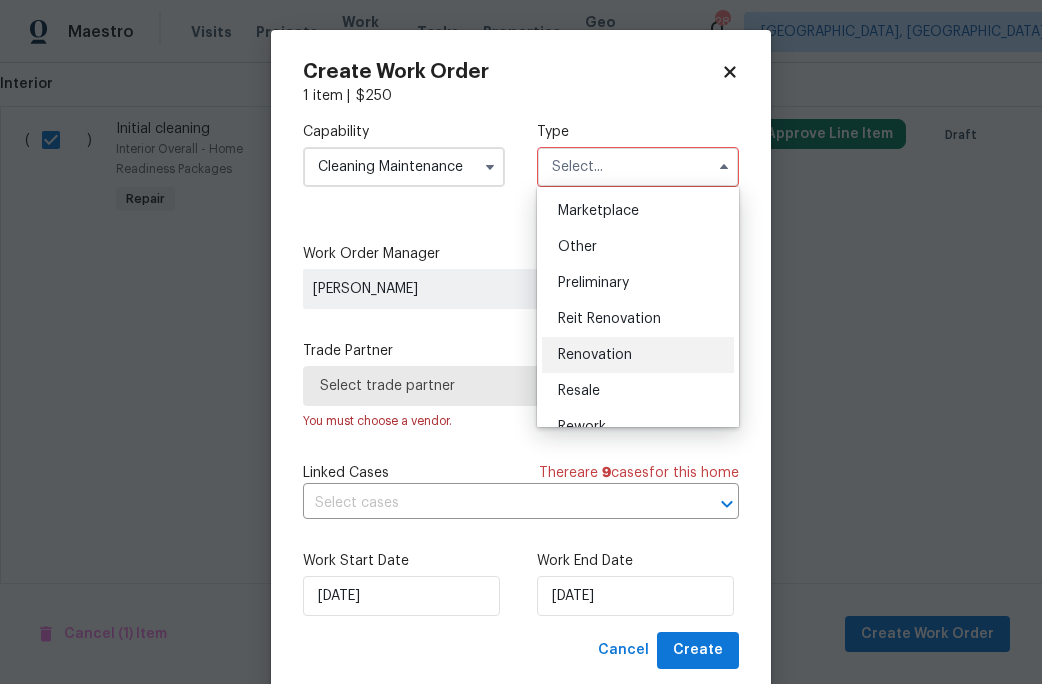 click on "Renovation" at bounding box center (595, 355) 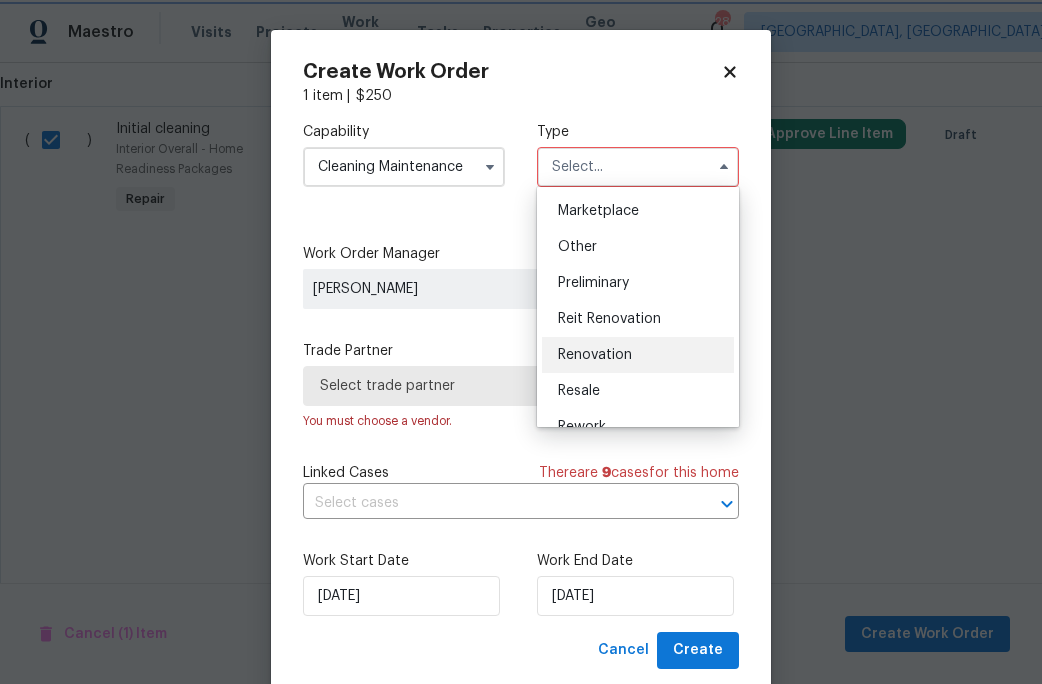 type on "Renovation" 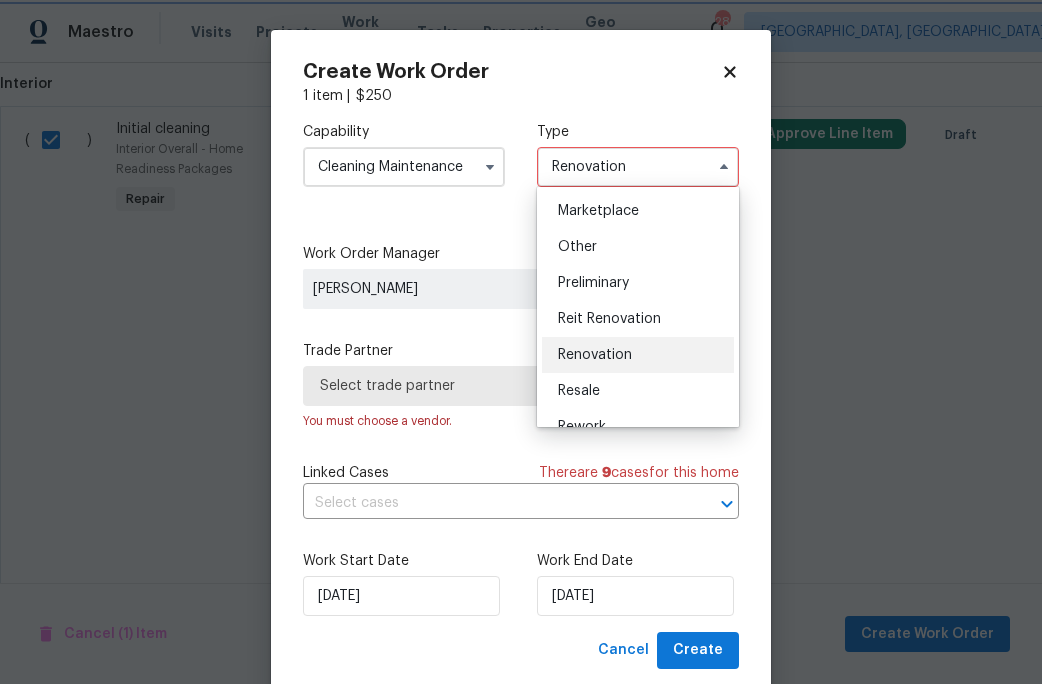 scroll, scrollTop: 0, scrollLeft: 0, axis: both 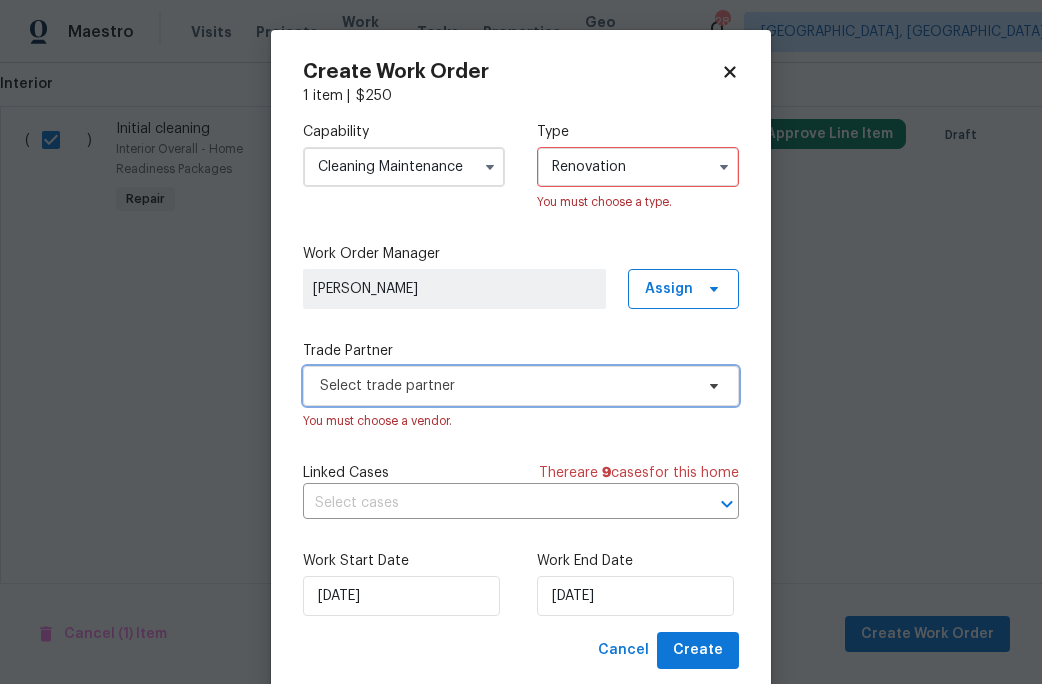 click on "Select trade partner" at bounding box center [521, 386] 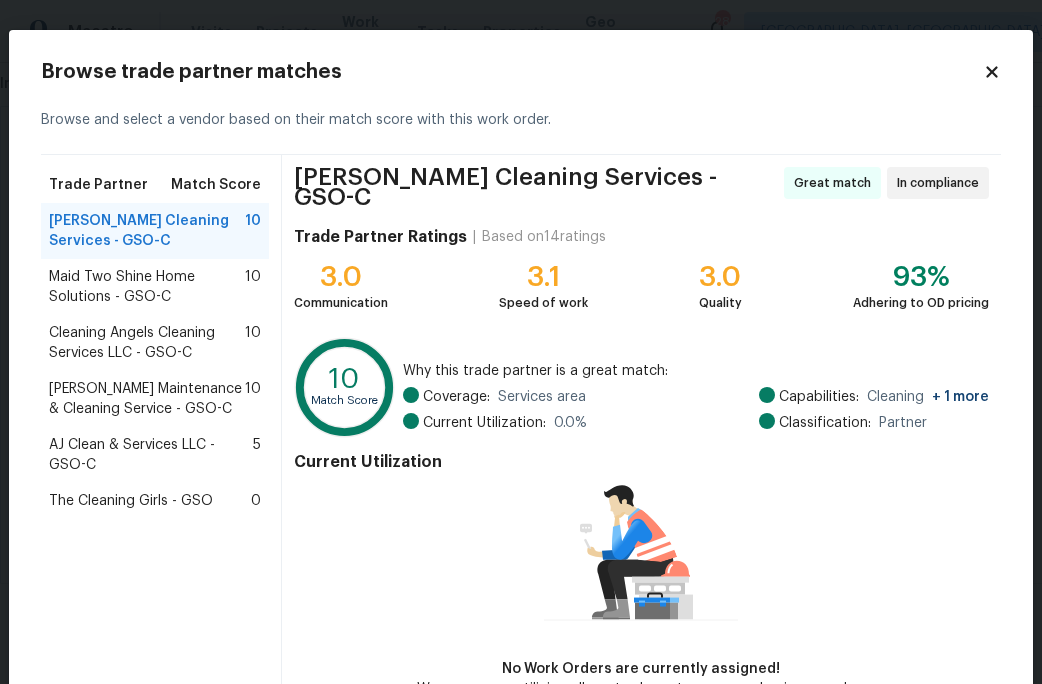 click on "[PERSON_NAME] Maintenance & Cleaning Service - GSO-C" at bounding box center [147, 399] 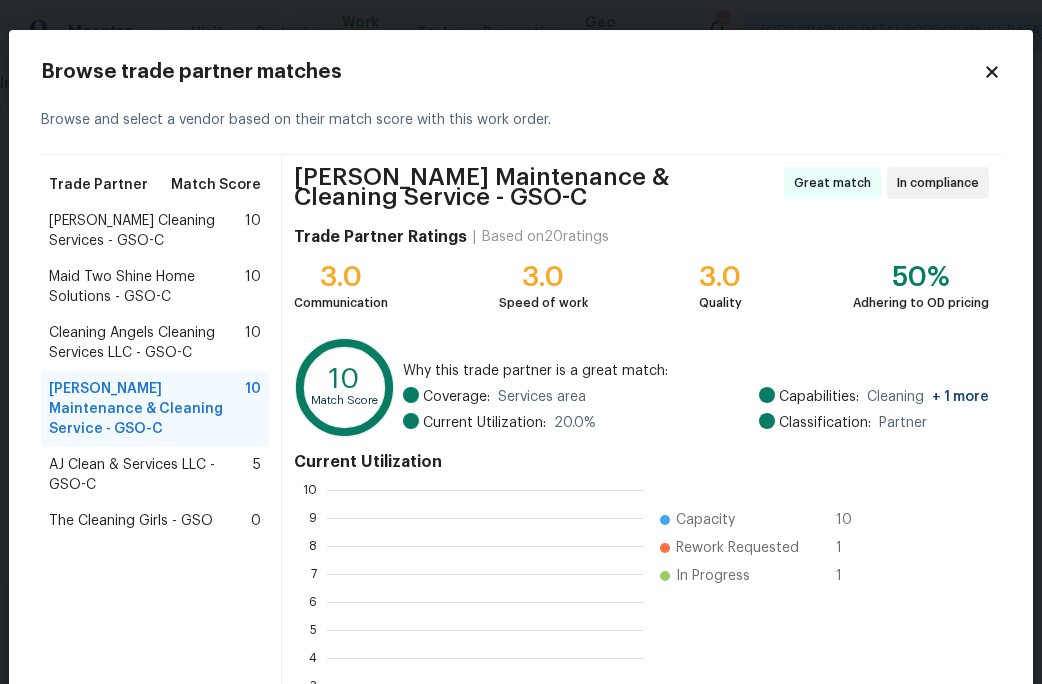 scroll, scrollTop: 2, scrollLeft: 2, axis: both 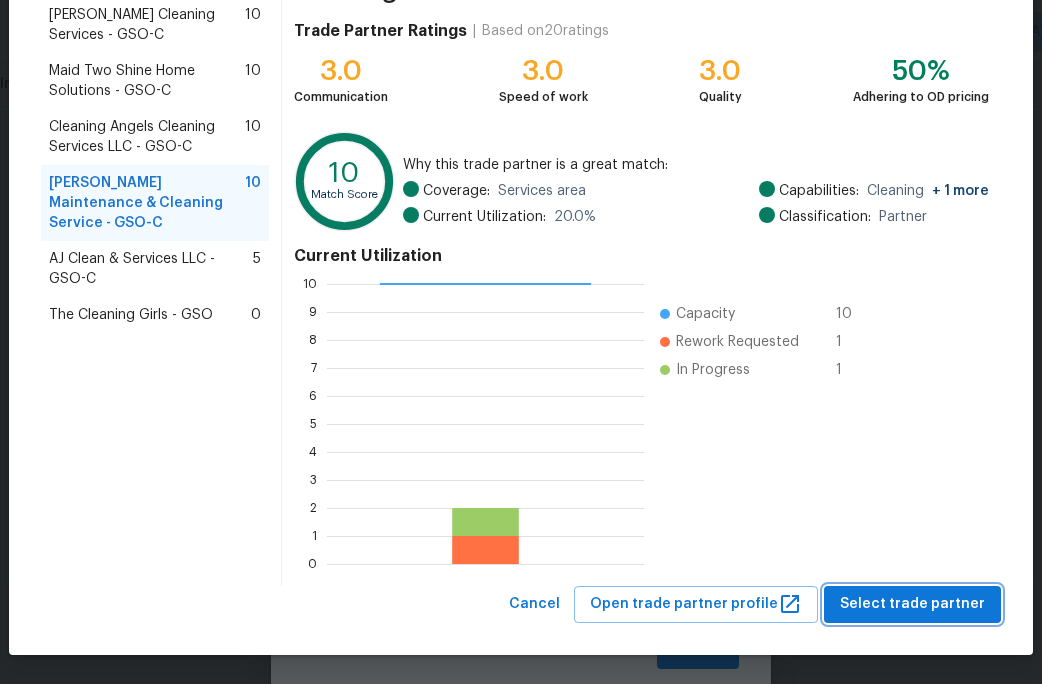 click on "Select trade partner" at bounding box center (912, 604) 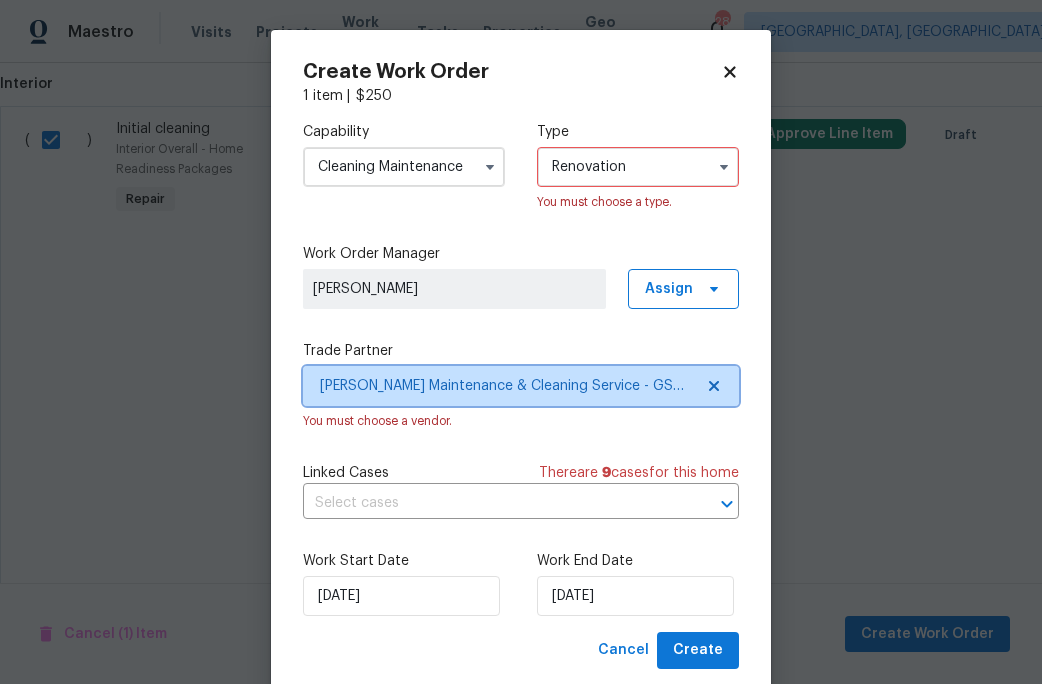scroll, scrollTop: 0, scrollLeft: 0, axis: both 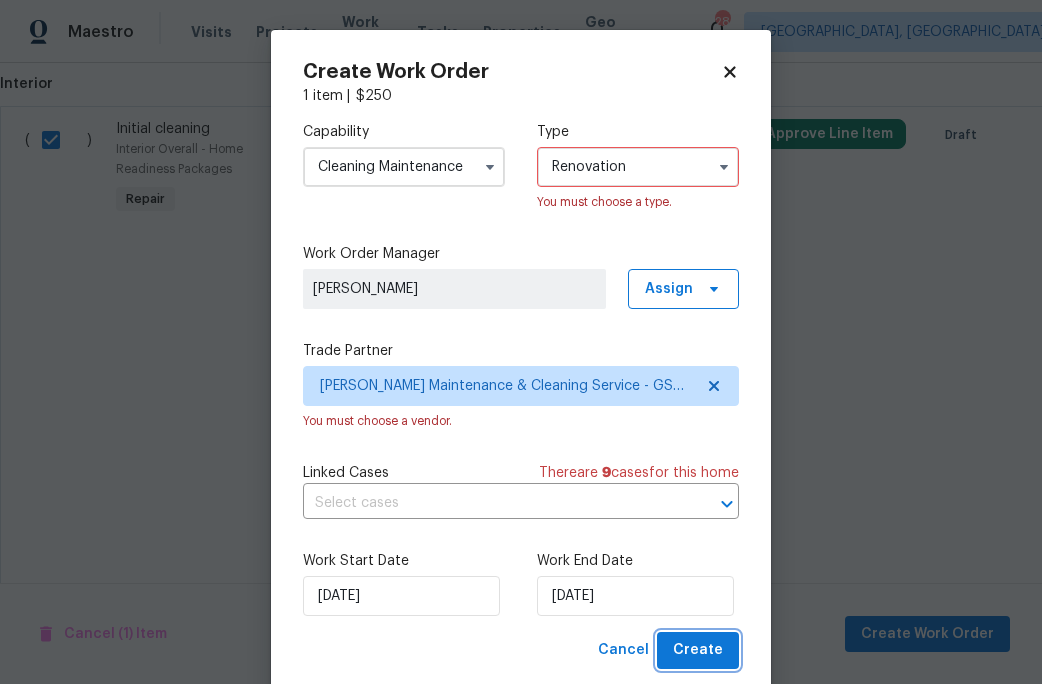 click on "Create" at bounding box center [698, 650] 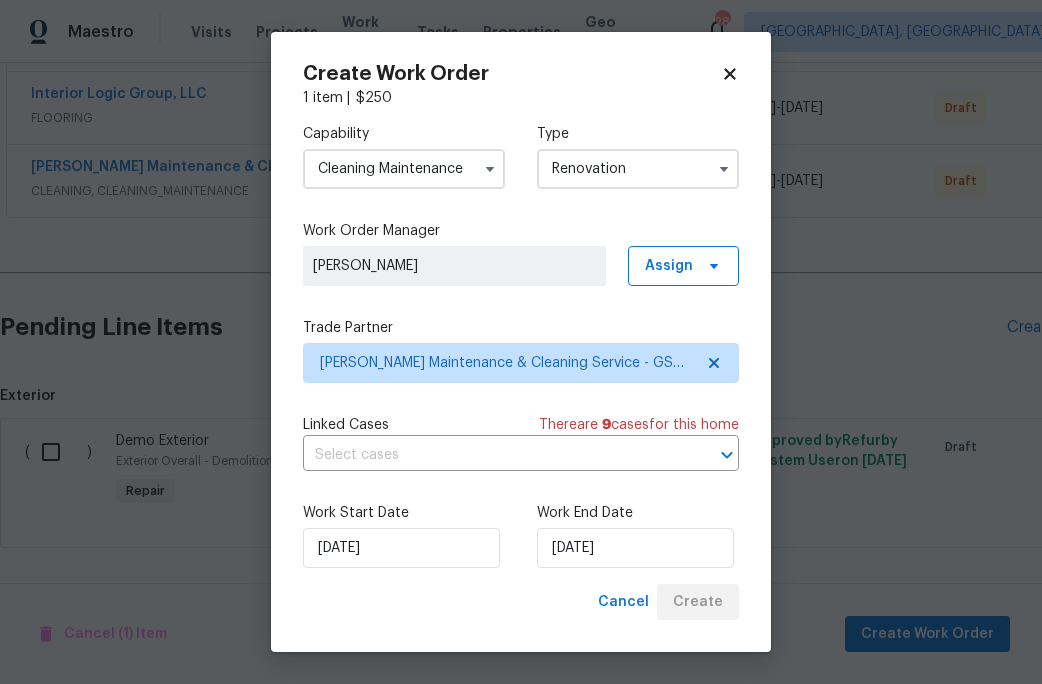 scroll, scrollTop: 521, scrollLeft: 0, axis: vertical 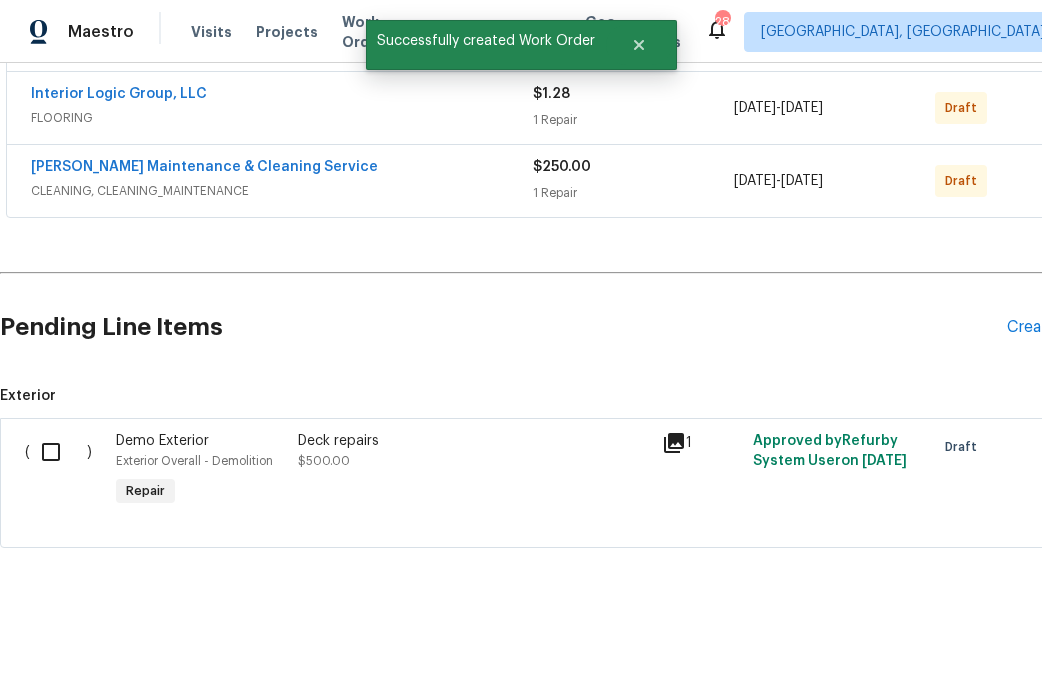 click at bounding box center [58, 452] 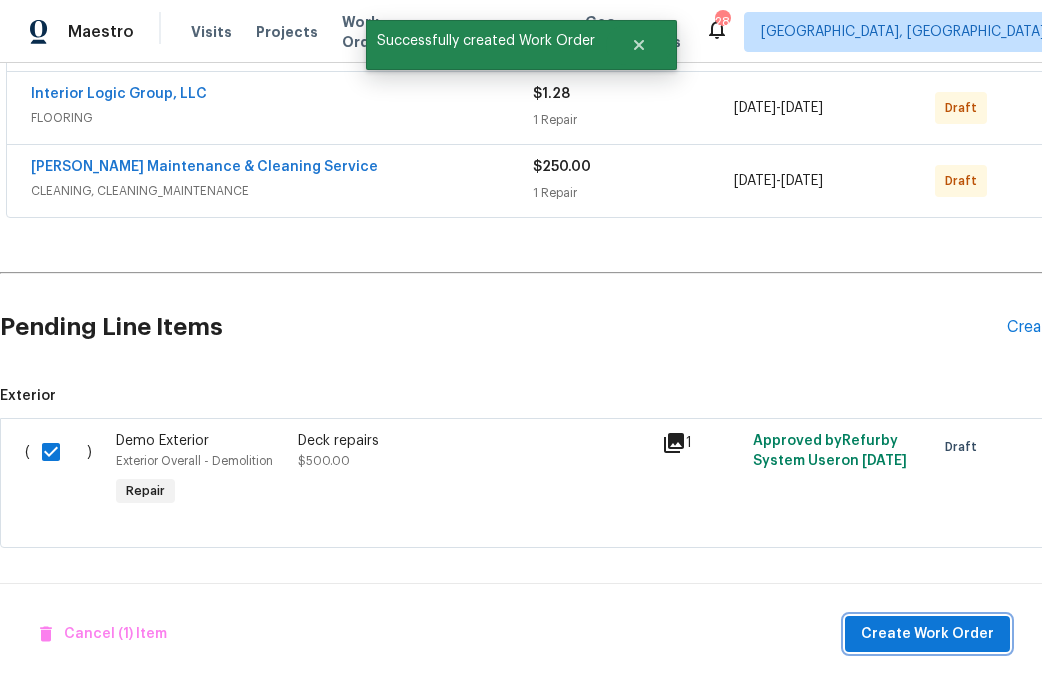 click on "Create Work Order" at bounding box center (927, 634) 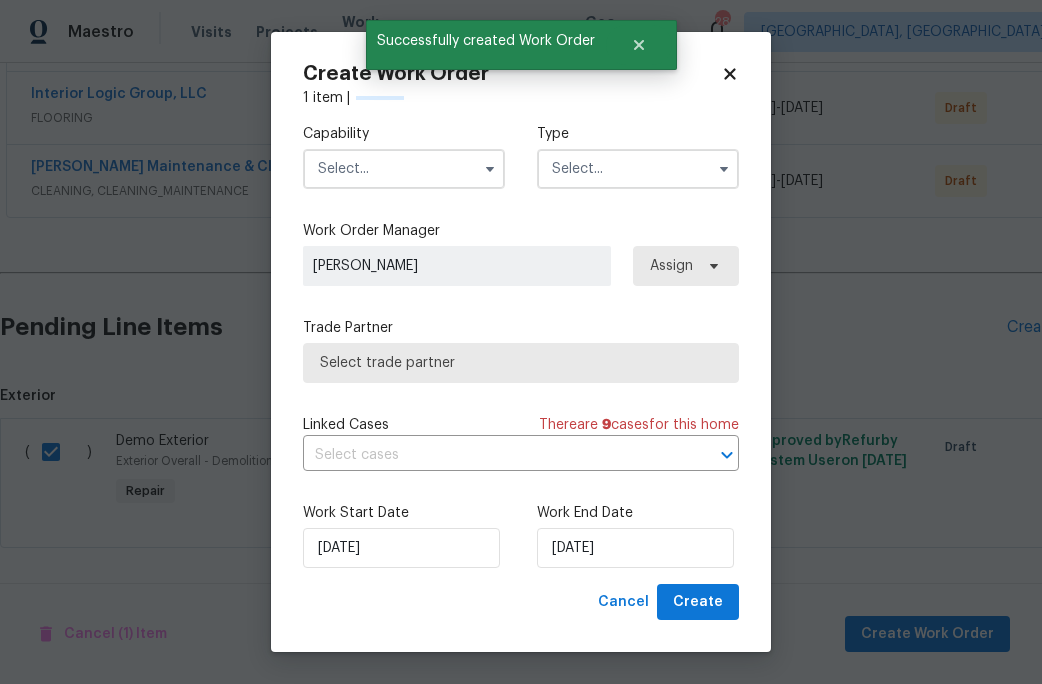 checkbox on "false" 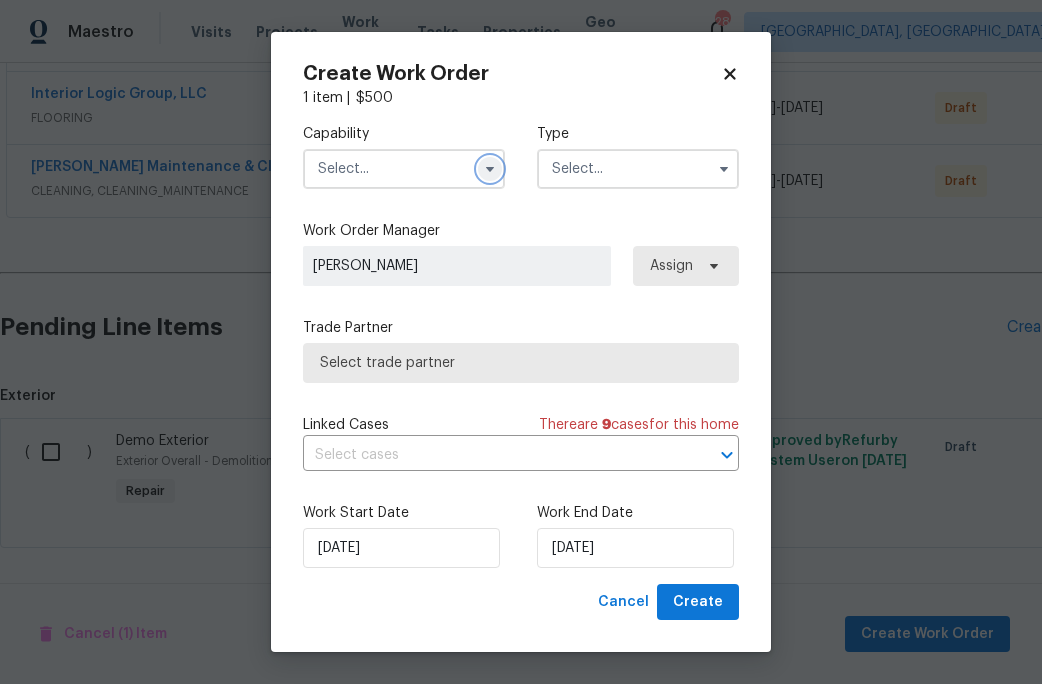 click 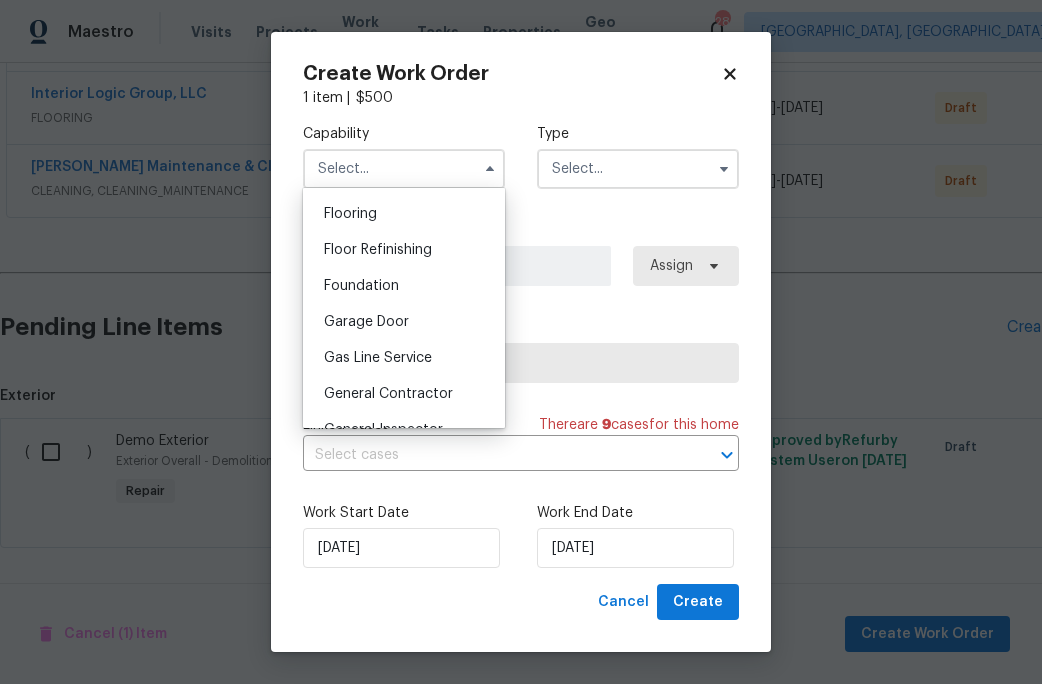 scroll, scrollTop: 827, scrollLeft: 0, axis: vertical 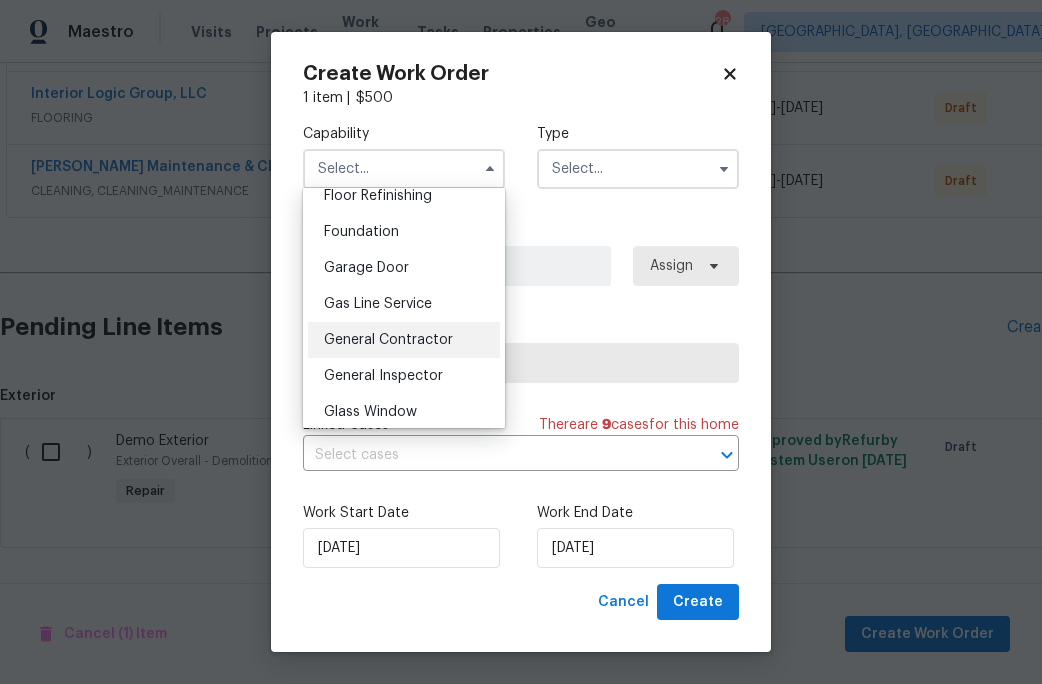 click on "General Contractor" at bounding box center (388, 340) 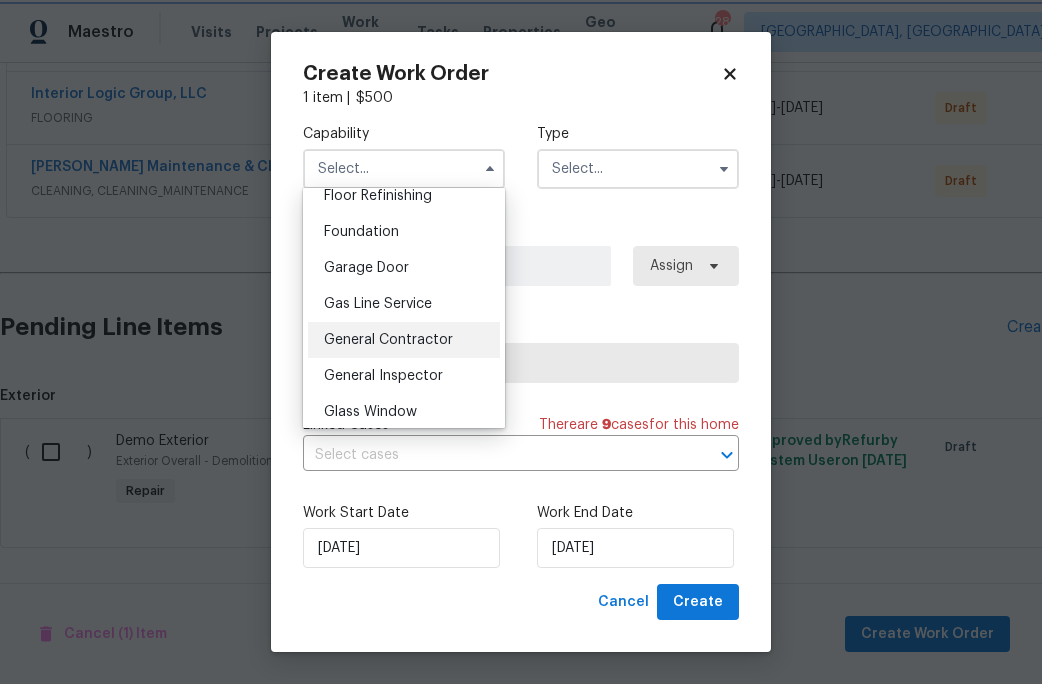 type on "General Contractor" 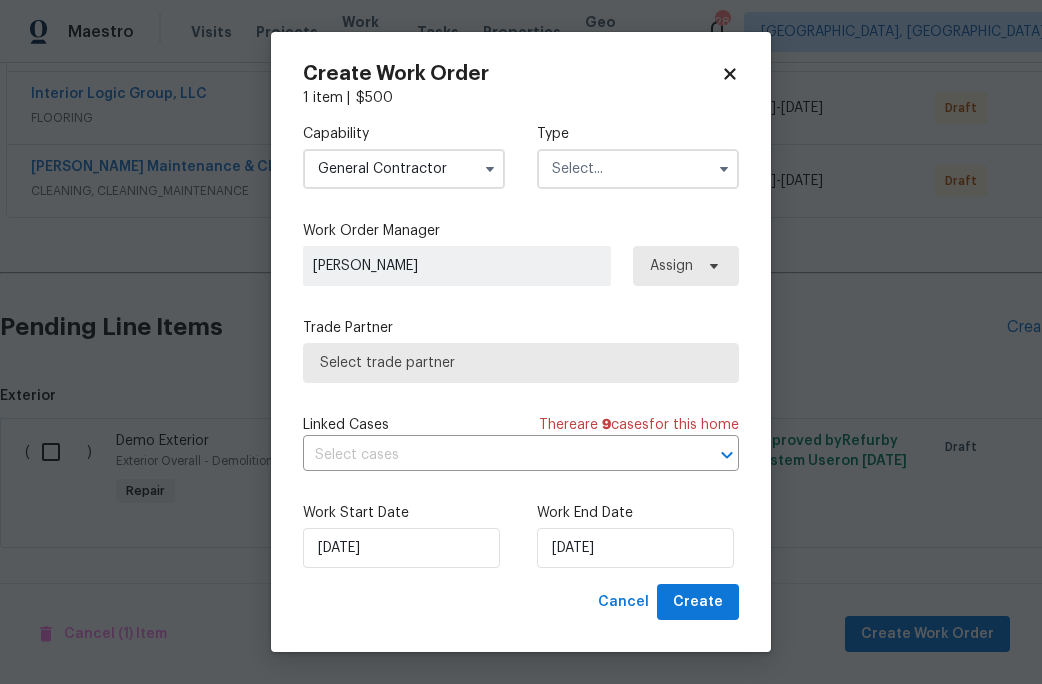 click at bounding box center (638, 169) 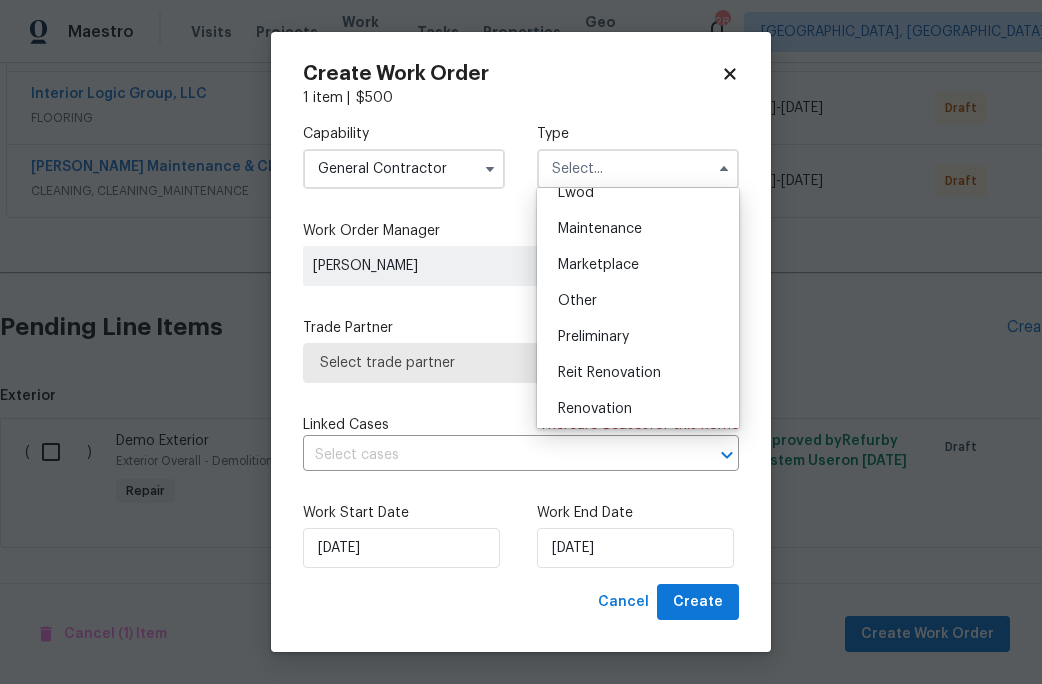 scroll, scrollTop: 308, scrollLeft: 0, axis: vertical 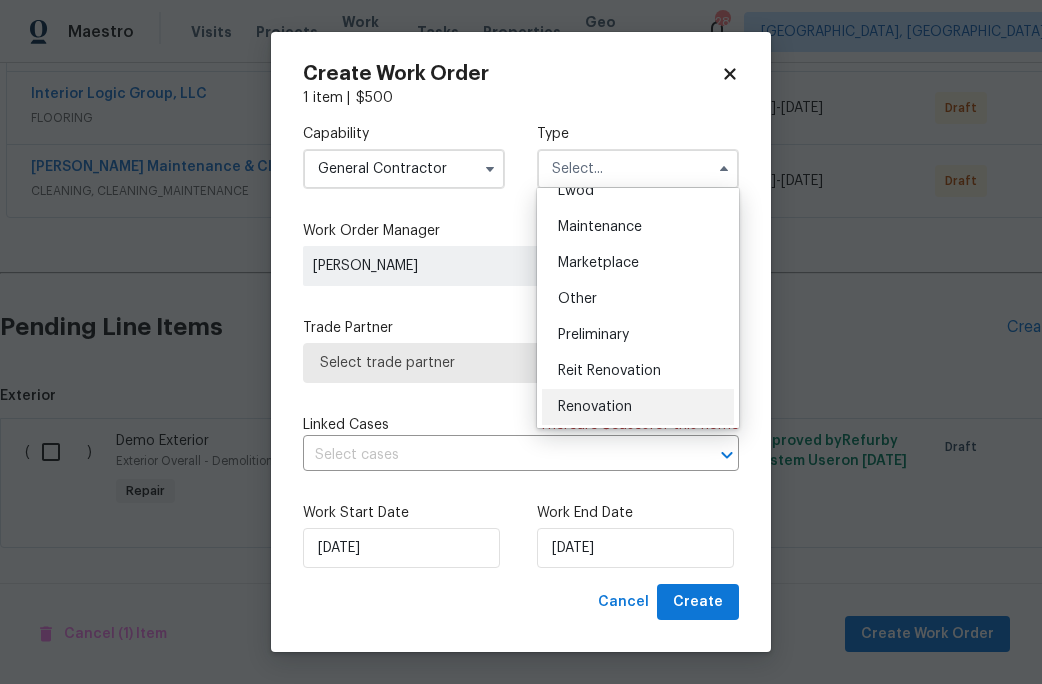 click on "Renovation" at bounding box center [595, 407] 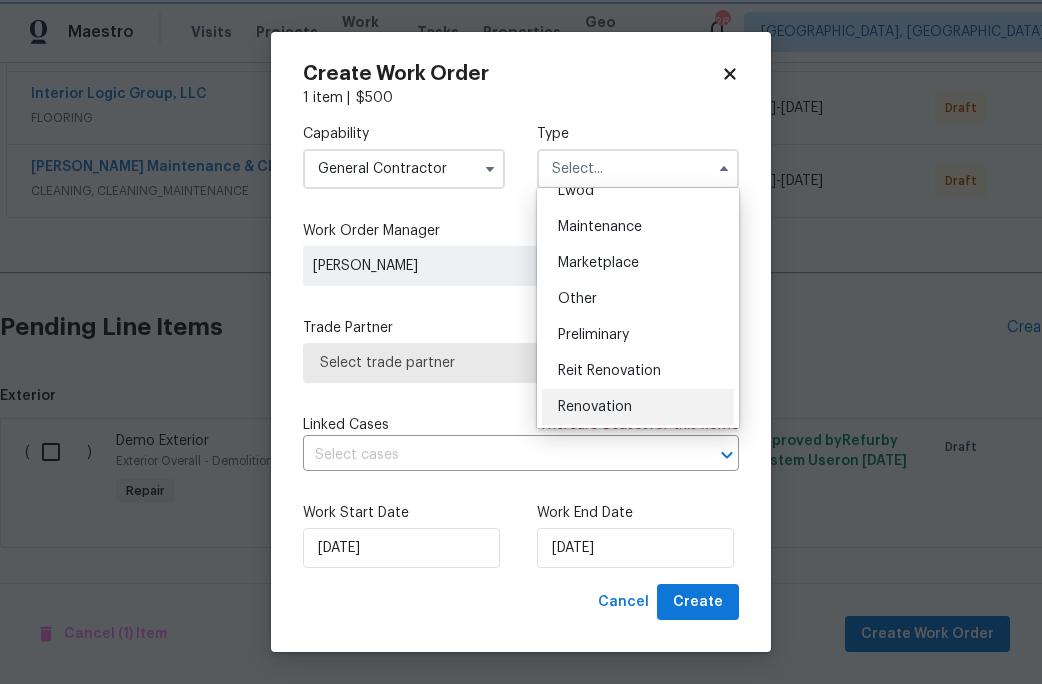 type on "Renovation" 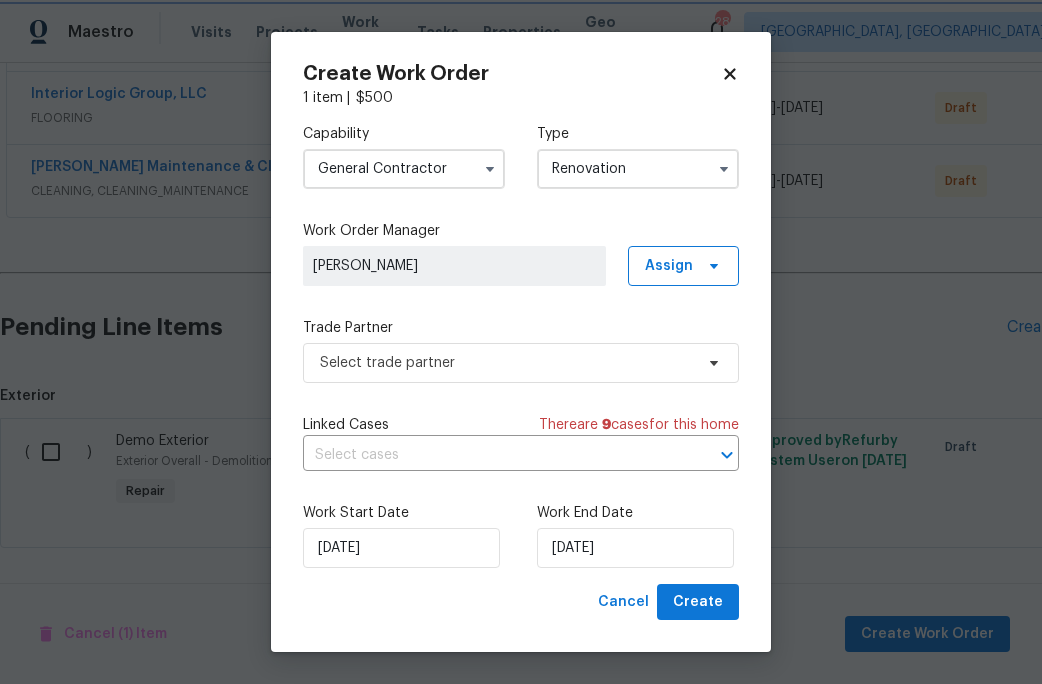 scroll, scrollTop: 0, scrollLeft: 0, axis: both 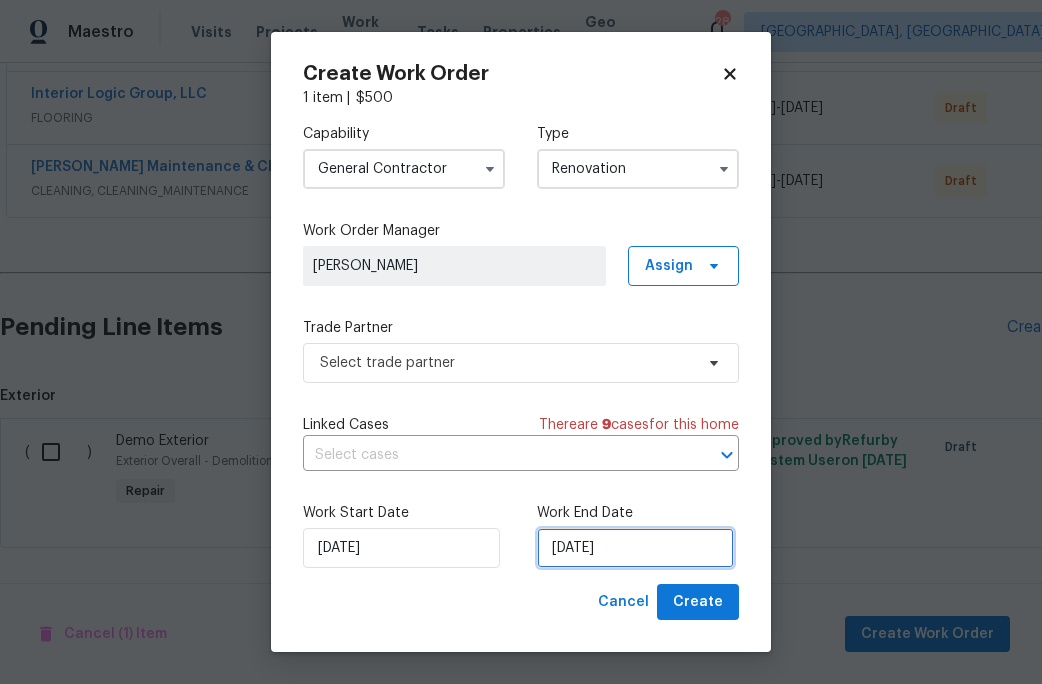 click on "[DATE]" at bounding box center (635, 548) 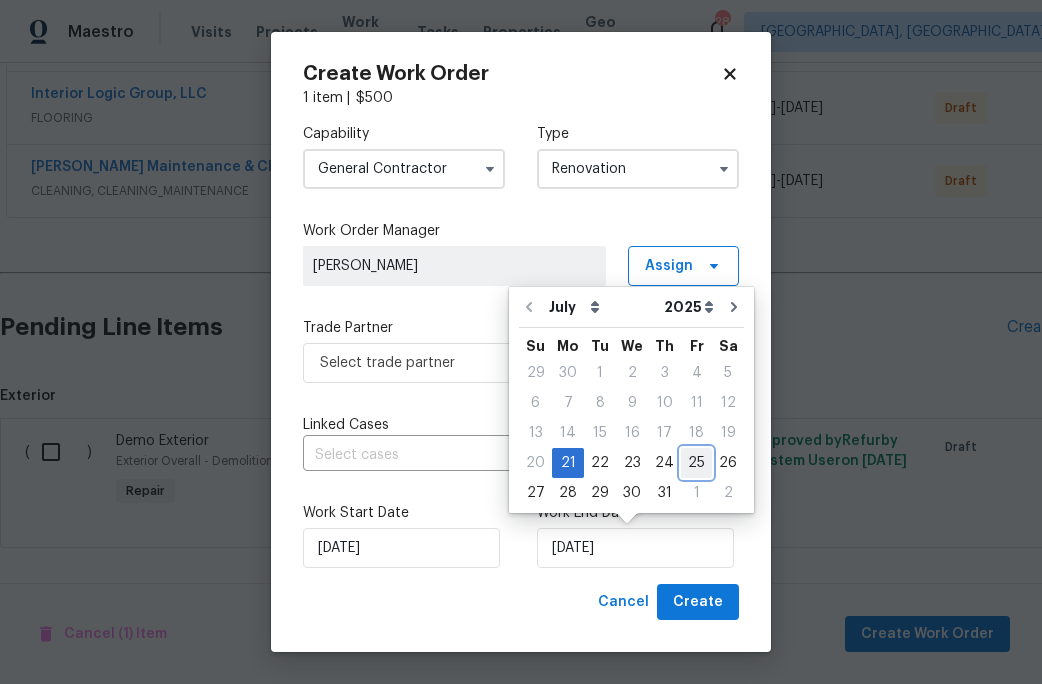 click on "25" at bounding box center [696, 463] 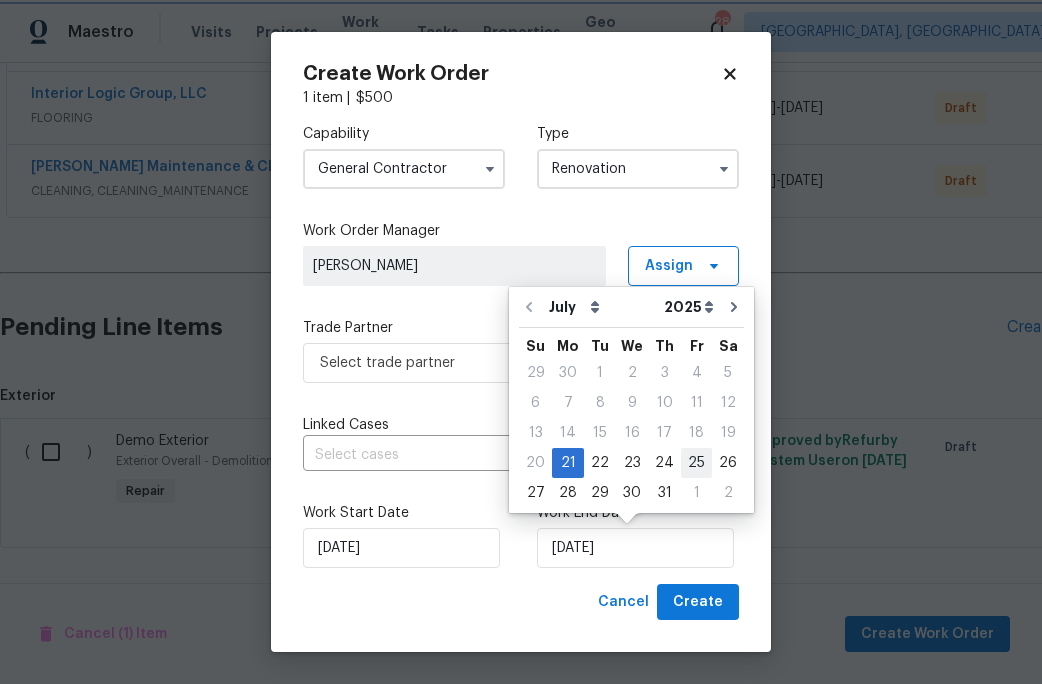 type on "[DATE]" 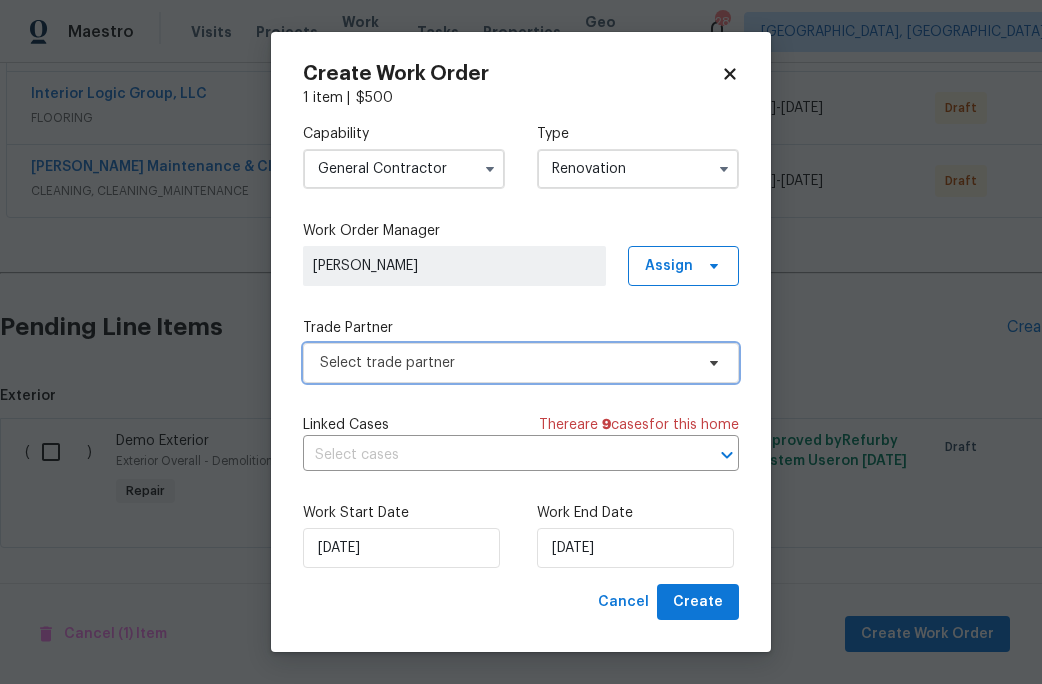 click on "Select trade partner" at bounding box center [506, 363] 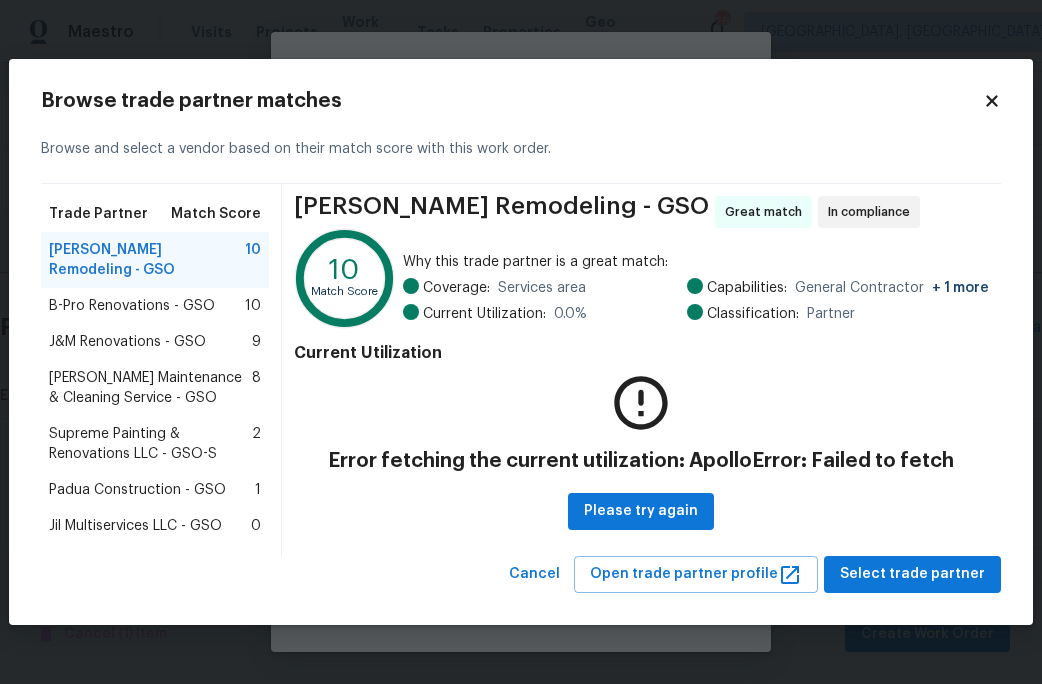 click on "[PERSON_NAME] Maintenance & Cleaning Service - GSO" at bounding box center [150, 388] 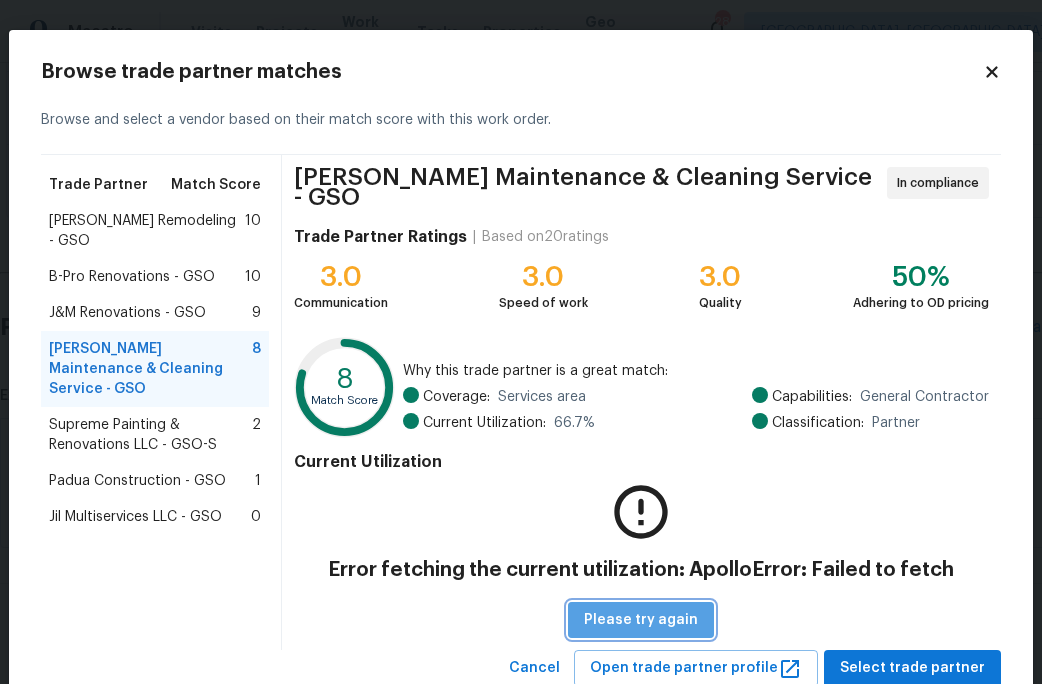 click on "Please try again" at bounding box center [641, 620] 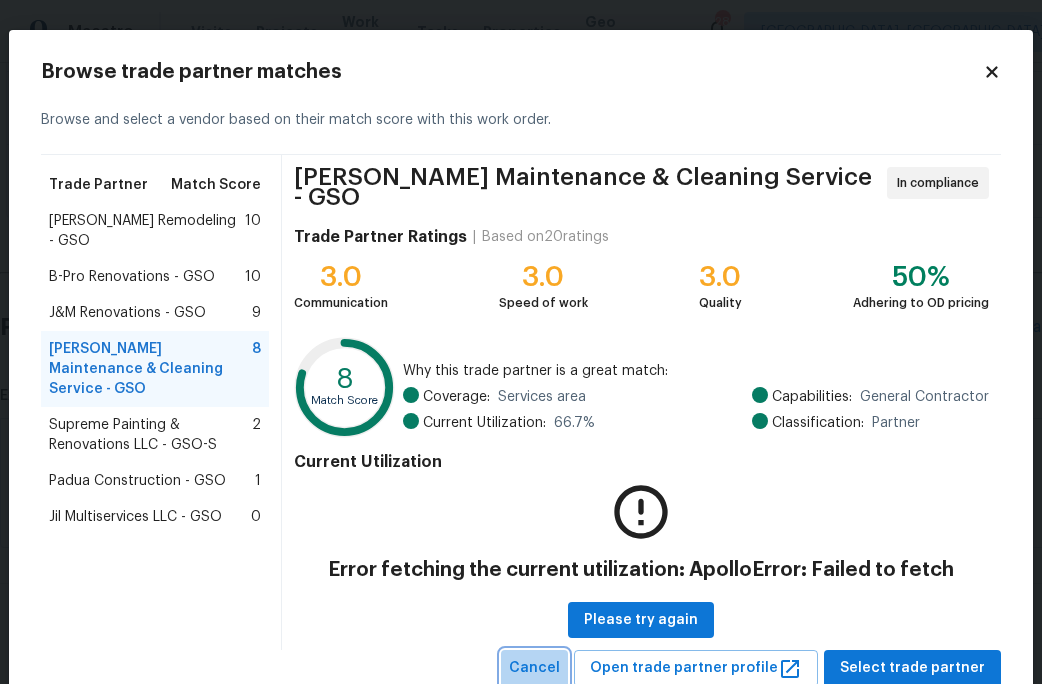 click on "Cancel" at bounding box center (534, 668) 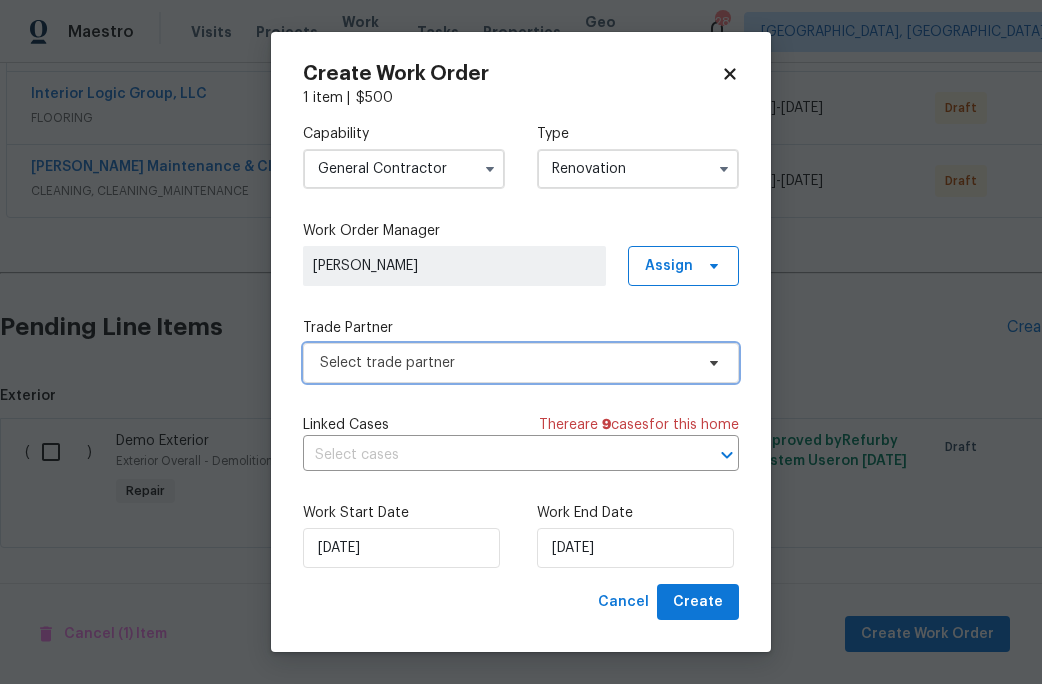 click on "Select trade partner" at bounding box center (506, 363) 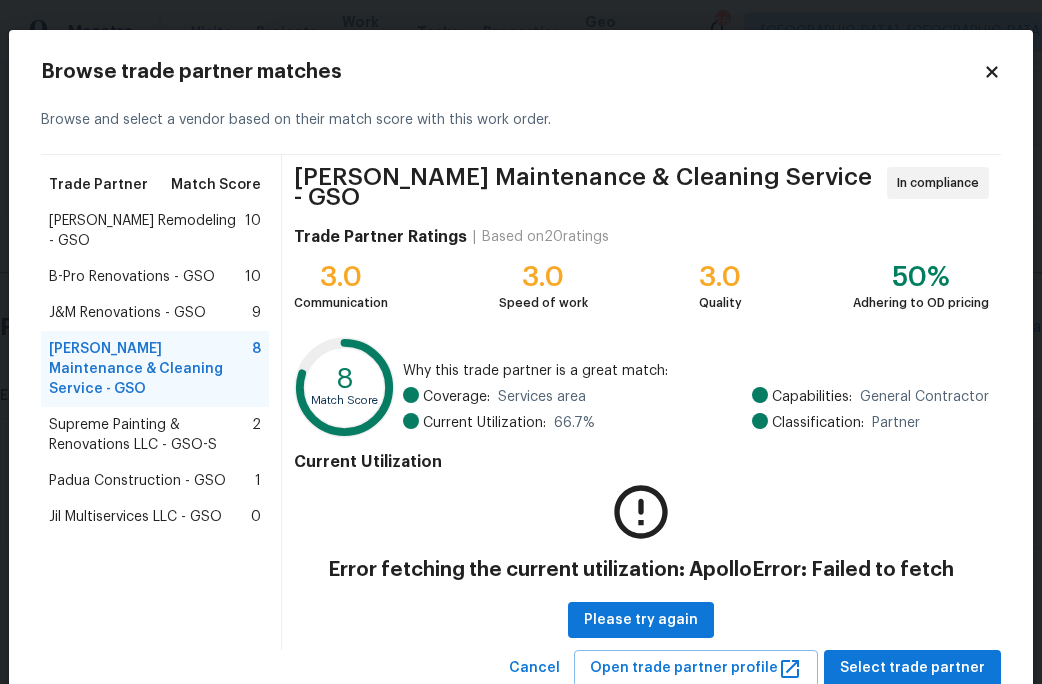 click on "[PERSON_NAME] Maintenance & Cleaning Service - GSO" at bounding box center (150, 369) 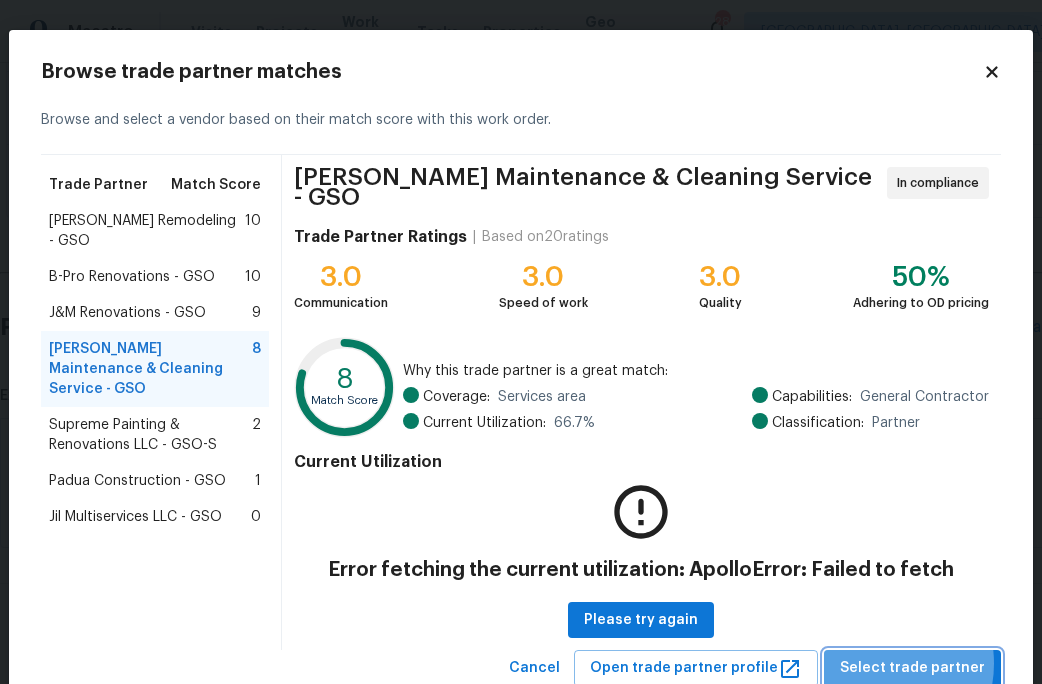 click on "Select trade partner" at bounding box center (912, 668) 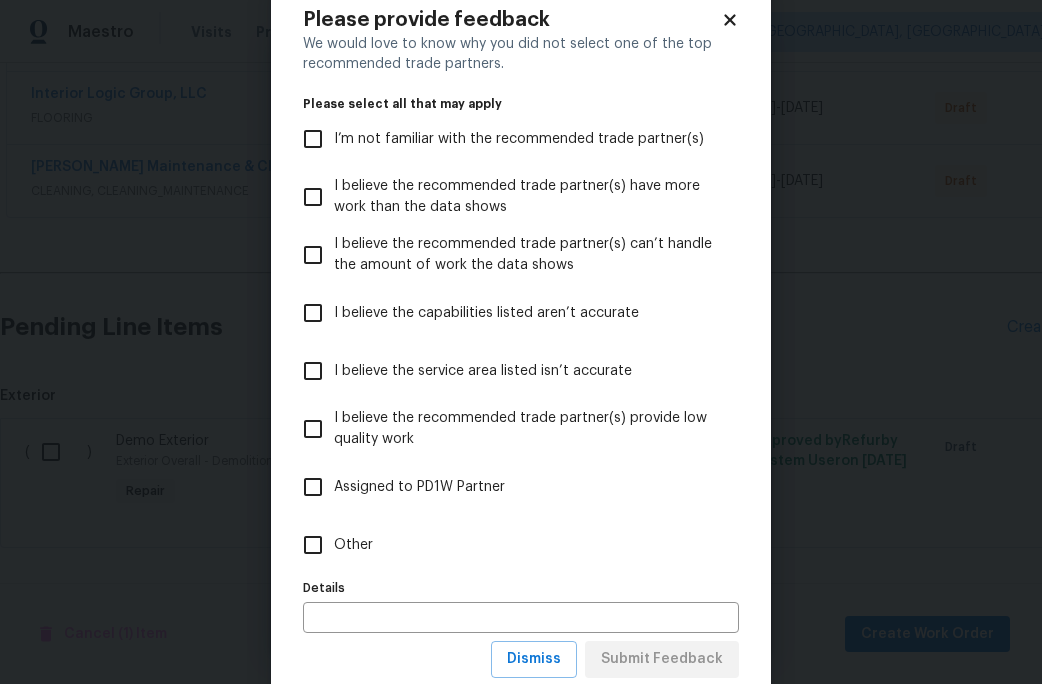 scroll, scrollTop: 108, scrollLeft: 0, axis: vertical 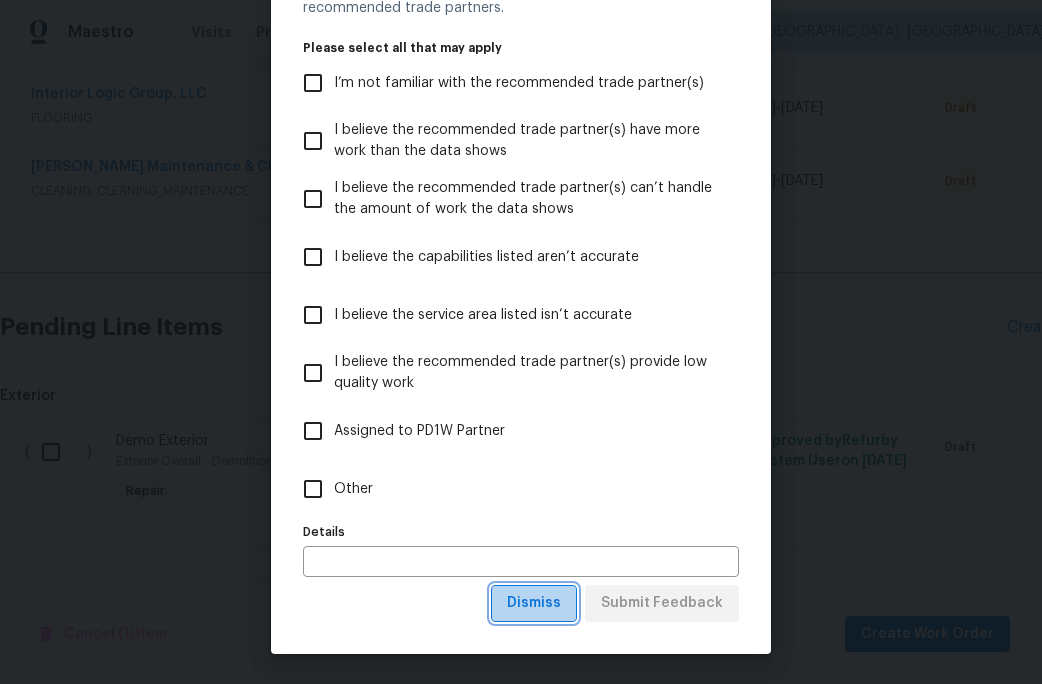 click on "Dismiss" at bounding box center [534, 603] 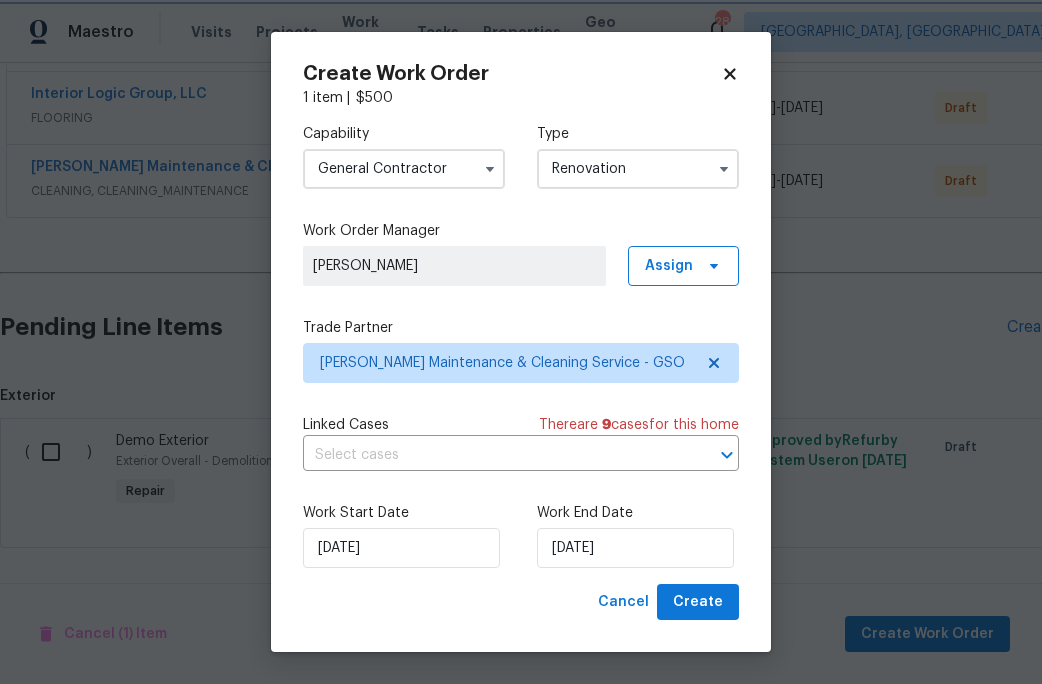 scroll, scrollTop: 0, scrollLeft: 0, axis: both 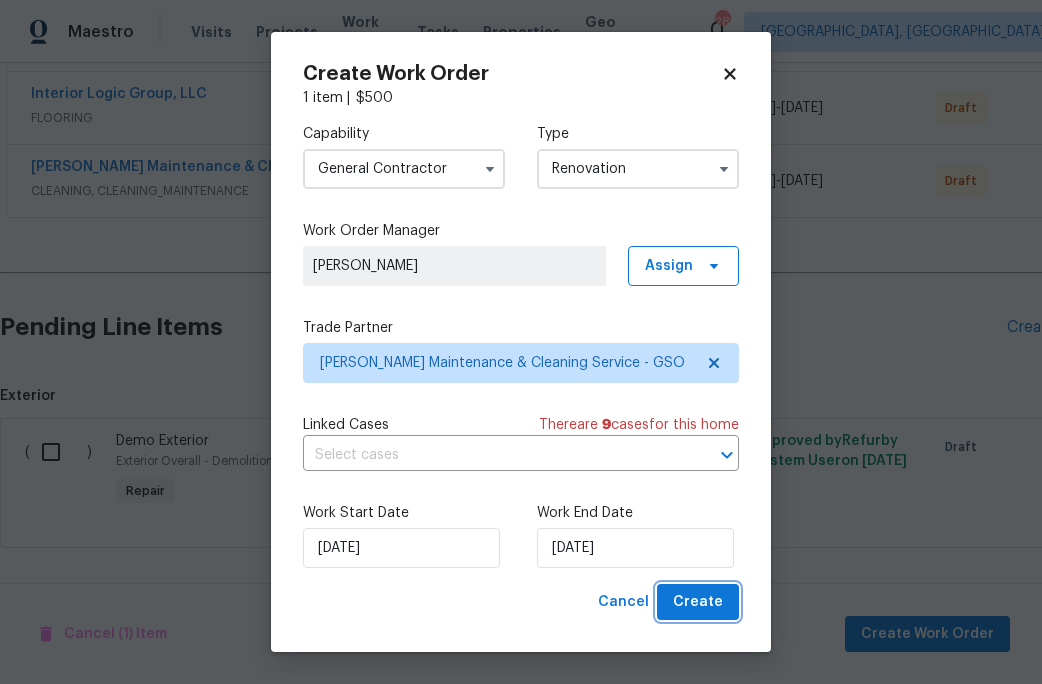 click on "Create" at bounding box center [698, 602] 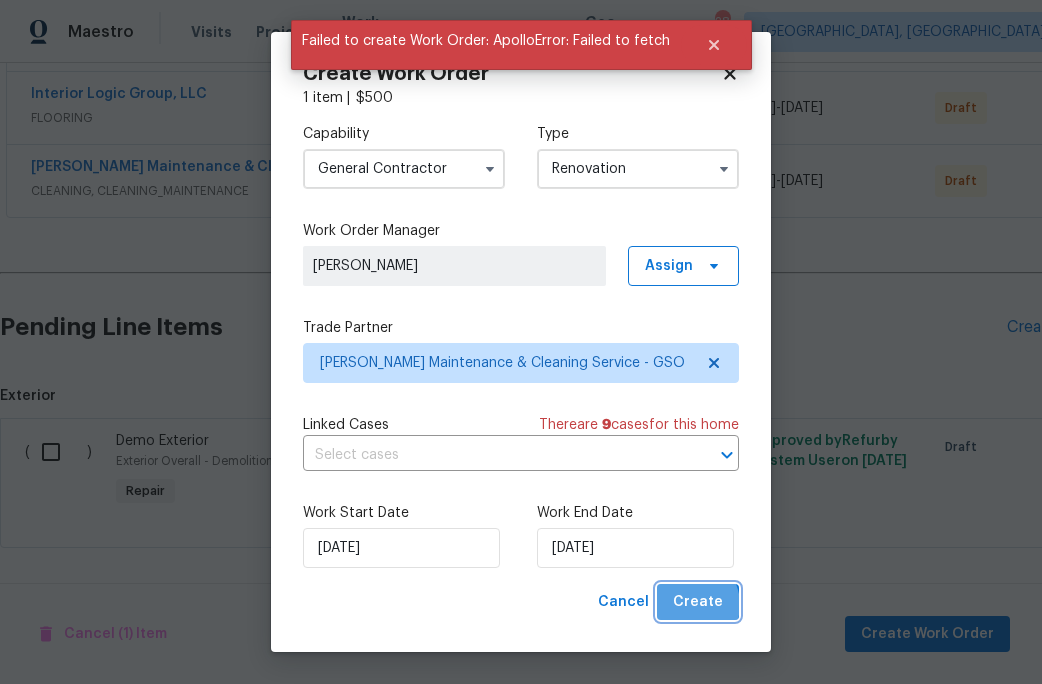 click on "Create" at bounding box center [698, 602] 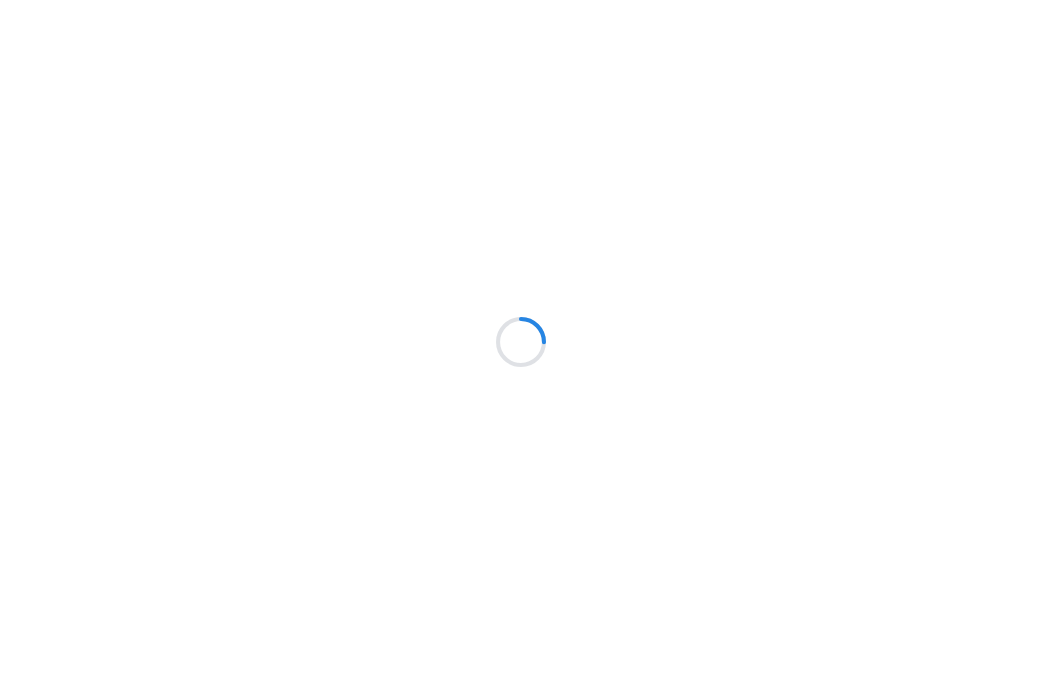 scroll, scrollTop: 0, scrollLeft: 0, axis: both 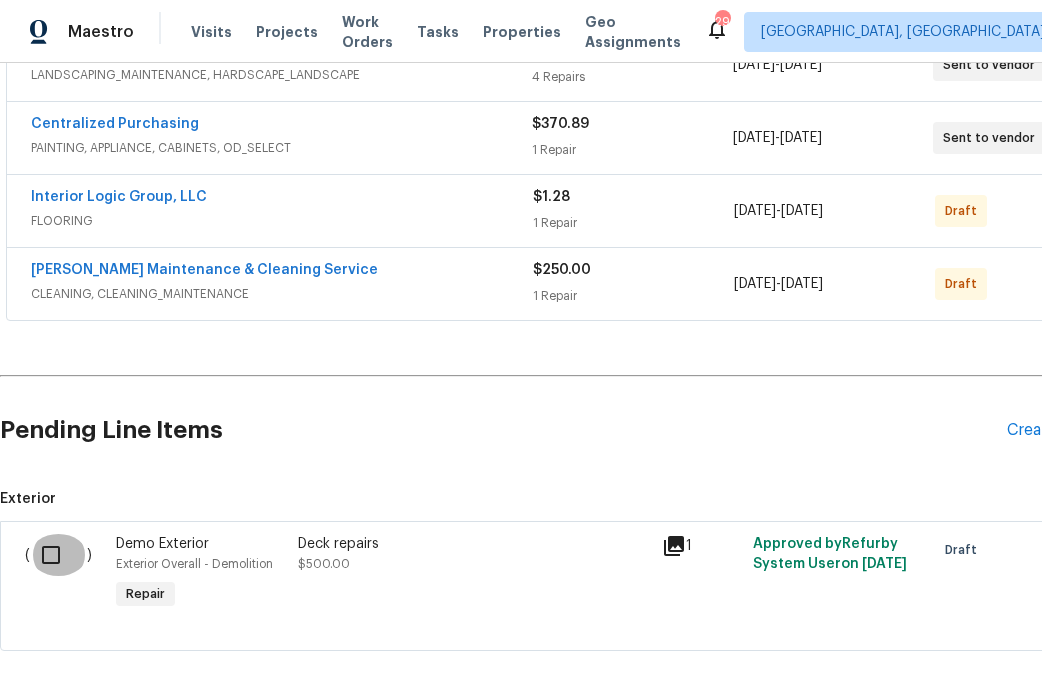 click at bounding box center (58, 555) 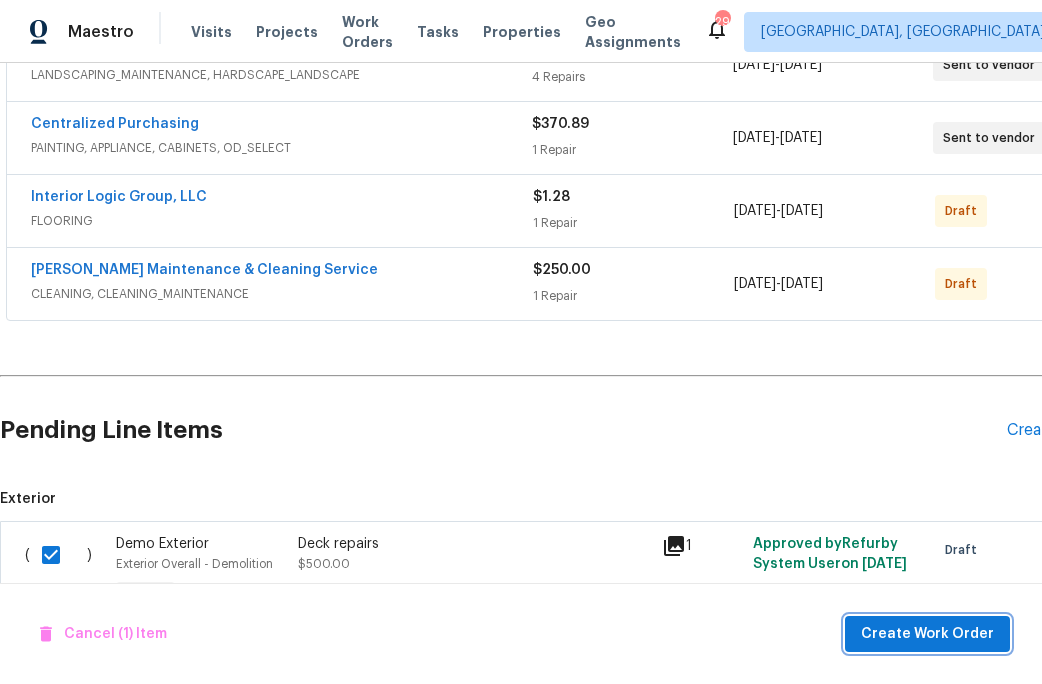 click on "Create Work Order" at bounding box center [927, 634] 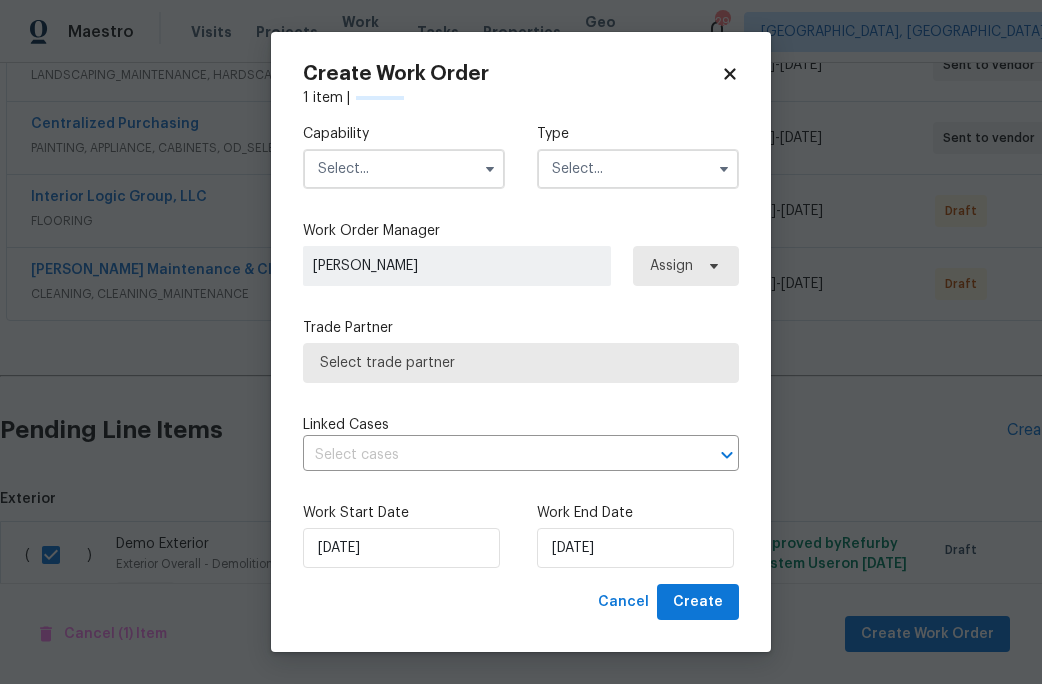 checkbox on "false" 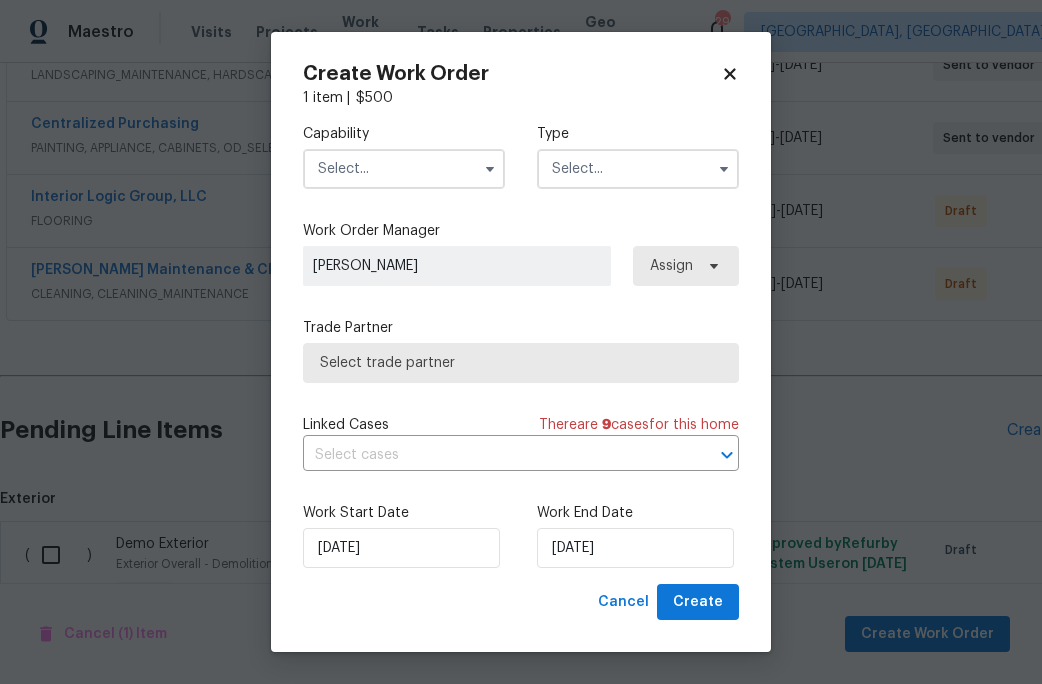 click at bounding box center (490, 169) 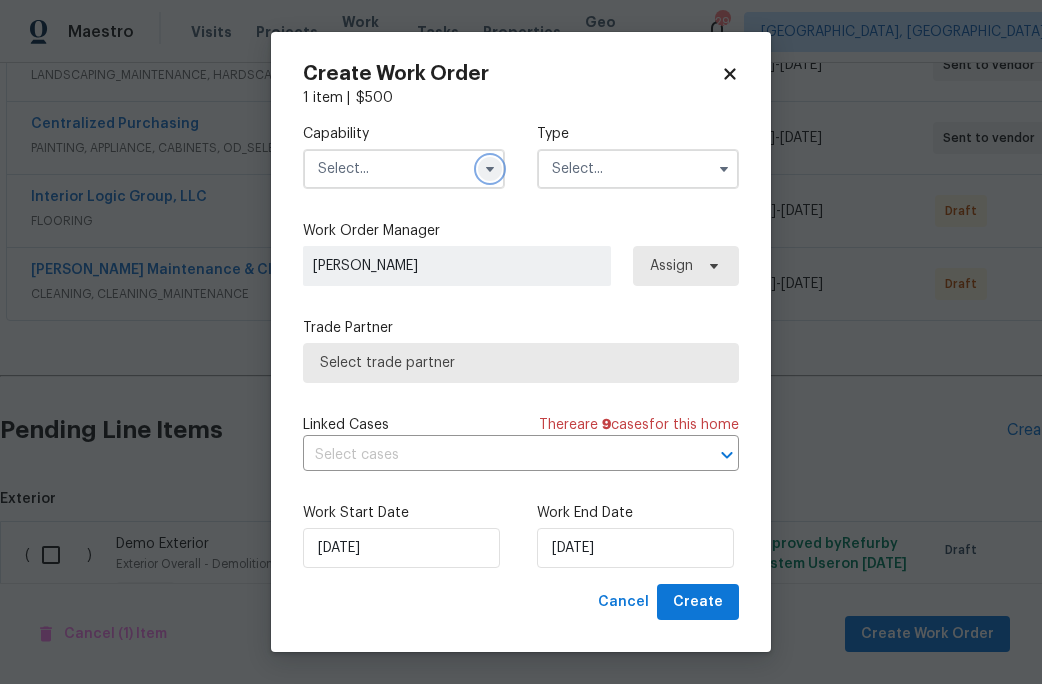 click 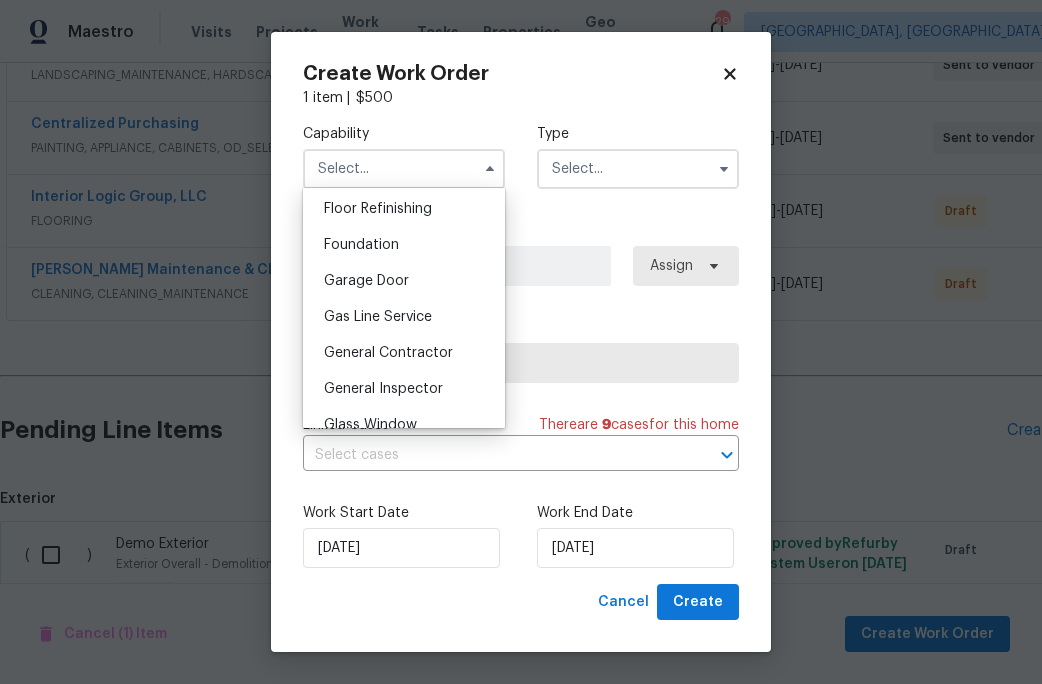 scroll, scrollTop: 825, scrollLeft: 0, axis: vertical 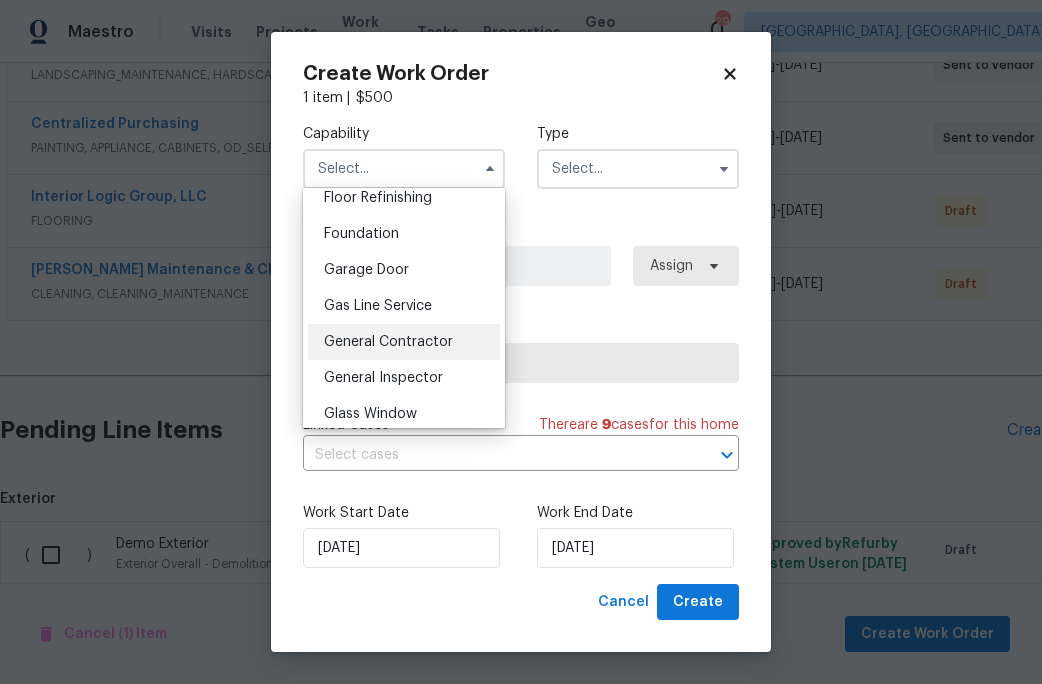click on "General Contractor" at bounding box center [388, 342] 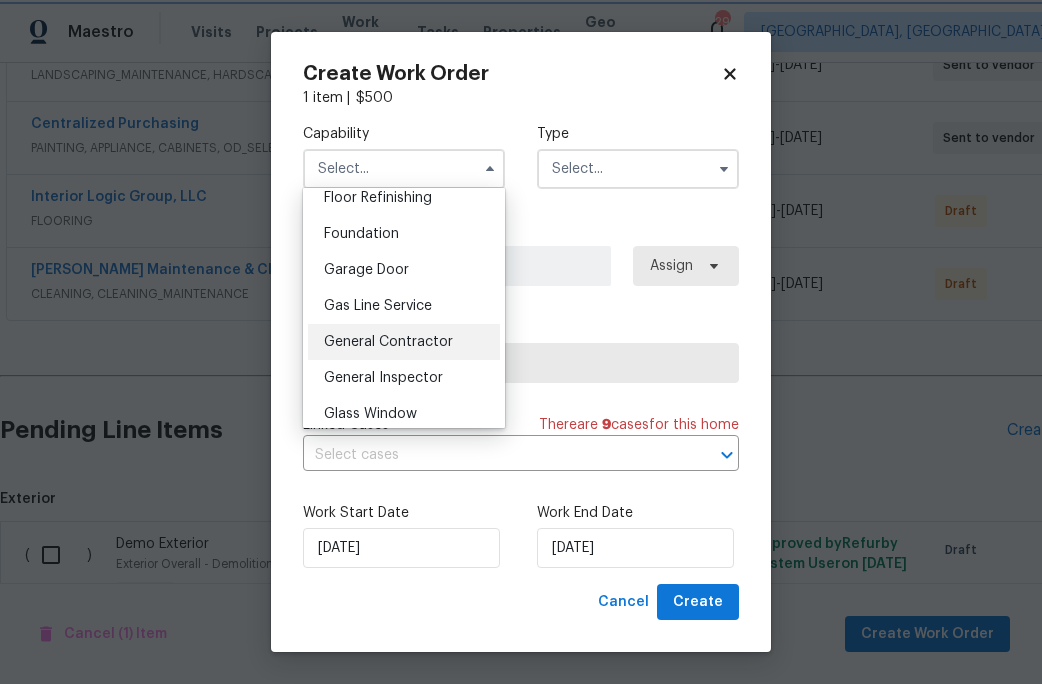 type on "General Contractor" 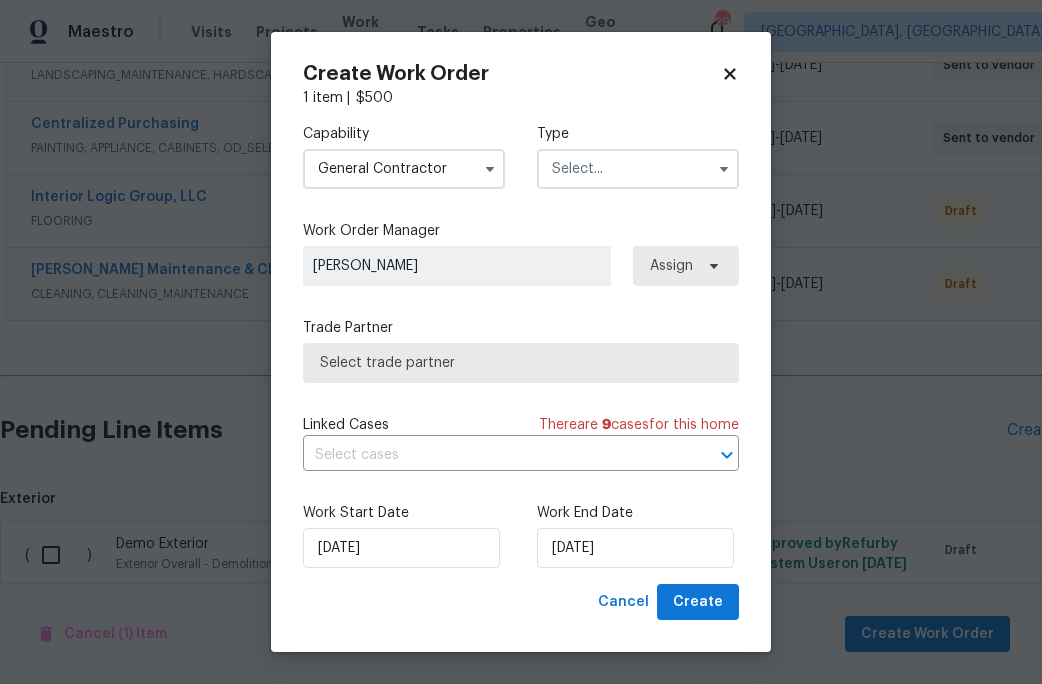 click at bounding box center [638, 169] 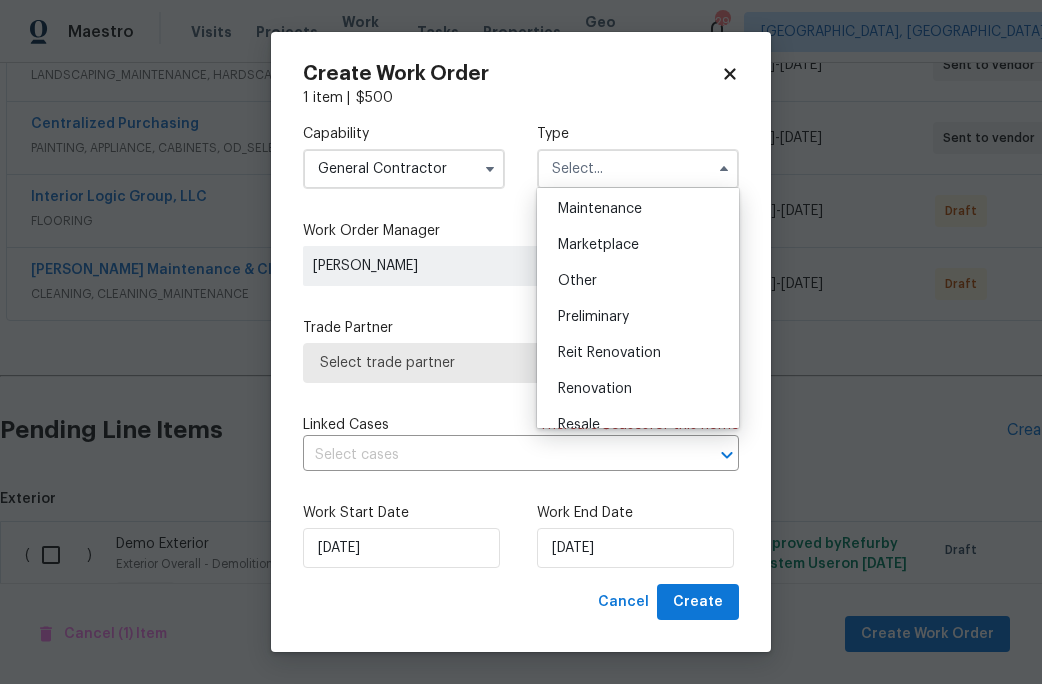 scroll, scrollTop: 311, scrollLeft: 0, axis: vertical 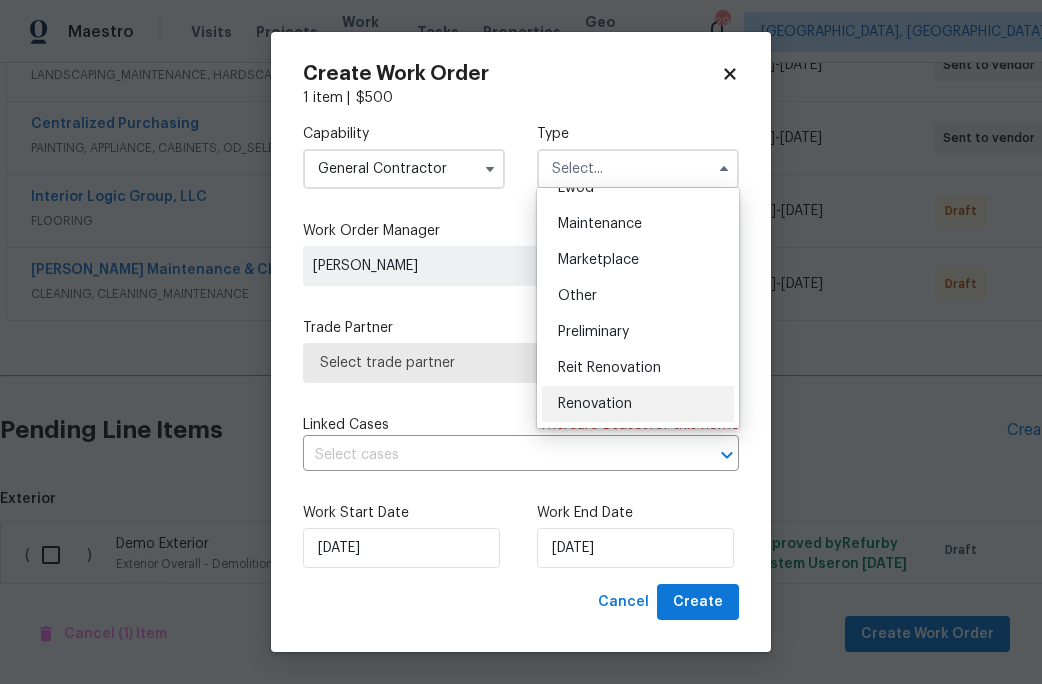 click on "Renovation" at bounding box center [595, 404] 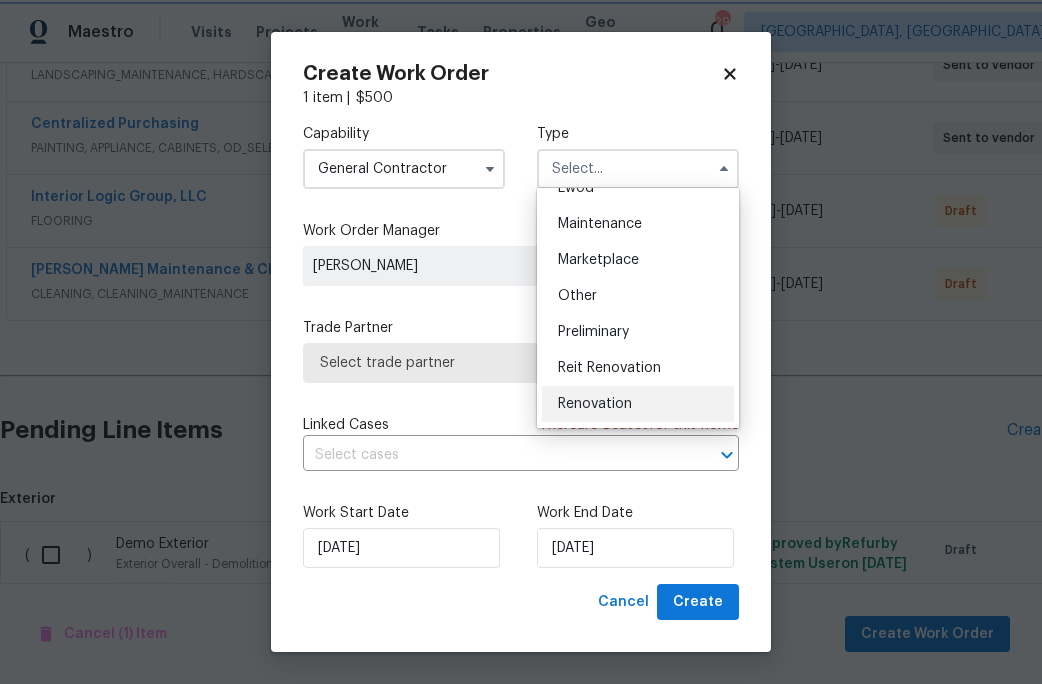type on "Renovation" 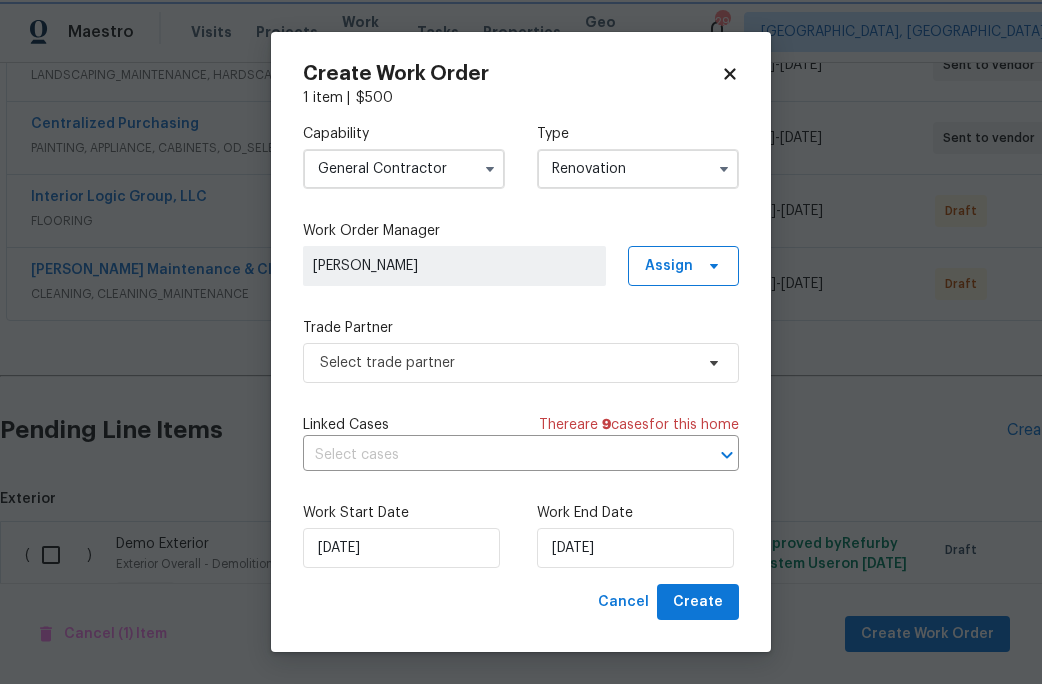 scroll, scrollTop: 0, scrollLeft: 0, axis: both 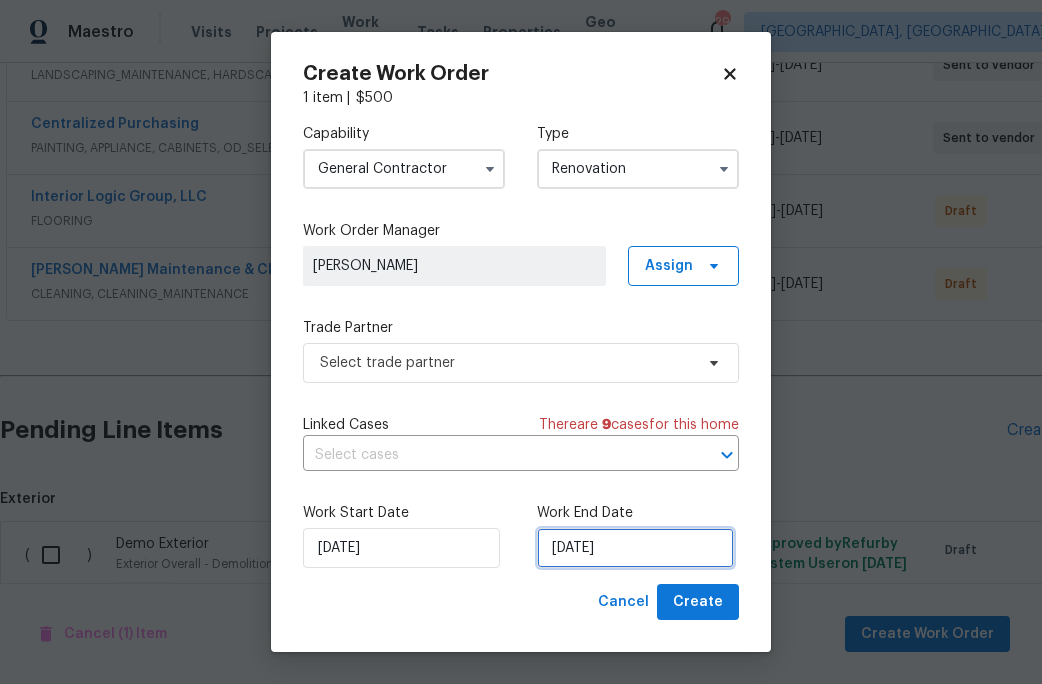 click on "[DATE]" at bounding box center (635, 548) 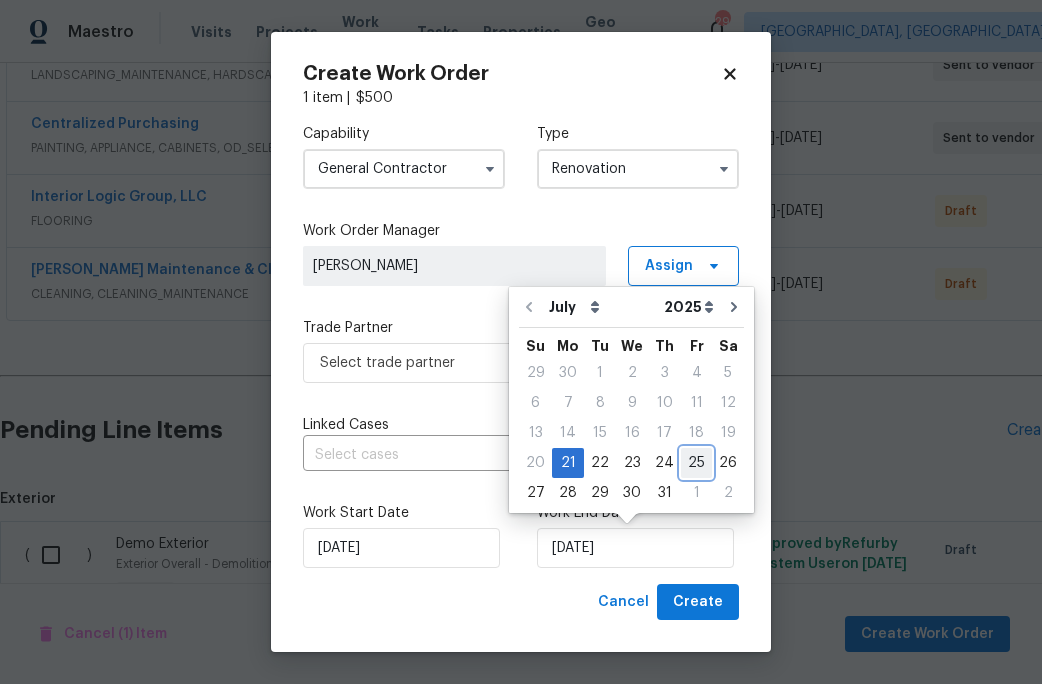 click on "25" at bounding box center [696, 463] 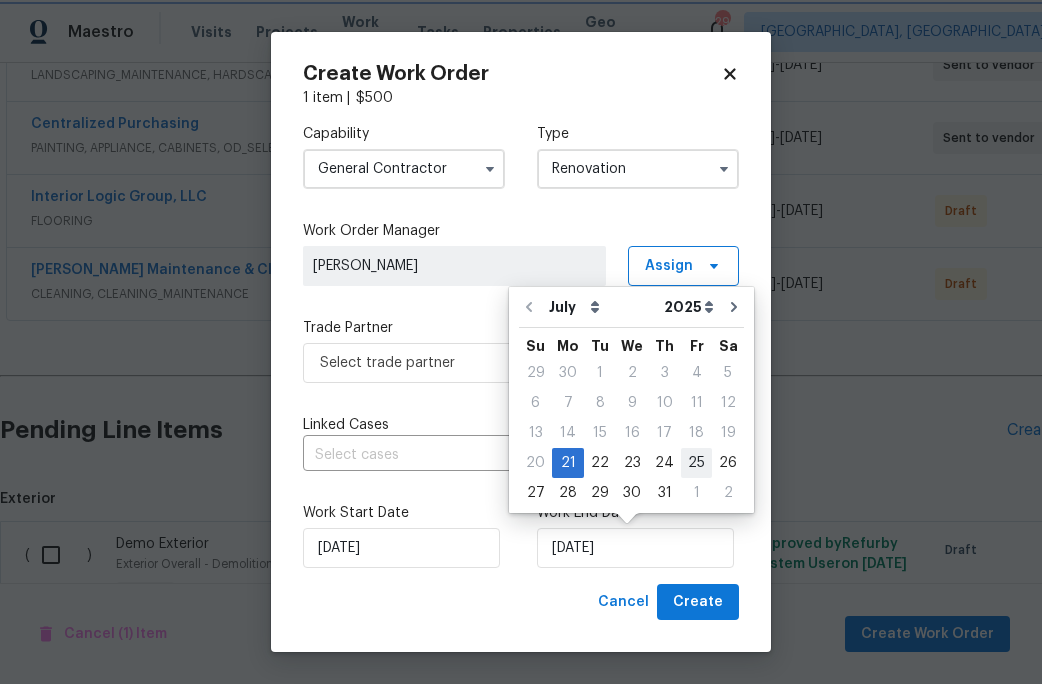 type on "[DATE]" 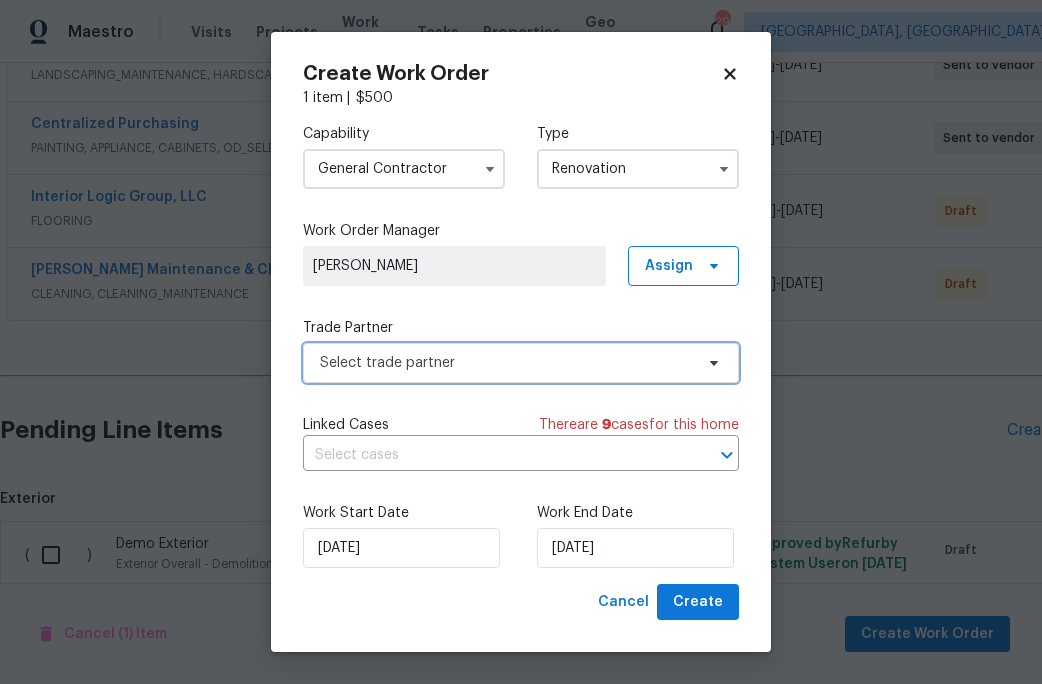 click on "Select trade partner" at bounding box center [506, 363] 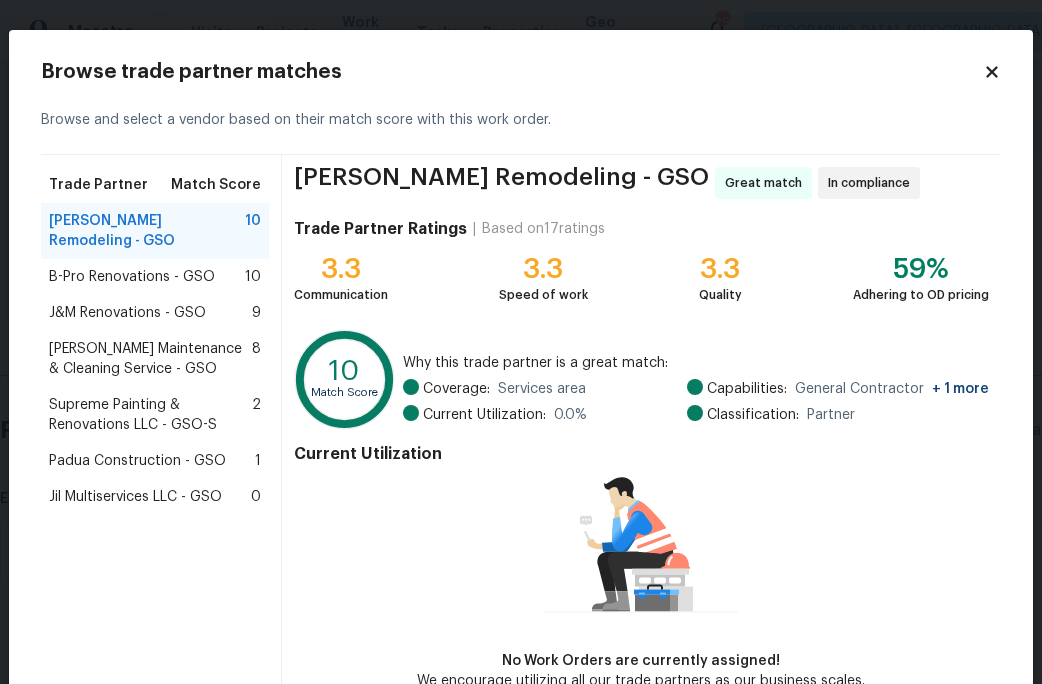 click on "[PERSON_NAME] Maintenance & Cleaning Service - GSO" at bounding box center [150, 359] 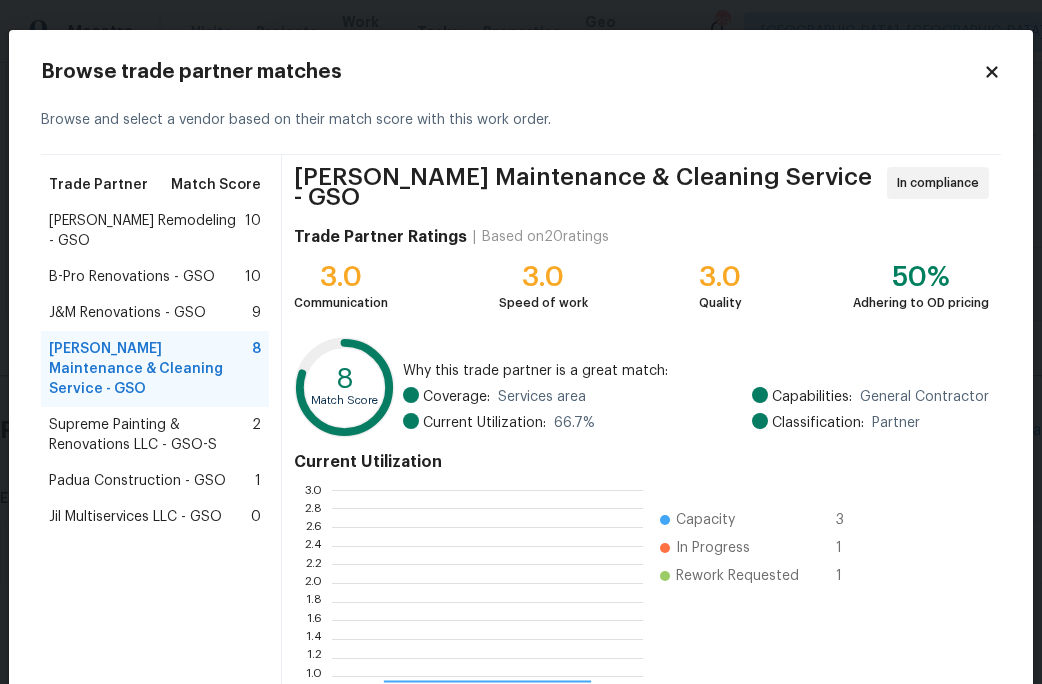 scroll, scrollTop: 2, scrollLeft: 1, axis: both 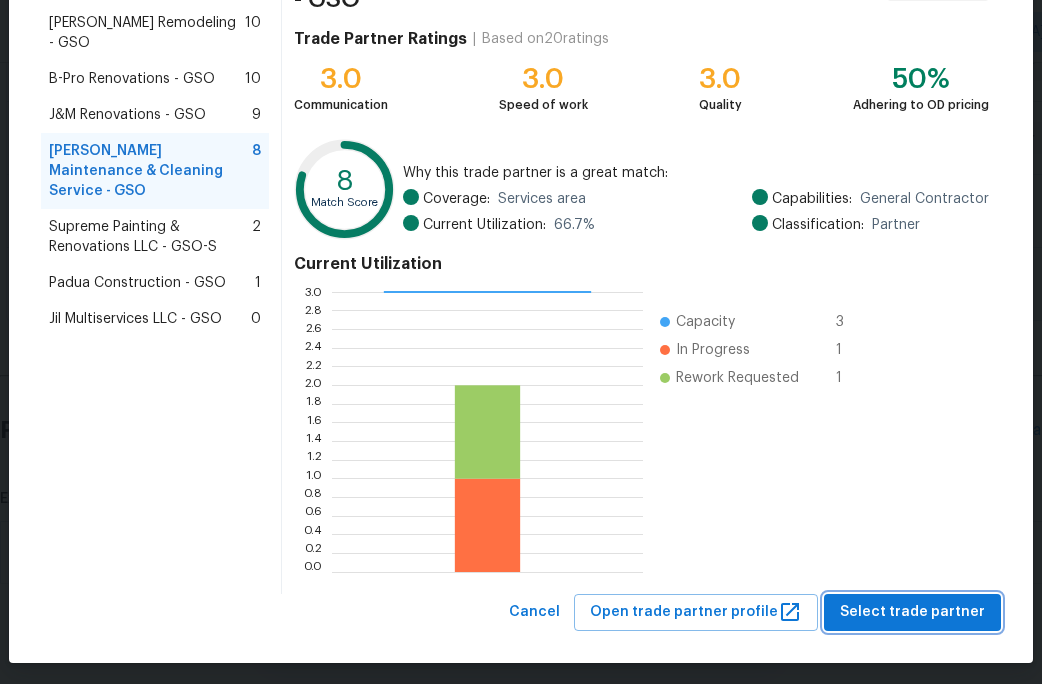 click on "Select trade partner" at bounding box center (912, 612) 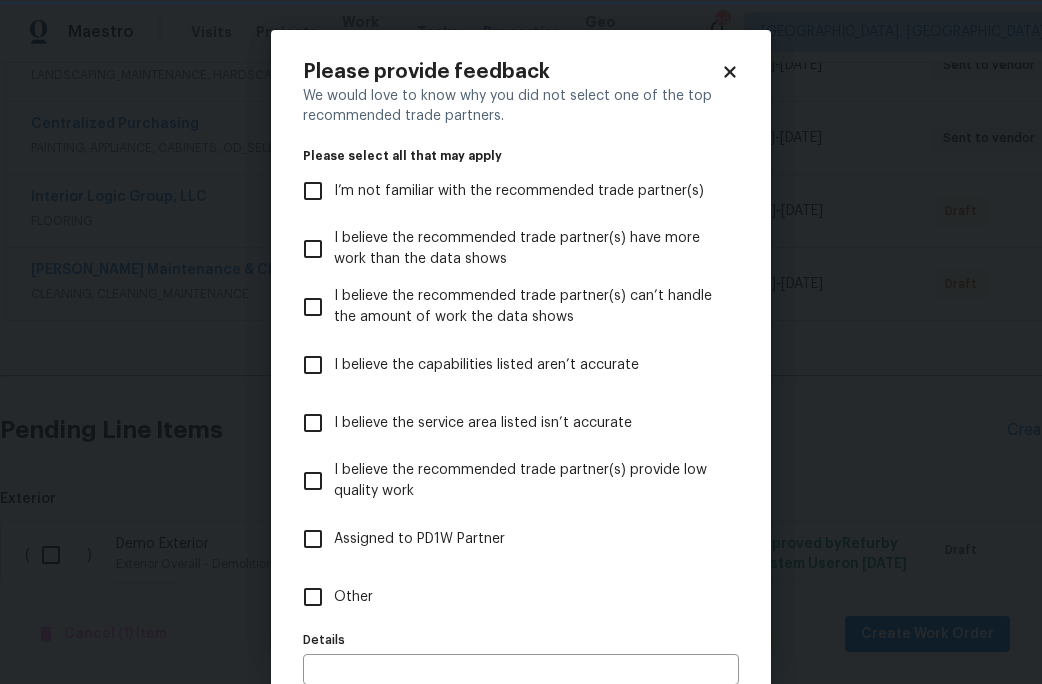 scroll, scrollTop: 0, scrollLeft: 0, axis: both 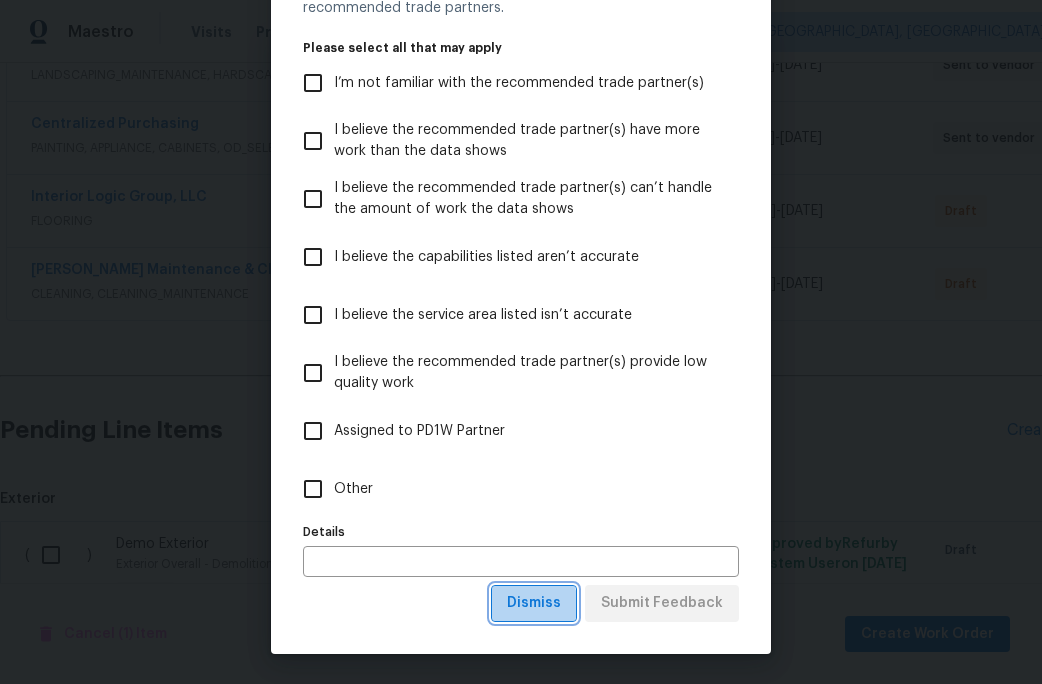 click on "Dismiss" at bounding box center (534, 603) 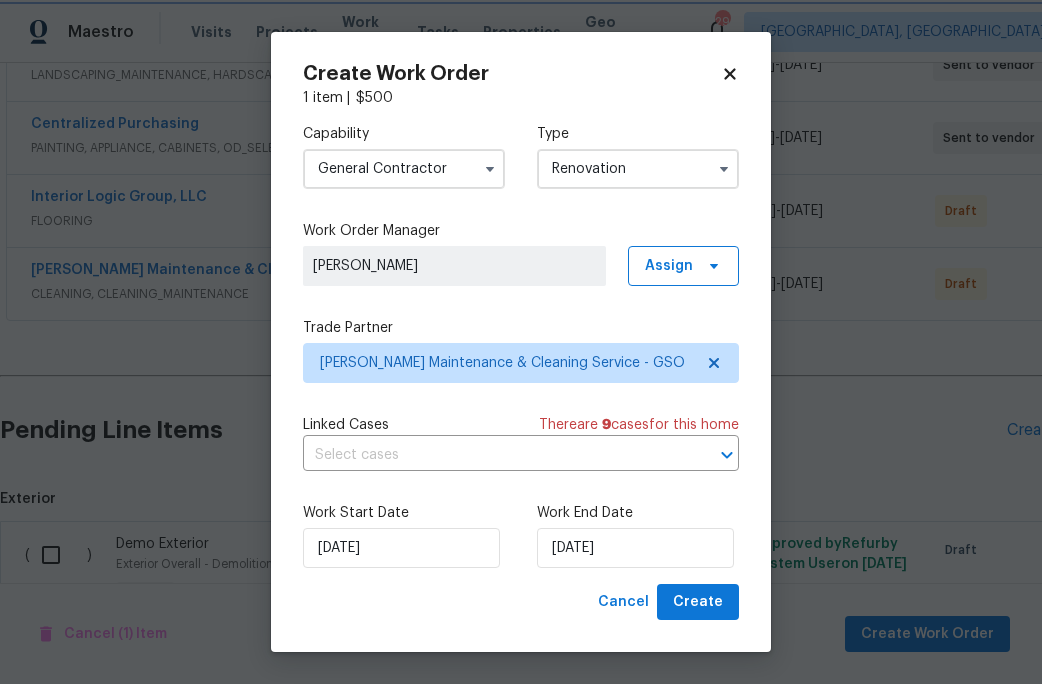 scroll, scrollTop: 0, scrollLeft: 0, axis: both 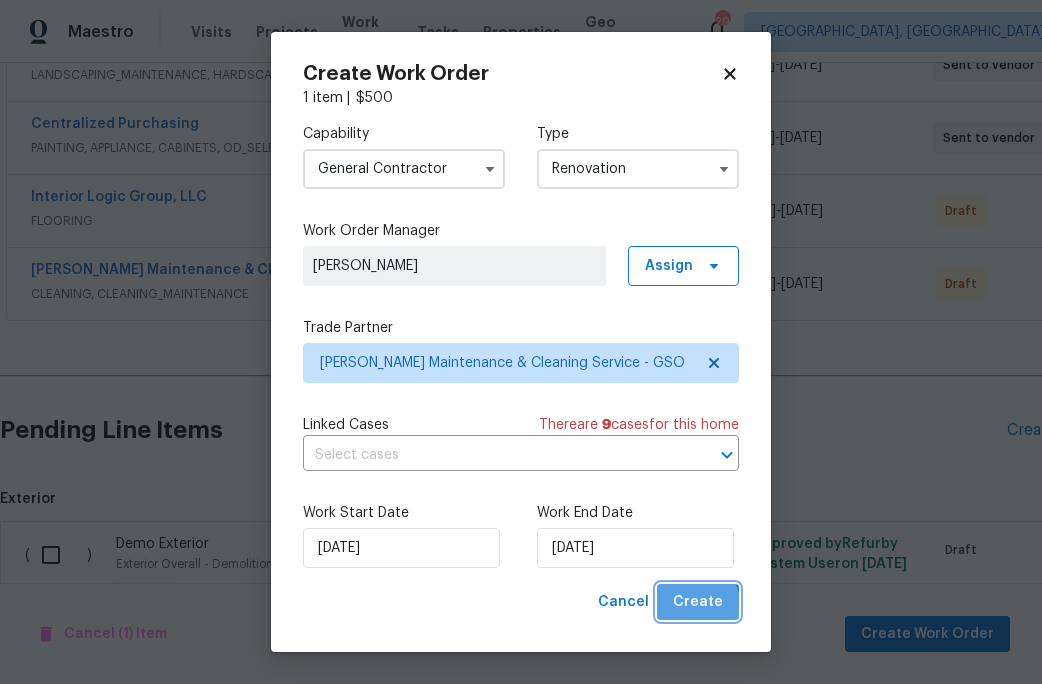 click on "Create" at bounding box center [698, 602] 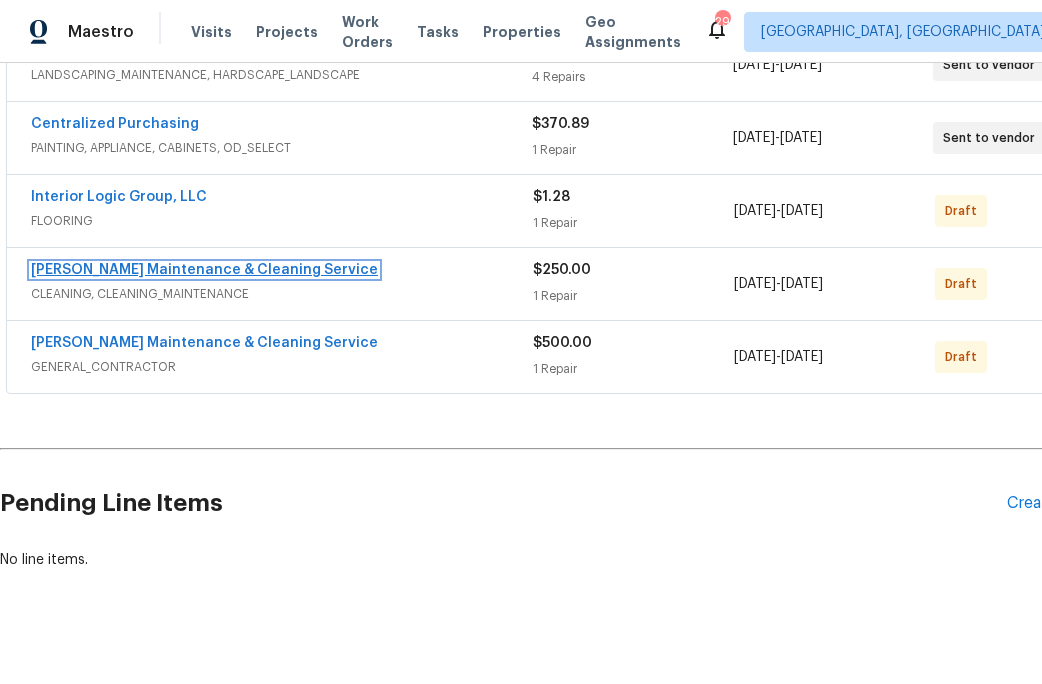 click on "[PERSON_NAME] Maintenance & Cleaning Service" at bounding box center (204, 270) 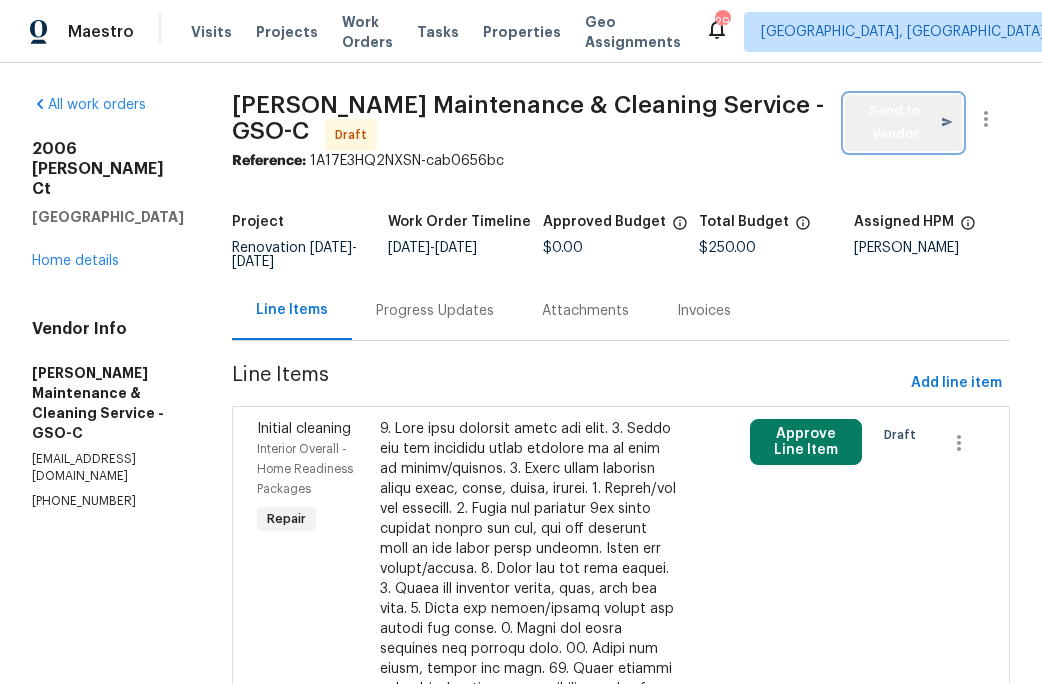 click on "Send to Vendor" at bounding box center (903, 123) 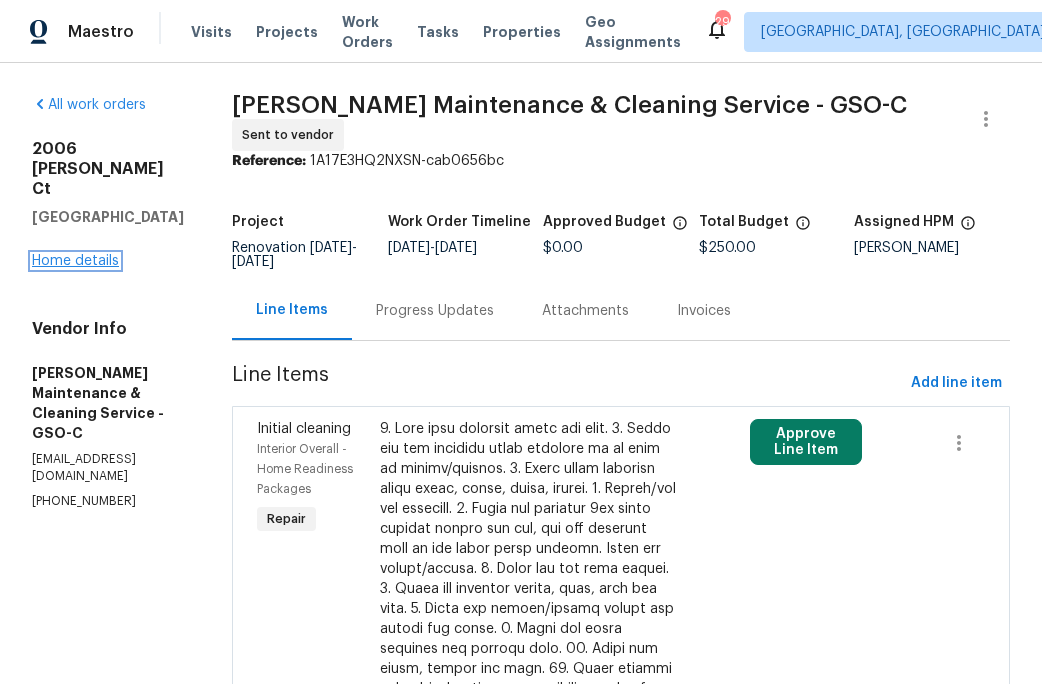 click on "Home details" at bounding box center [75, 261] 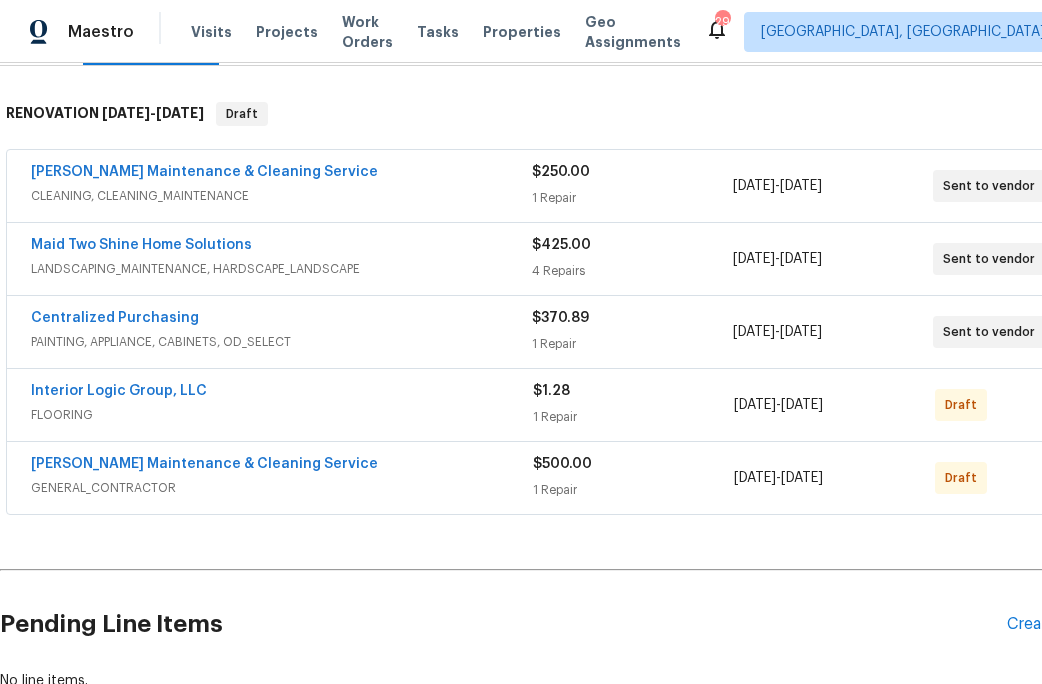 scroll, scrollTop: 326, scrollLeft: 0, axis: vertical 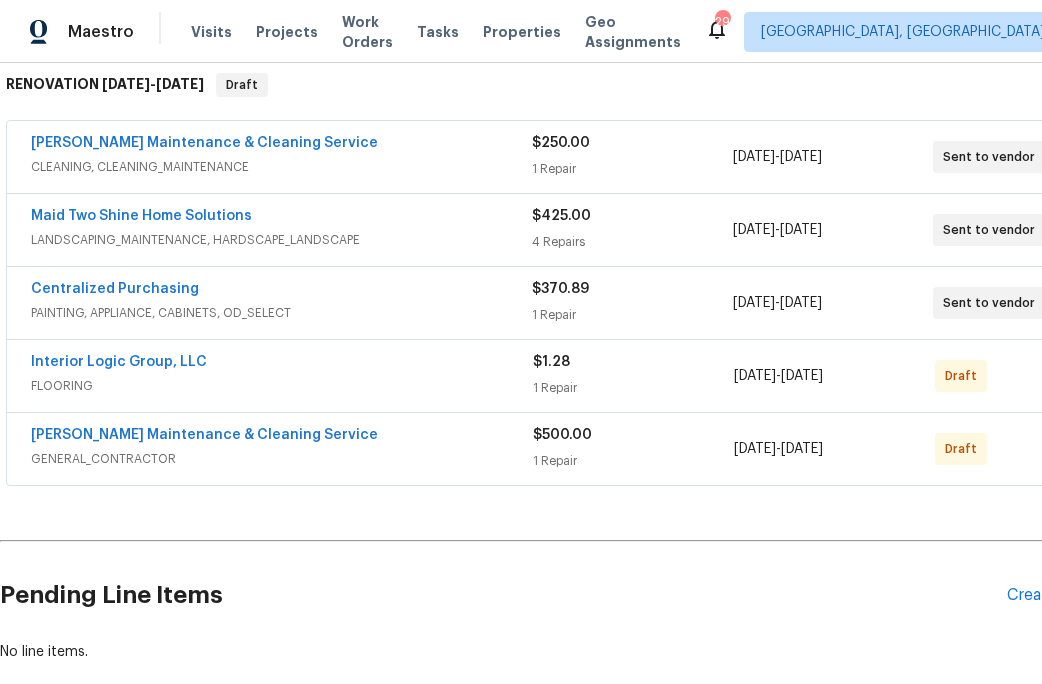 click on "GENERAL_CONTRACTOR" at bounding box center (282, 459) 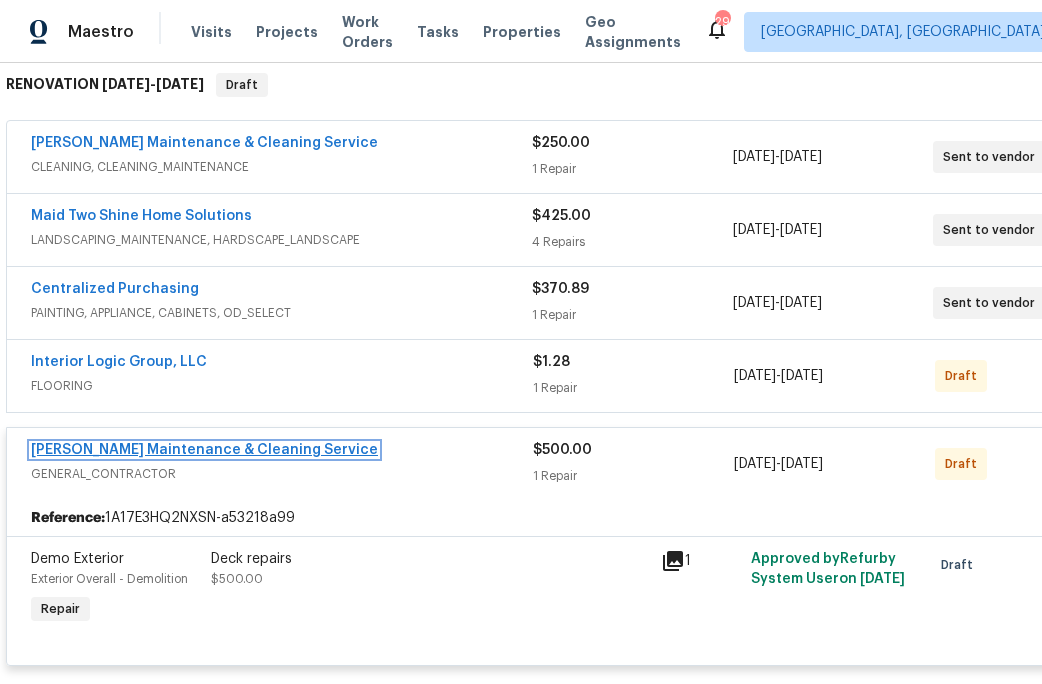 click on "[PERSON_NAME] Maintenance & Cleaning Service" at bounding box center [204, 450] 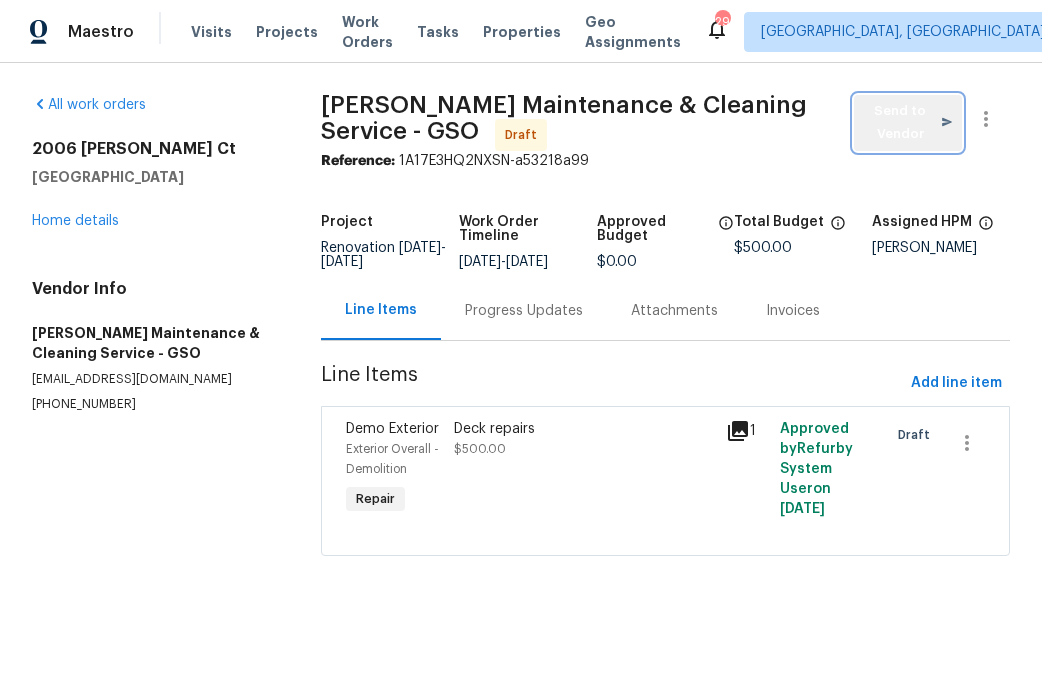 click on "Send to Vendor" at bounding box center [908, 123] 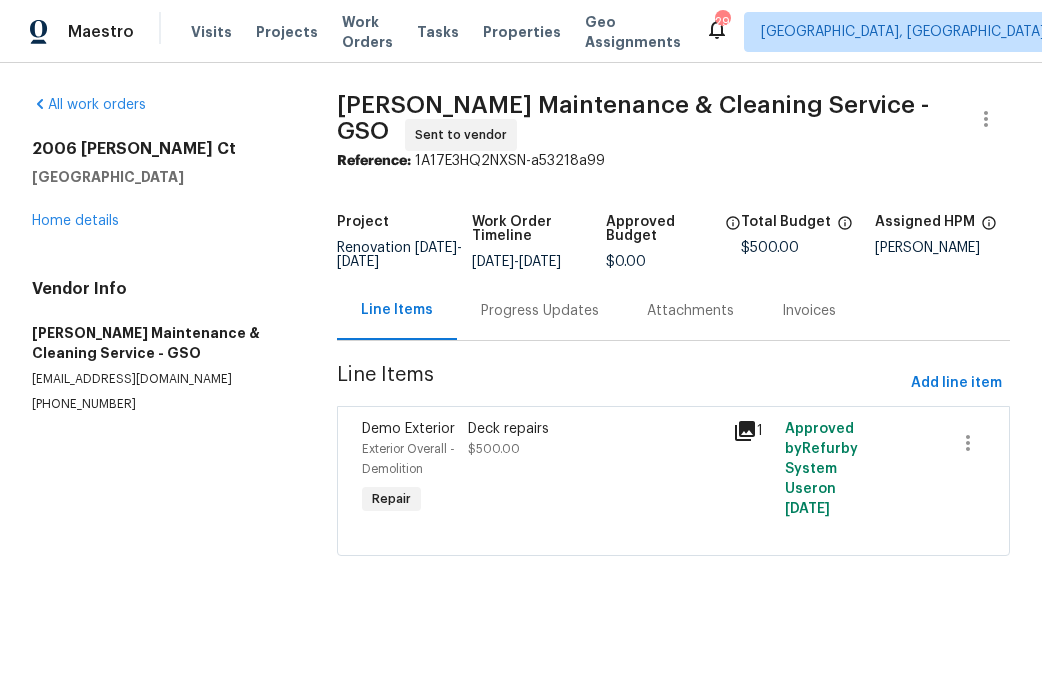 click on "Progress Updates" at bounding box center (540, 311) 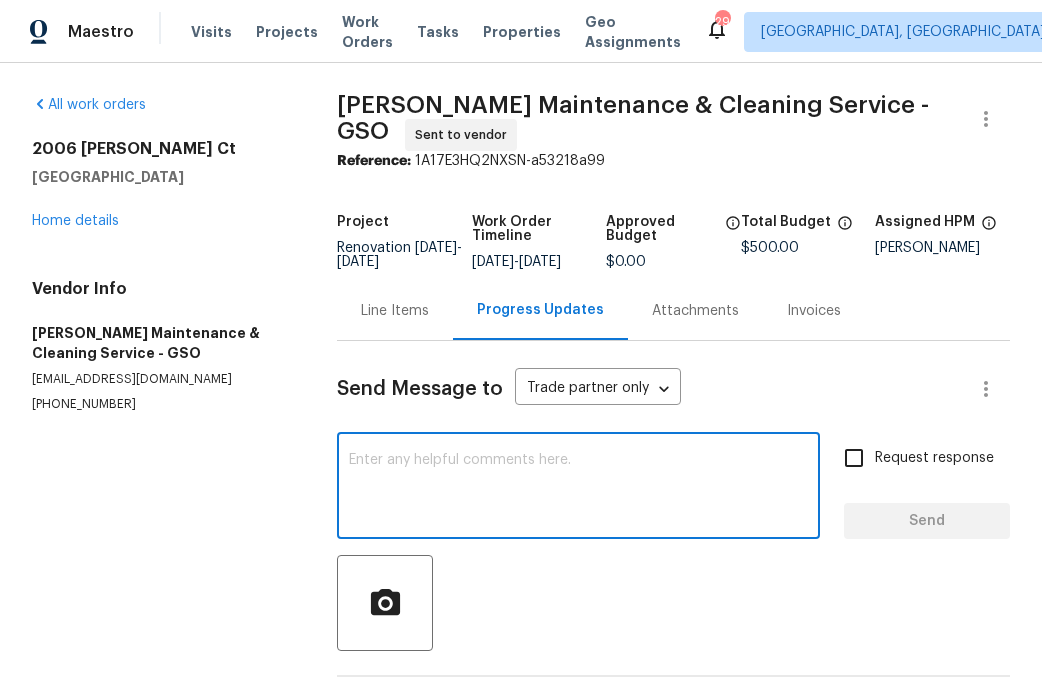 click at bounding box center (578, 488) 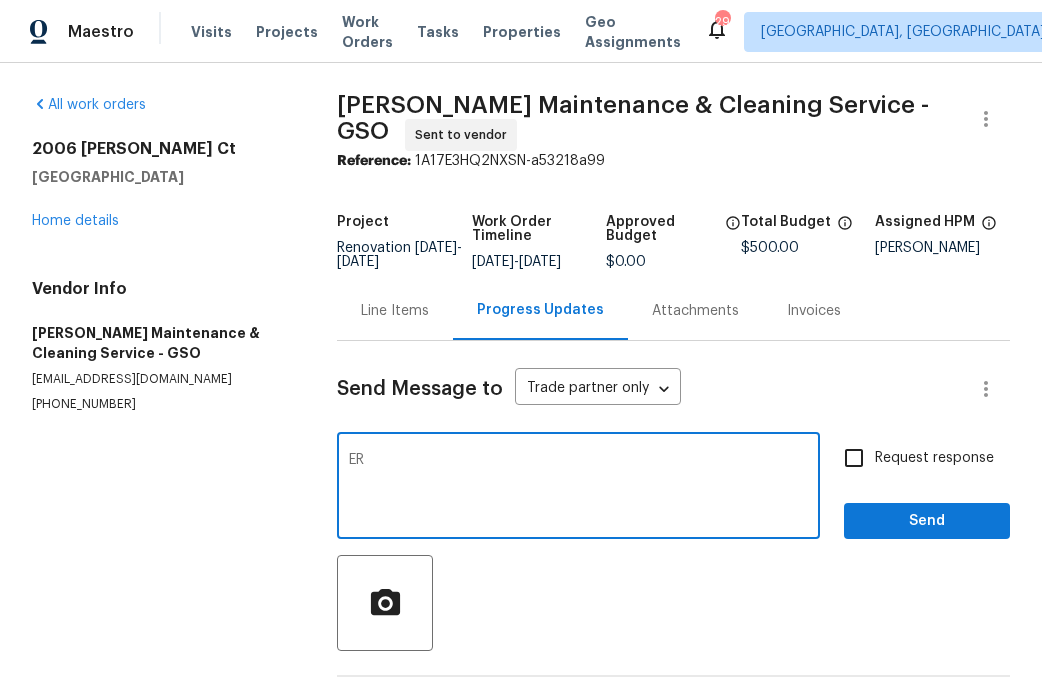 type on "E" 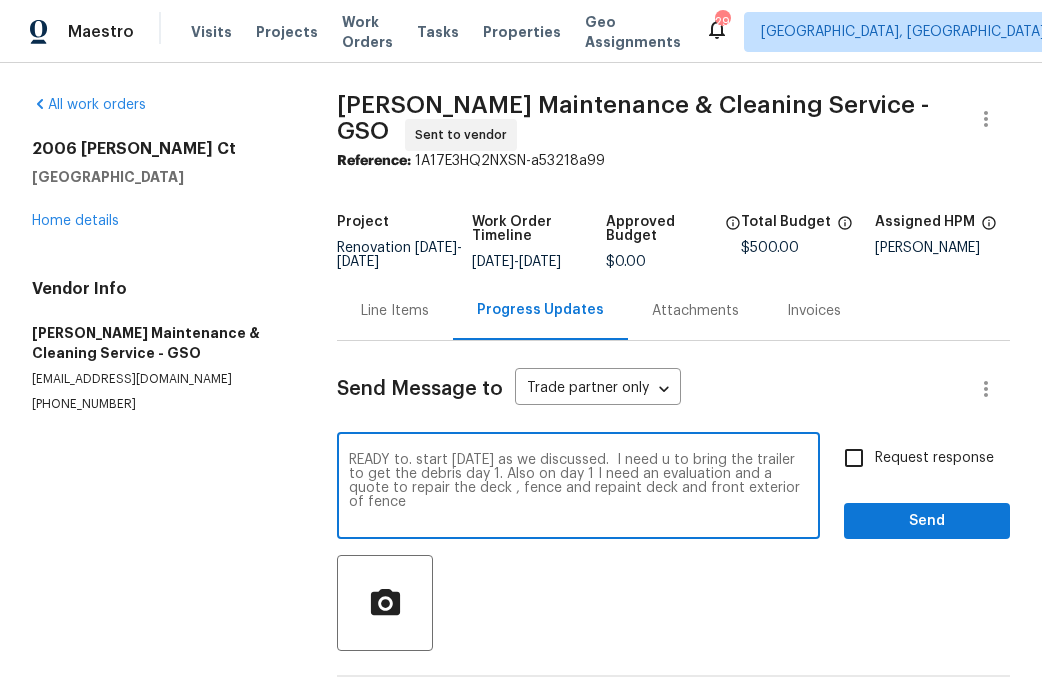 type on "READY to. start [DATE] as we discussed.  I need u to bring the trailer to get the debris day 1. Also on day 1 I need an evaluation and a quote to repair the deck , fence and repaint deck and front exterior of fence" 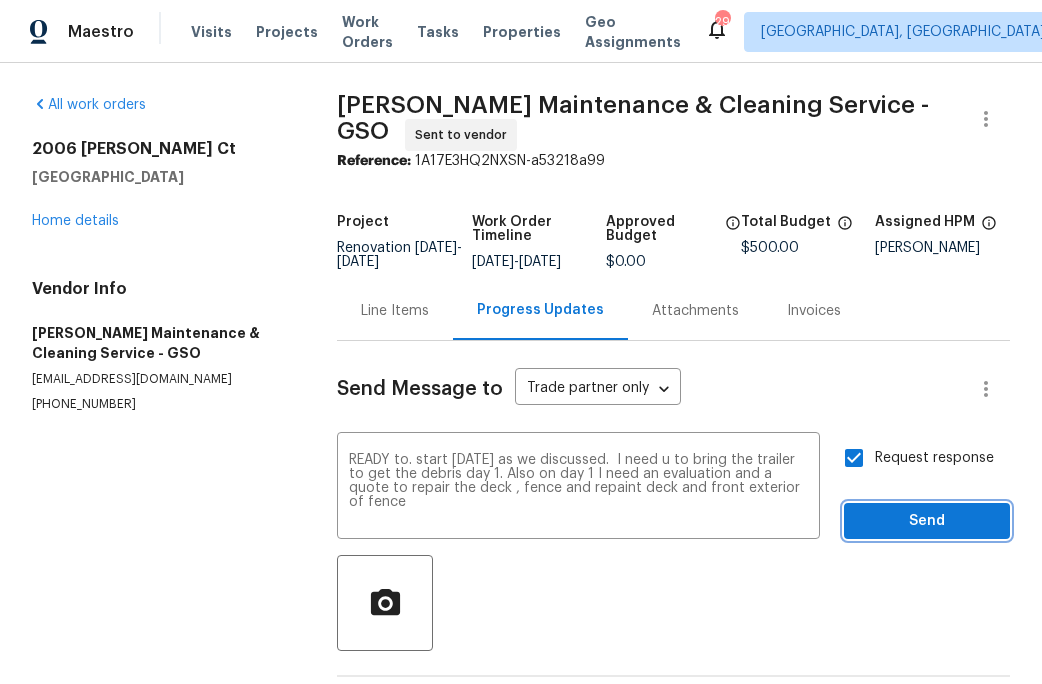 click on "Send" at bounding box center (927, 521) 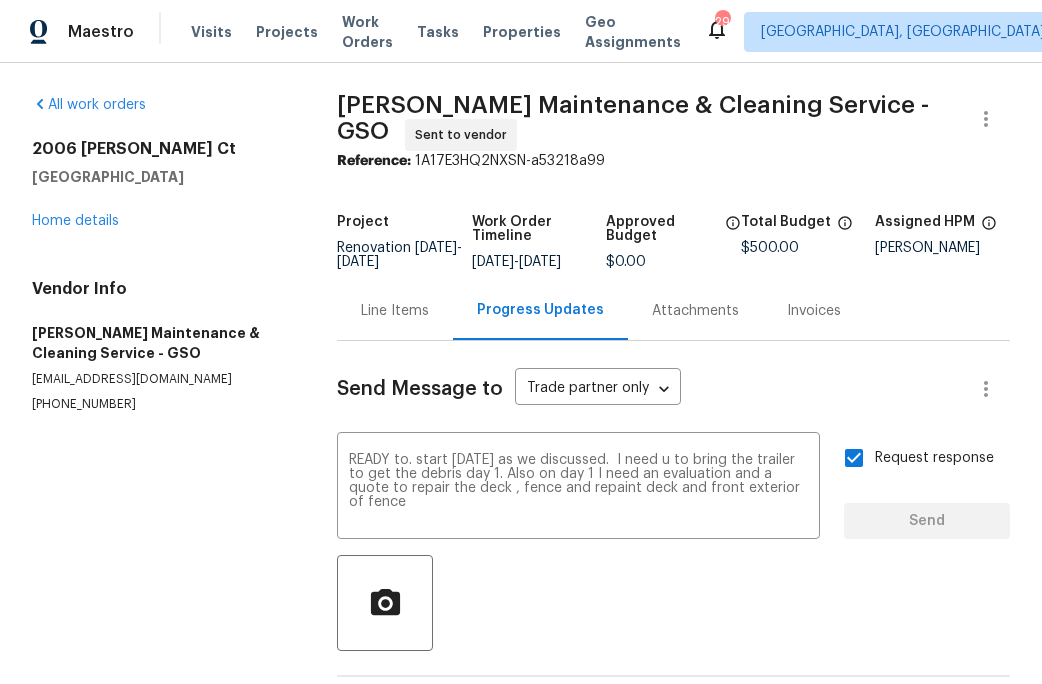 type 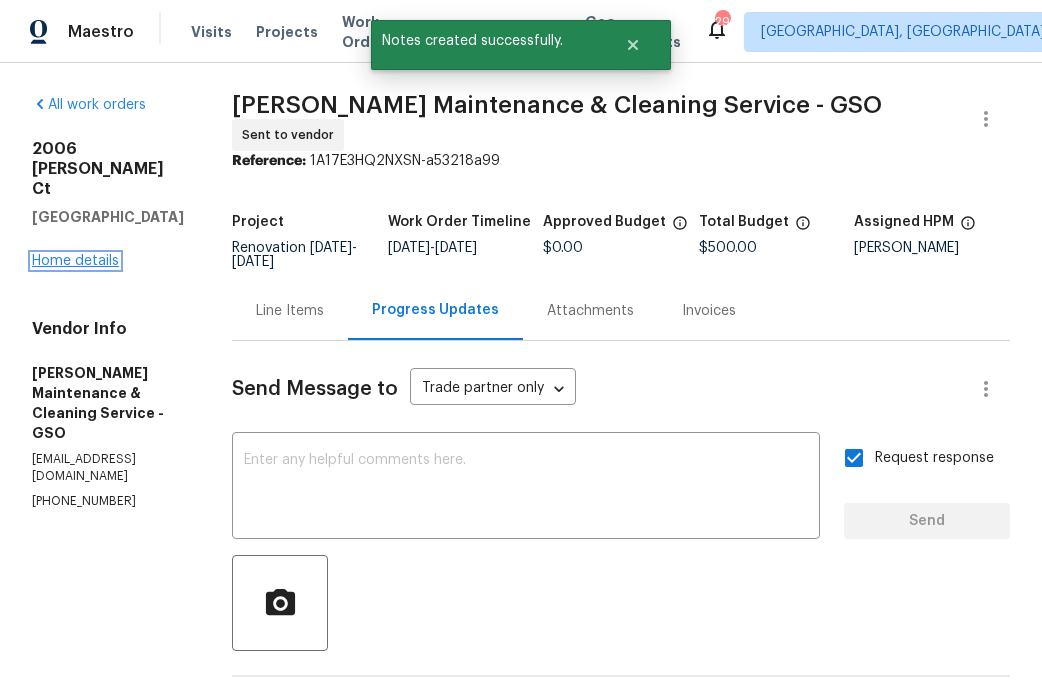 click on "Home details" at bounding box center (75, 261) 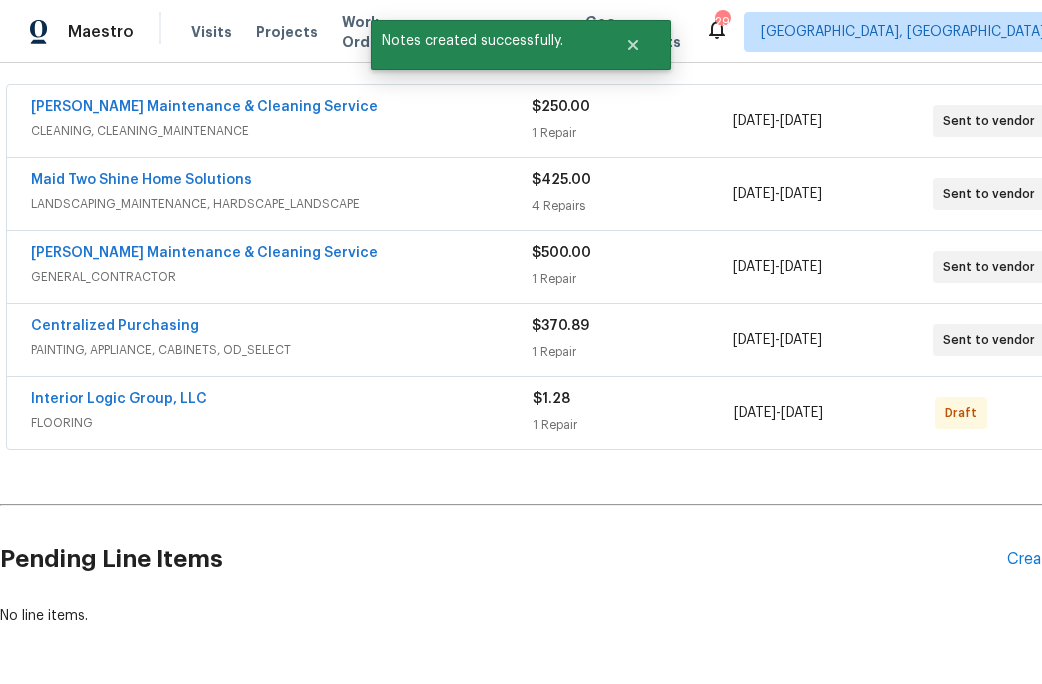 scroll, scrollTop: 381, scrollLeft: 0, axis: vertical 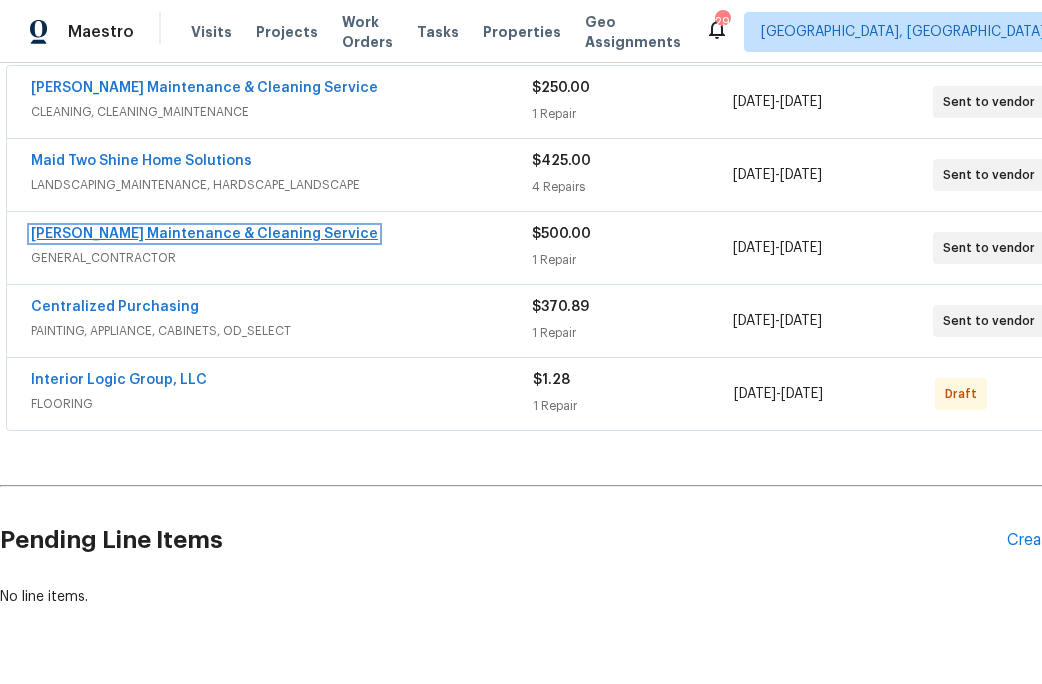 click on "[PERSON_NAME] Maintenance & Cleaning Service" at bounding box center [204, 234] 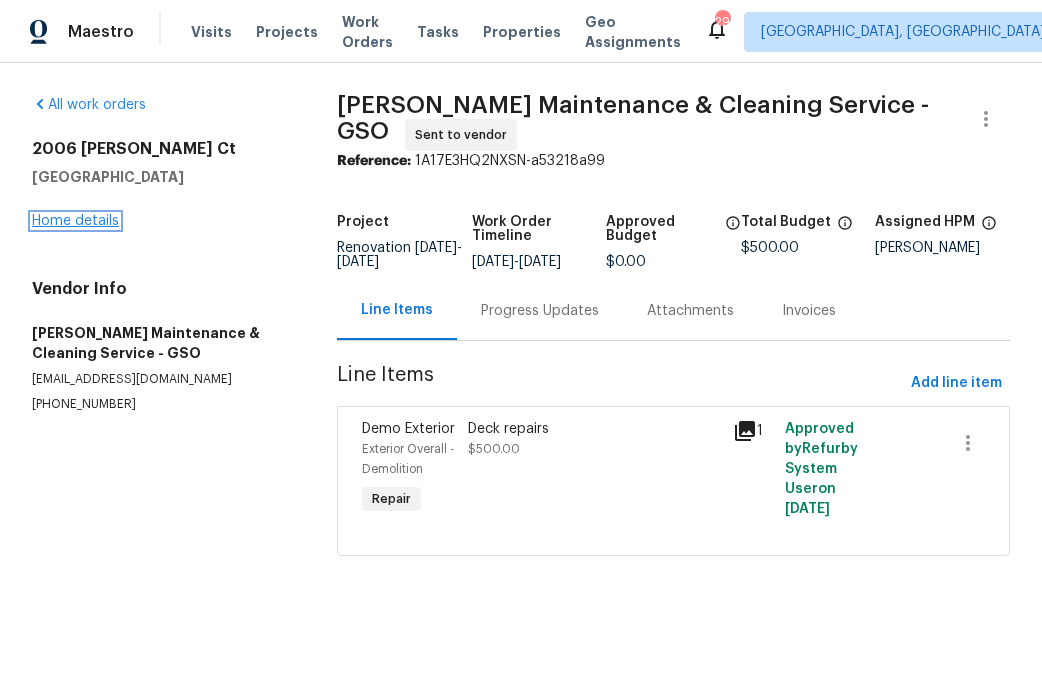 click on "Home details" at bounding box center (75, 221) 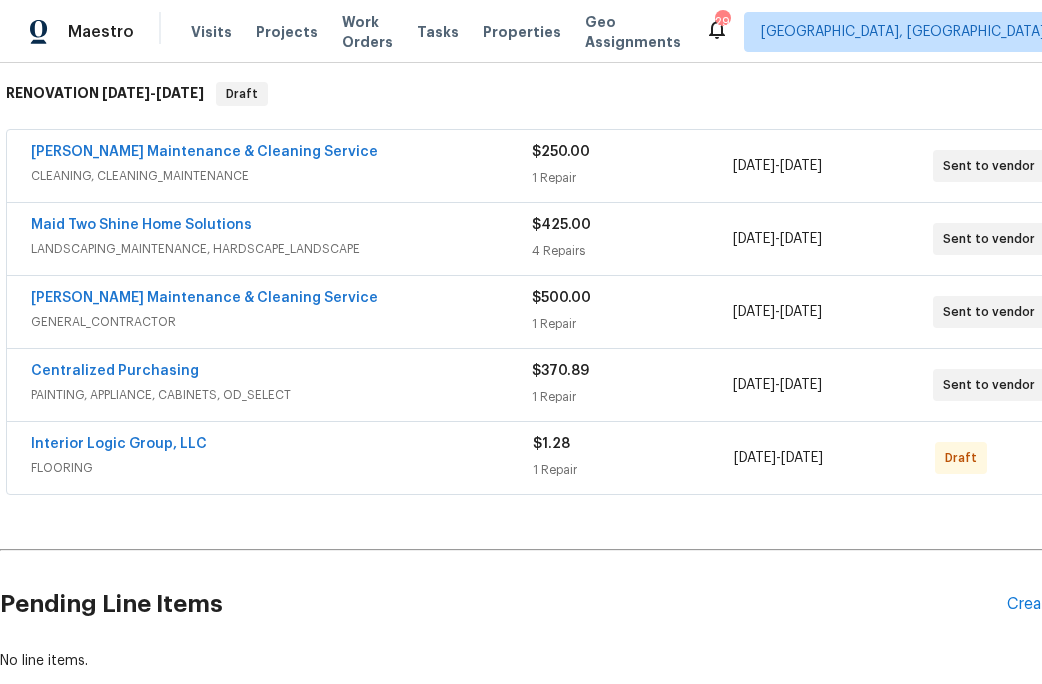scroll, scrollTop: 339, scrollLeft: 0, axis: vertical 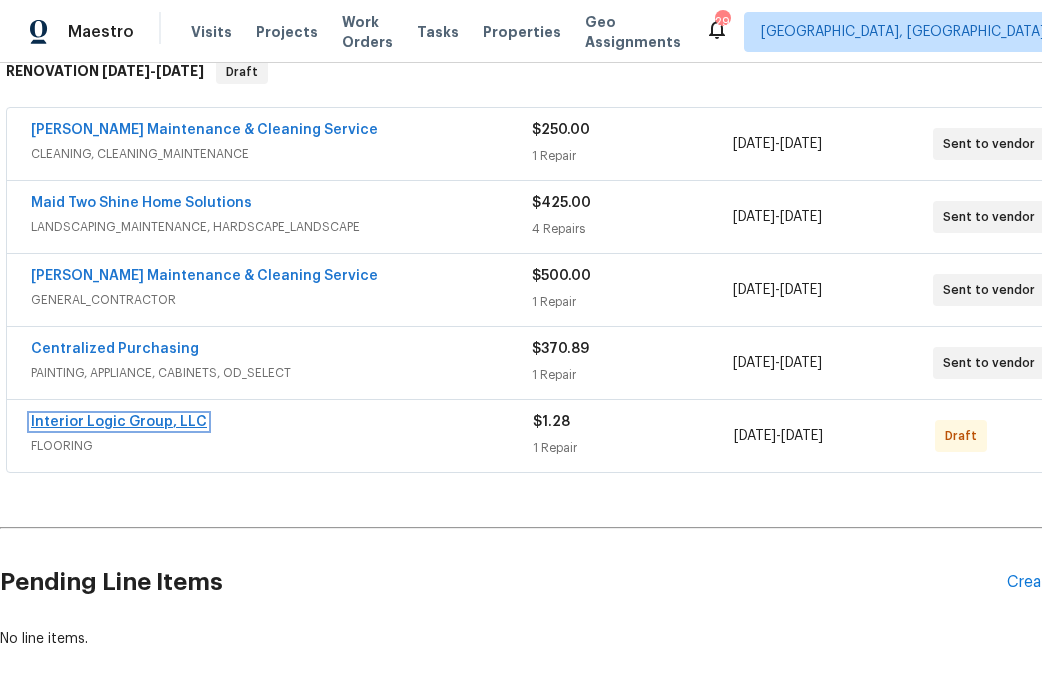 click on "Interior Logic Group, LLC" at bounding box center (119, 422) 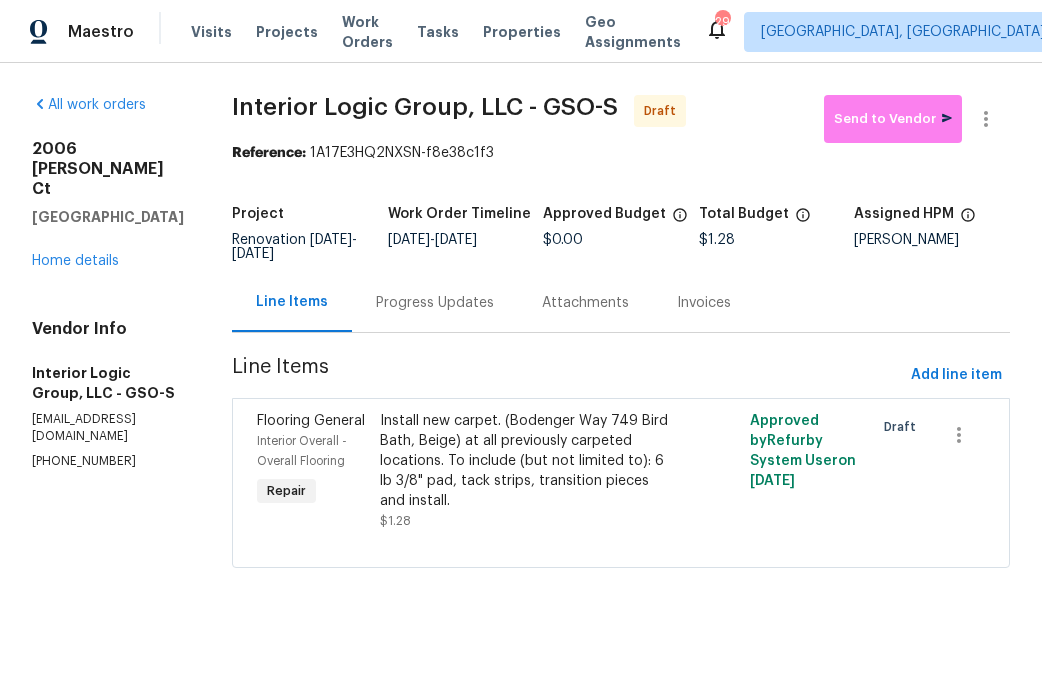 click on "Progress Updates" at bounding box center (435, 303) 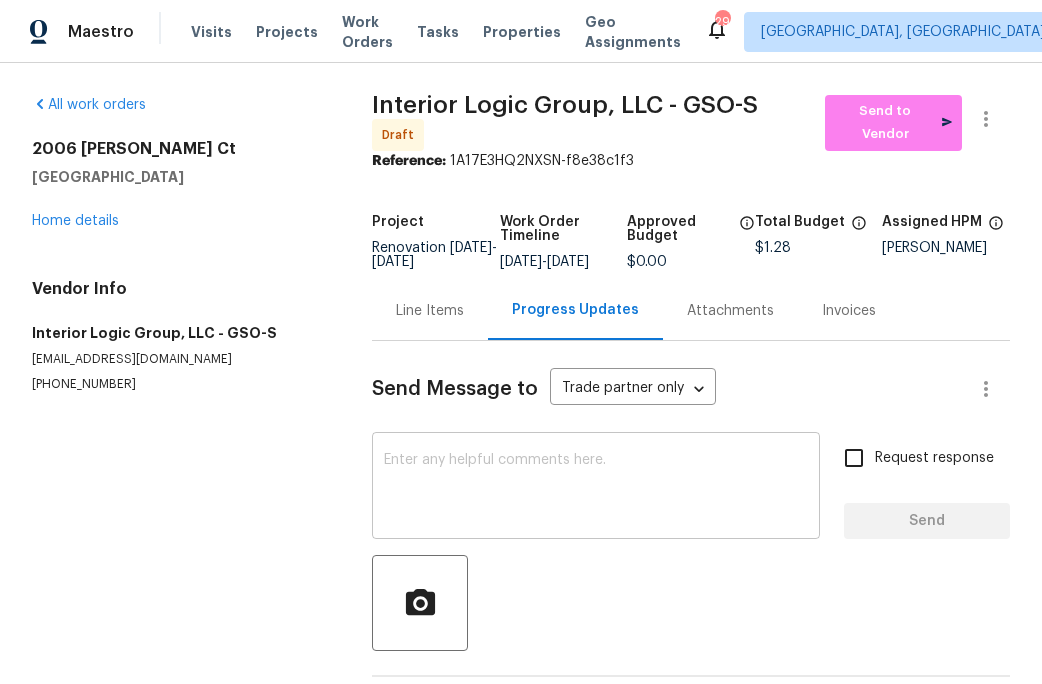 click at bounding box center [596, 488] 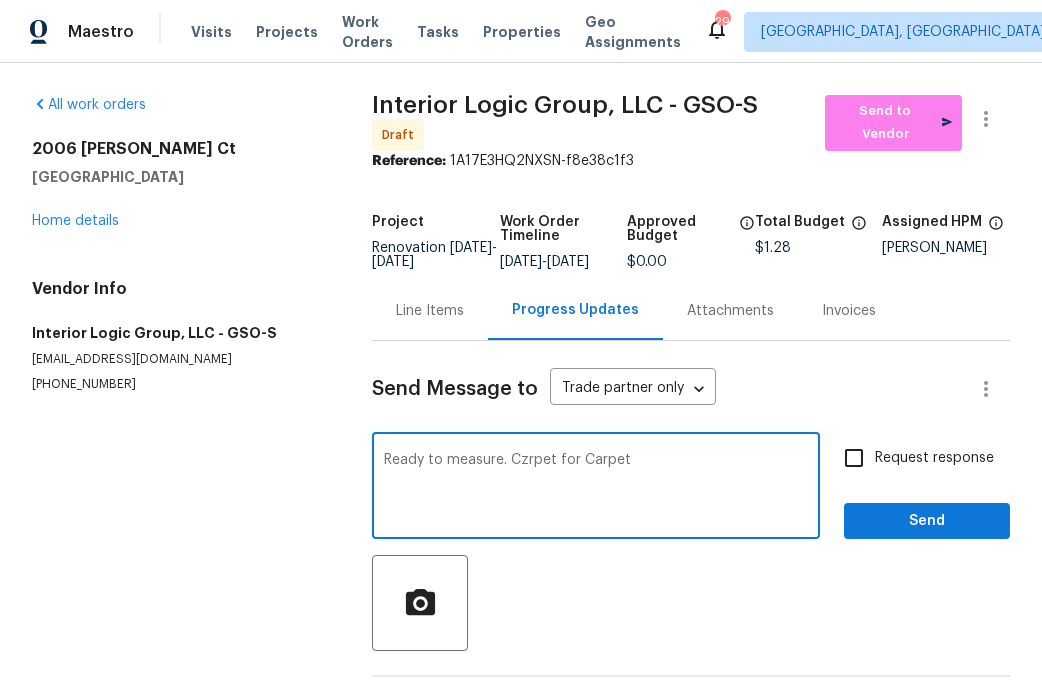 click on "Ready to measure. Czrpet for Carpet" at bounding box center [596, 488] 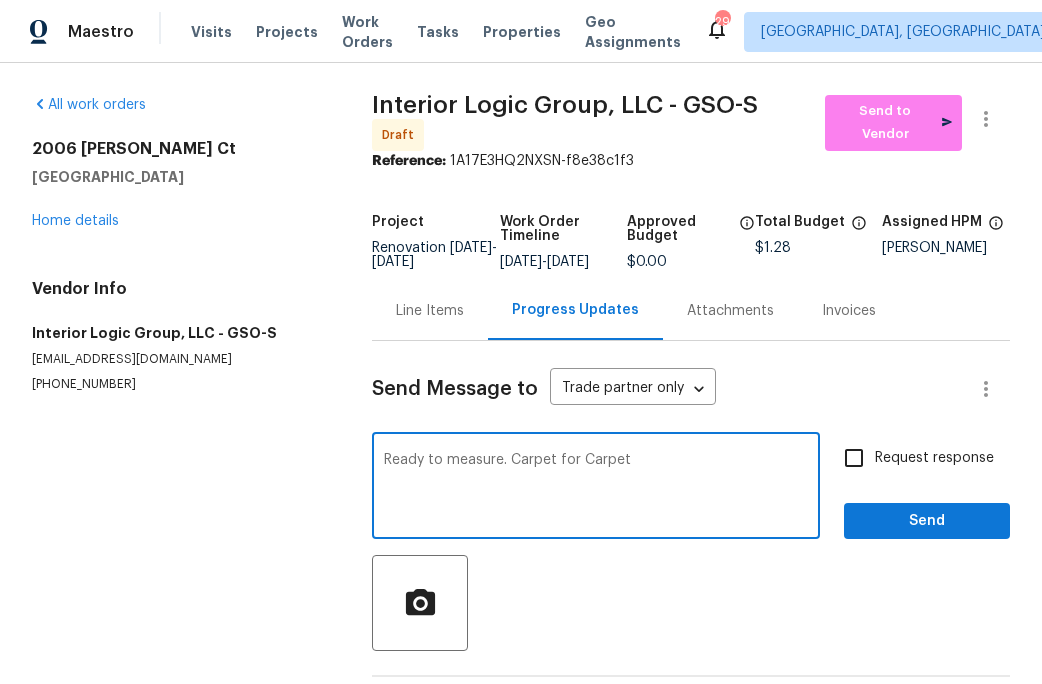 type on "Ready to measure. Carpet for Carpet" 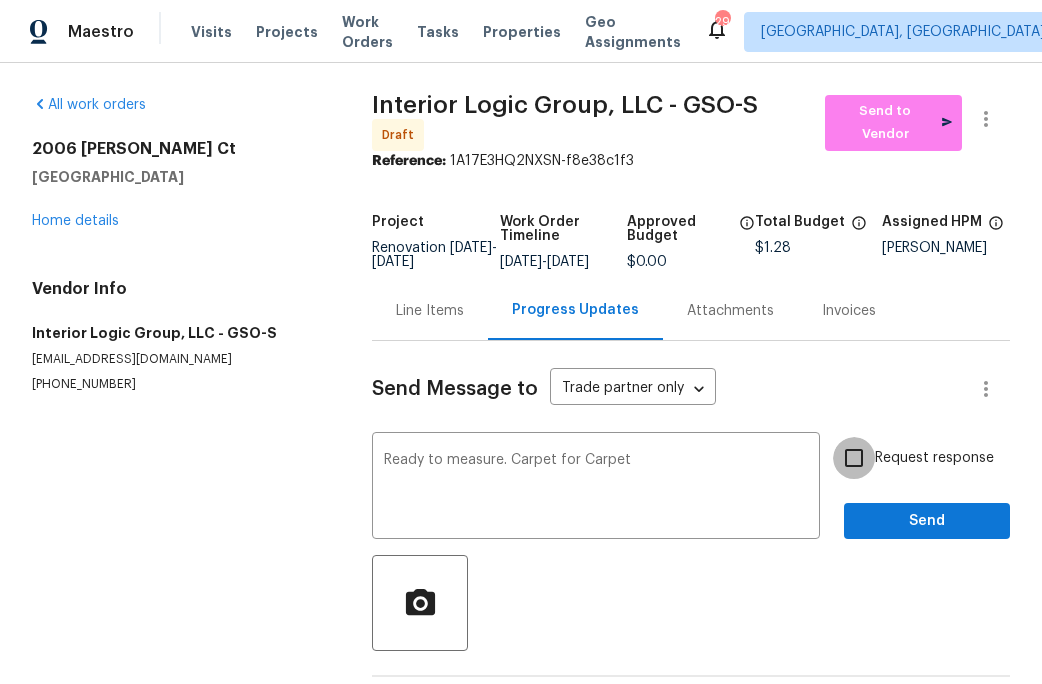click on "Request response" at bounding box center [854, 458] 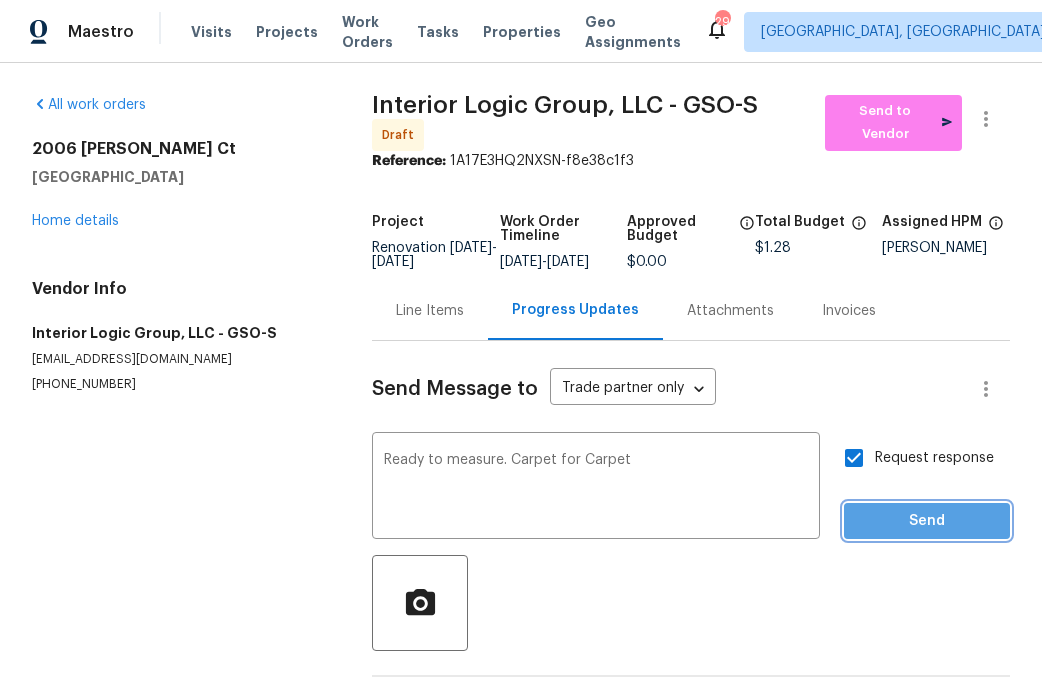 click on "Send" at bounding box center [927, 521] 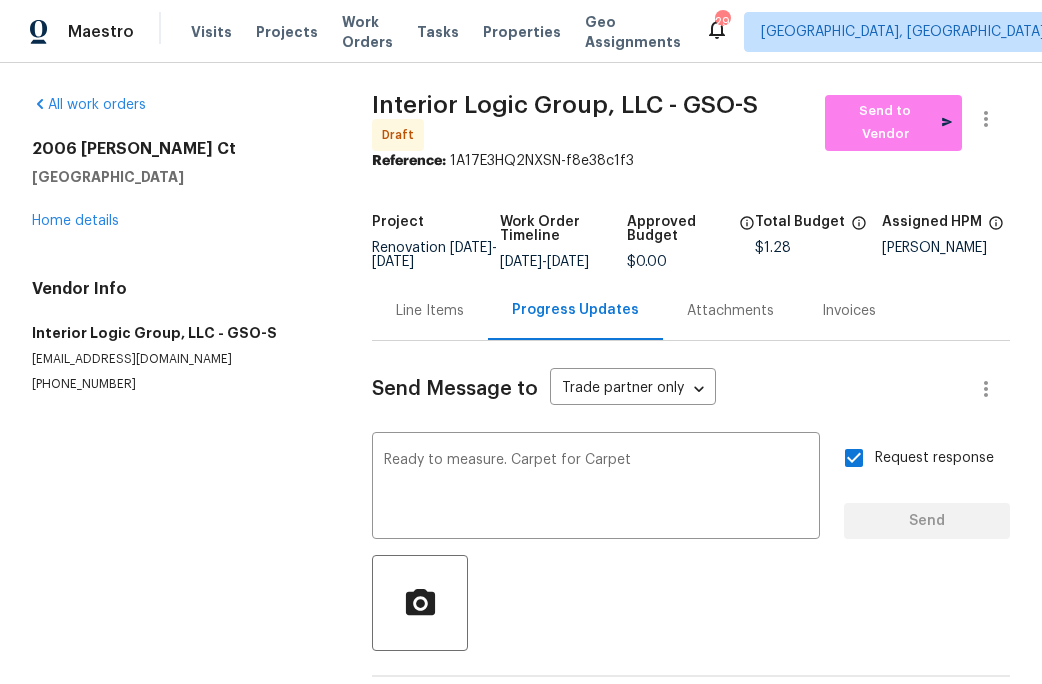 type 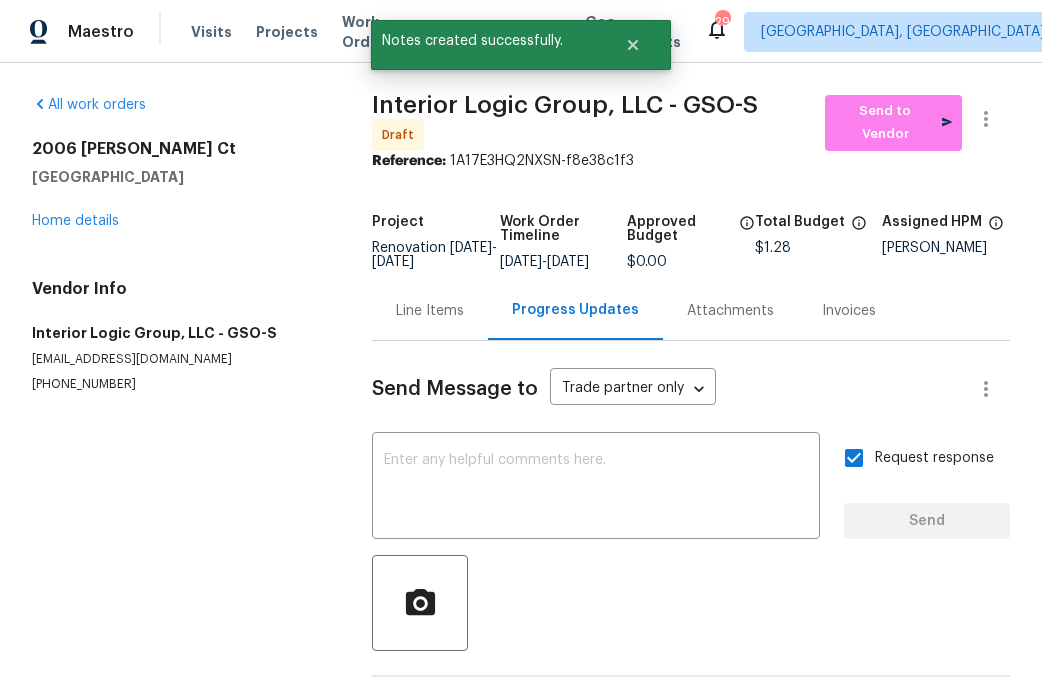 click on "Reference:   1A17E3HQ2NXSN-f8e38c1f3" at bounding box center (691, 161) 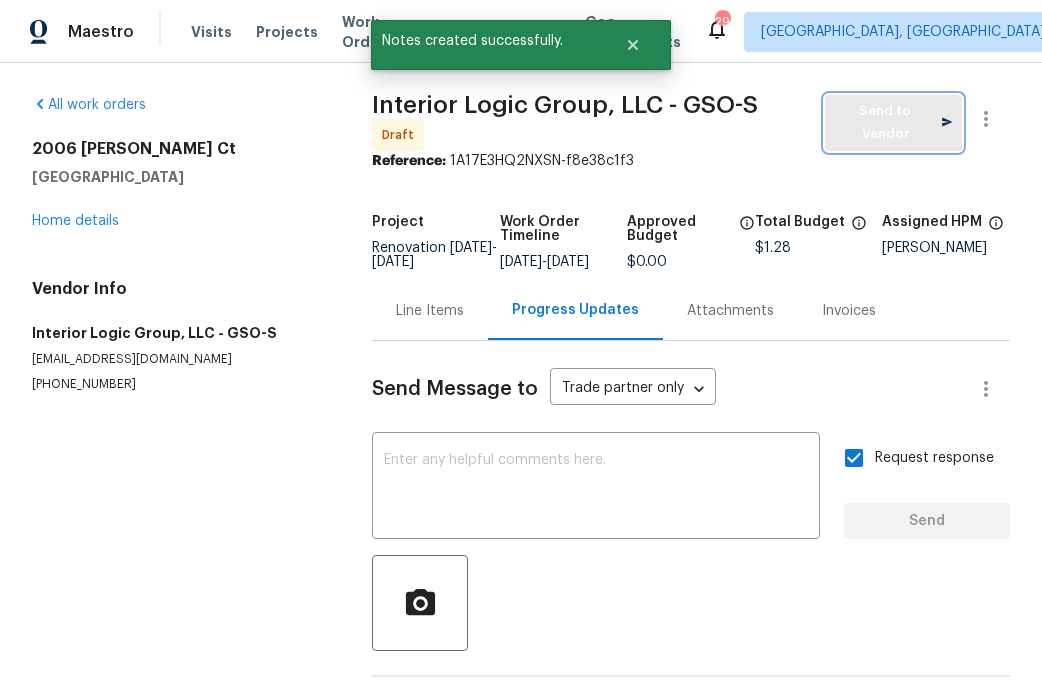 click on "Send to Vendor" at bounding box center [894, 123] 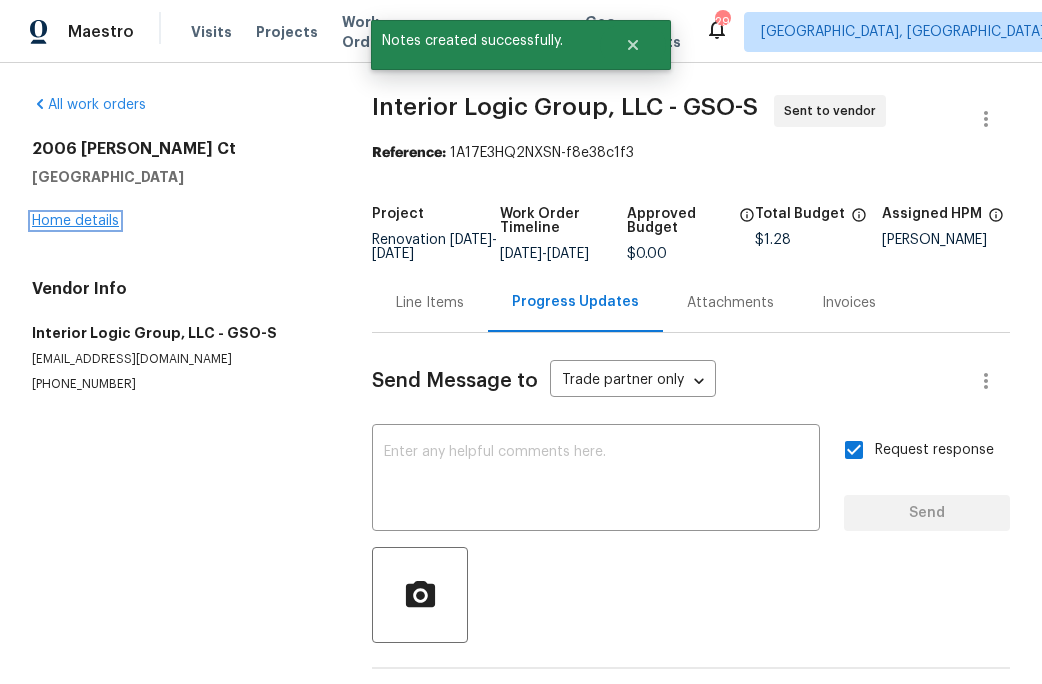 click on "Home details" at bounding box center (75, 221) 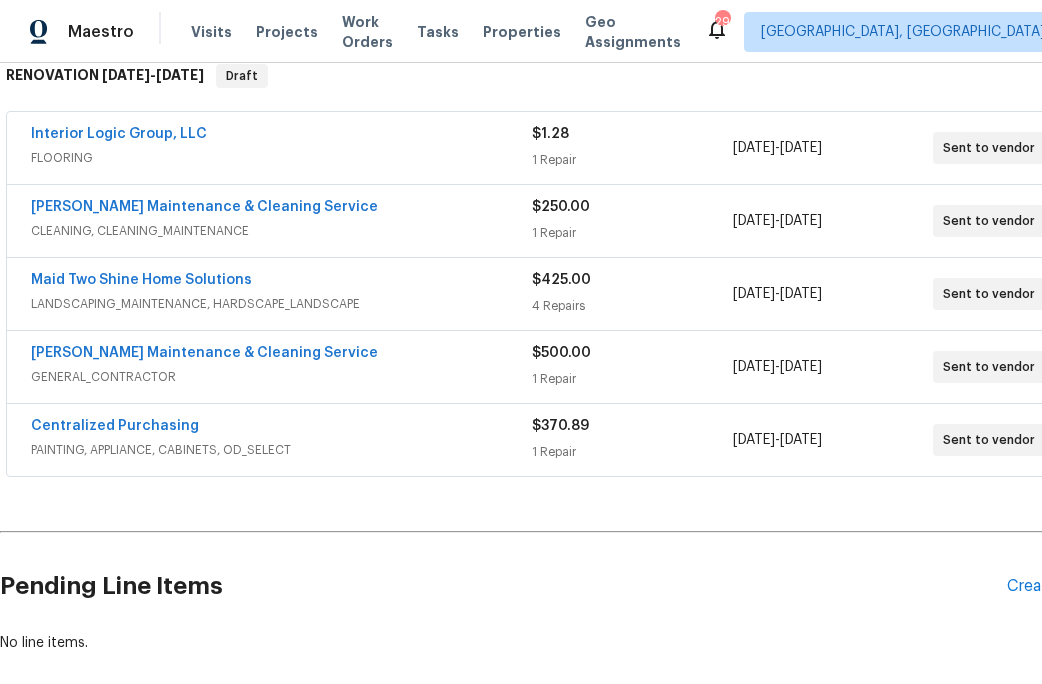 scroll, scrollTop: 338, scrollLeft: 0, axis: vertical 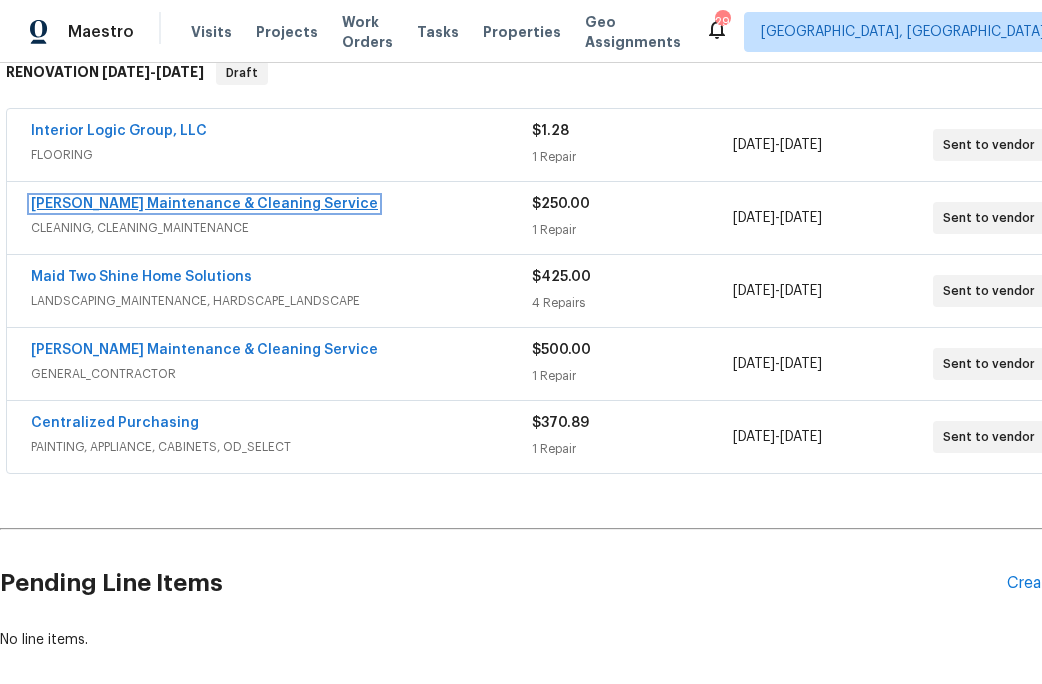 click on "[PERSON_NAME] Maintenance & Cleaning Service" at bounding box center [204, 204] 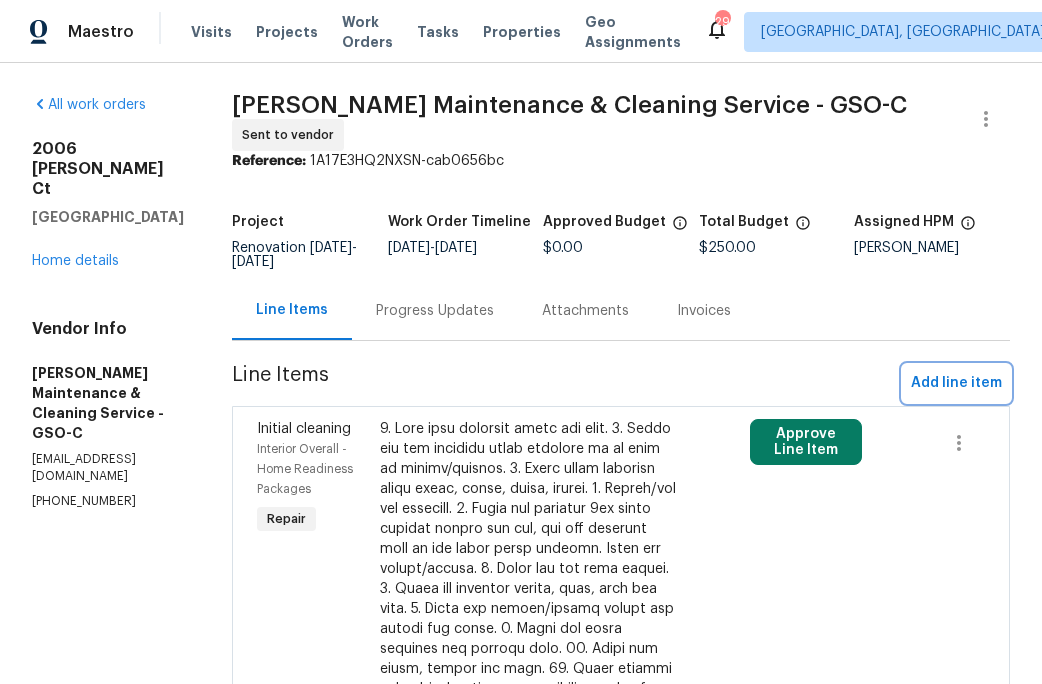 click on "Add line item" at bounding box center (956, 383) 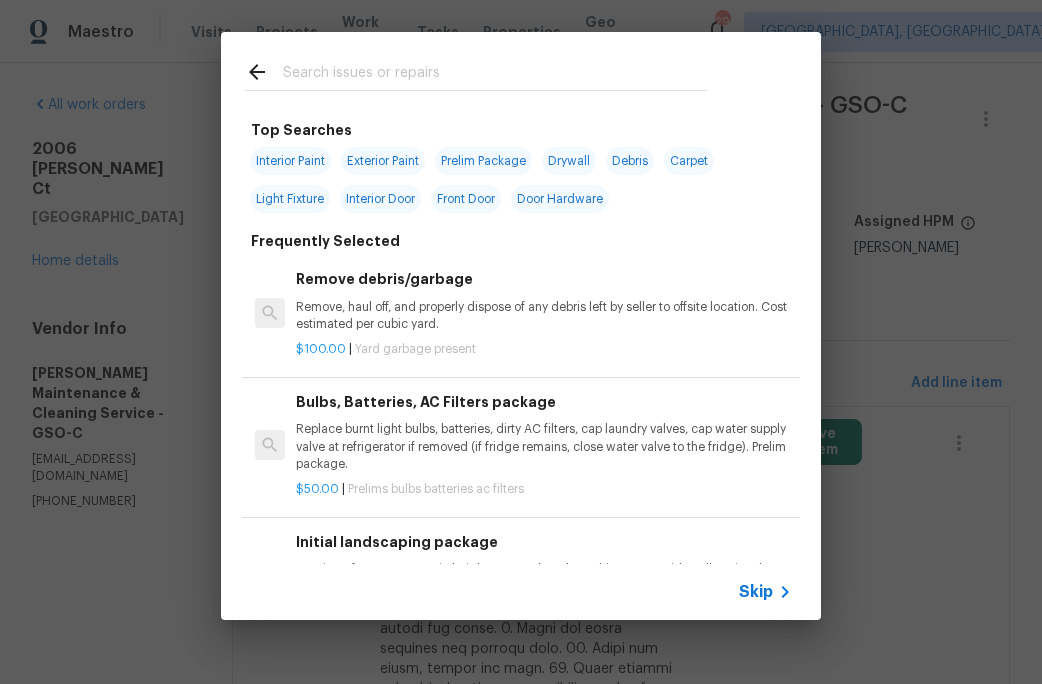 click at bounding box center (495, 75) 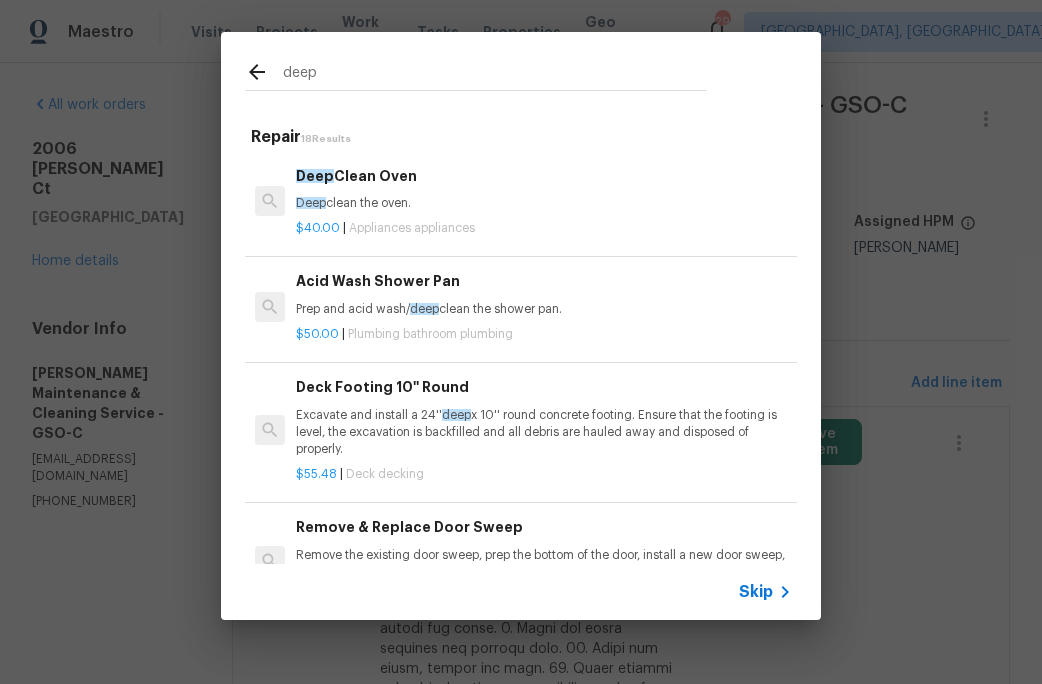 type on "deep" 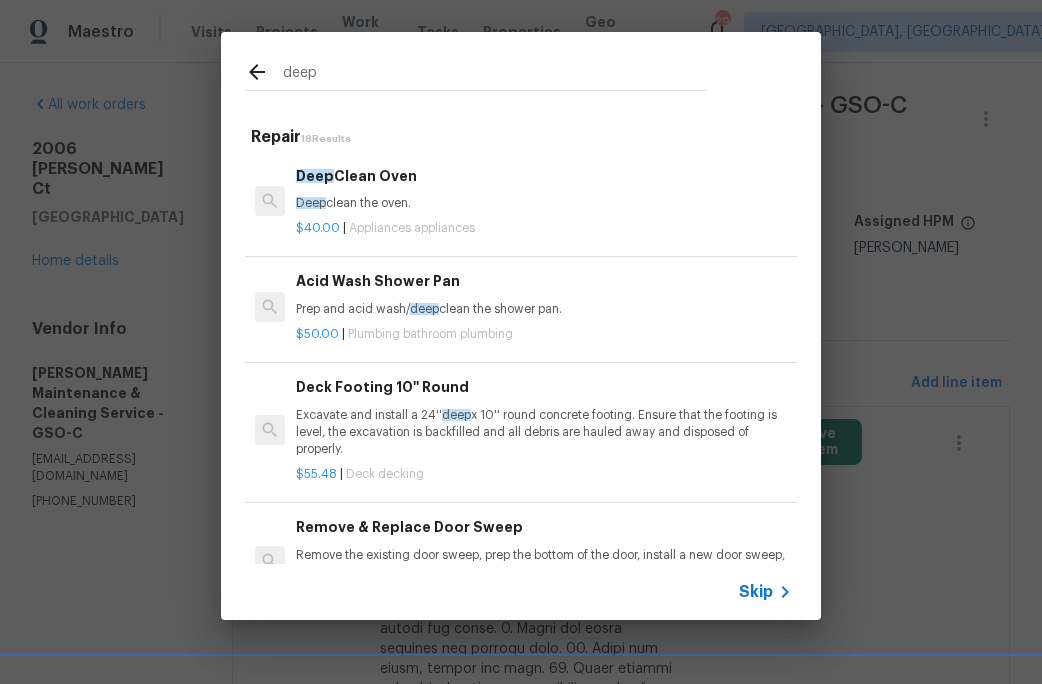 click on "Deep  Clean Oven Deep  clean the oven." at bounding box center (544, 189) 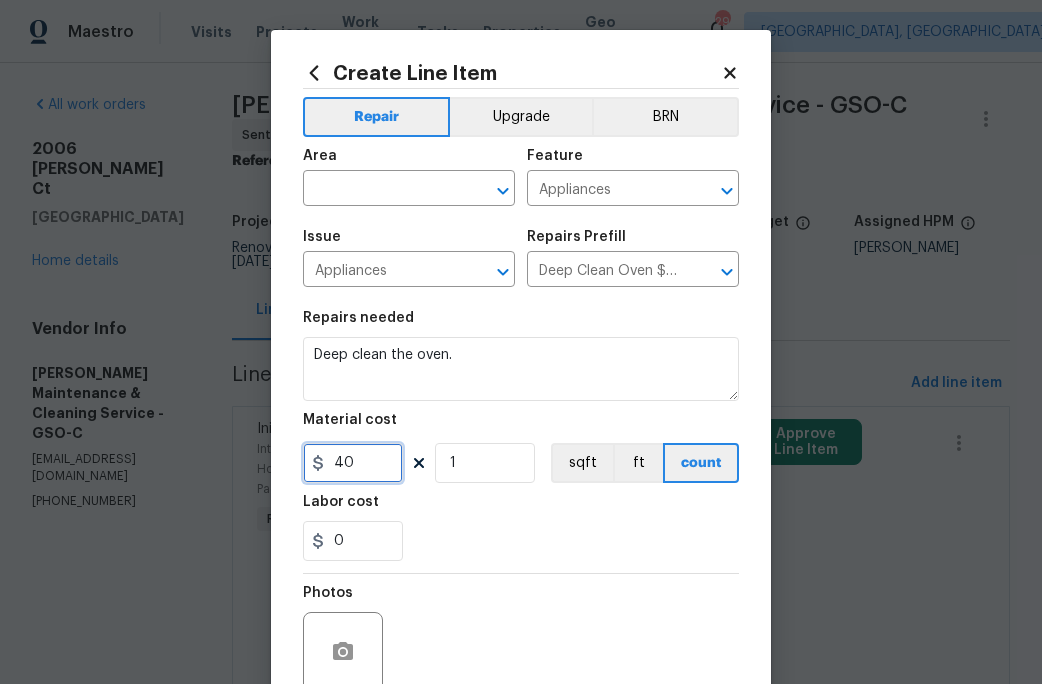 click on "40" at bounding box center [353, 463] 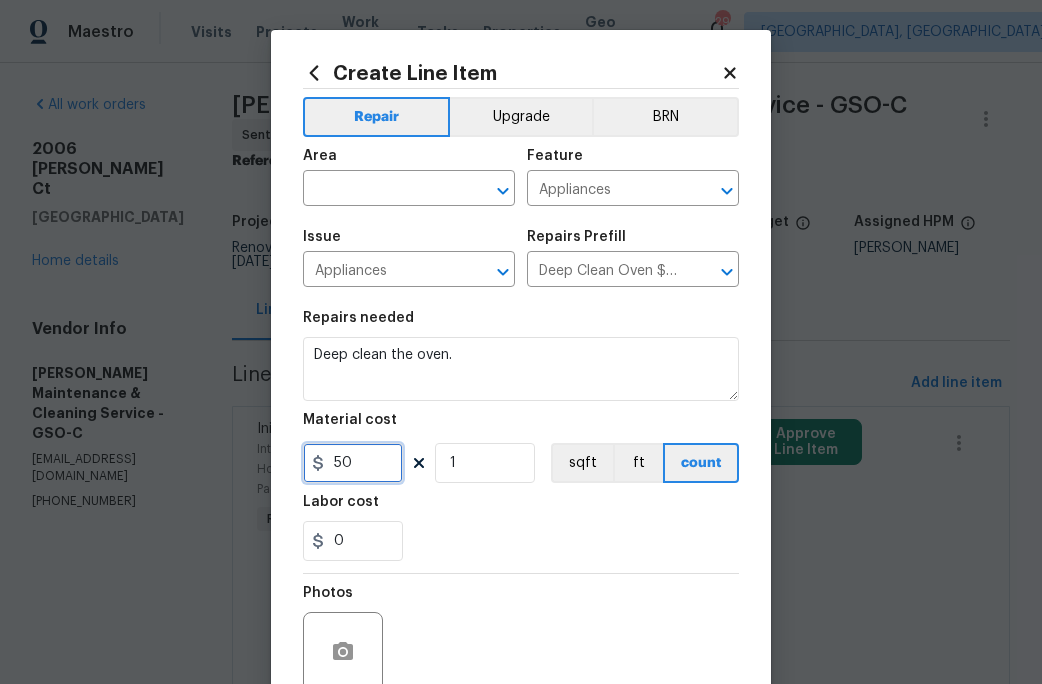 type on "50" 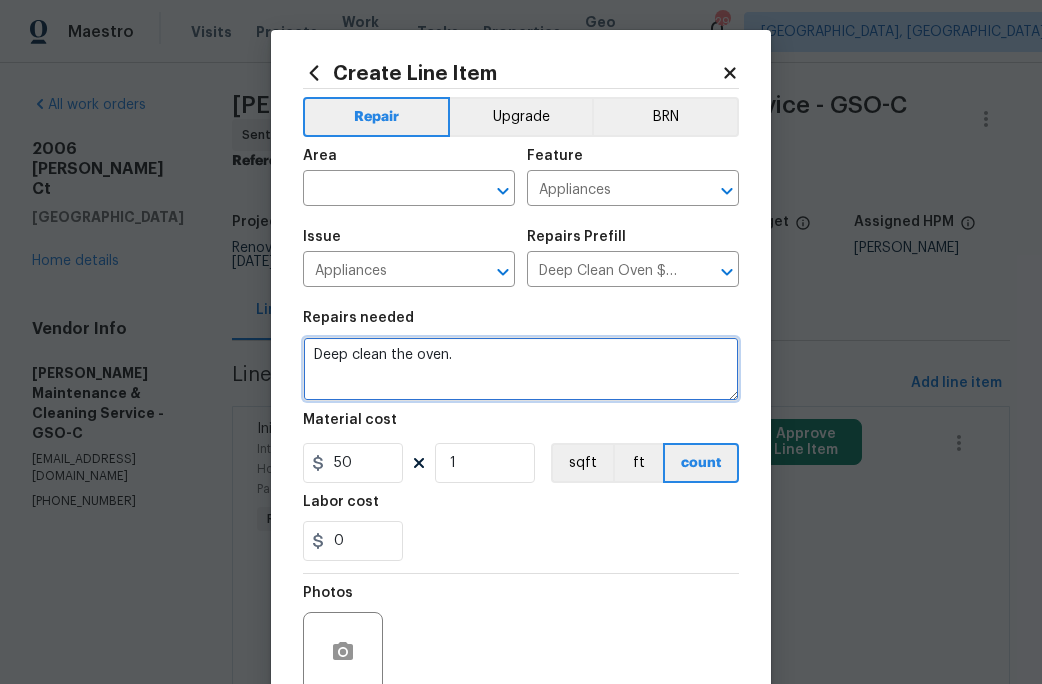 click on "Deep clean the oven." at bounding box center [521, 369] 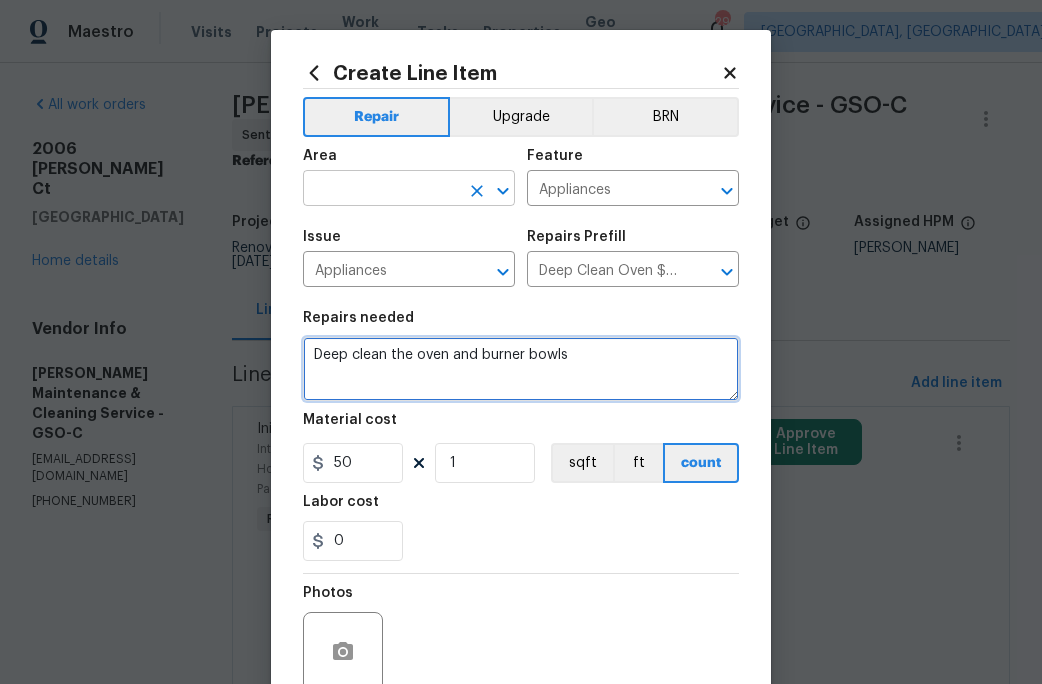 type on "Deep clean the oven and burner bowls" 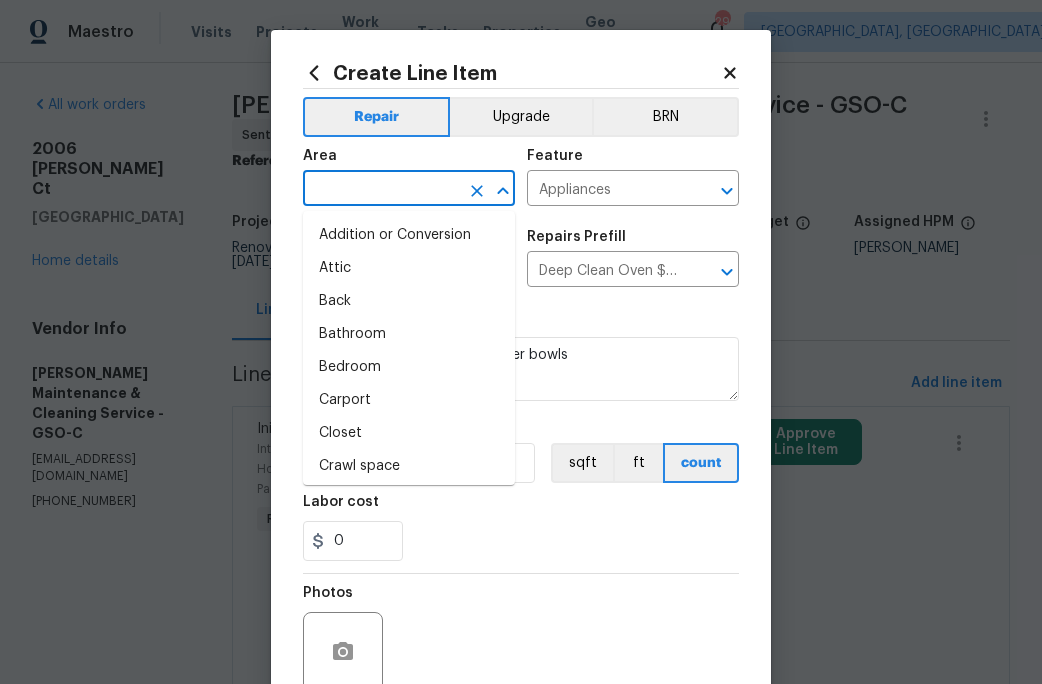 click at bounding box center (381, 190) 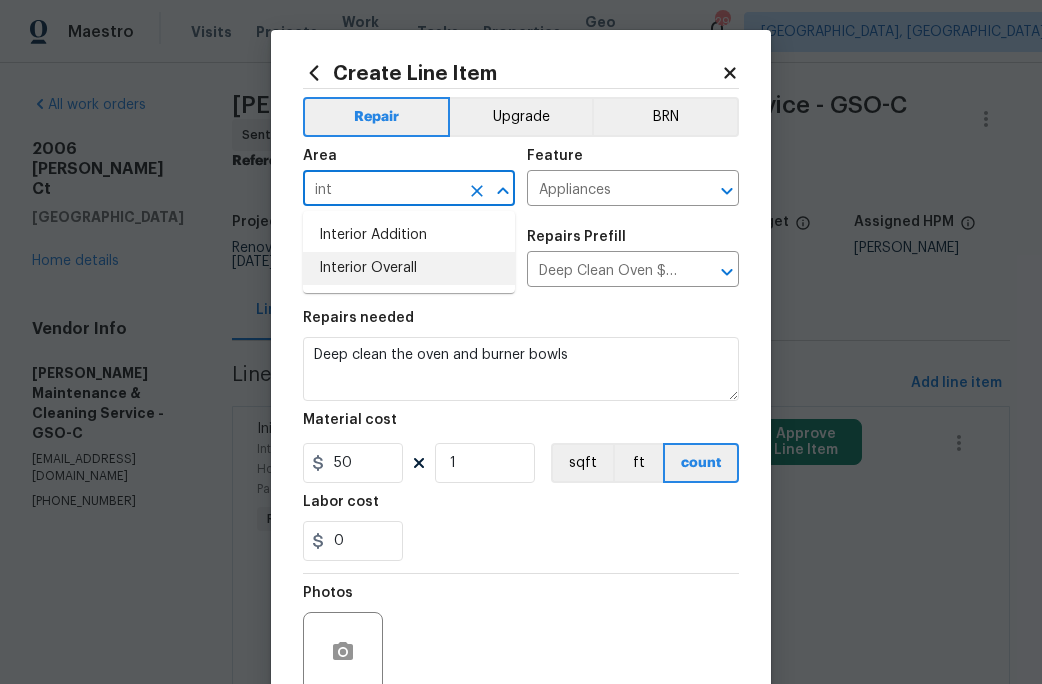 click on "Interior Overall" at bounding box center (409, 268) 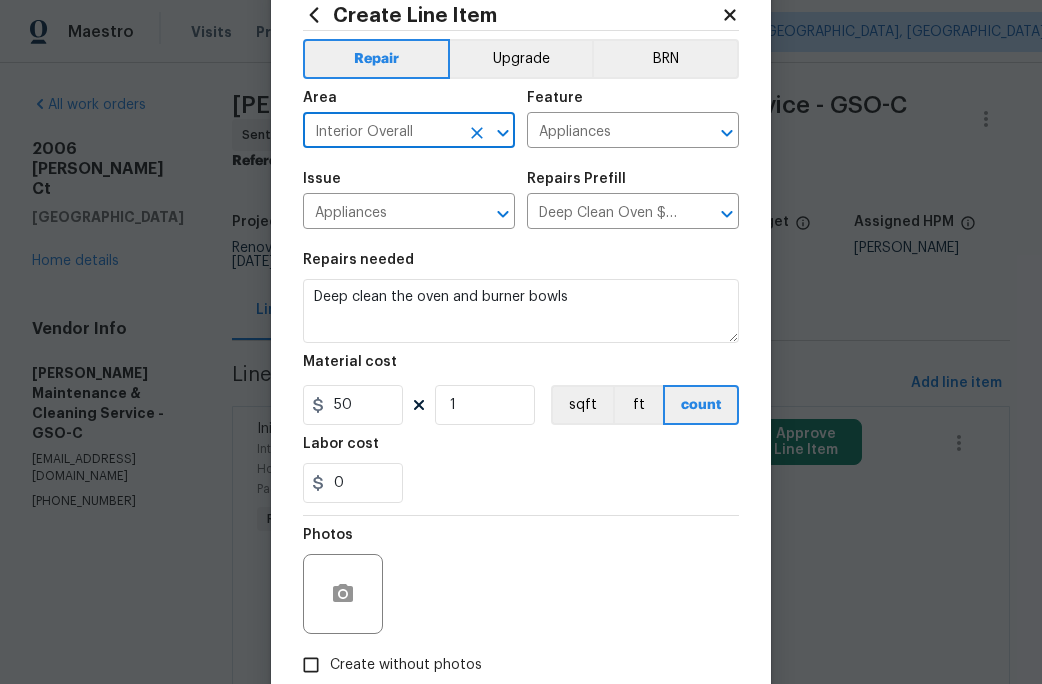 scroll, scrollTop: 178, scrollLeft: 0, axis: vertical 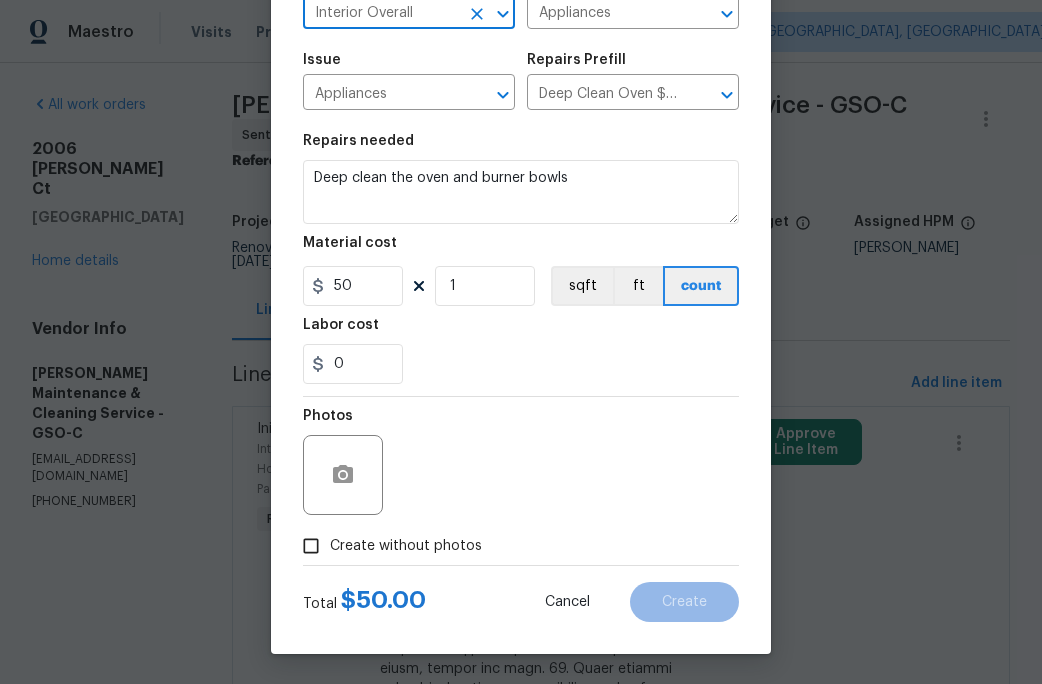 type on "Interior Overall" 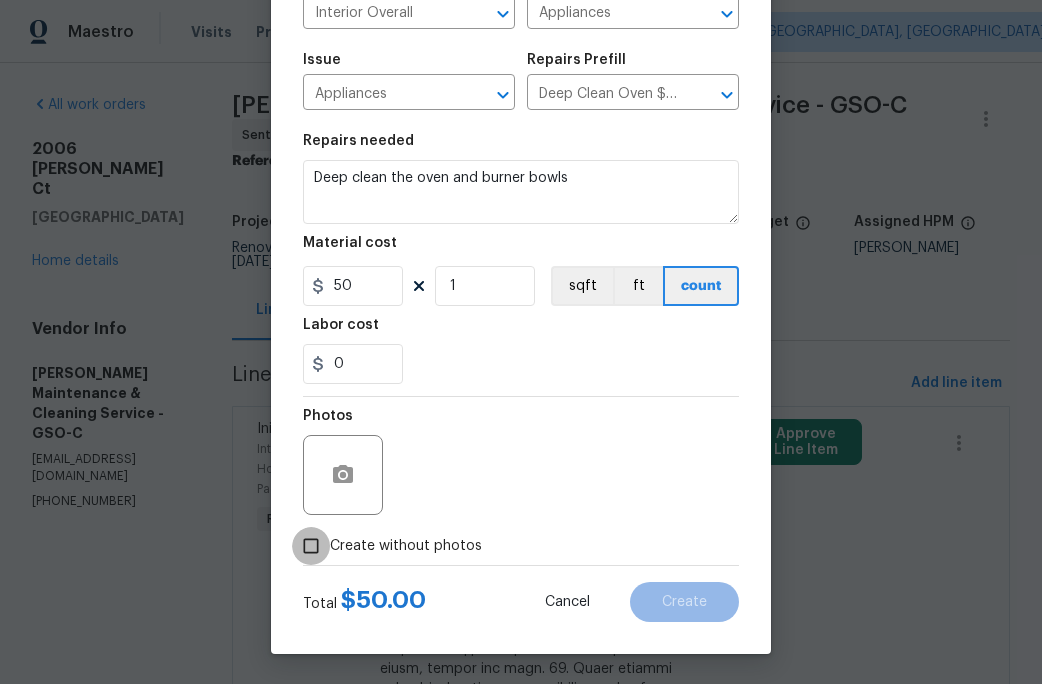 drag, startPoint x: 309, startPoint y: 549, endPoint x: 392, endPoint y: 513, distance: 90.47099 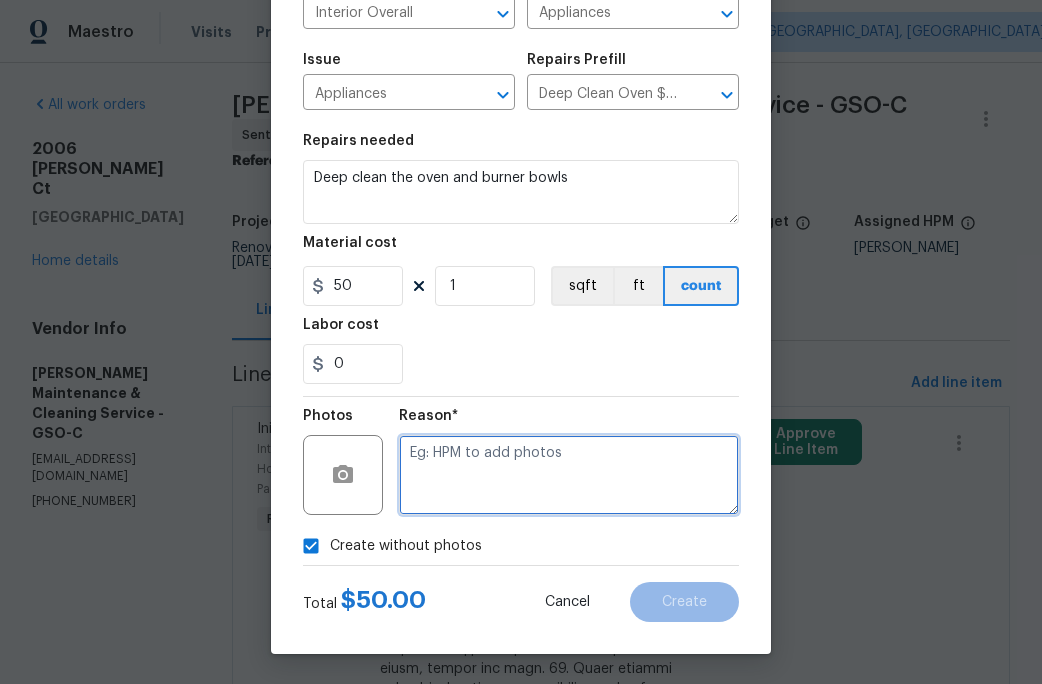 click at bounding box center [569, 475] 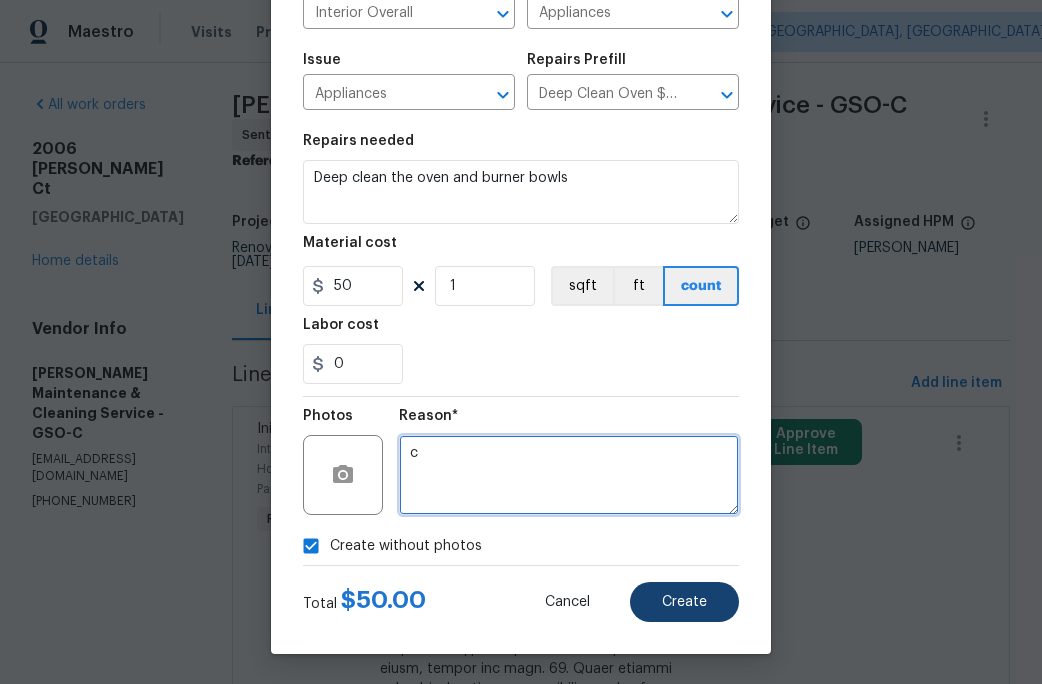 type on "c" 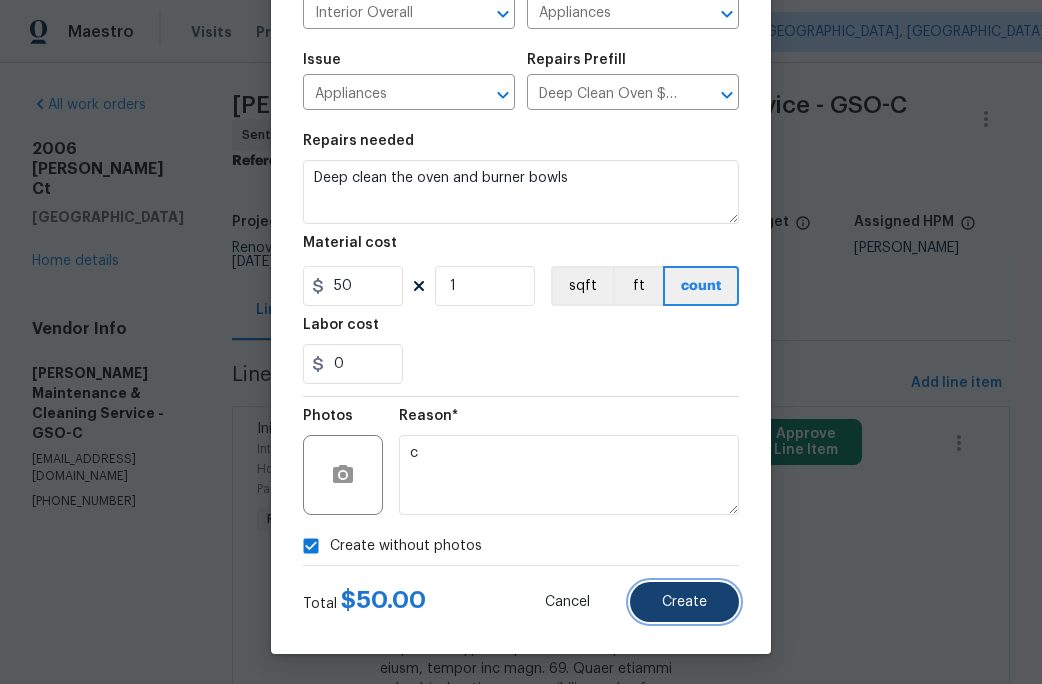 click on "Create" at bounding box center [684, 602] 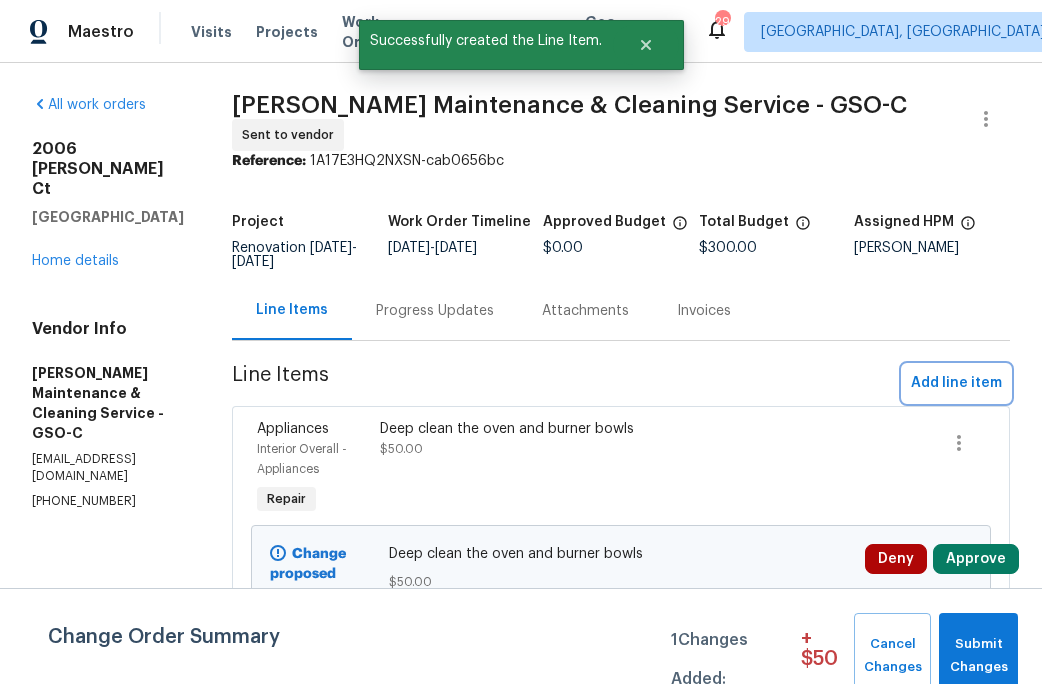 click on "Add line item" at bounding box center (956, 383) 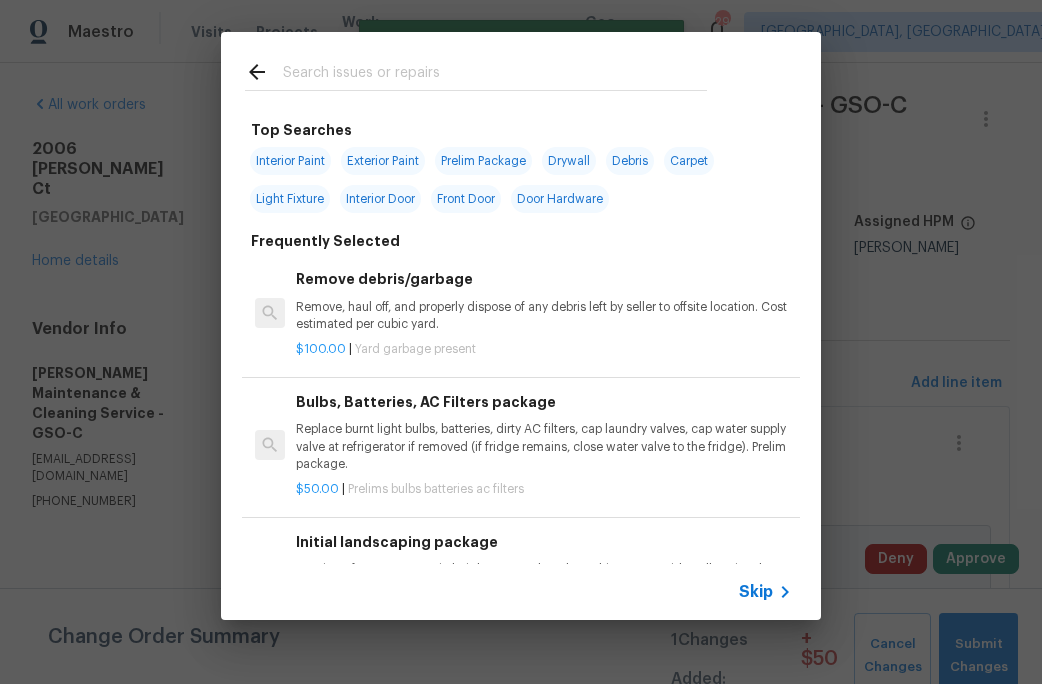 click at bounding box center (495, 75) 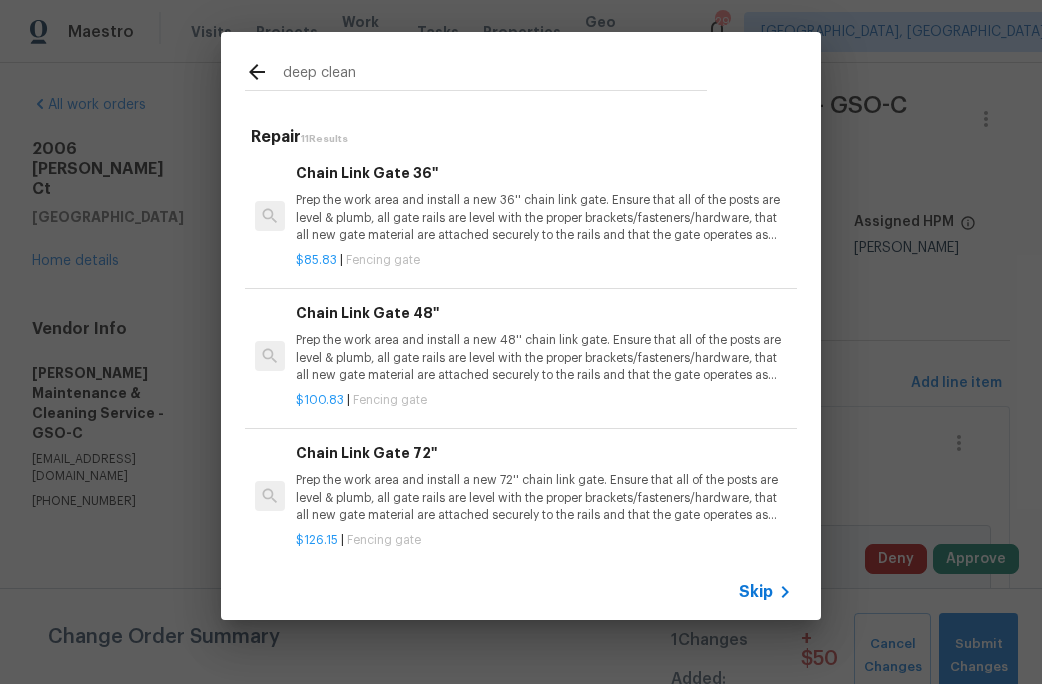 scroll, scrollTop: 957, scrollLeft: 0, axis: vertical 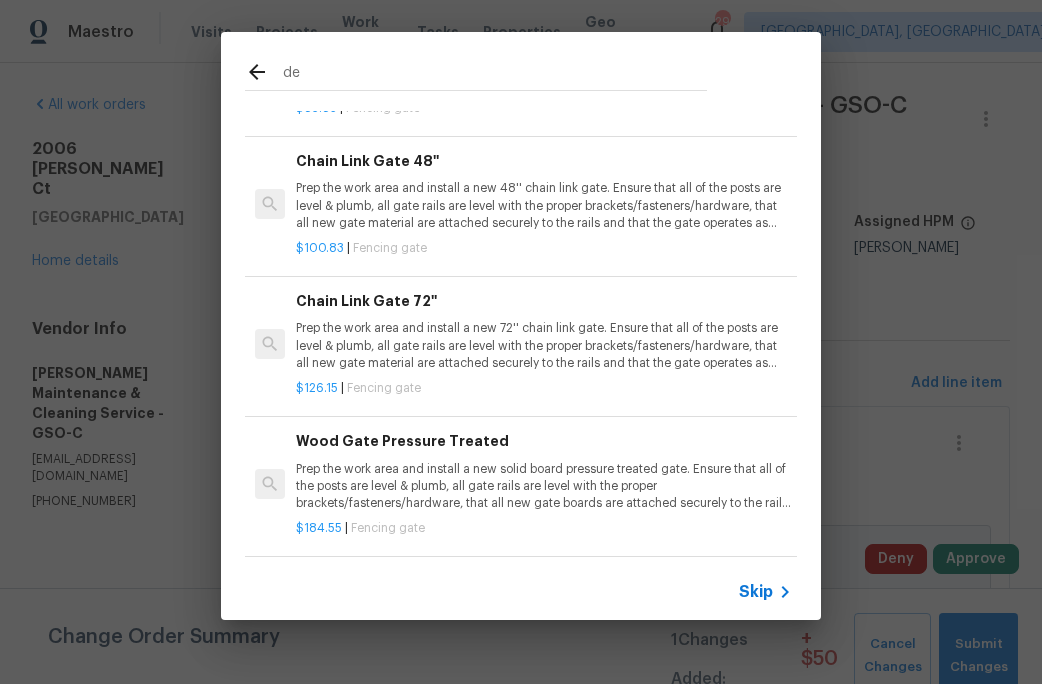 type on "d" 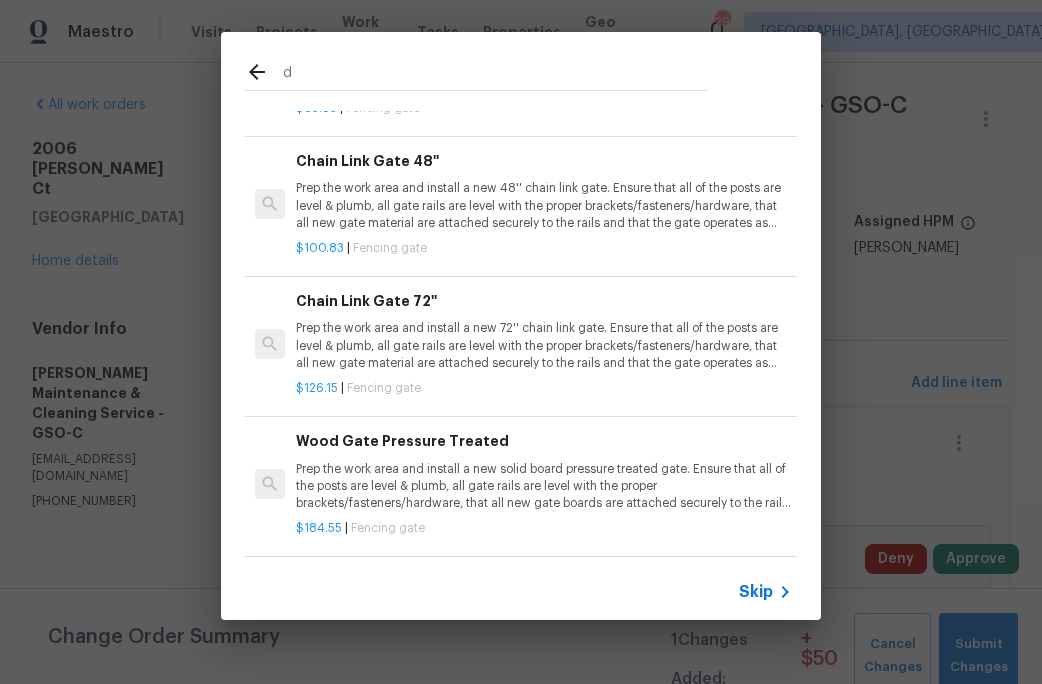 type 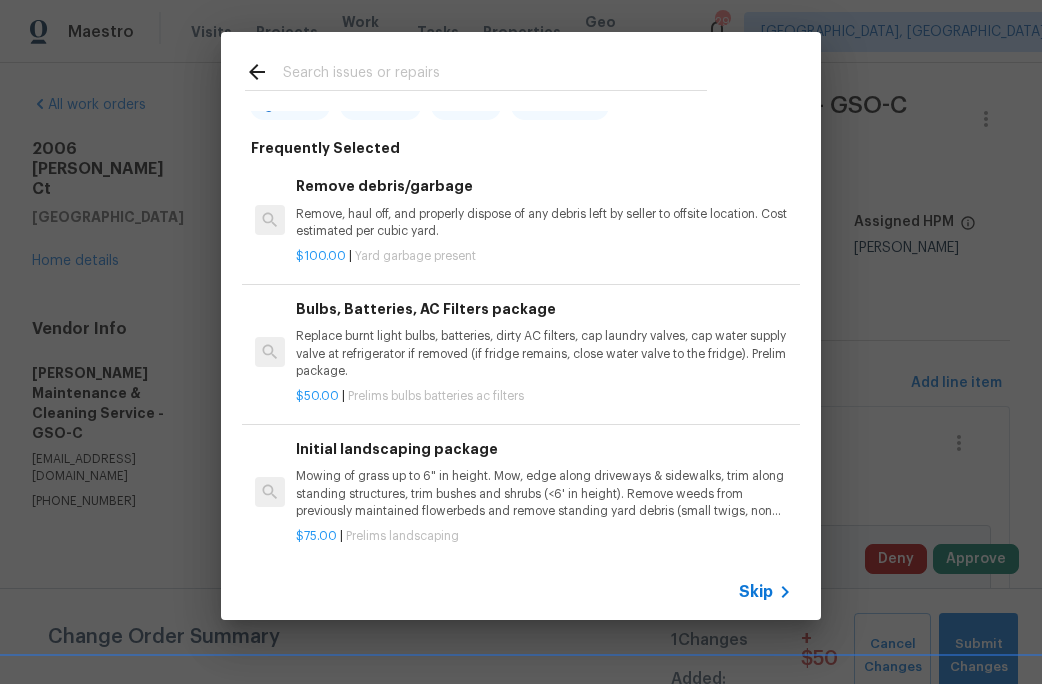 click on "Replace burnt light bulbs, batteries, dirty AC filters, cap laundry valves, cap water supply valve at refrigerator if removed (if fridge remains, close water valve to the fridge). Prelim package." at bounding box center [544, 353] 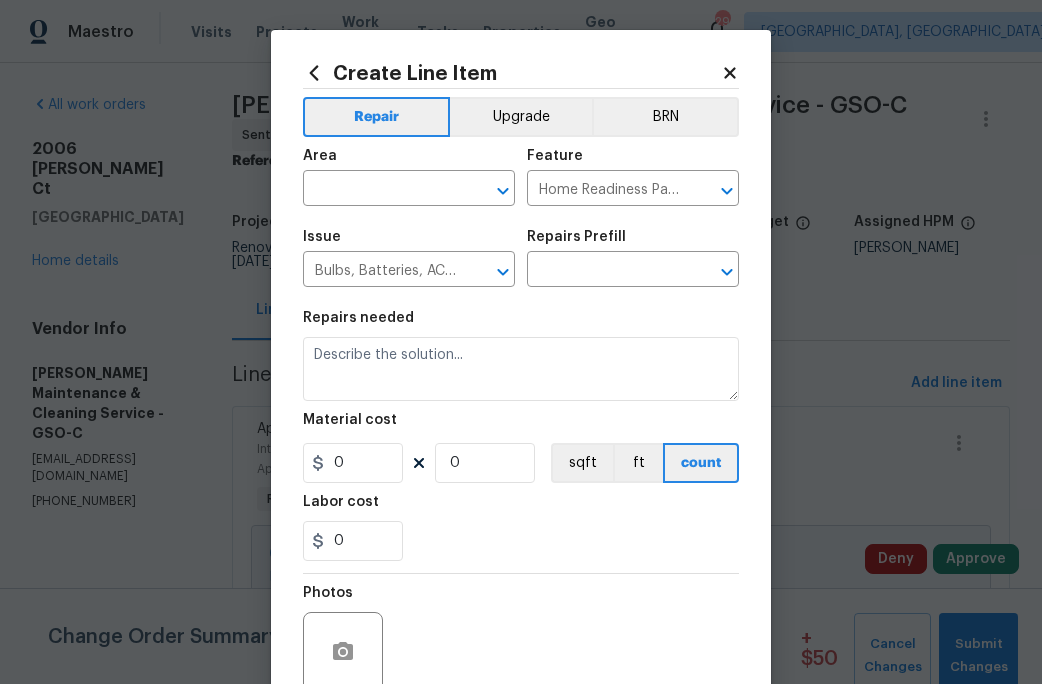 type on "Bulbs, Batteries, AC Filters package $50.00" 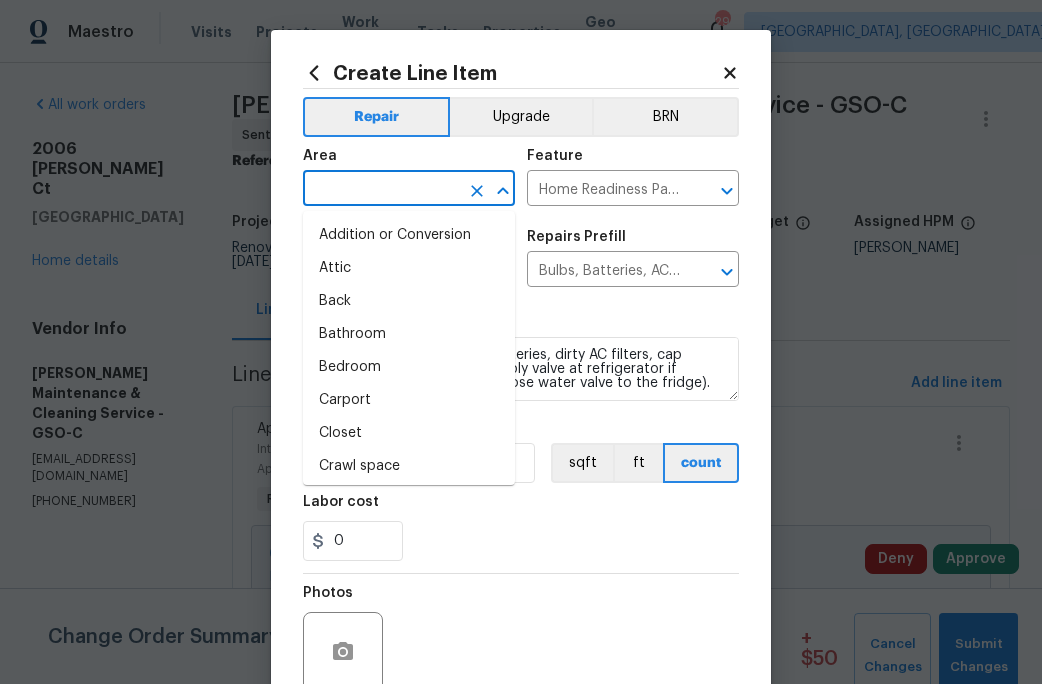 click at bounding box center (381, 190) 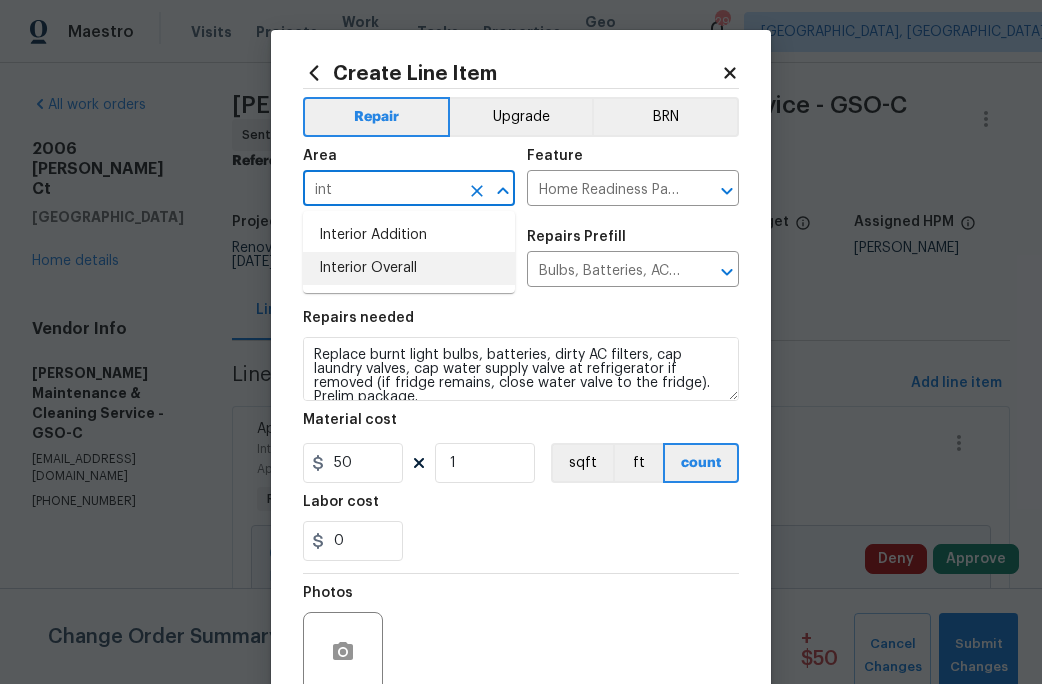 click on "Interior Overall" at bounding box center (409, 268) 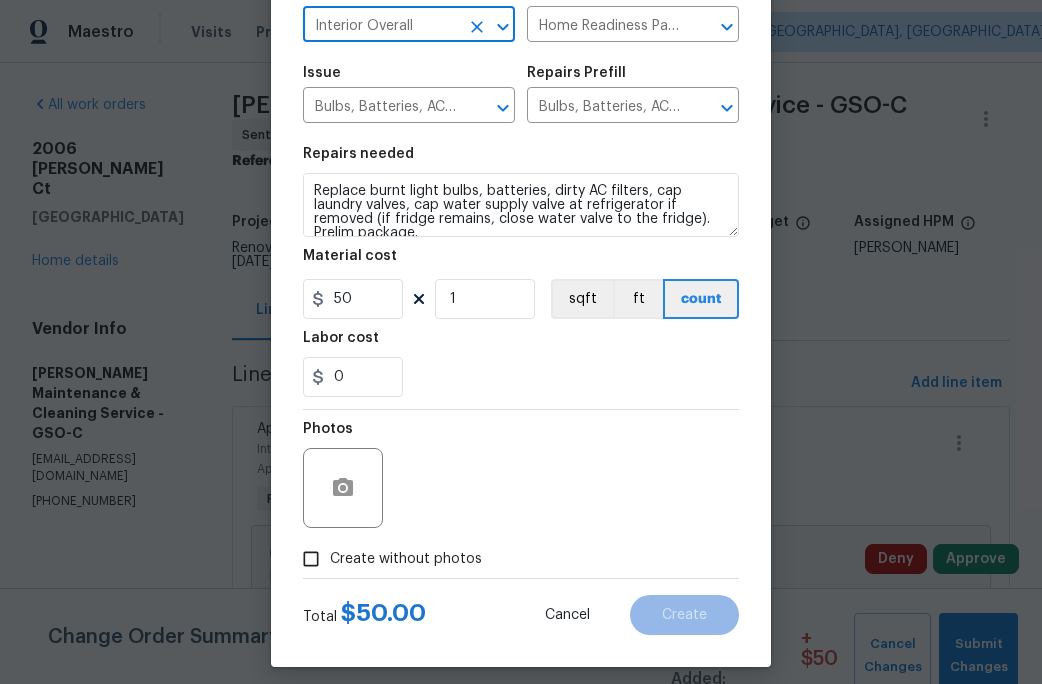 scroll, scrollTop: 178, scrollLeft: 0, axis: vertical 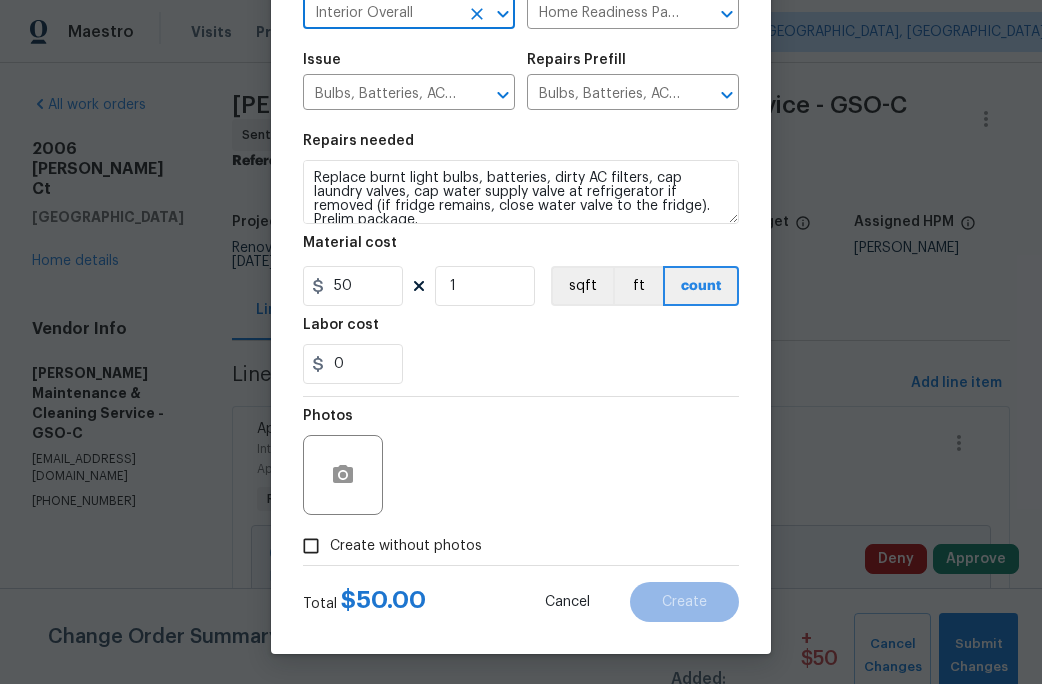 type on "Interior Overall" 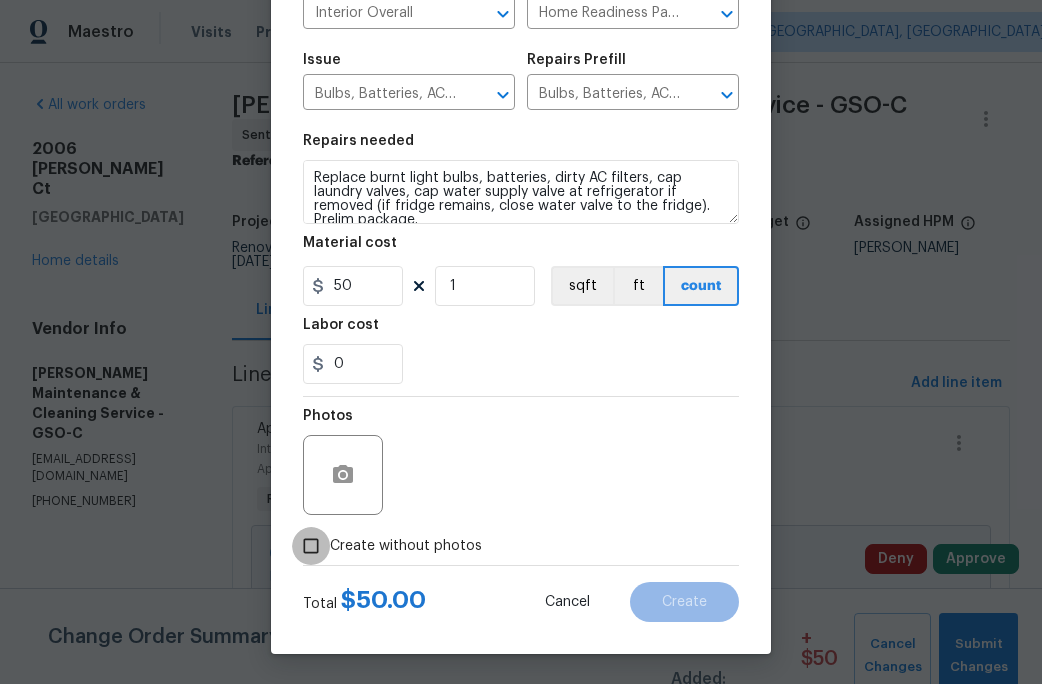 click on "Create without photos" at bounding box center (311, 546) 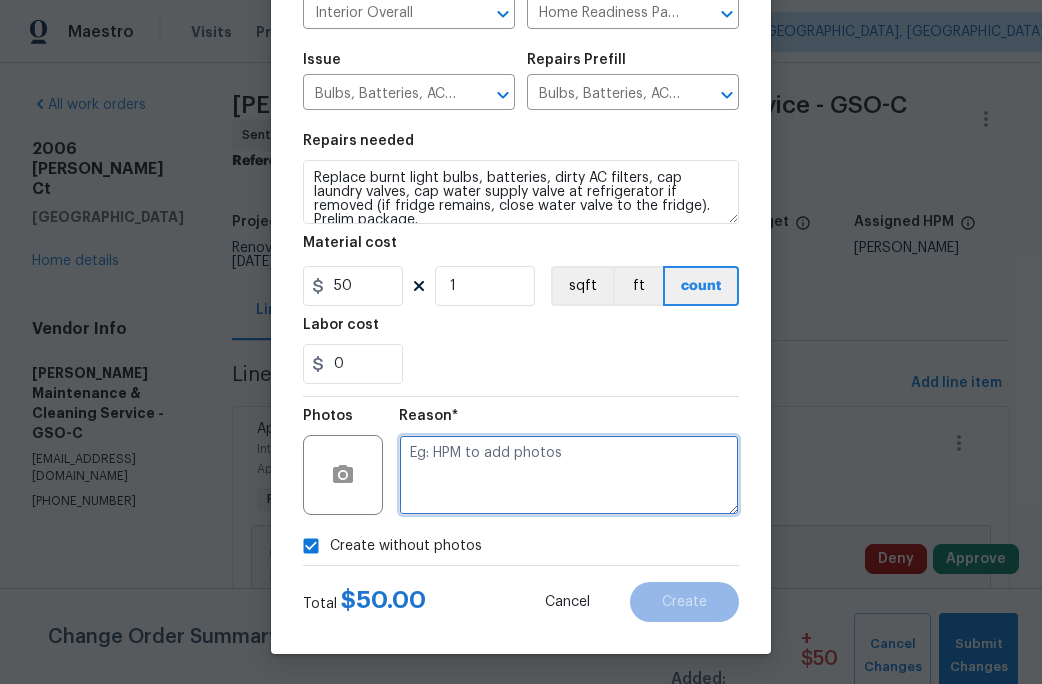 click at bounding box center [569, 475] 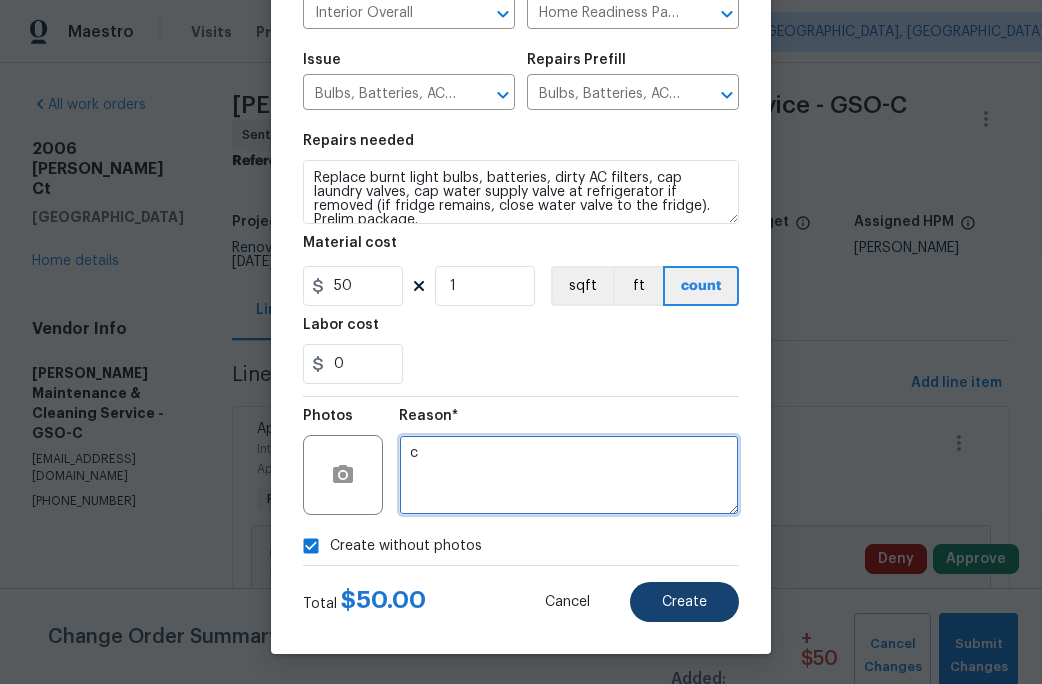 type on "c" 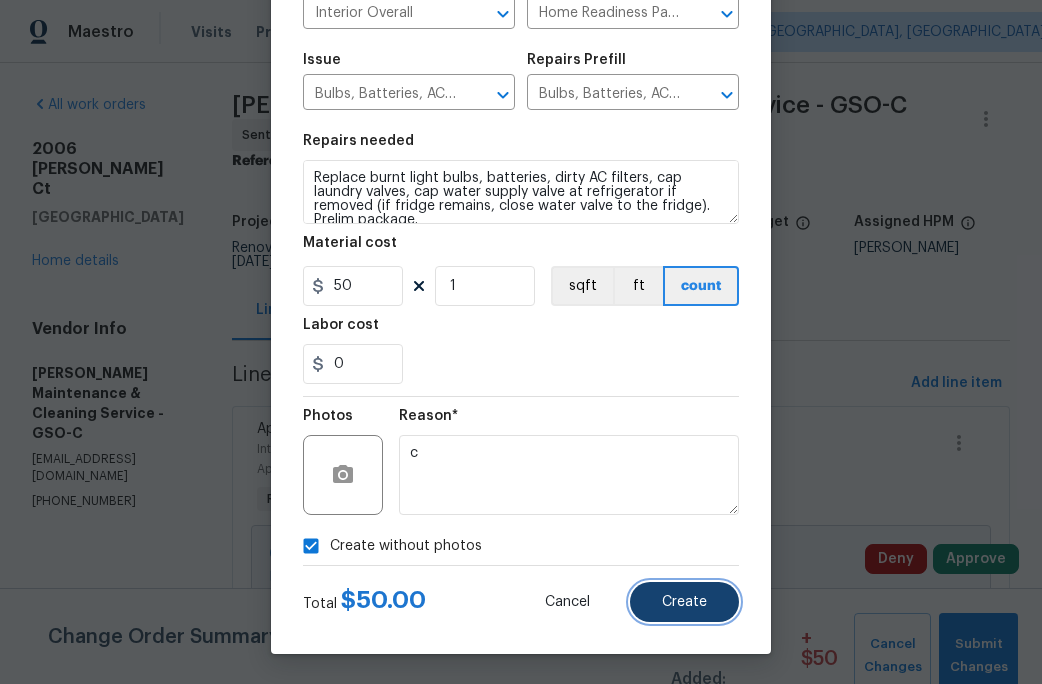 click on "Create" at bounding box center (684, 602) 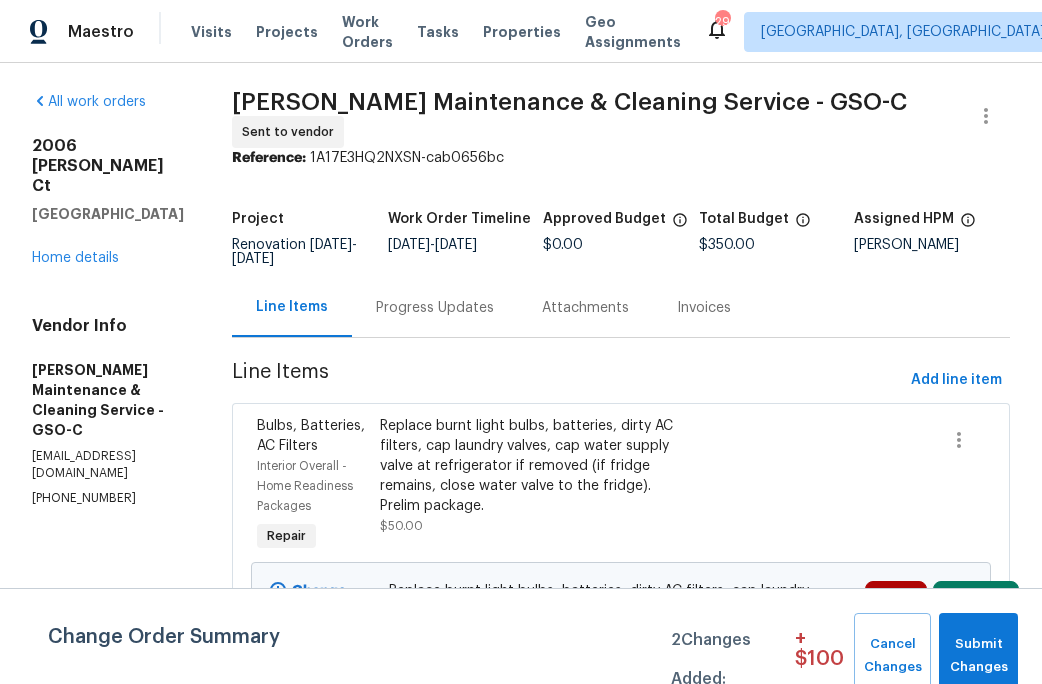 scroll, scrollTop: 0, scrollLeft: 0, axis: both 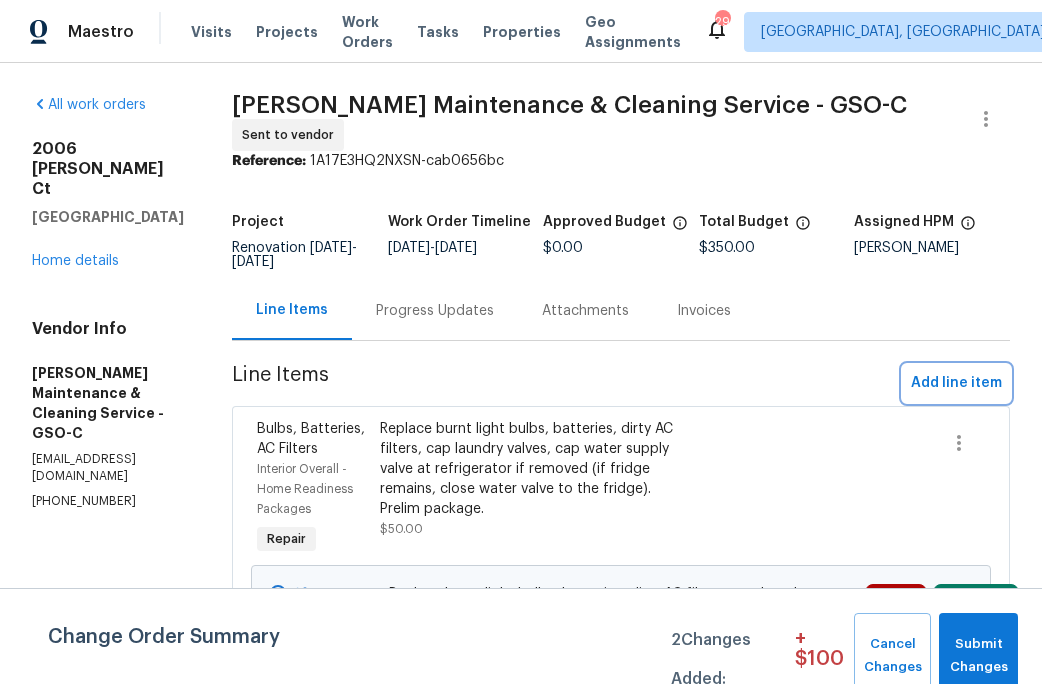 click on "Add line item" at bounding box center (956, 383) 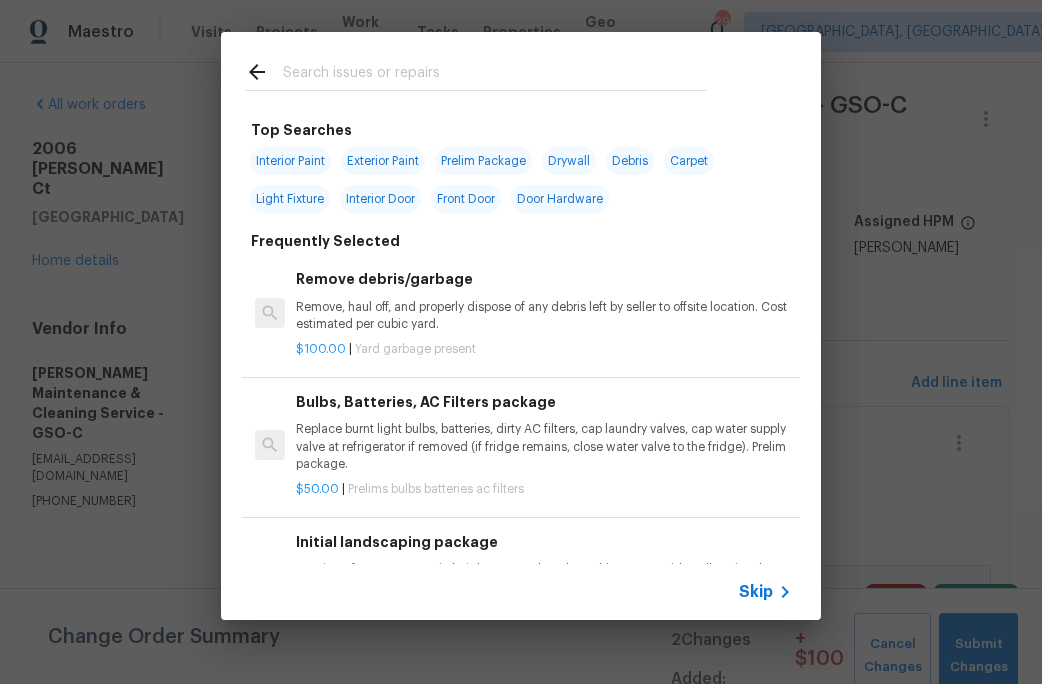 click at bounding box center [495, 75] 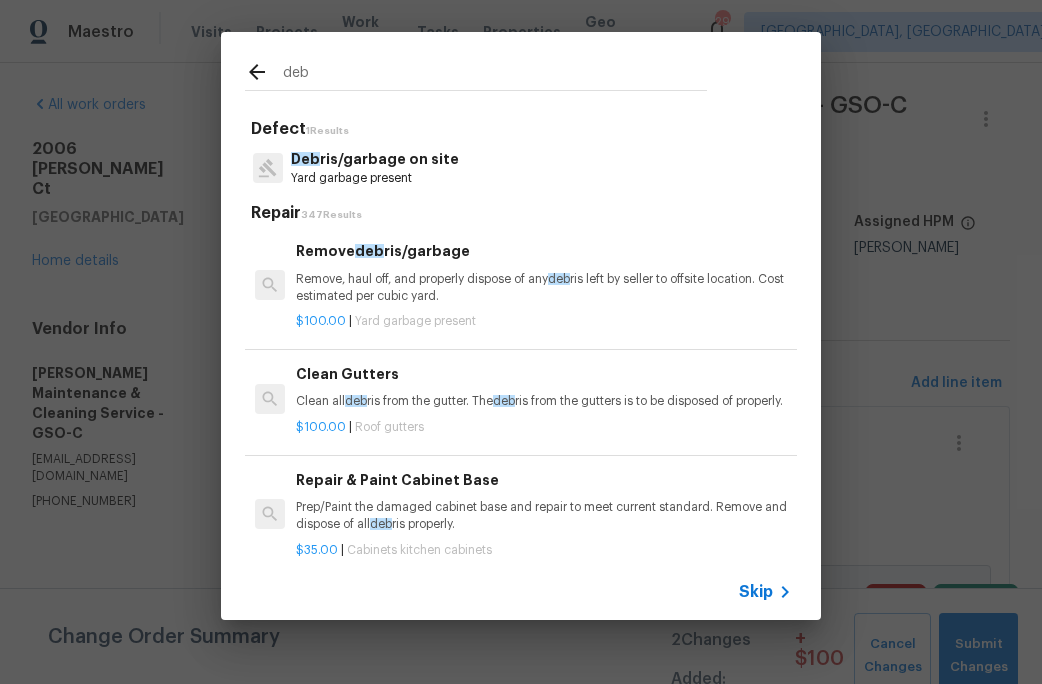 type on "deb" 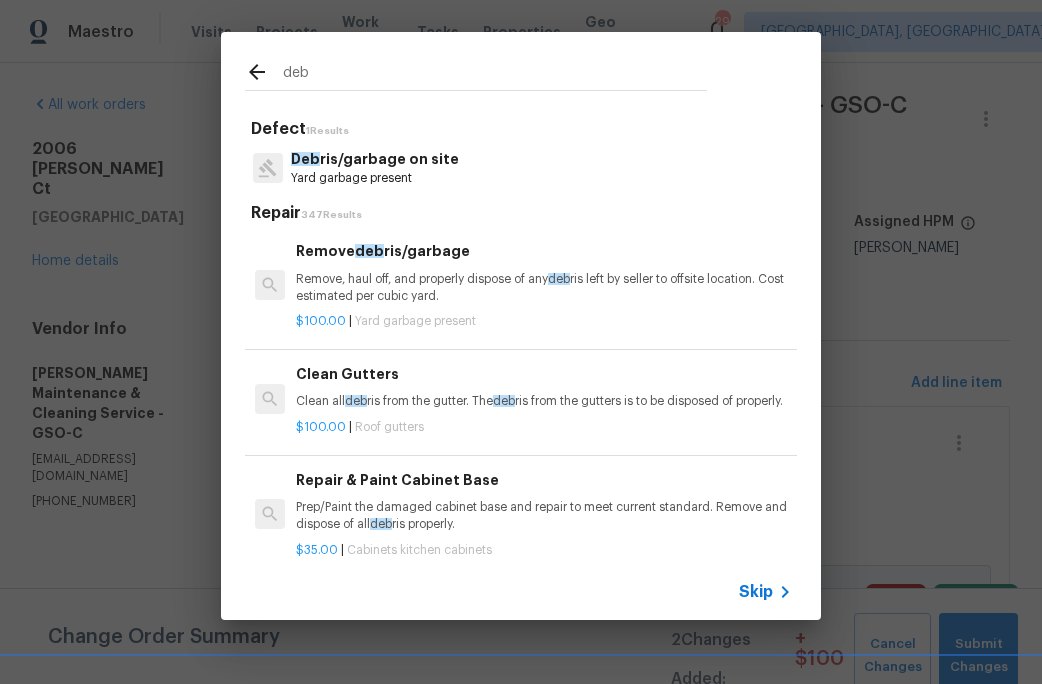 click on "Deb ris/garbage on site" at bounding box center (375, 159) 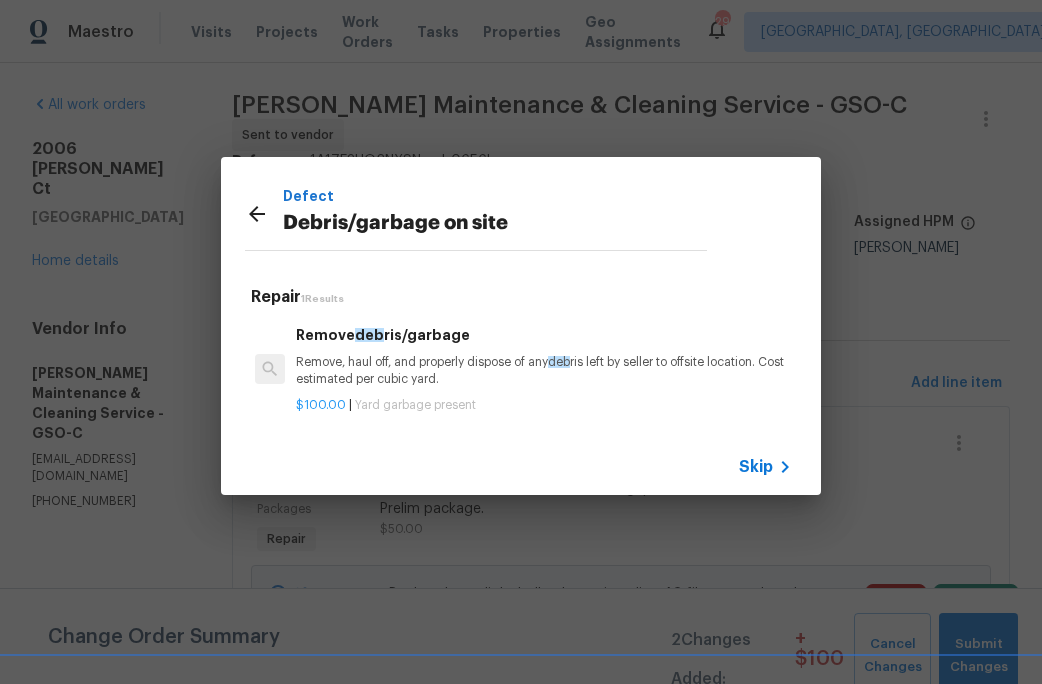 click on "Remove, haul off, and properly dispose of any  deb ris left by seller to offsite location. Cost estimated per cubic yard." at bounding box center [544, 371] 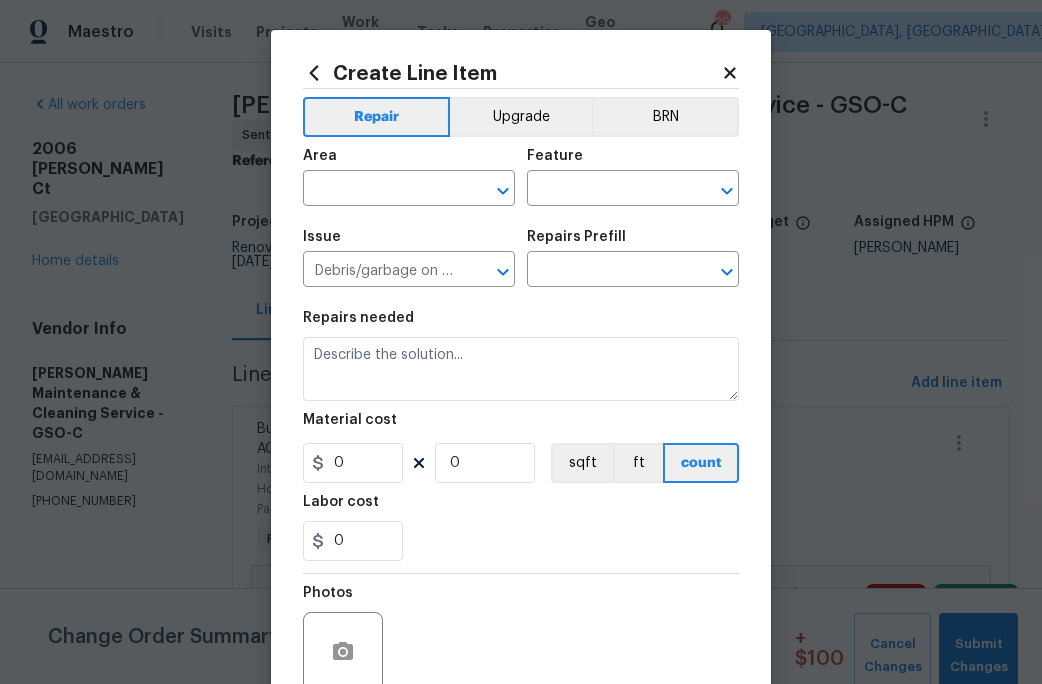 type on "Remove debris/garbage $100.00" 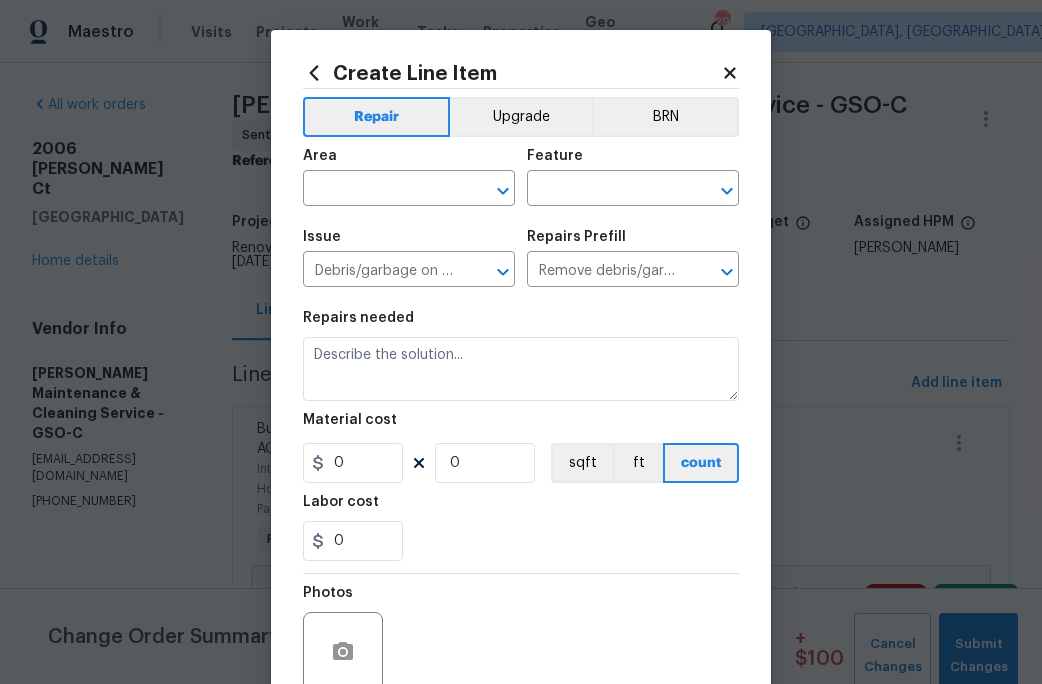 type on "Remove, haul off, and properly dispose of any debris left by seller to offsite location. Cost estimated per cubic yard." 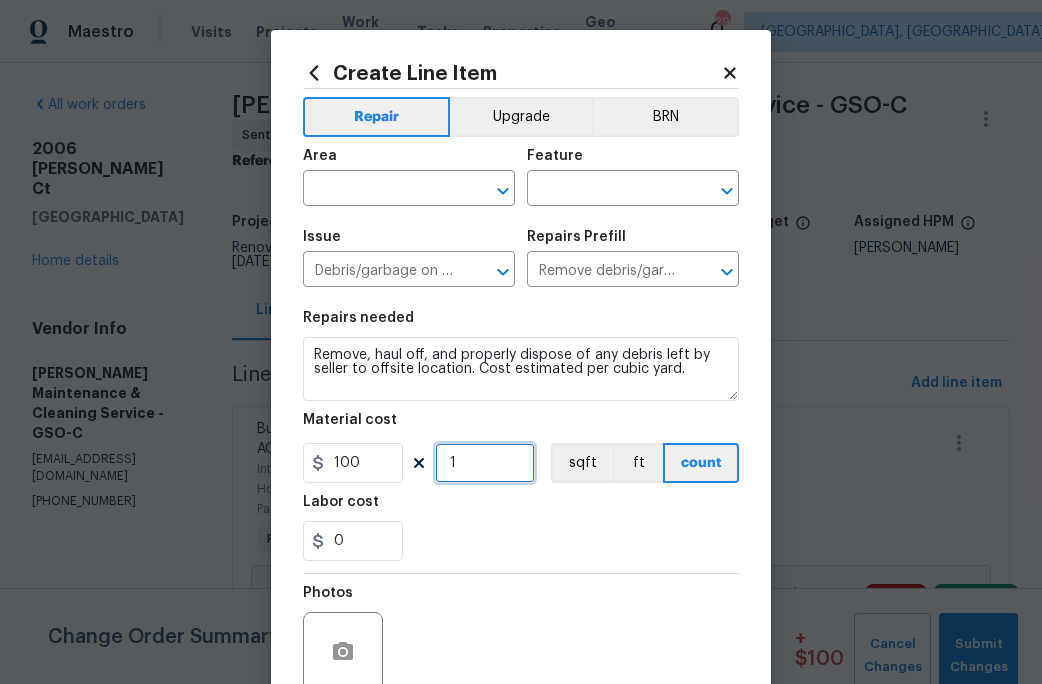 click on "1" at bounding box center [485, 463] 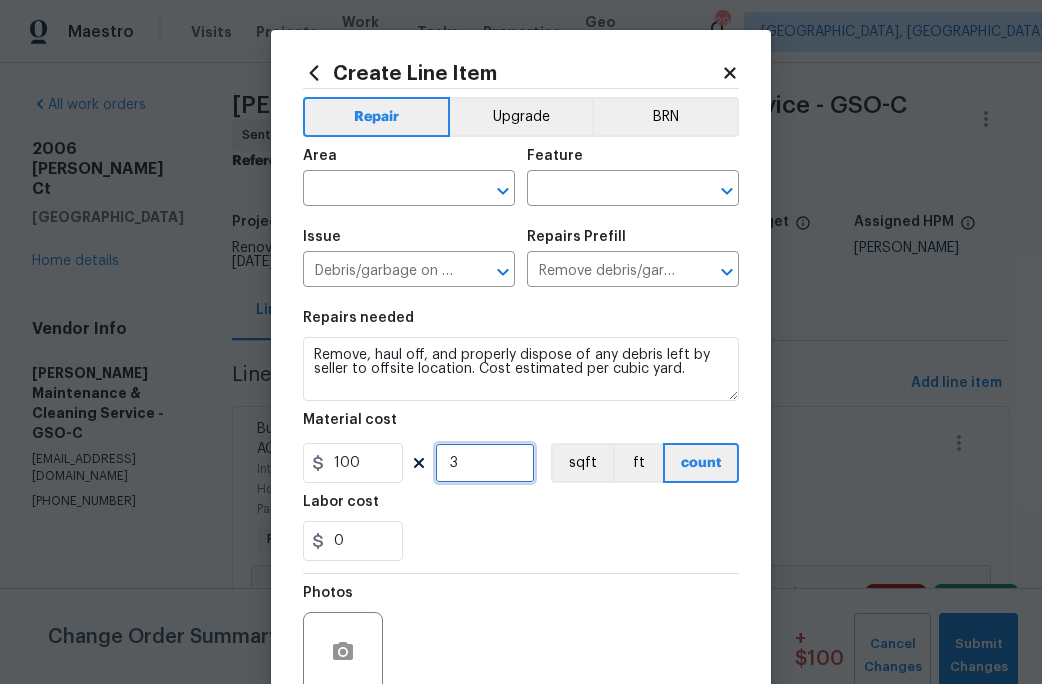 type on "3" 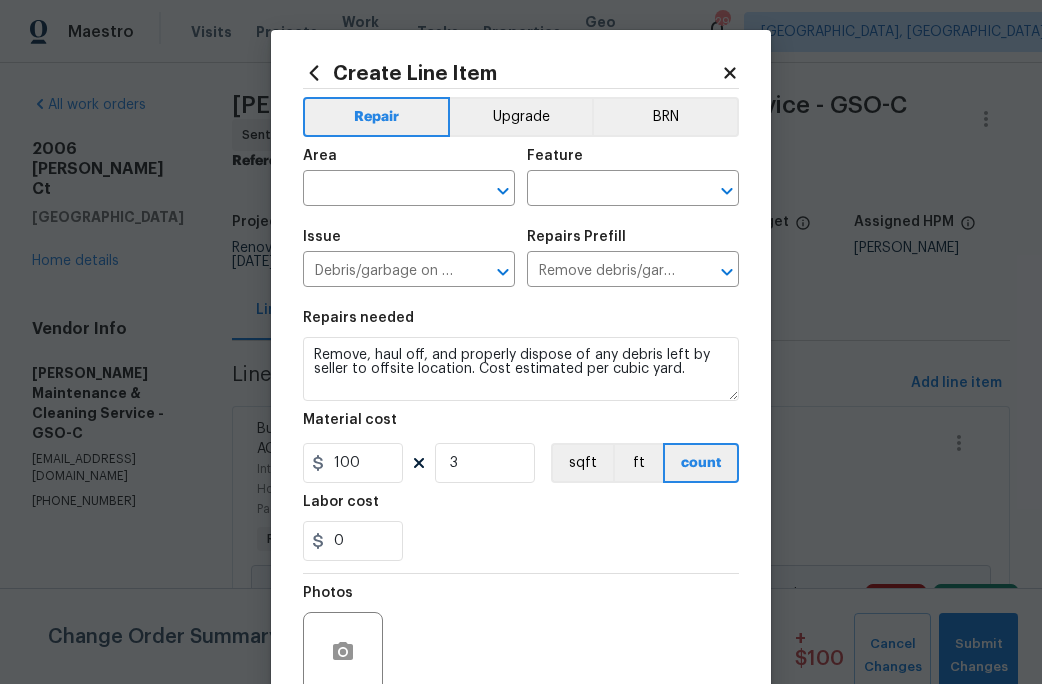 click on "0" at bounding box center (521, 541) 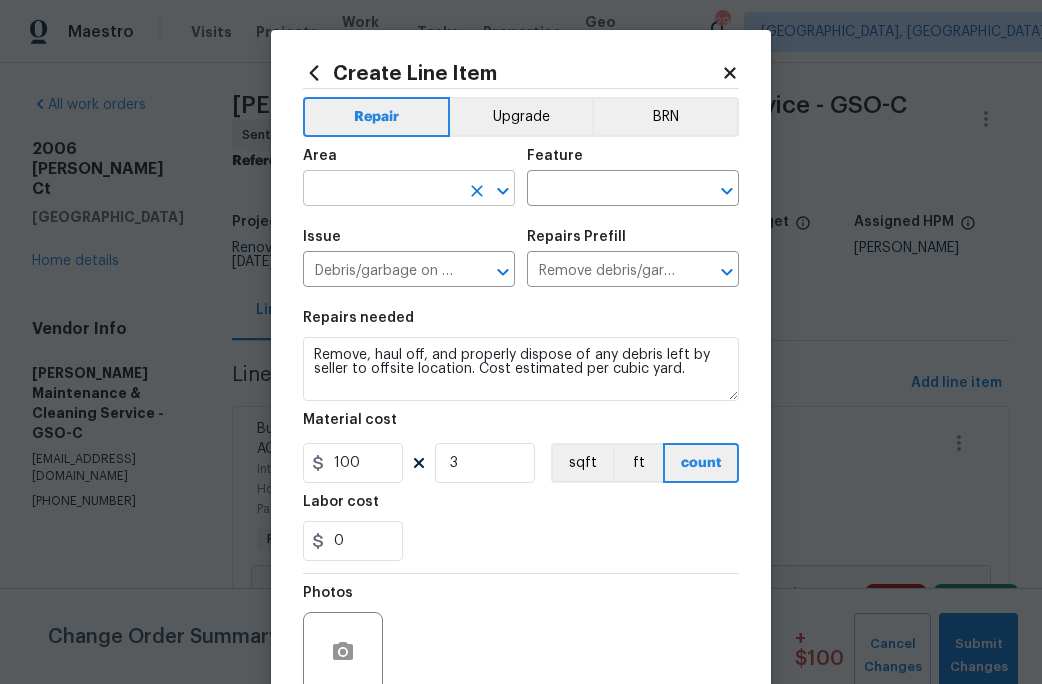 click at bounding box center (381, 190) 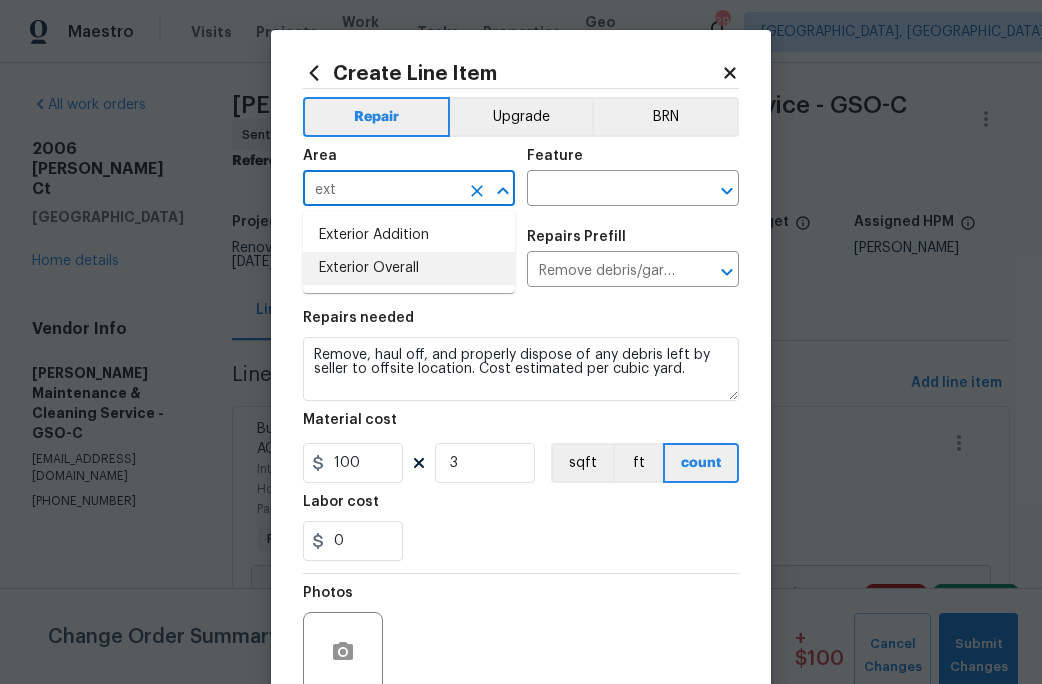 click on "Exterior Overall" at bounding box center (409, 268) 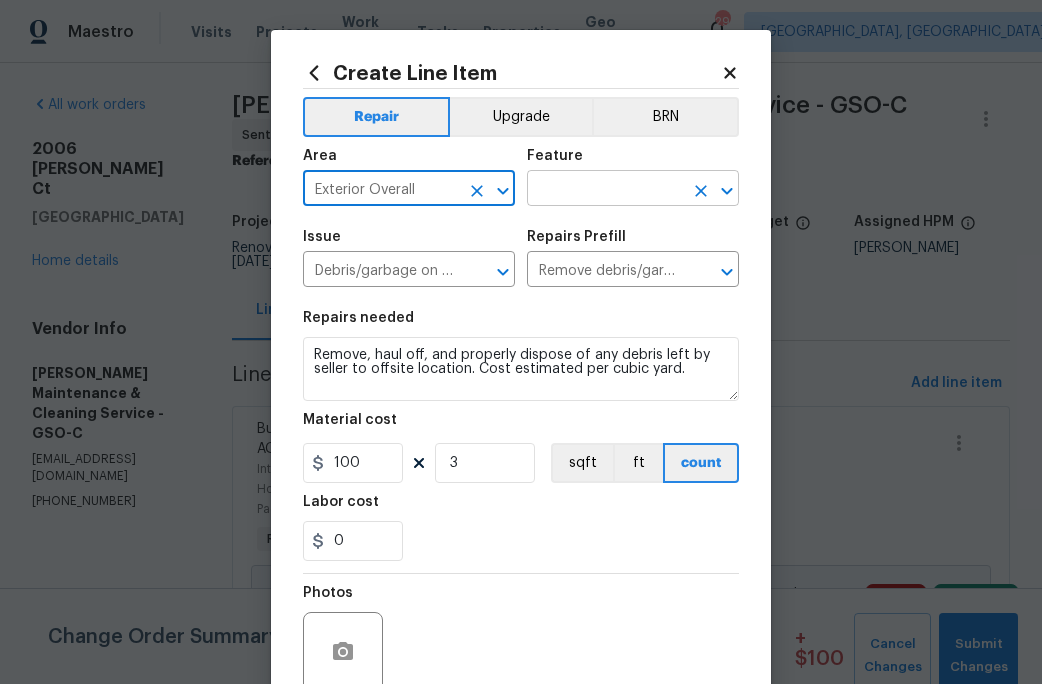 type on "Exterior Overall" 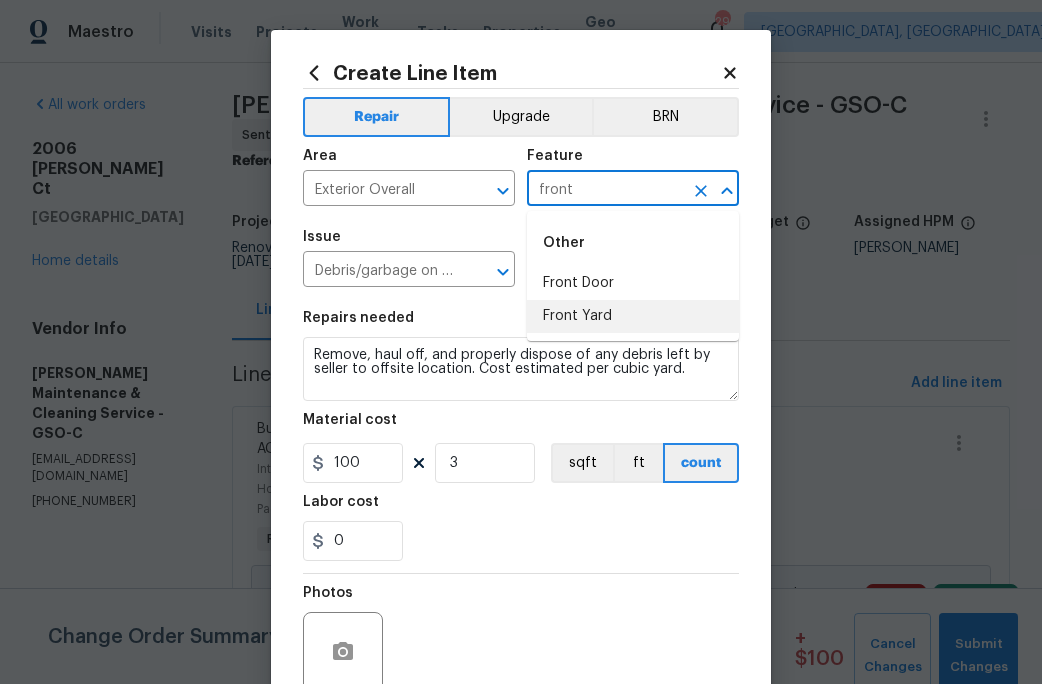 click on "Front Yard" at bounding box center [633, 316] 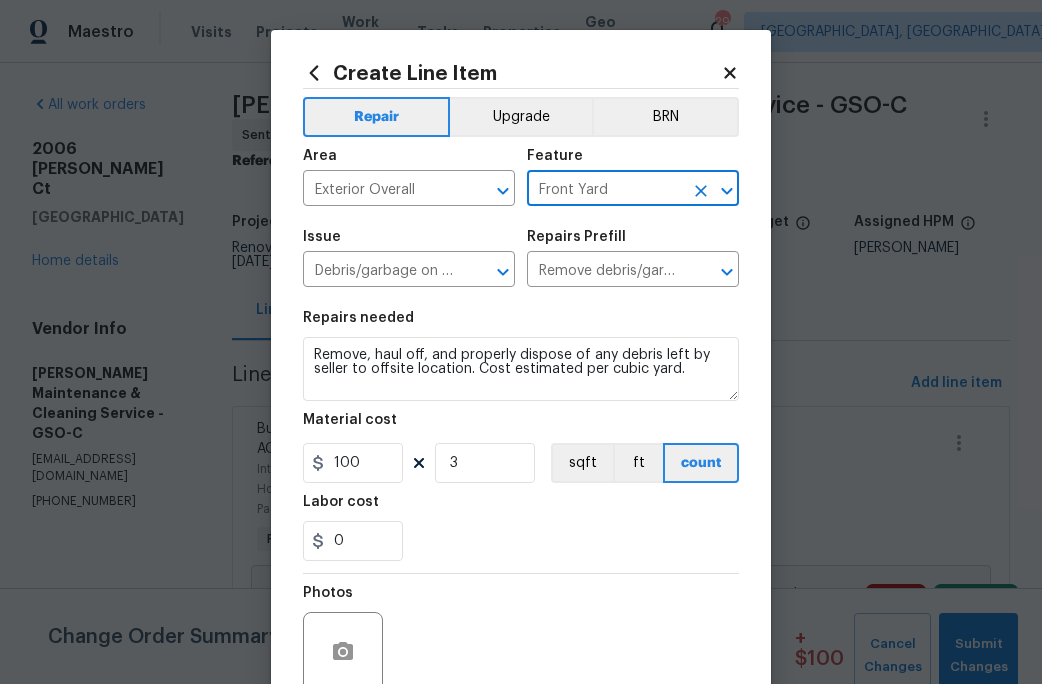 scroll, scrollTop: 178, scrollLeft: 0, axis: vertical 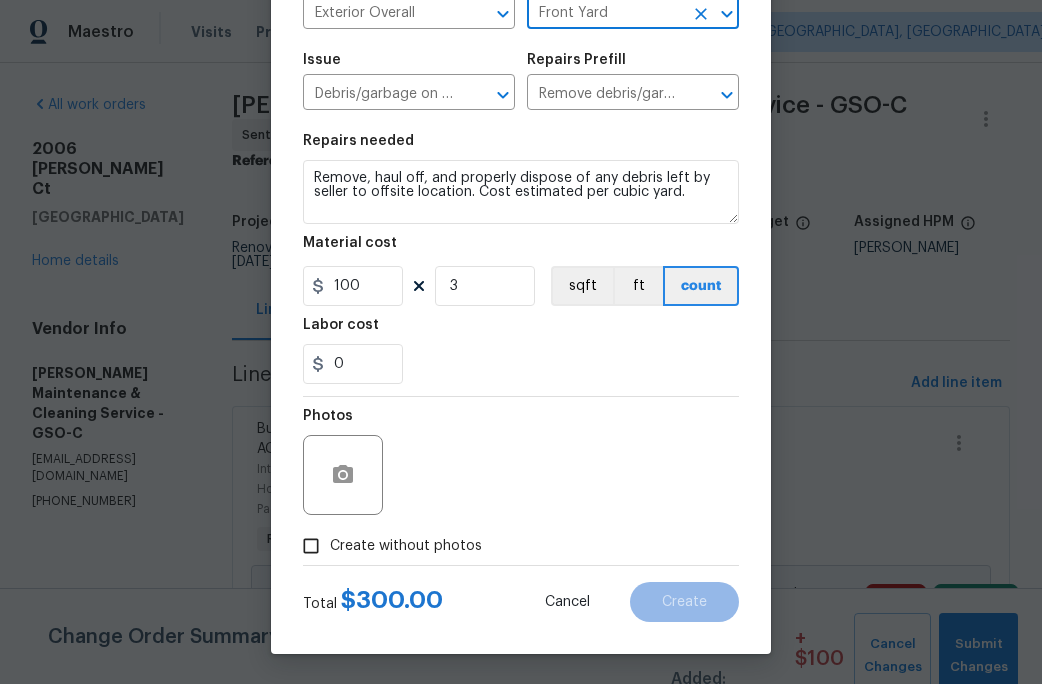 type on "Front Yard" 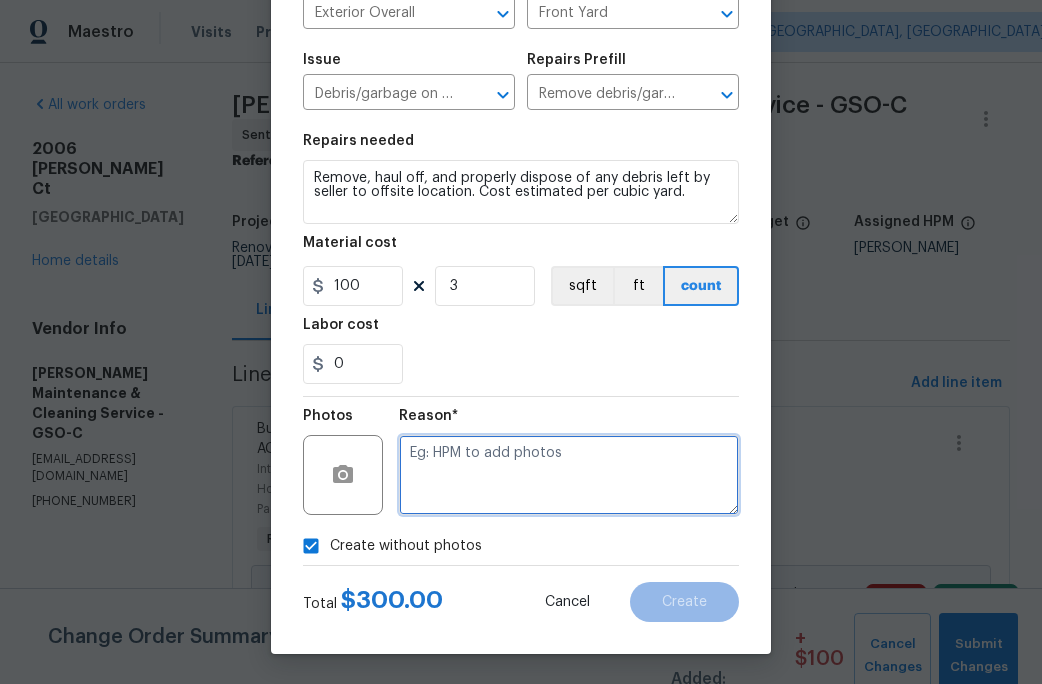 click at bounding box center [569, 475] 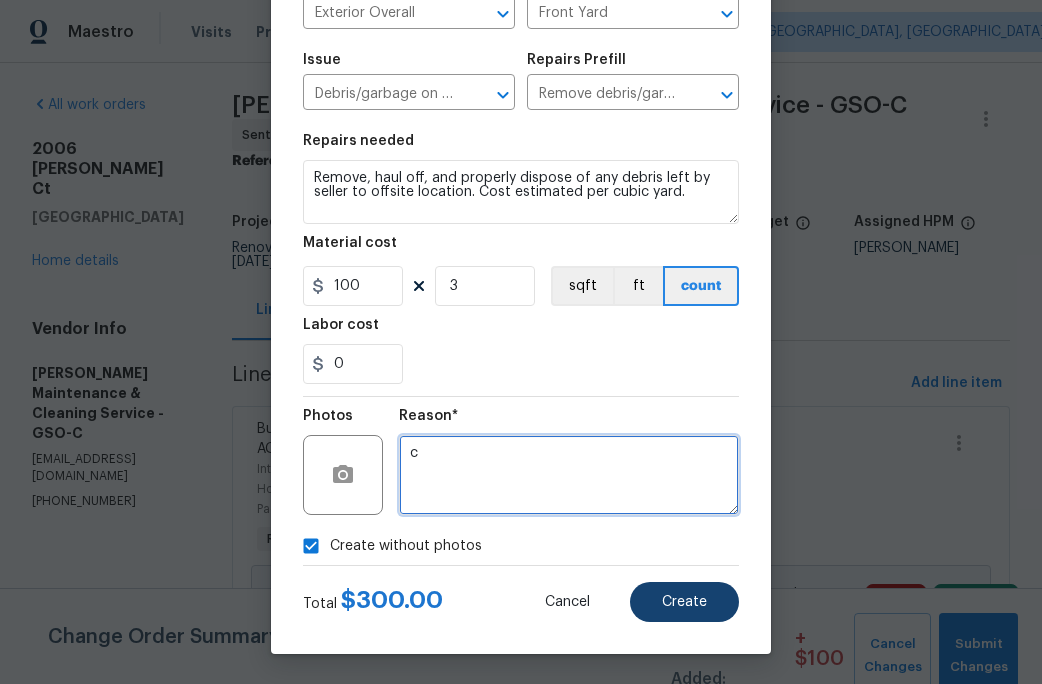 type on "c" 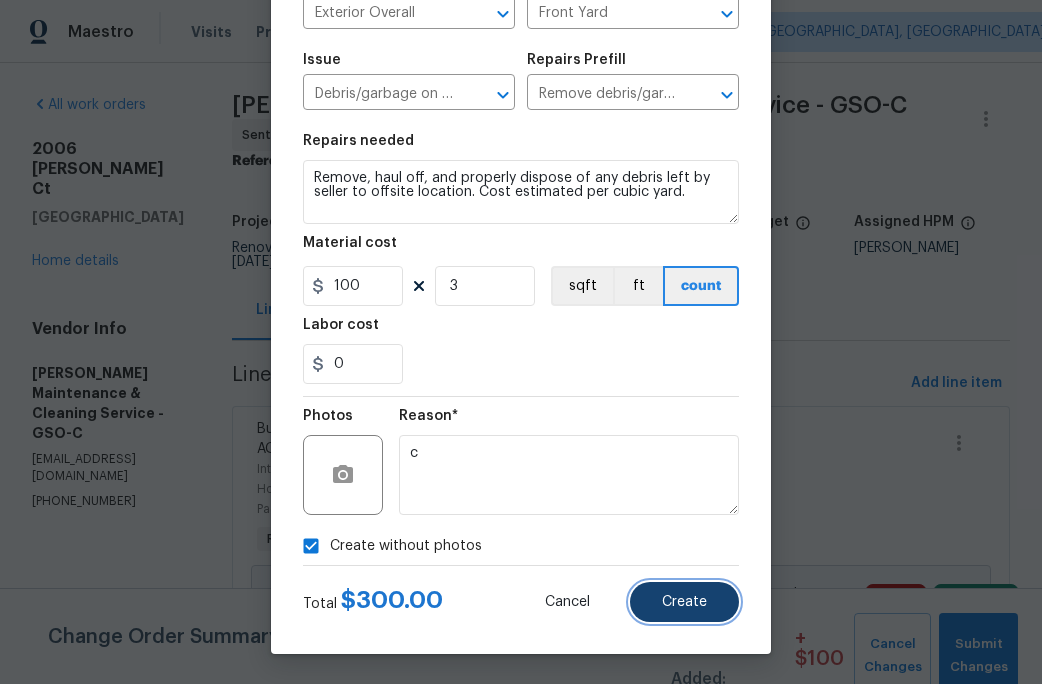 click on "Create" at bounding box center (684, 602) 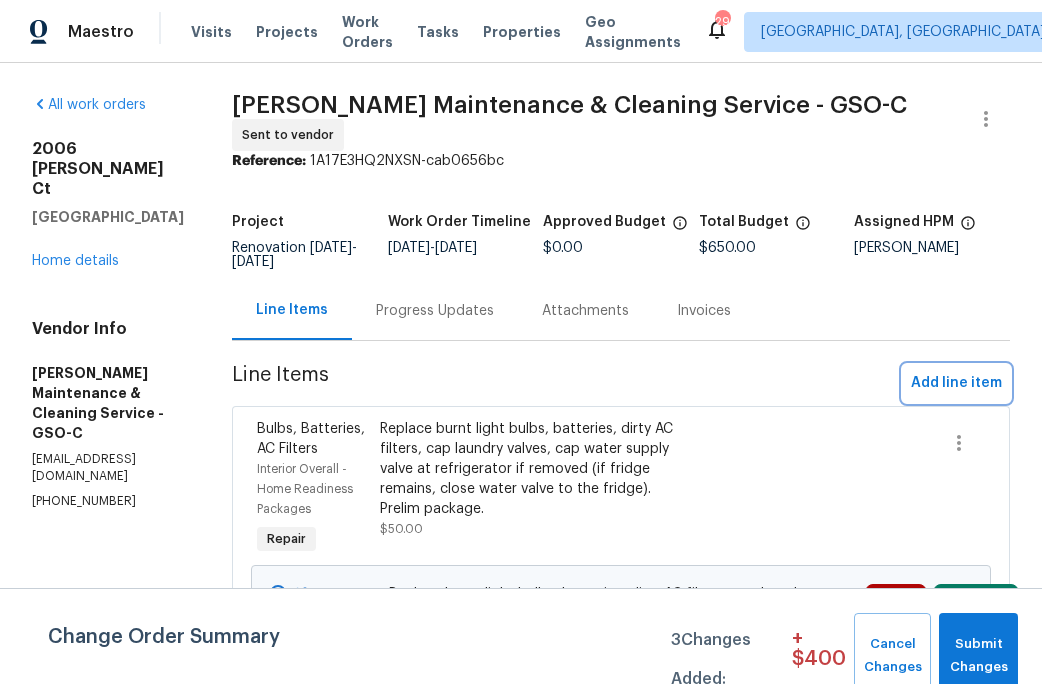 click on "Add line item" at bounding box center (956, 383) 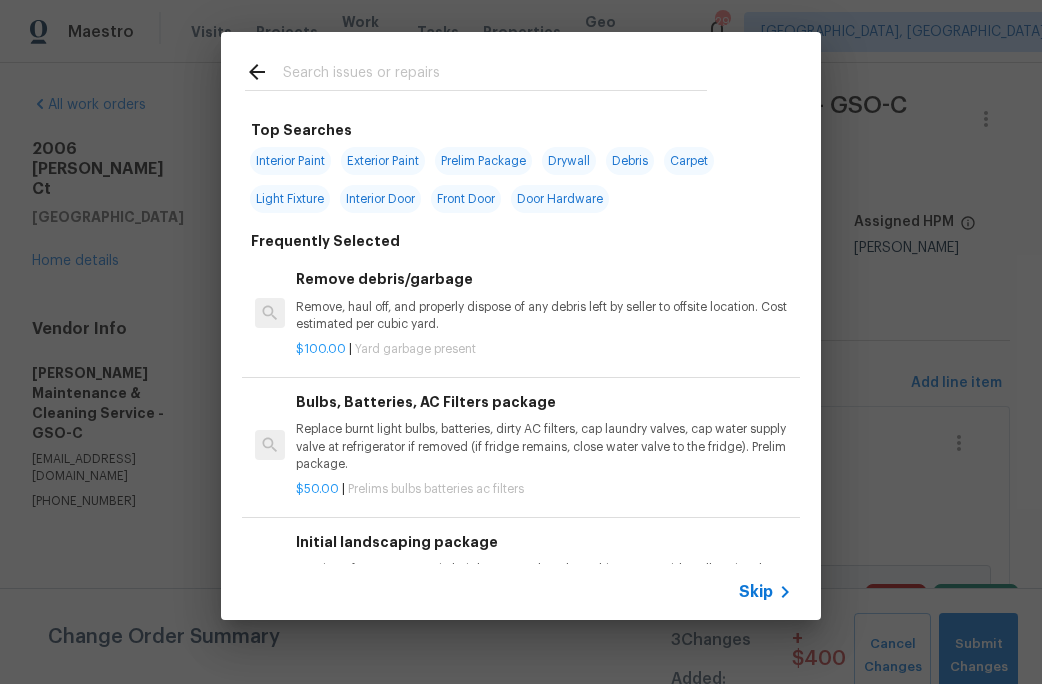 click at bounding box center (495, 75) 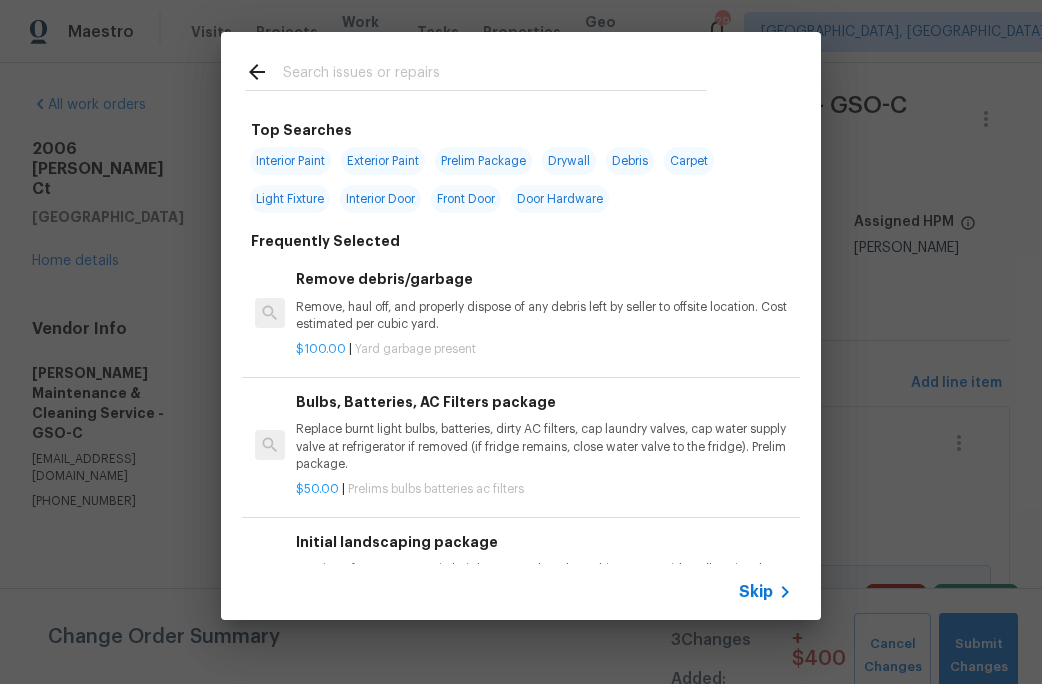type on "f" 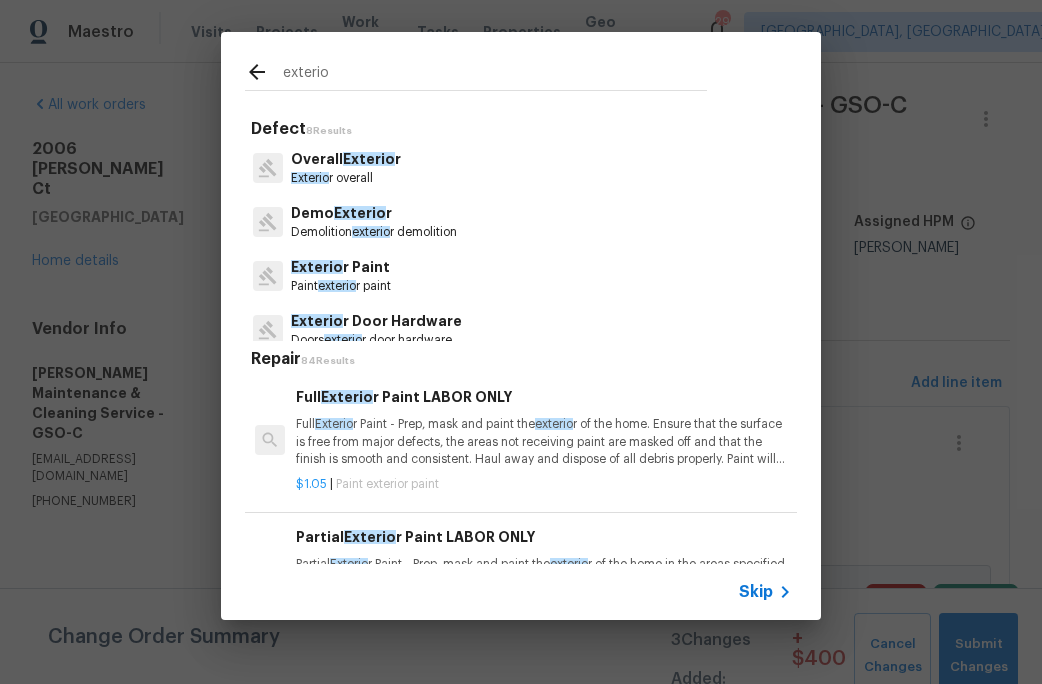 type on "exterio" 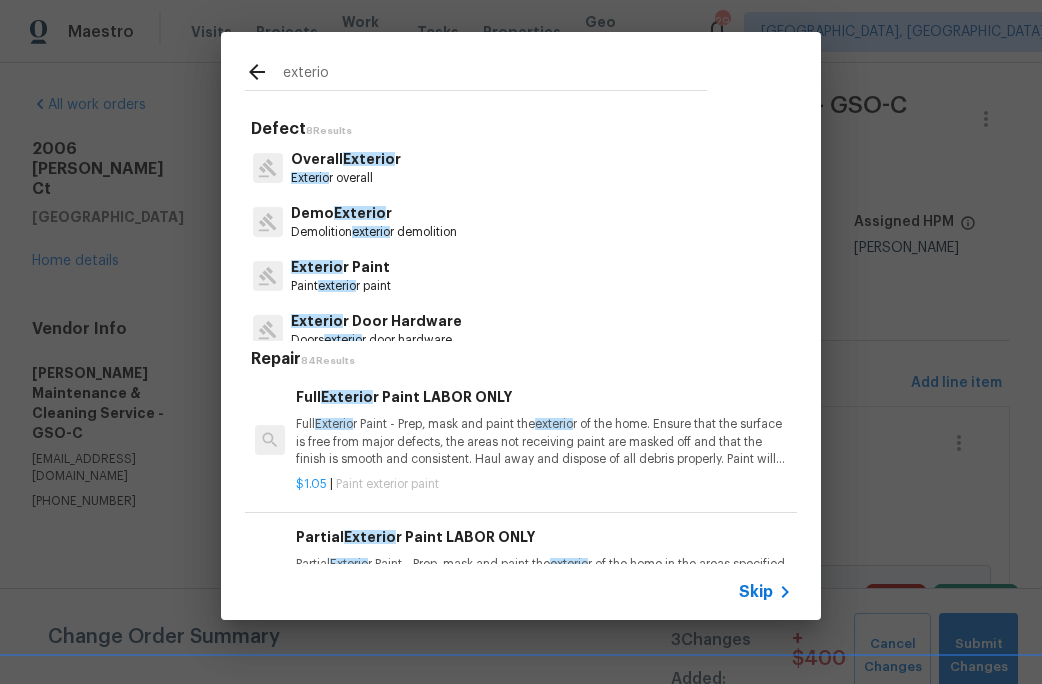 click on "Exterio r Paint" at bounding box center (341, 267) 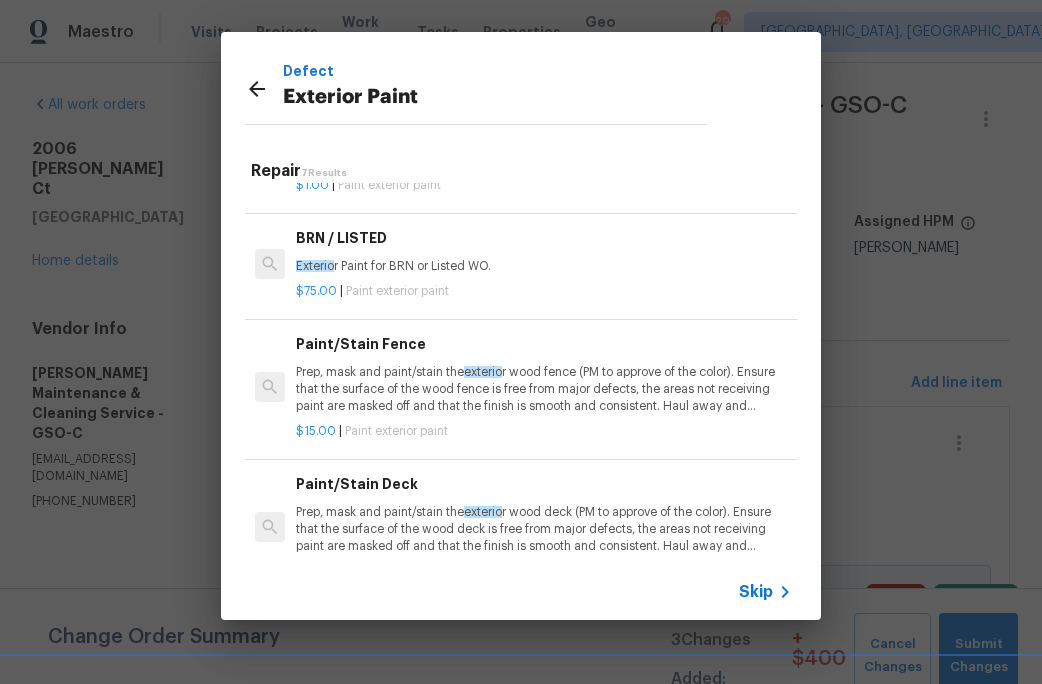 scroll, scrollTop: 380, scrollLeft: 0, axis: vertical 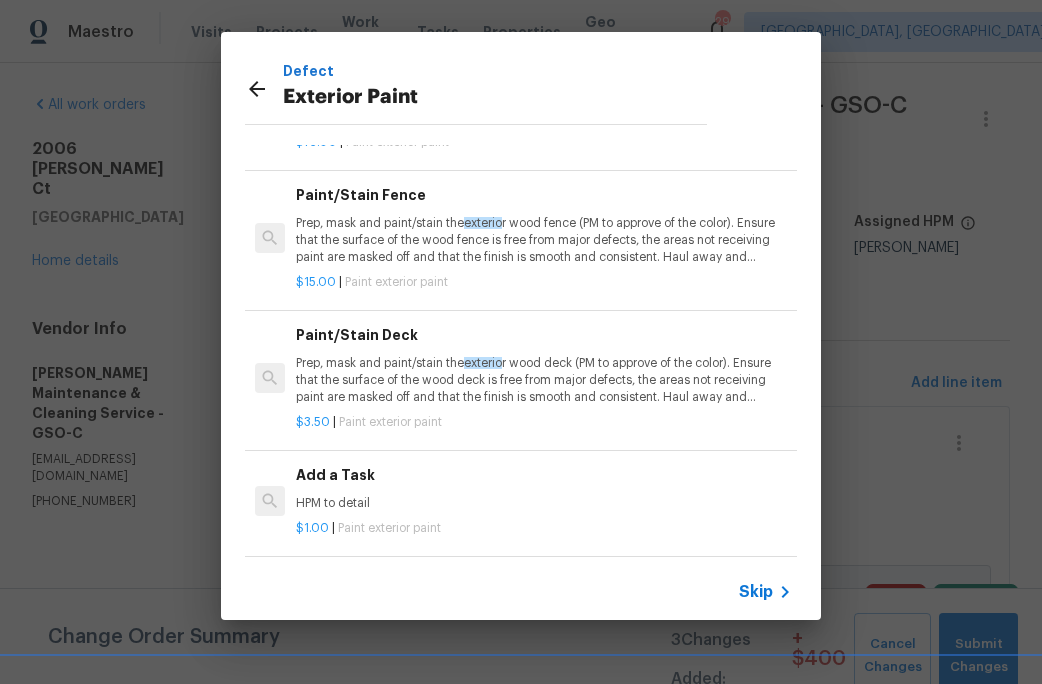 click on "Add a Task HPM to detail" at bounding box center (544, 488) 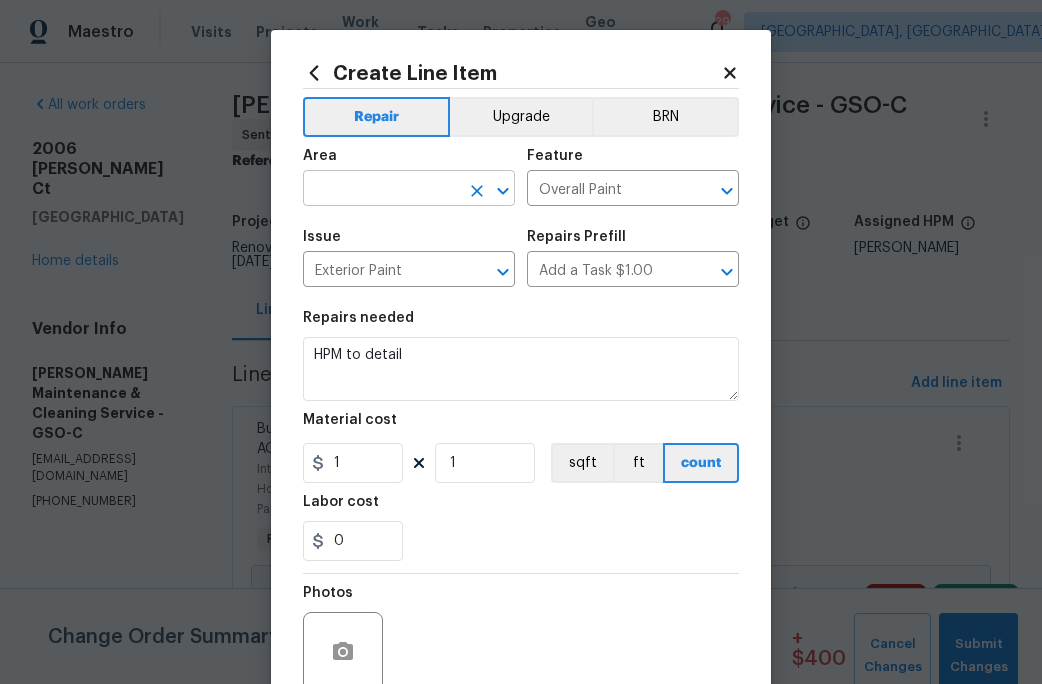 click at bounding box center (381, 190) 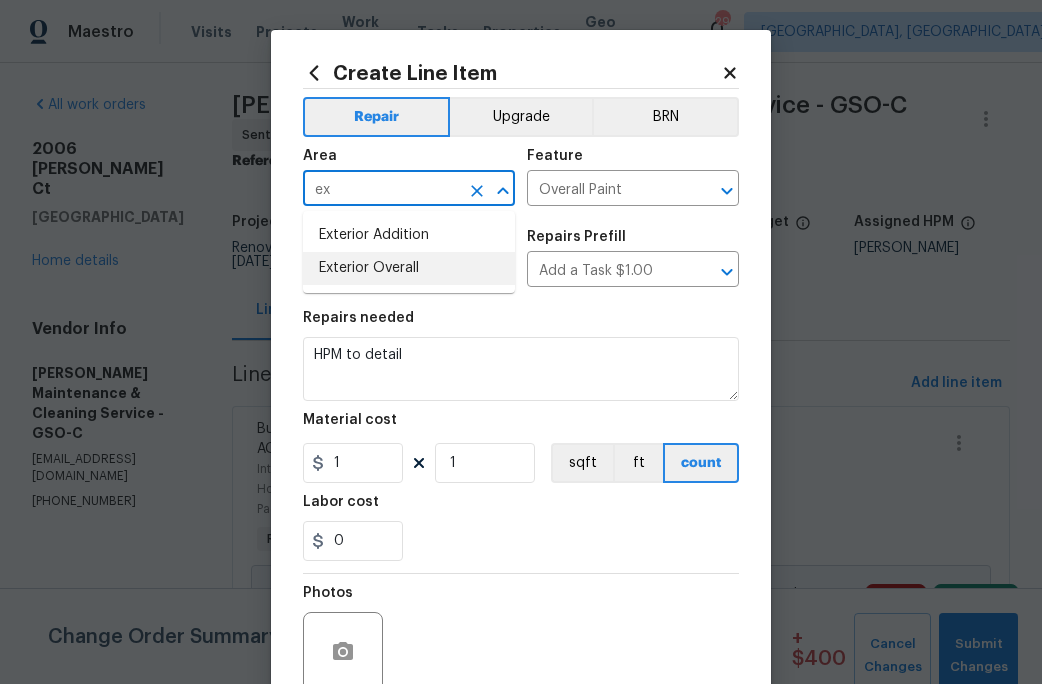 click on "Exterior Overall" at bounding box center [409, 268] 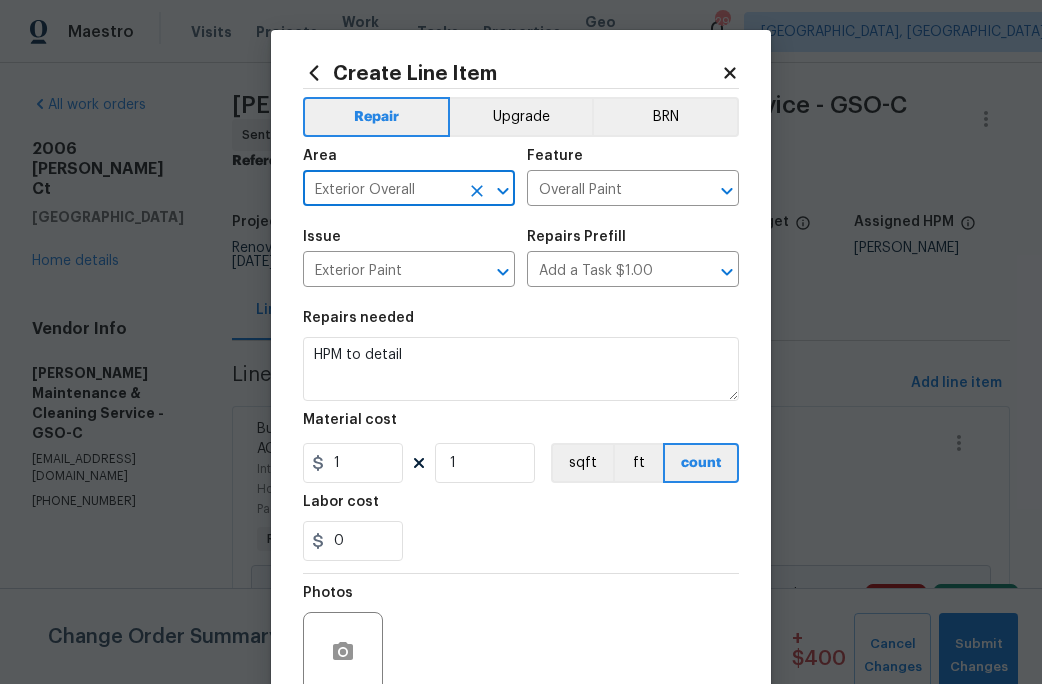 type on "Exterior Overall" 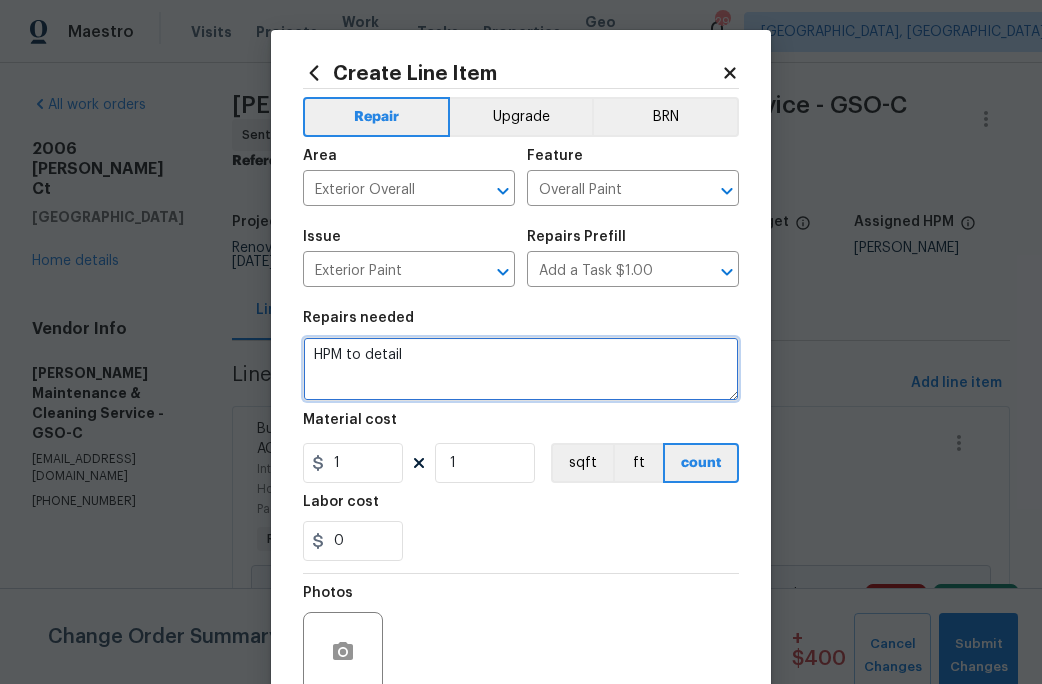 click on "HPM to detail" at bounding box center [521, 369] 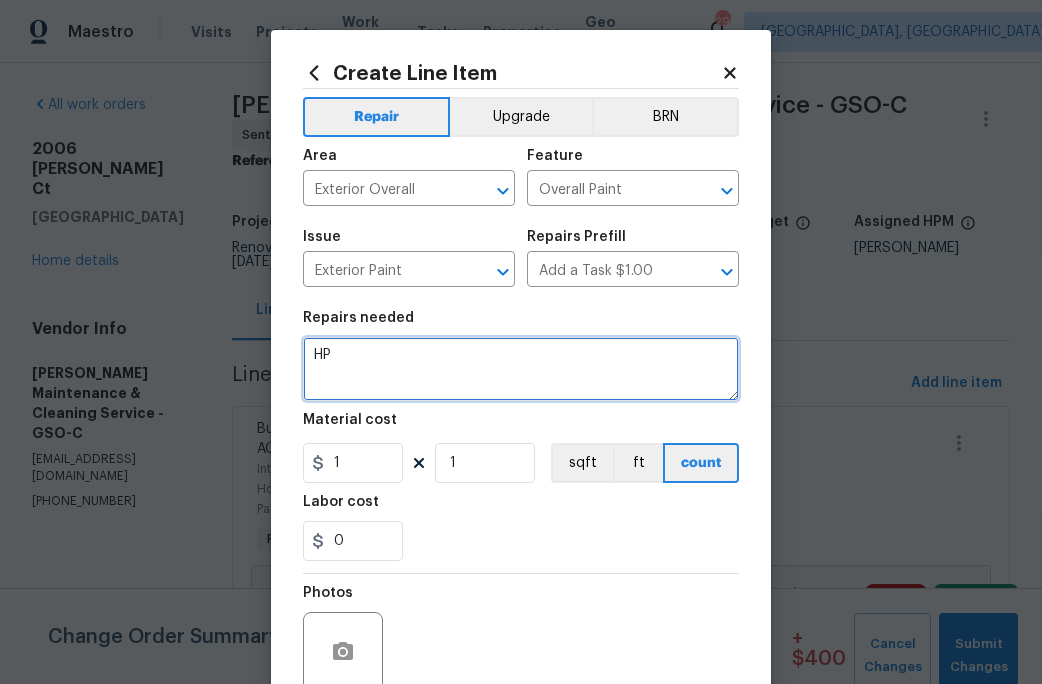 type on "H" 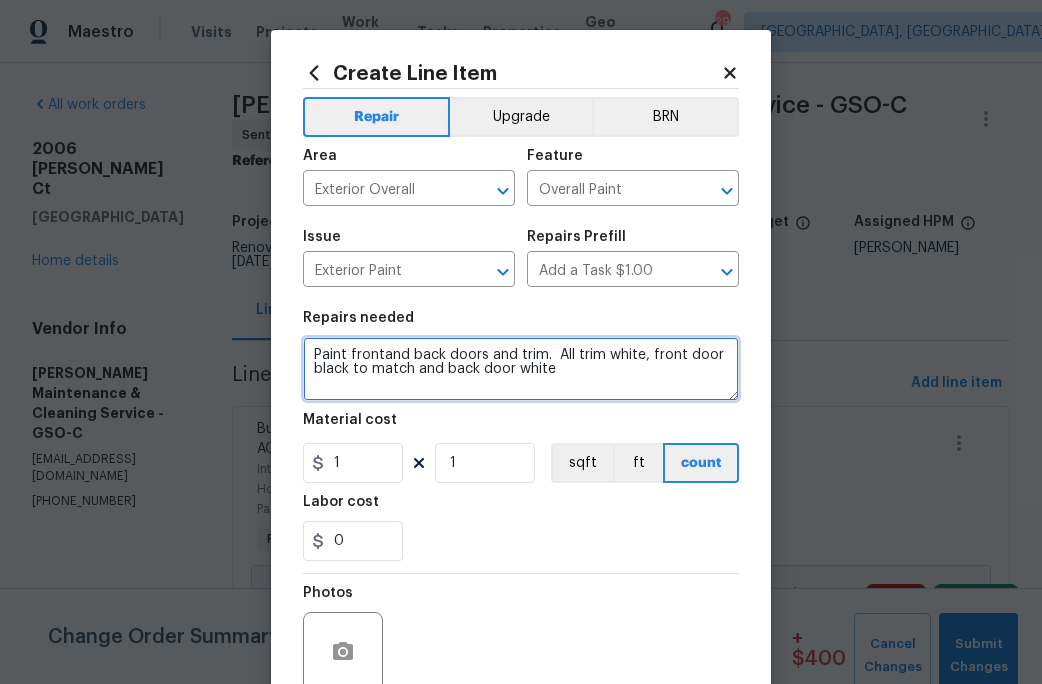 click on "Paint frontand back doors and trim.  All trim white, front door black to match and back door white" at bounding box center (521, 369) 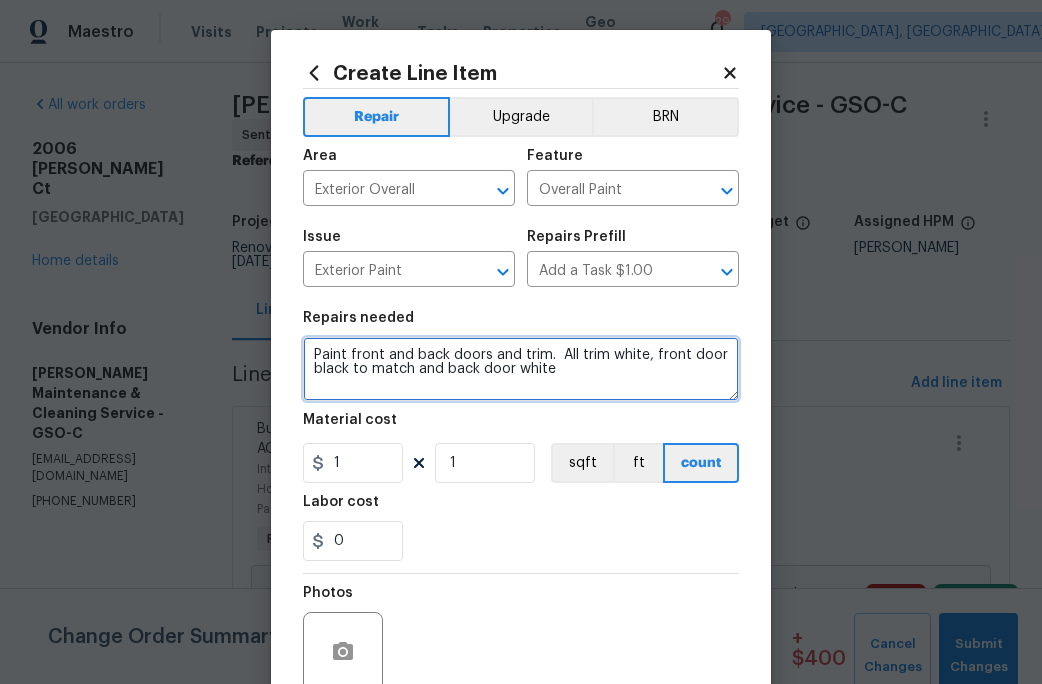 type on "Paint front and back doors and trim.  All trim white, front door black to match and back door white" 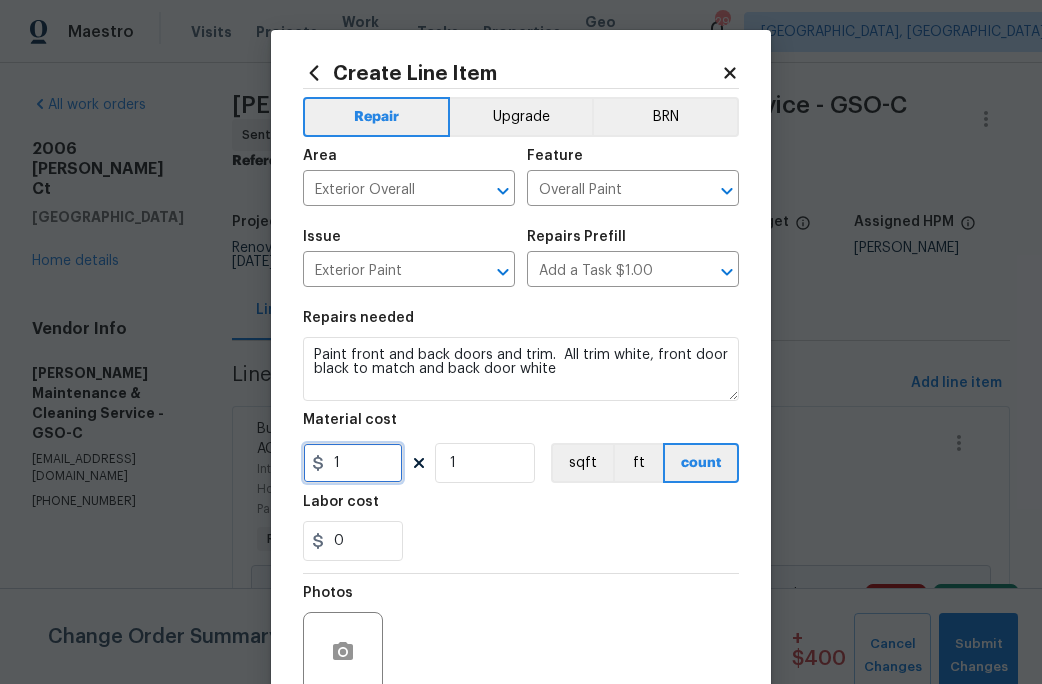 click on "1" at bounding box center [353, 463] 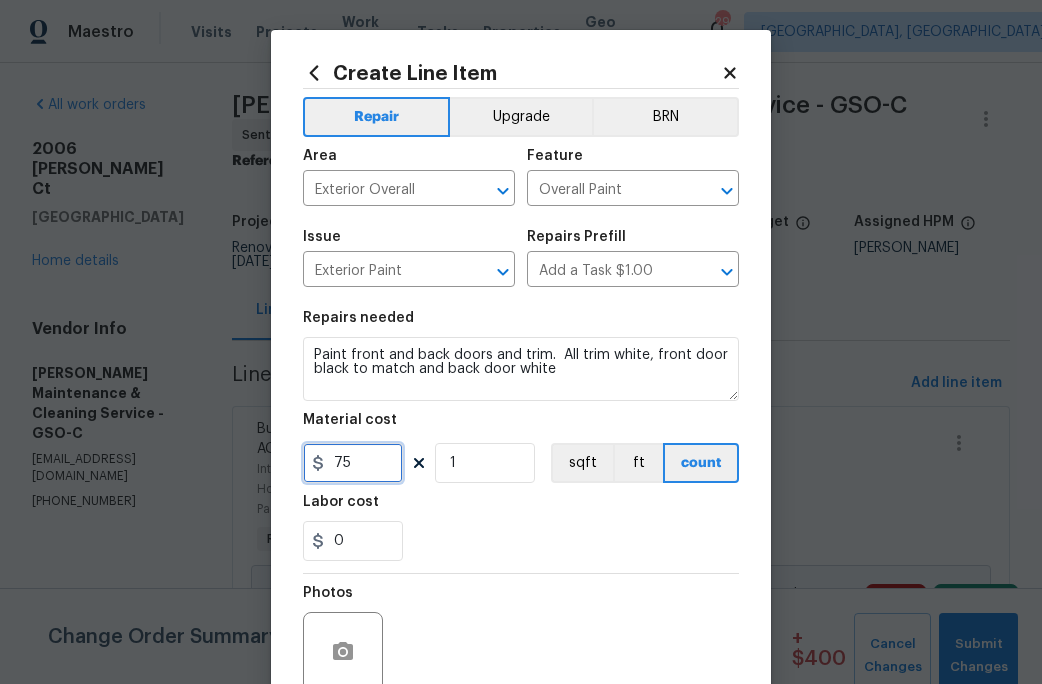 type on "75" 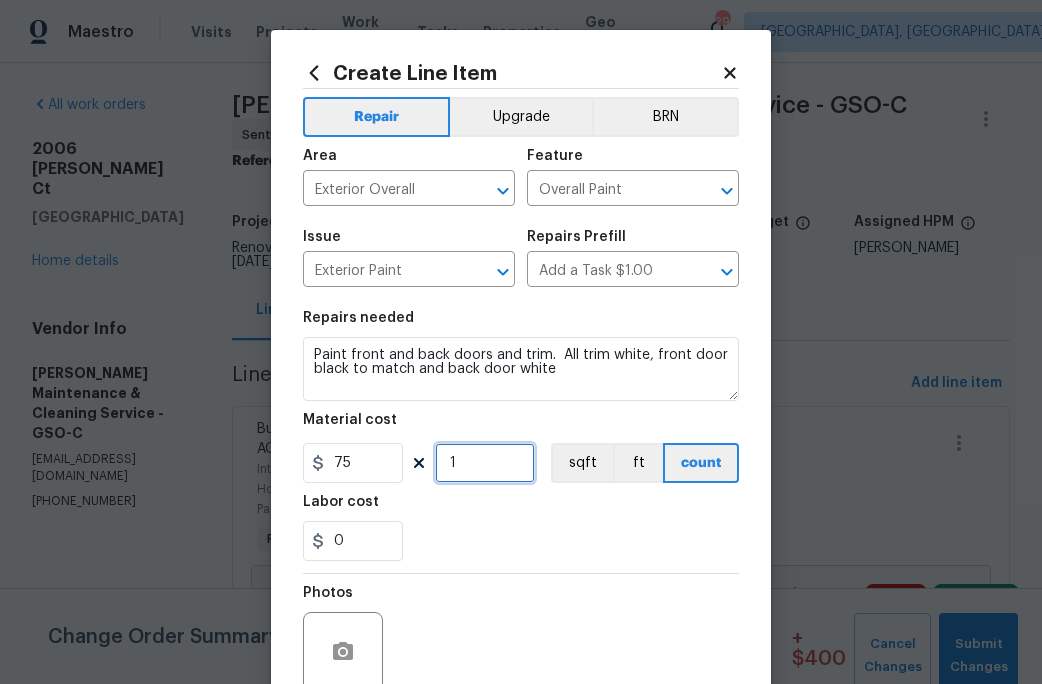 click on "1" at bounding box center (485, 463) 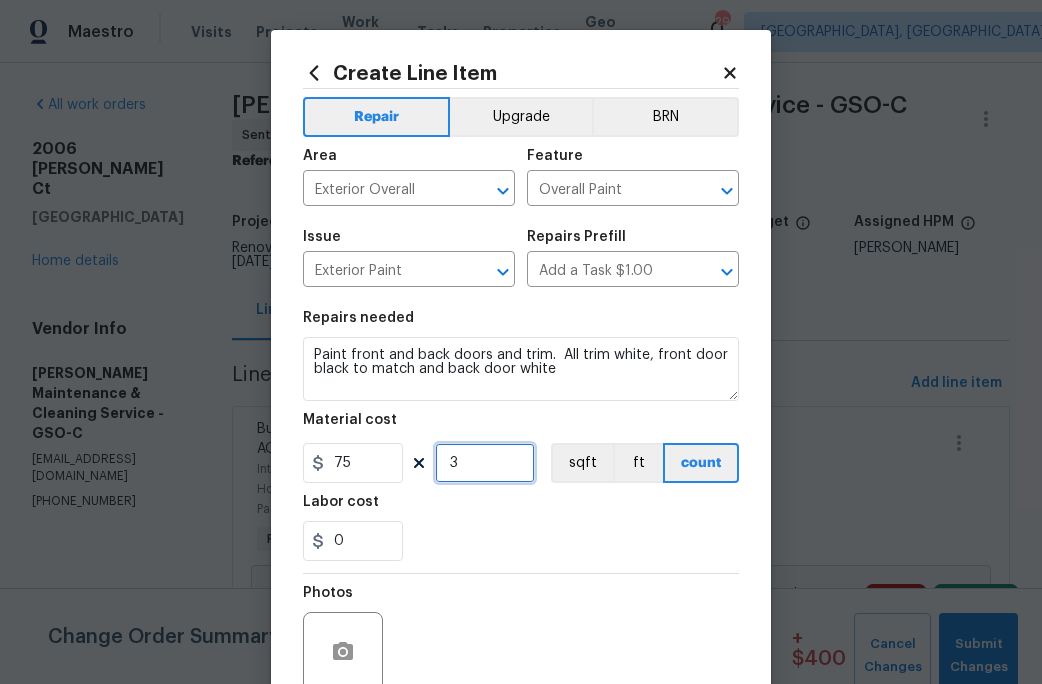 type on "3" 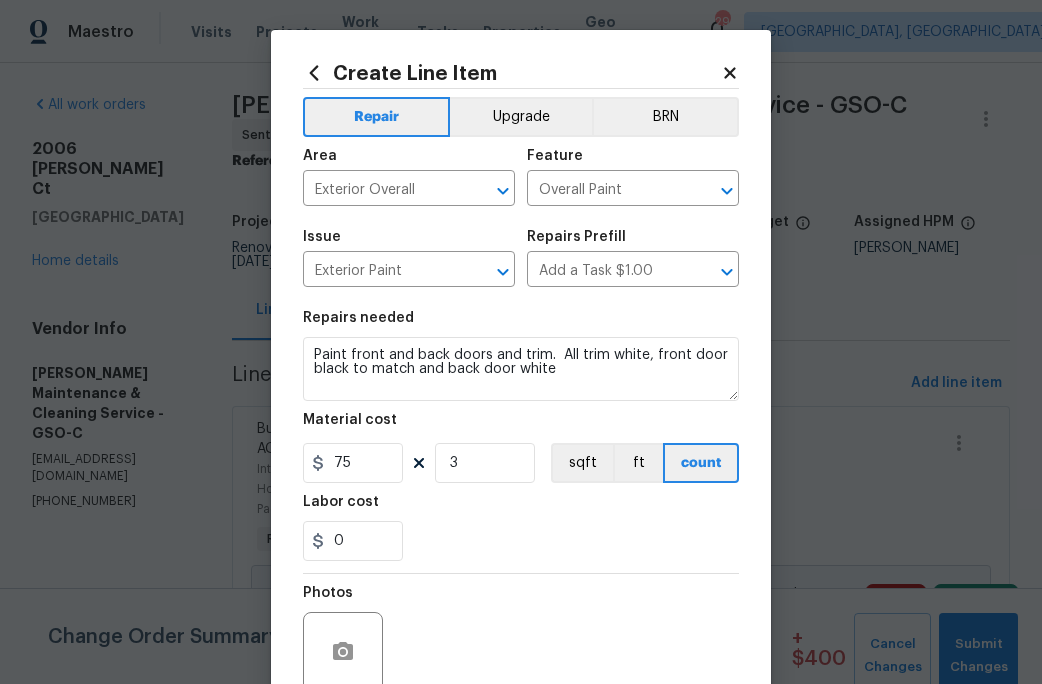 click on "Labor cost" at bounding box center [521, 508] 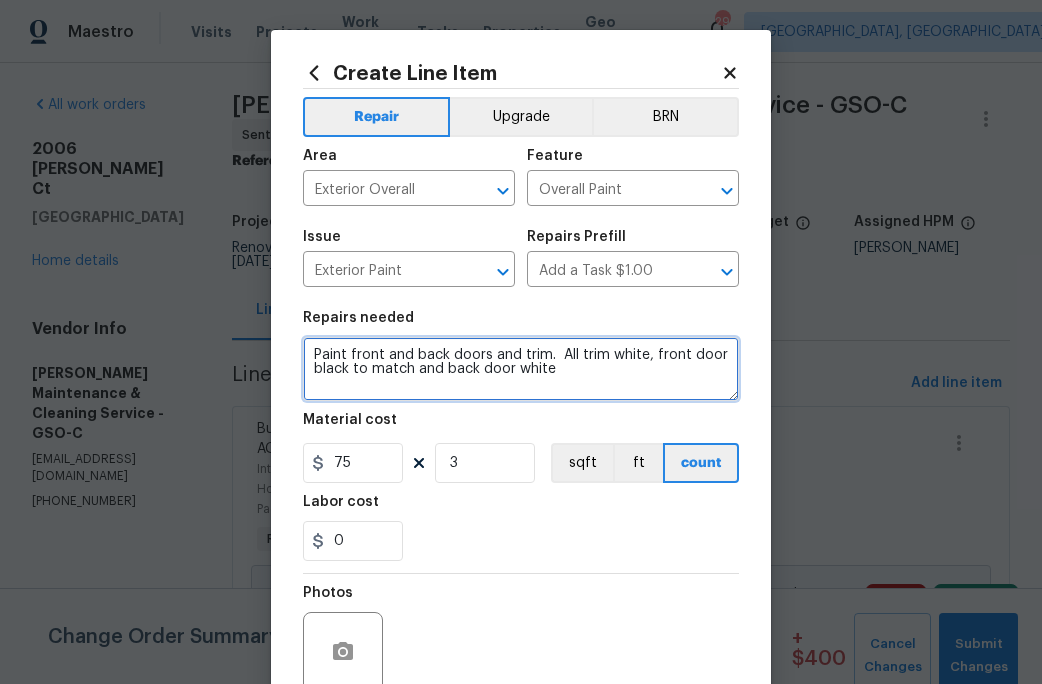 click on "Paint front and back doors and trim.  All trim white, front door black to match and back door white" at bounding box center [521, 369] 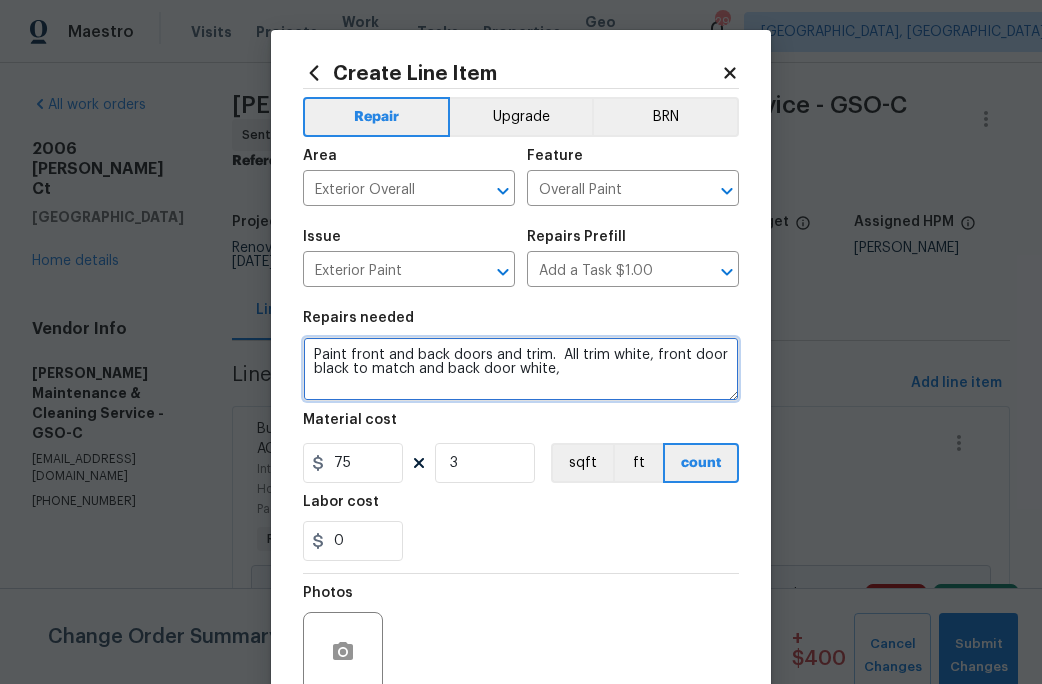 click on "Paint front and back doors and trim.  All trim white, front door black to match and back door white," at bounding box center (521, 369) 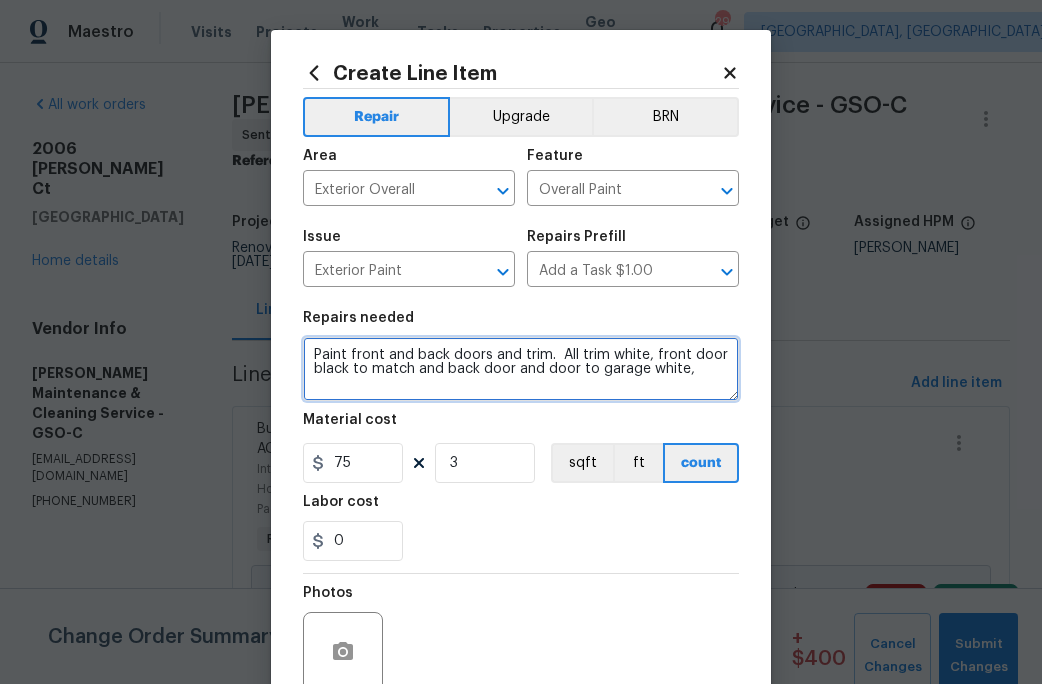 type on "Paint front and back doors and trim.  All trim white, front door black to match and back door and door to garage white," 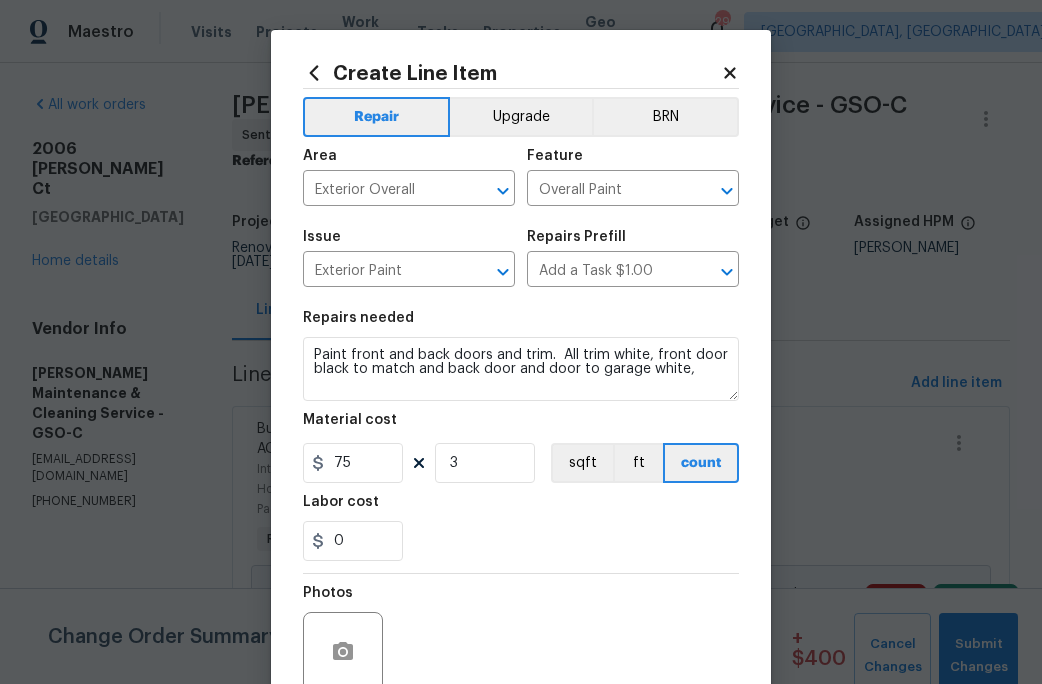 click on "Labor cost 0" at bounding box center [521, 528] 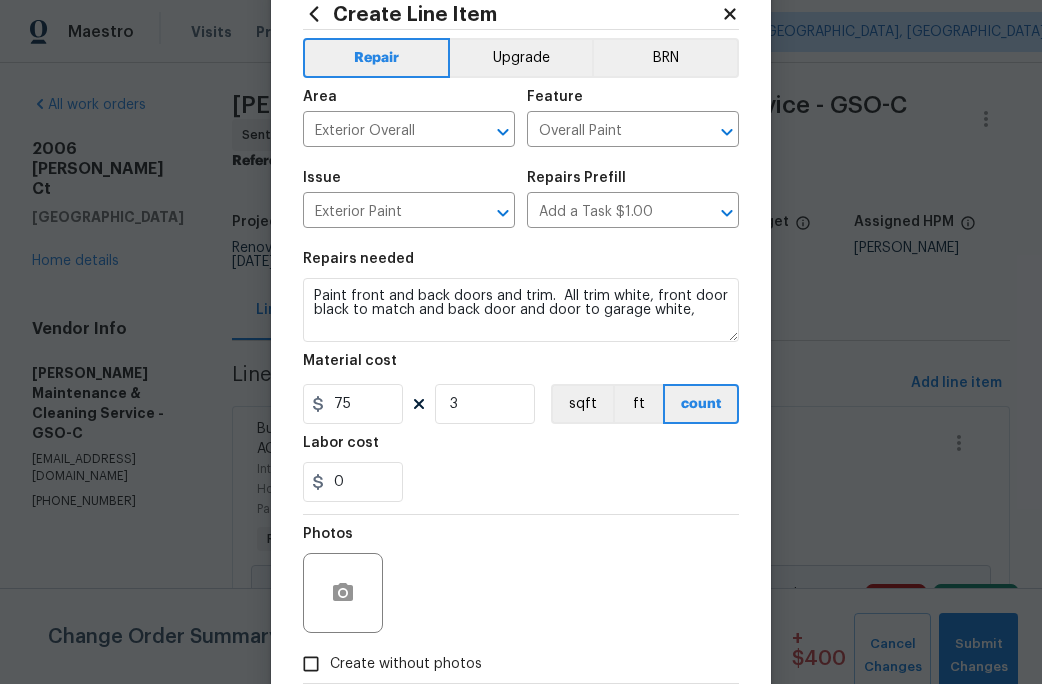 scroll, scrollTop: 88, scrollLeft: 0, axis: vertical 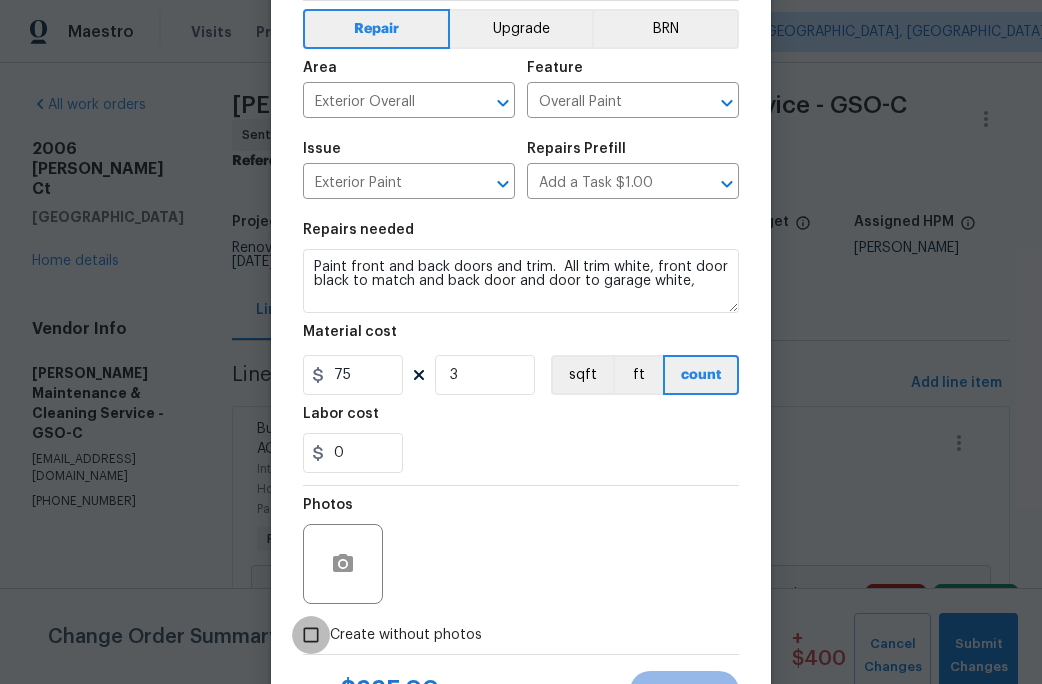 click on "Create without photos" at bounding box center [311, 635] 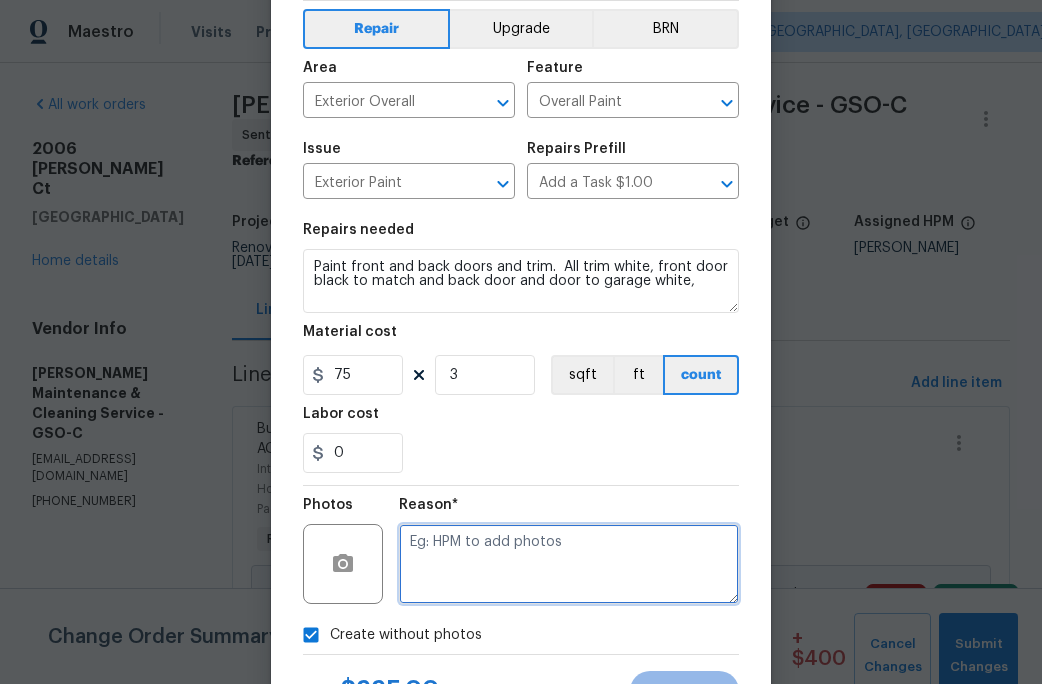 click at bounding box center [569, 564] 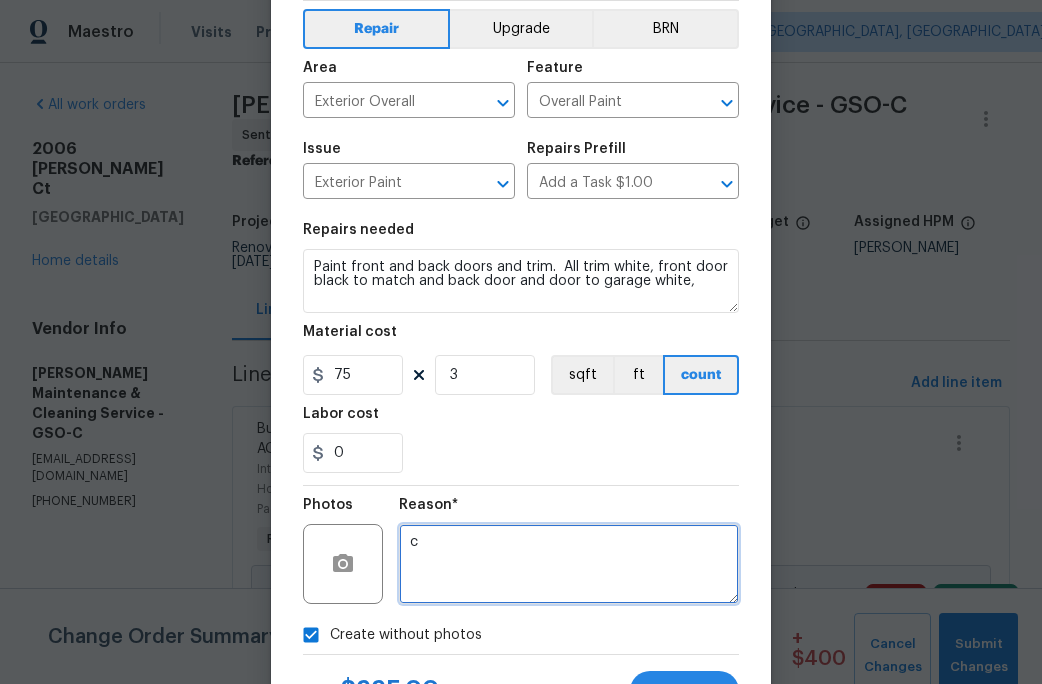 scroll, scrollTop: 178, scrollLeft: 0, axis: vertical 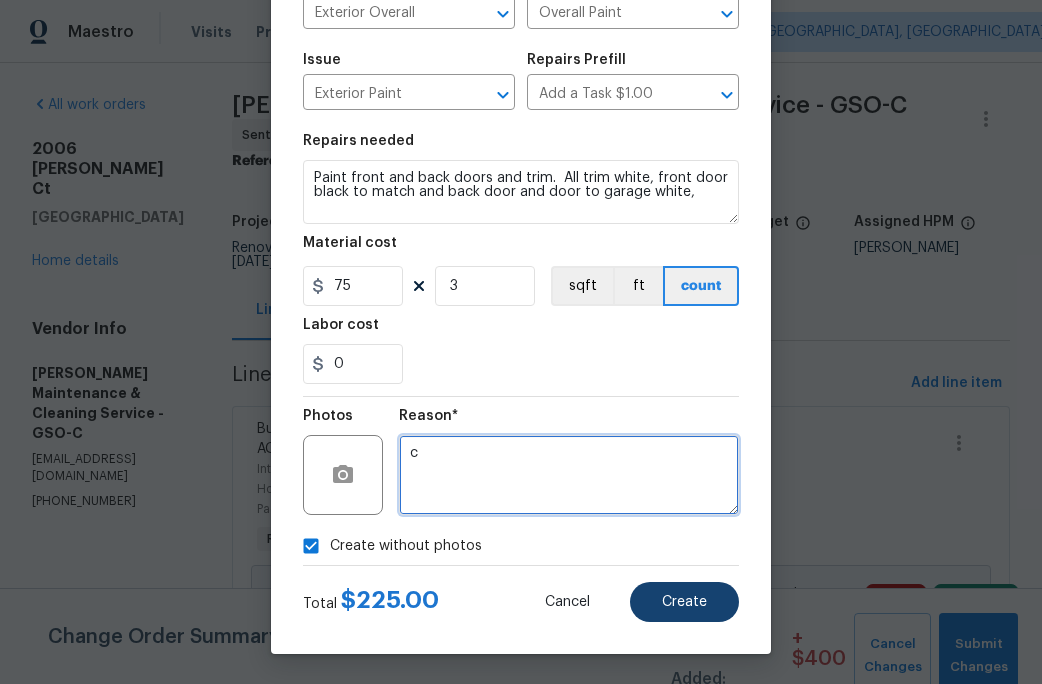 type on "c" 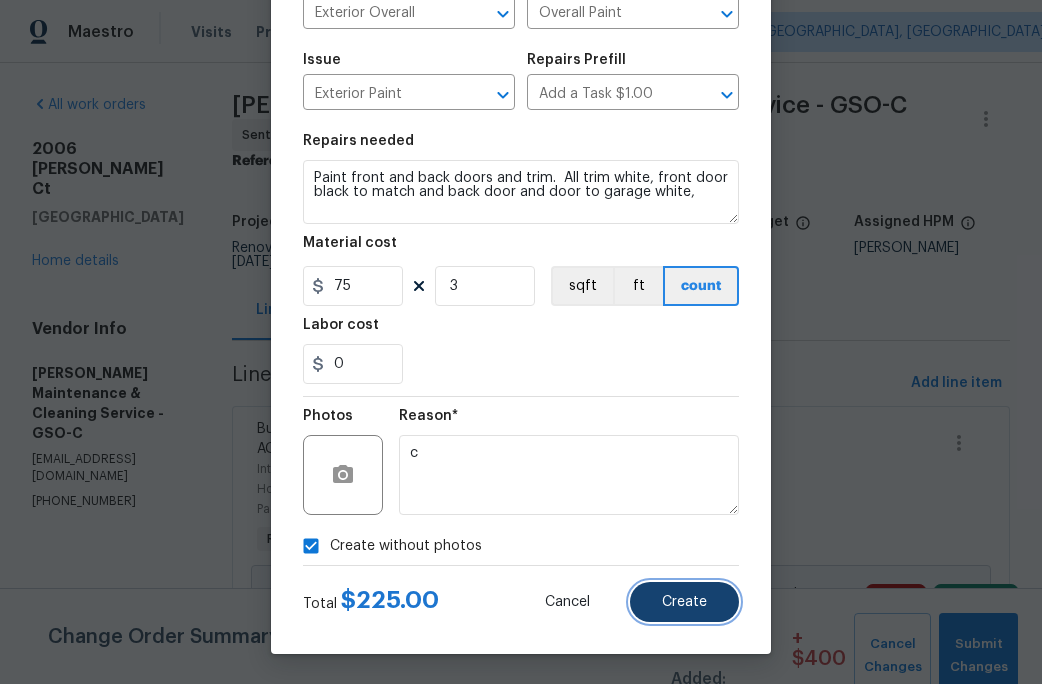 click on "Create" at bounding box center [684, 602] 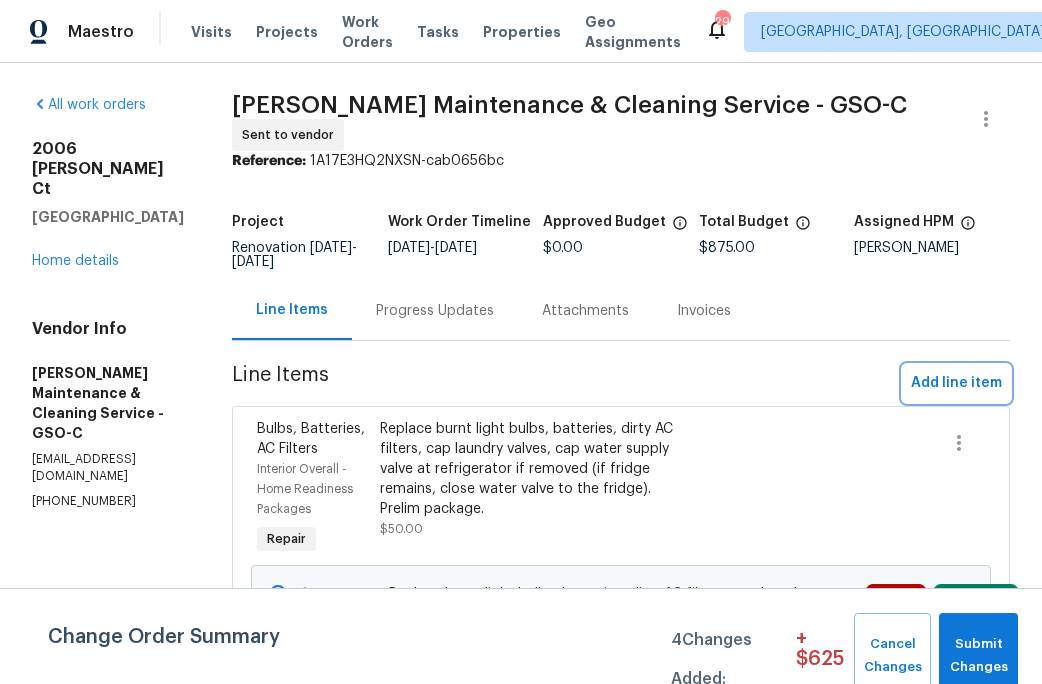 click on "Add line item" at bounding box center [956, 383] 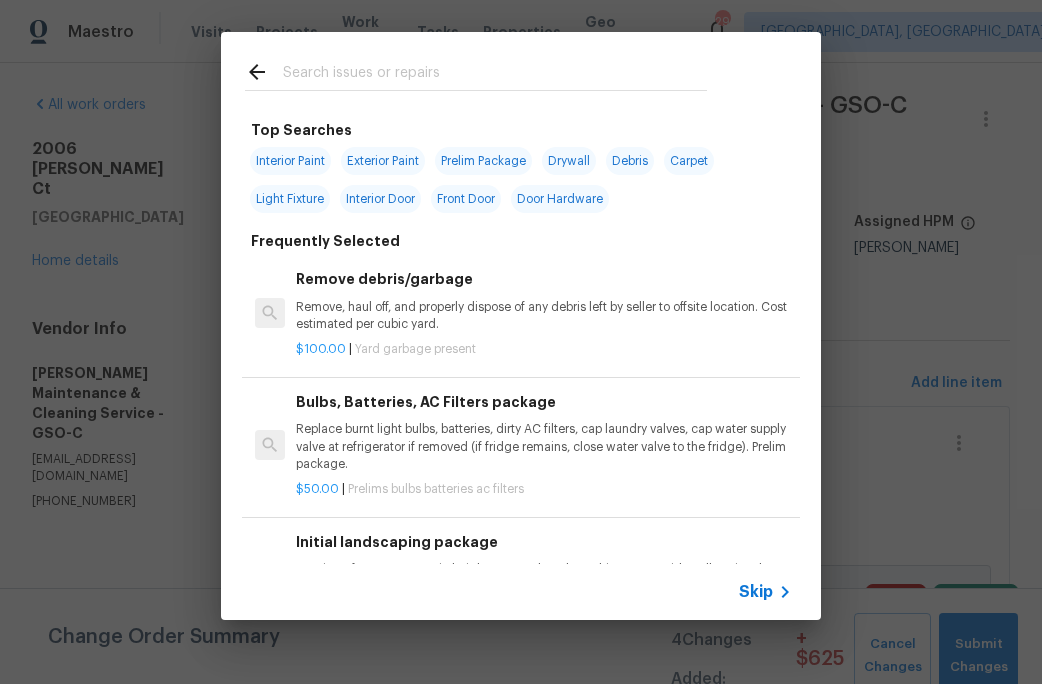 click at bounding box center [495, 75] 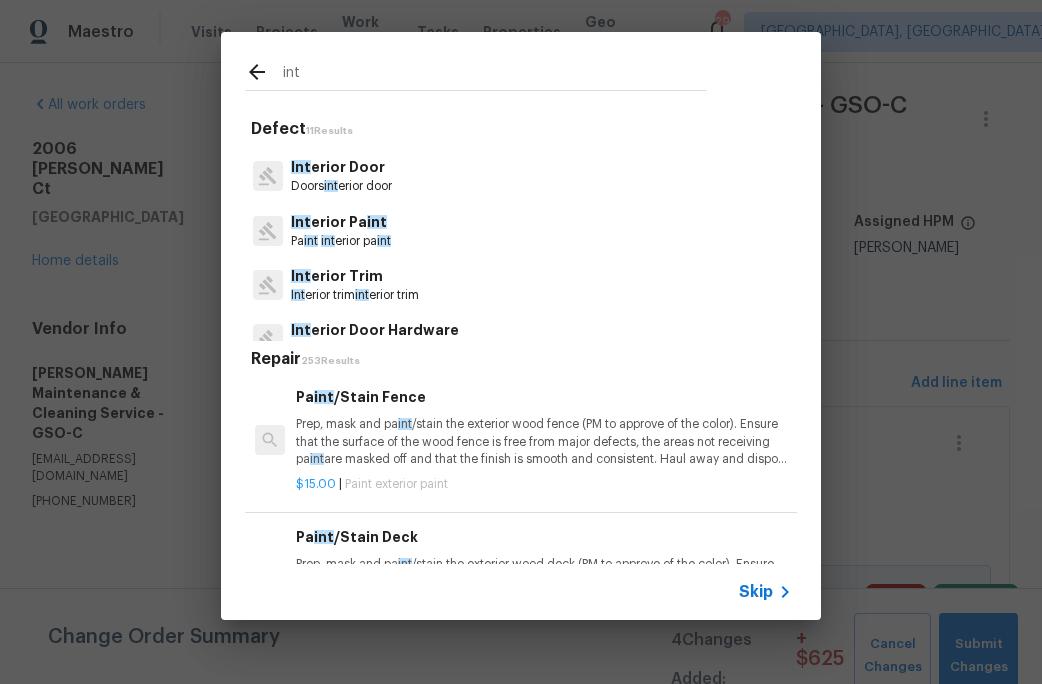 scroll, scrollTop: 214, scrollLeft: 0, axis: vertical 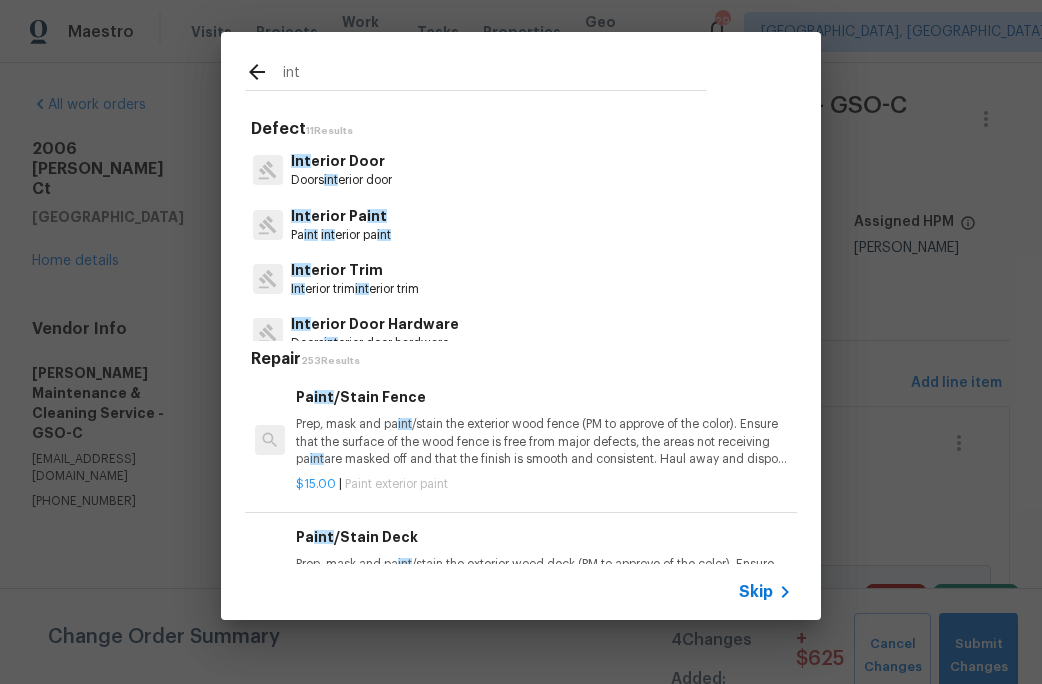 type on "int" 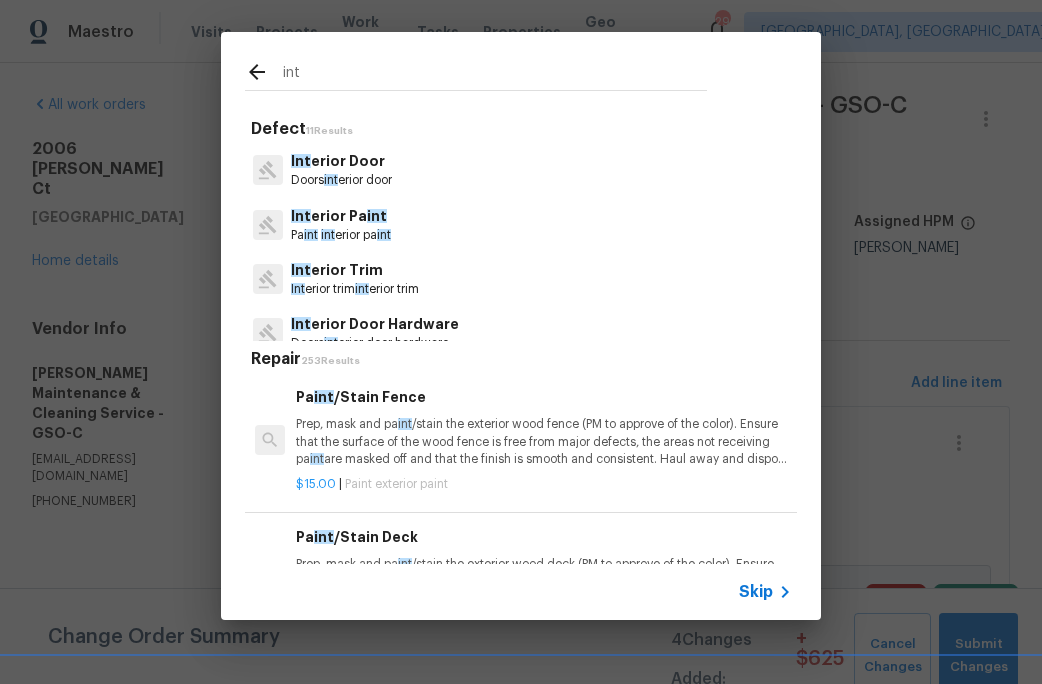 click on "Int erior Pa int" at bounding box center [341, 216] 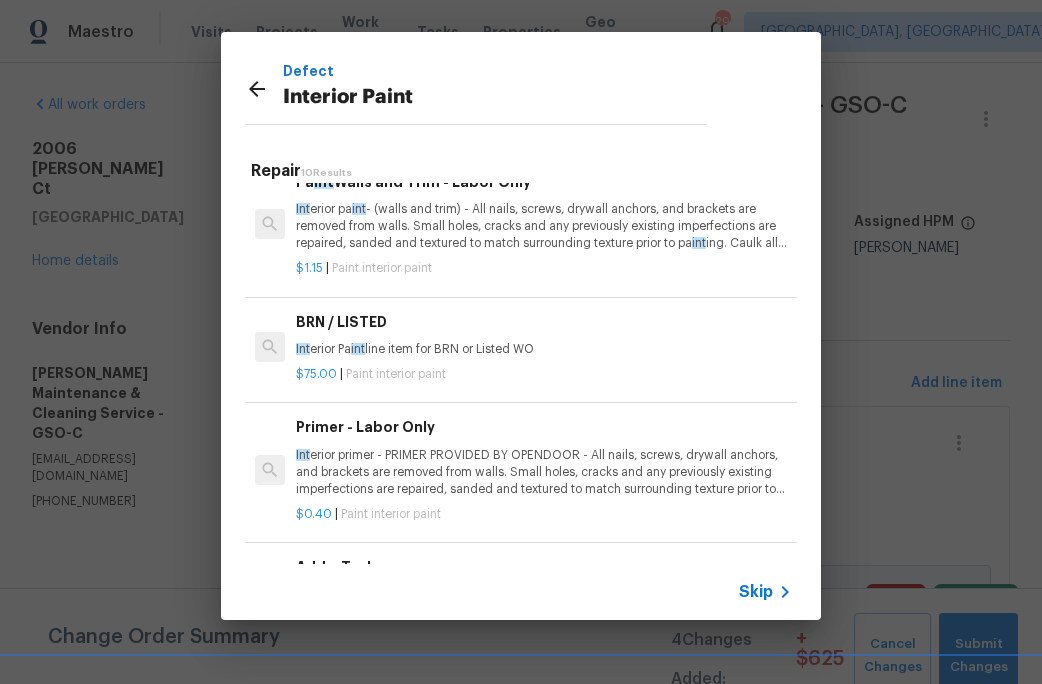 scroll, scrollTop: 766, scrollLeft: 0, axis: vertical 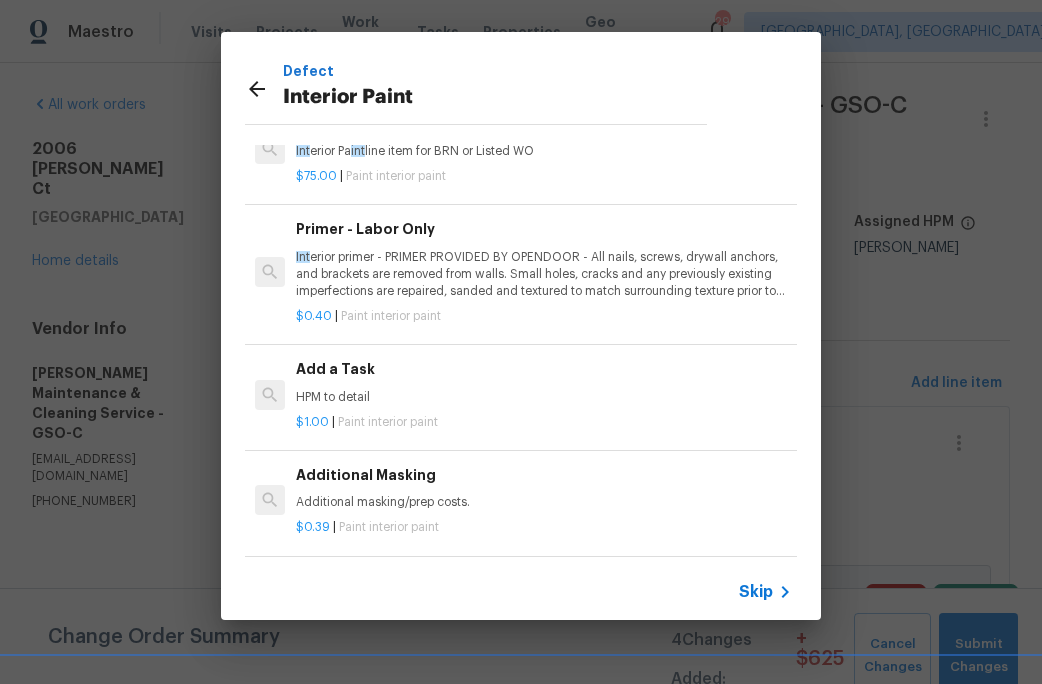 click on "Add a Task HPM to detail $1.00   |   Paint interior paint" at bounding box center [521, 395] 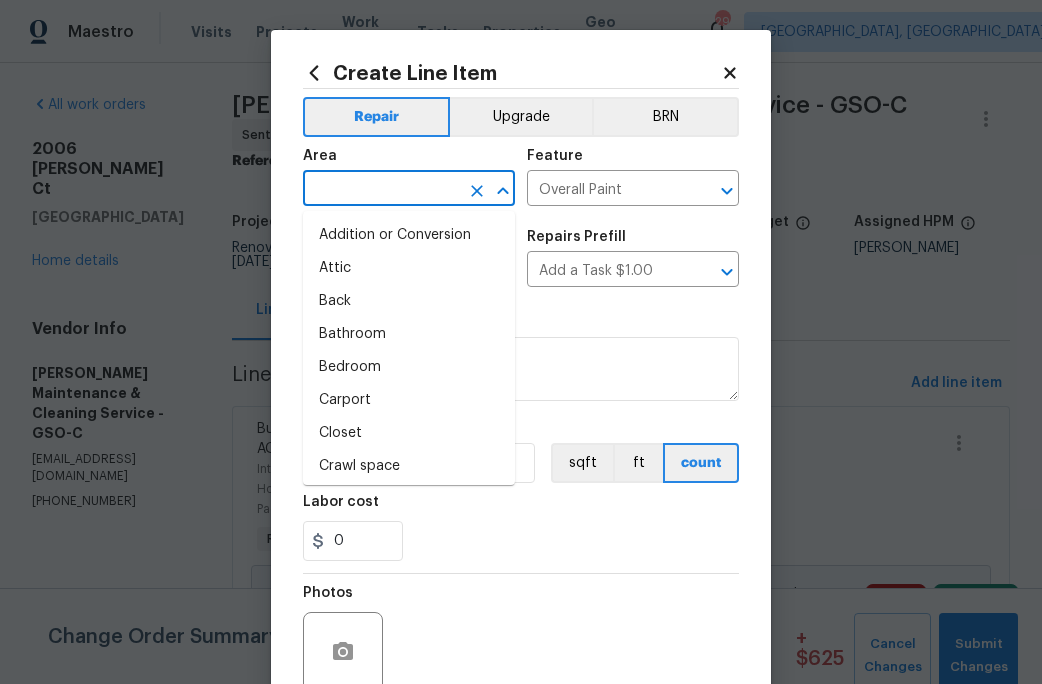 click at bounding box center [381, 190] 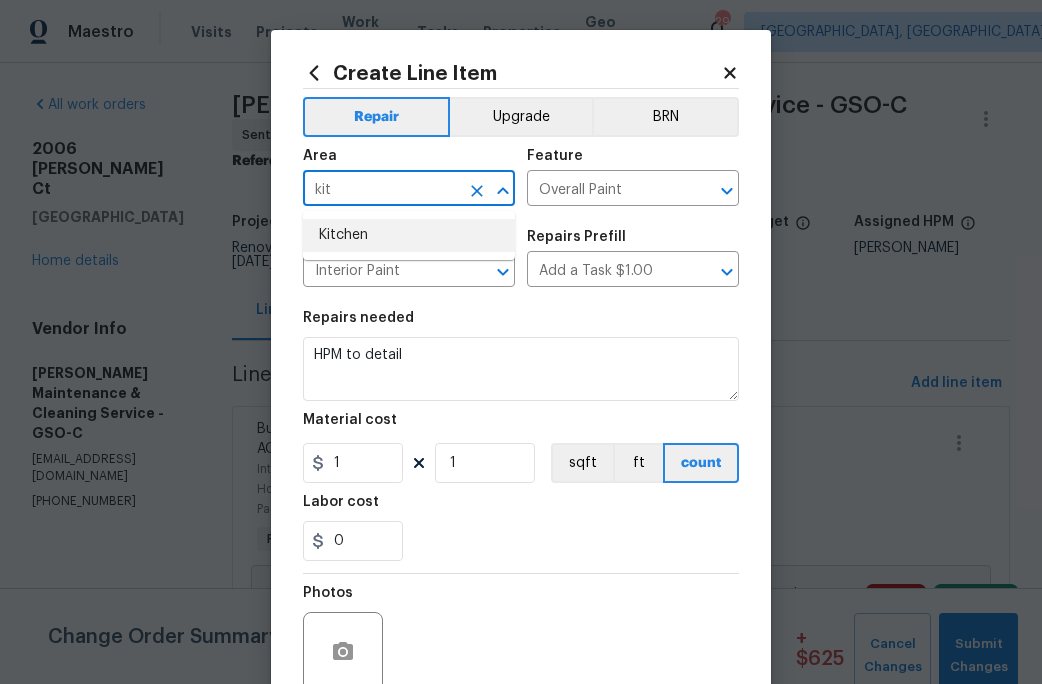 click on "Kitchen" at bounding box center [409, 235] 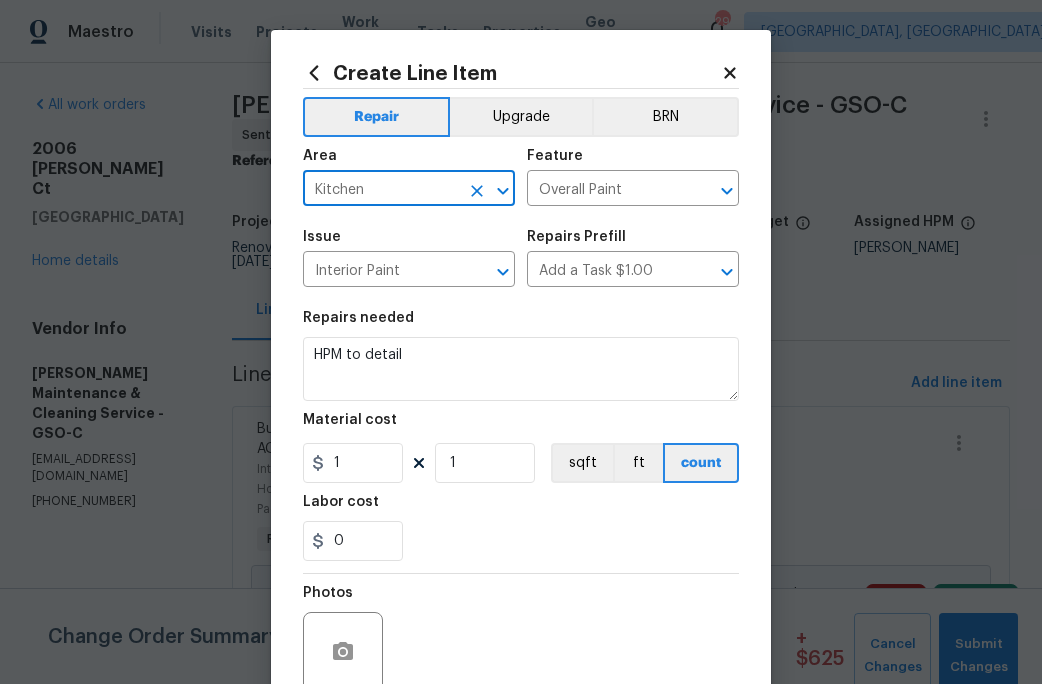 type on "Kitchen" 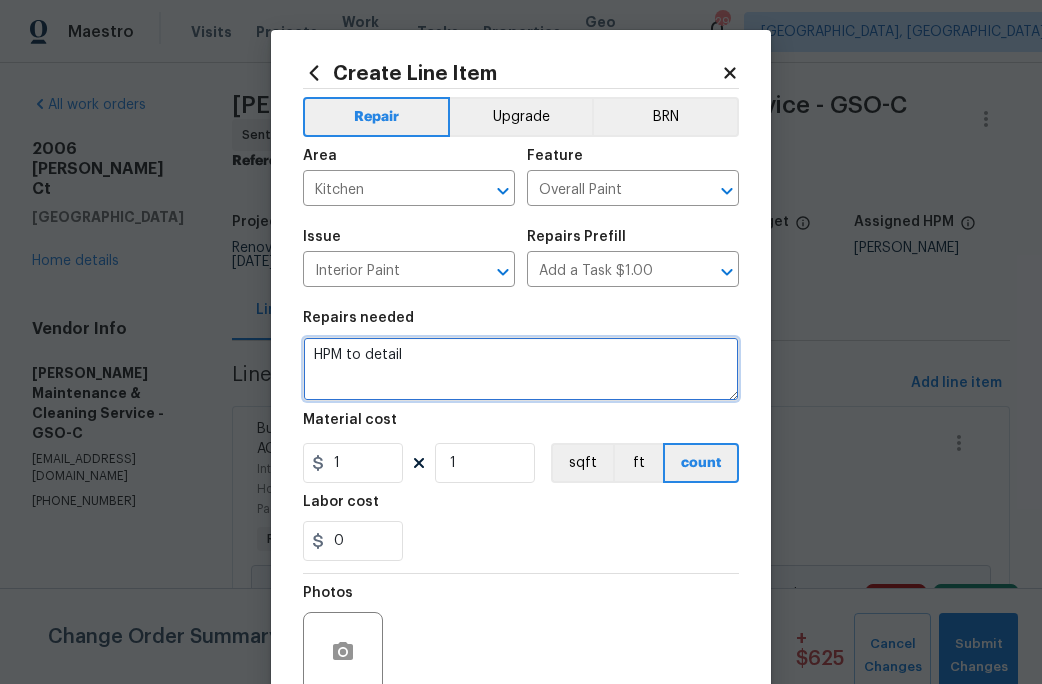 click on "HPM to detail" at bounding box center (521, 369) 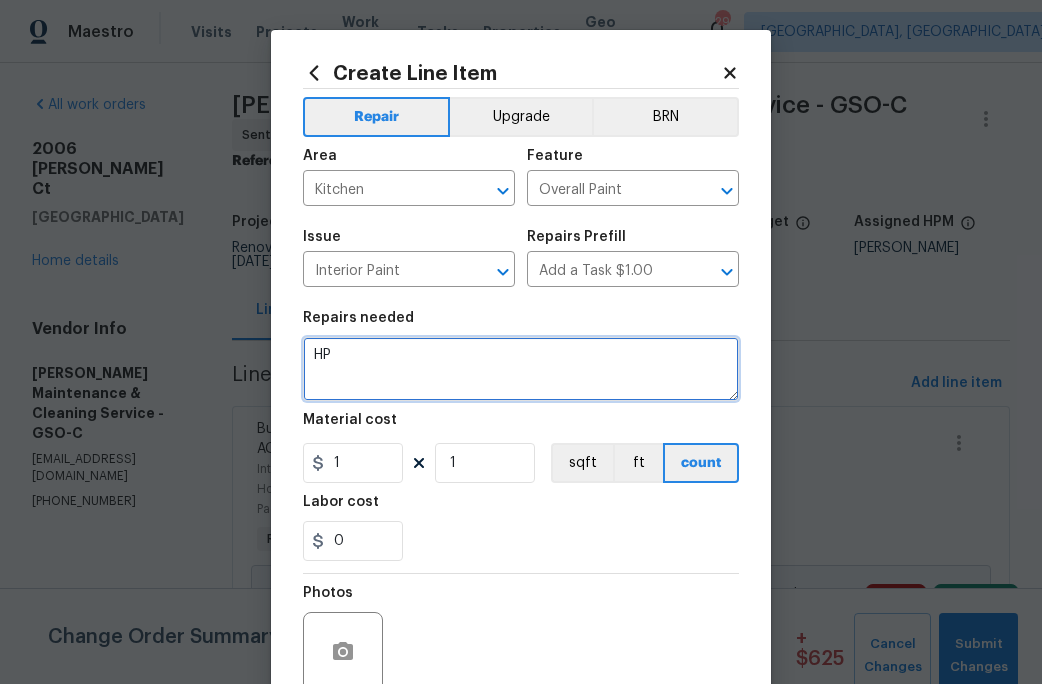 type on "H" 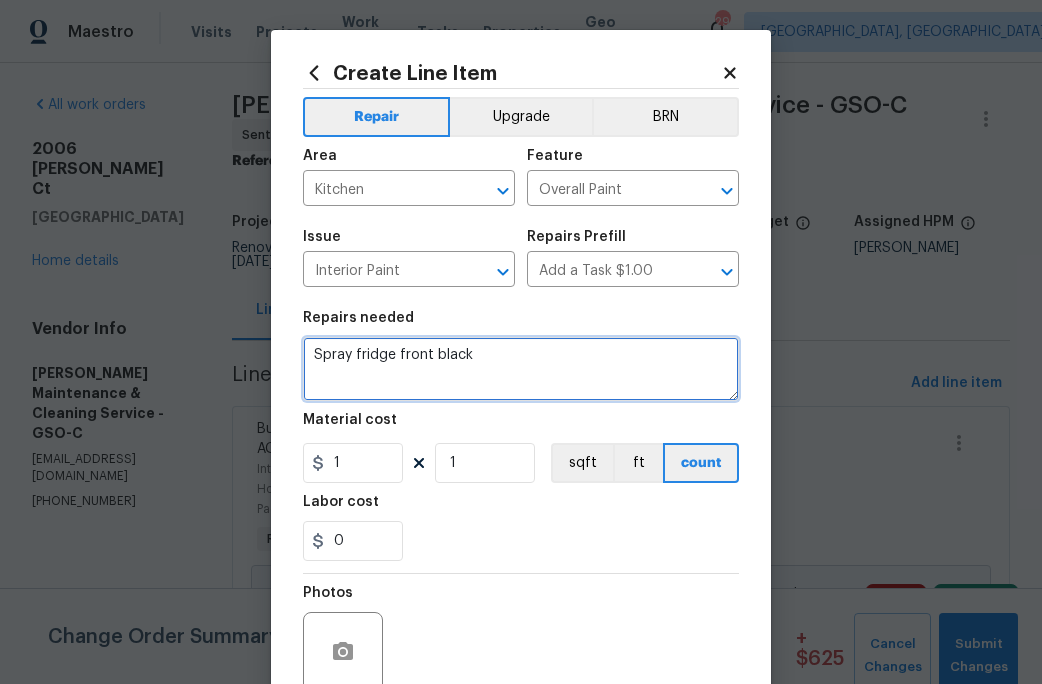 type on "Spray fridge front black" 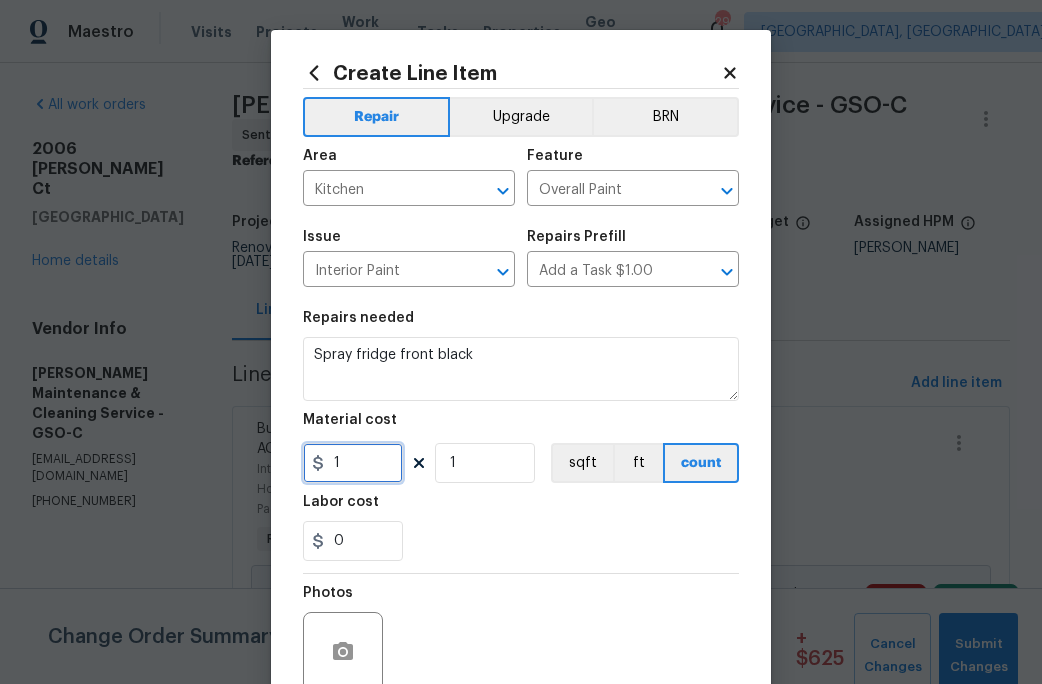 click on "1" at bounding box center (353, 463) 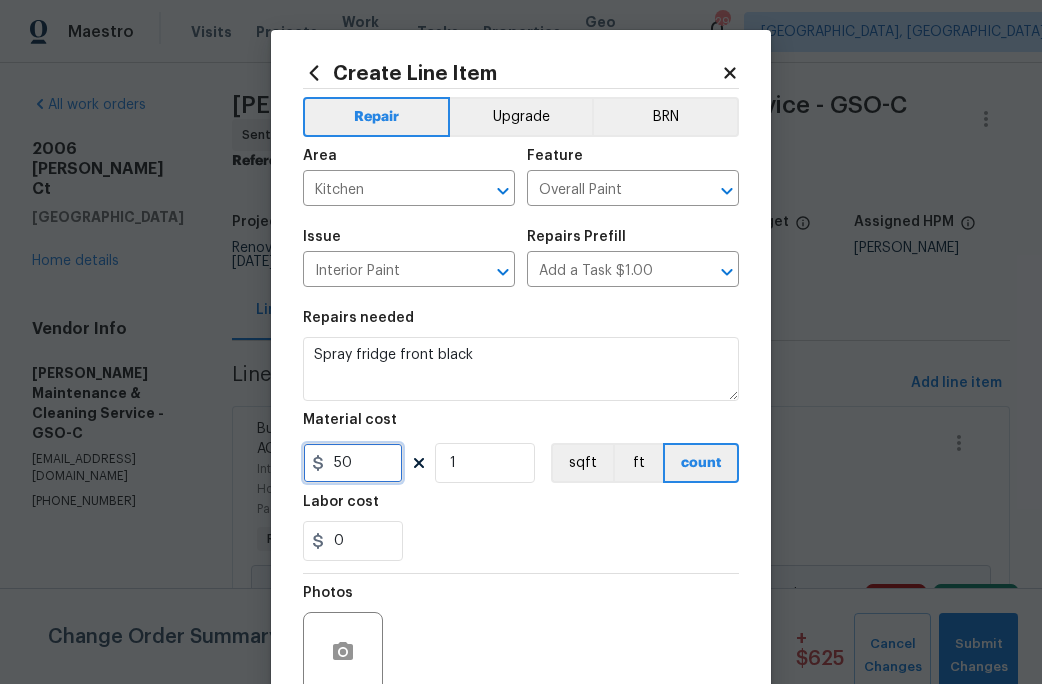 type on "50" 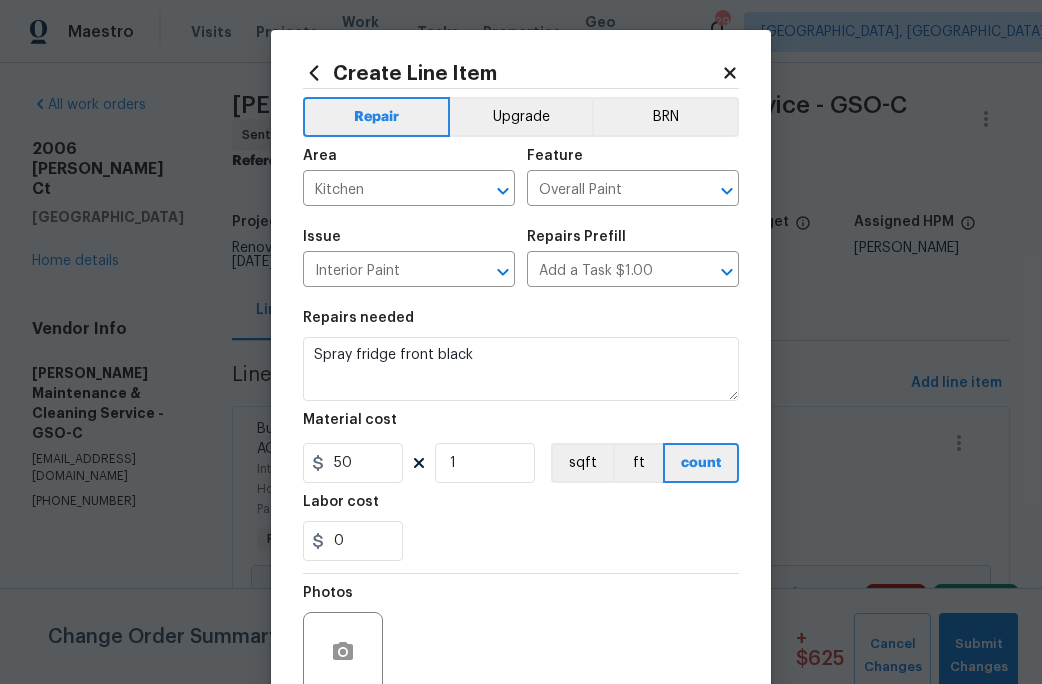 click on "0" at bounding box center [521, 541] 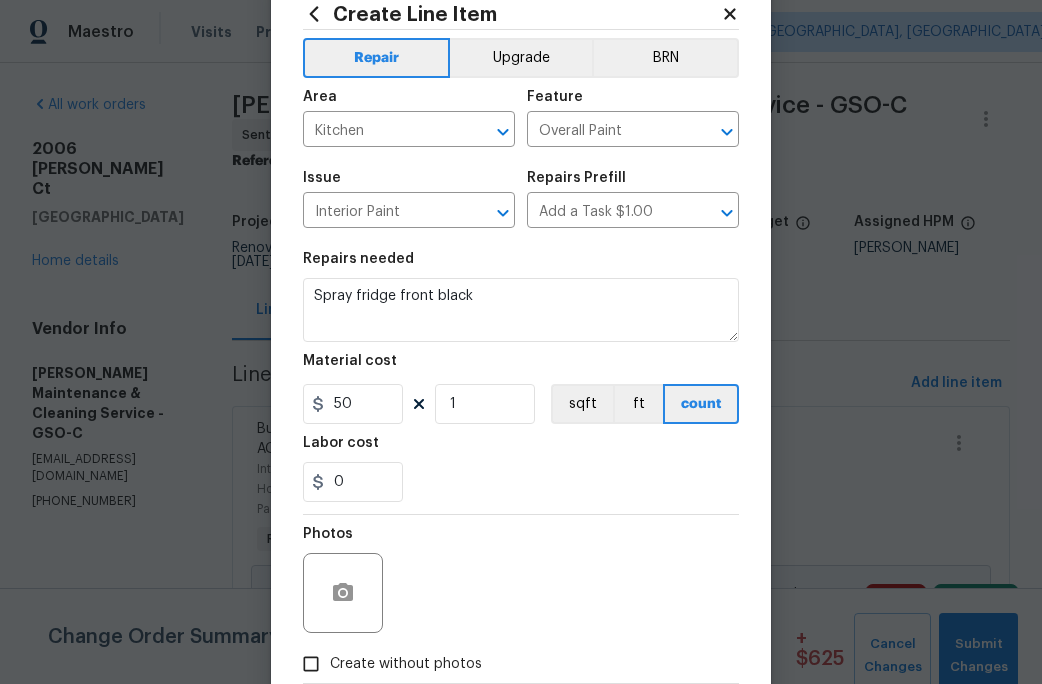 scroll, scrollTop: 178, scrollLeft: 0, axis: vertical 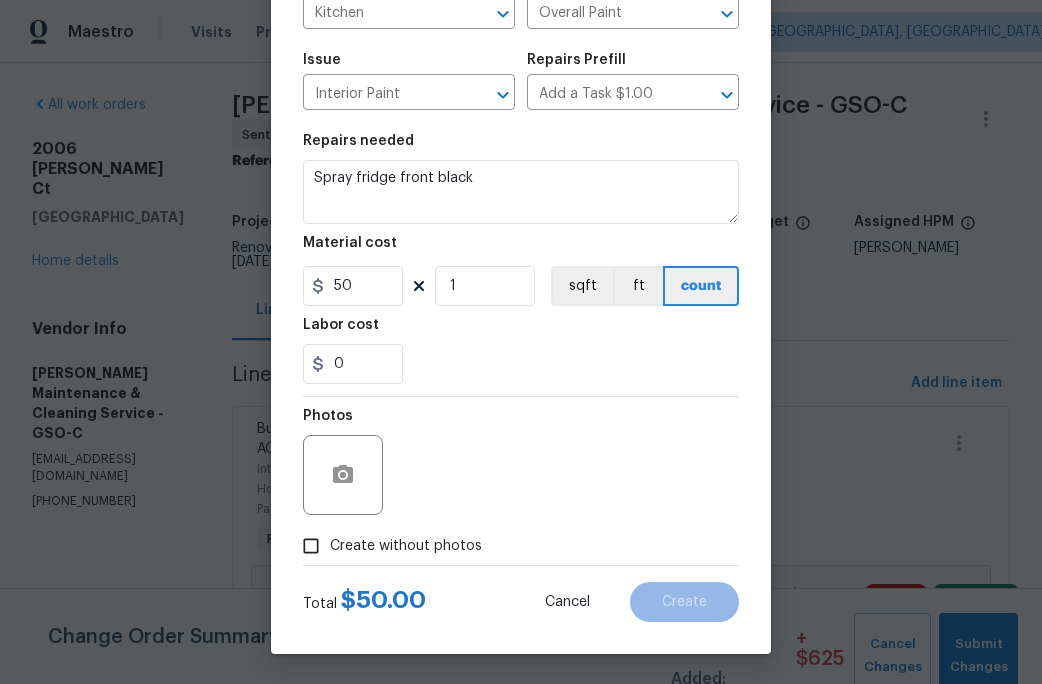 drag, startPoint x: 324, startPoint y: 565, endPoint x: 354, endPoint y: 521, distance: 53.25411 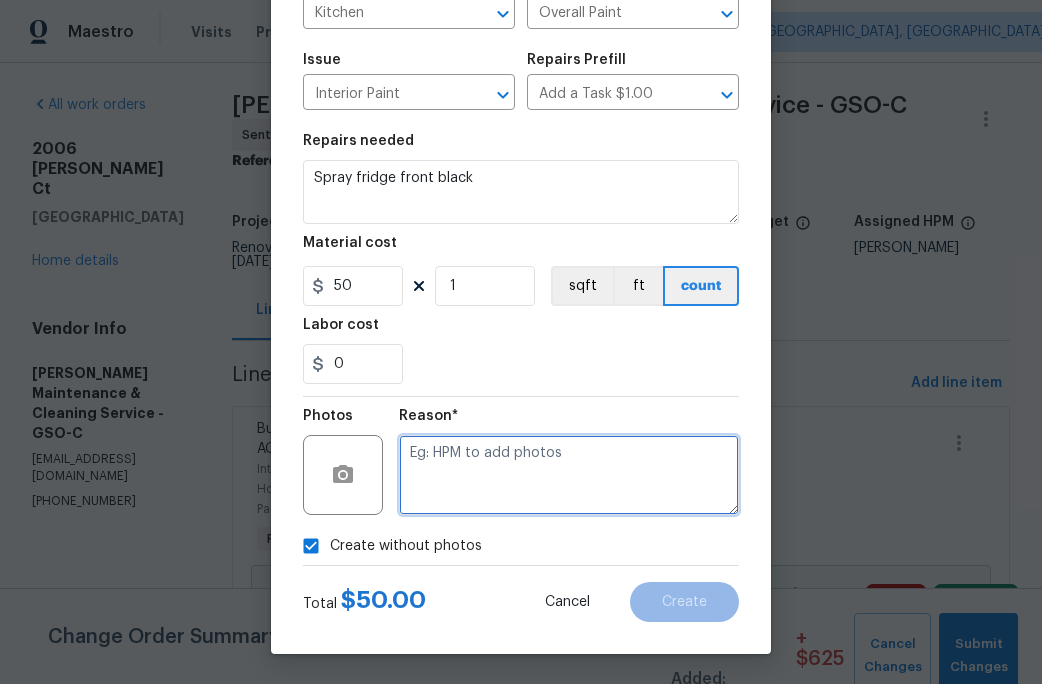 click at bounding box center (569, 475) 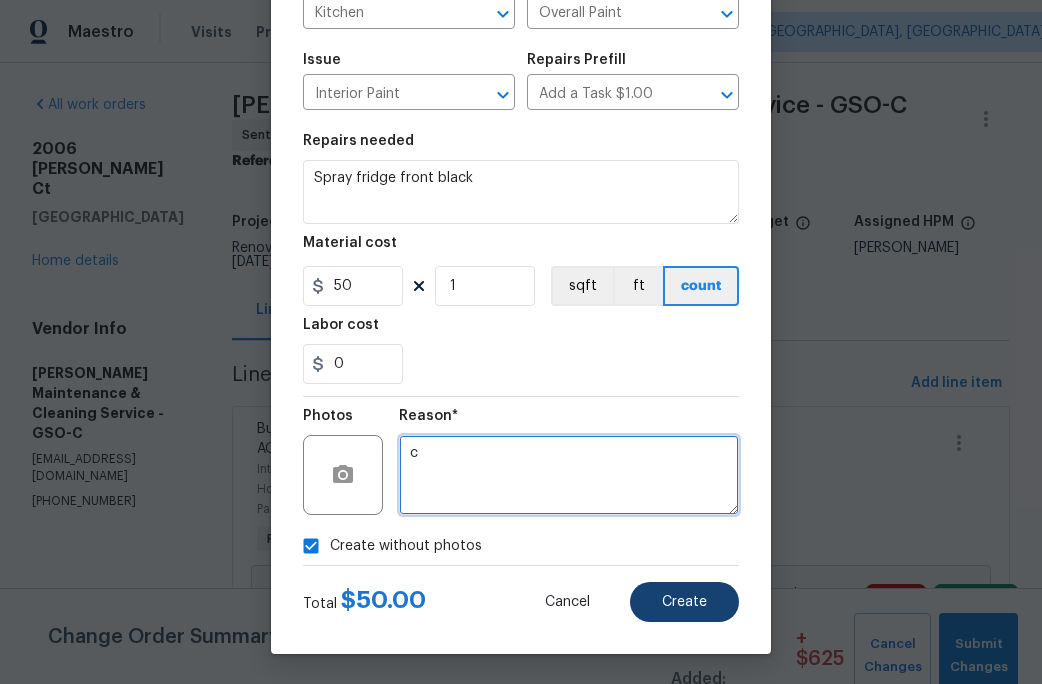 type on "c" 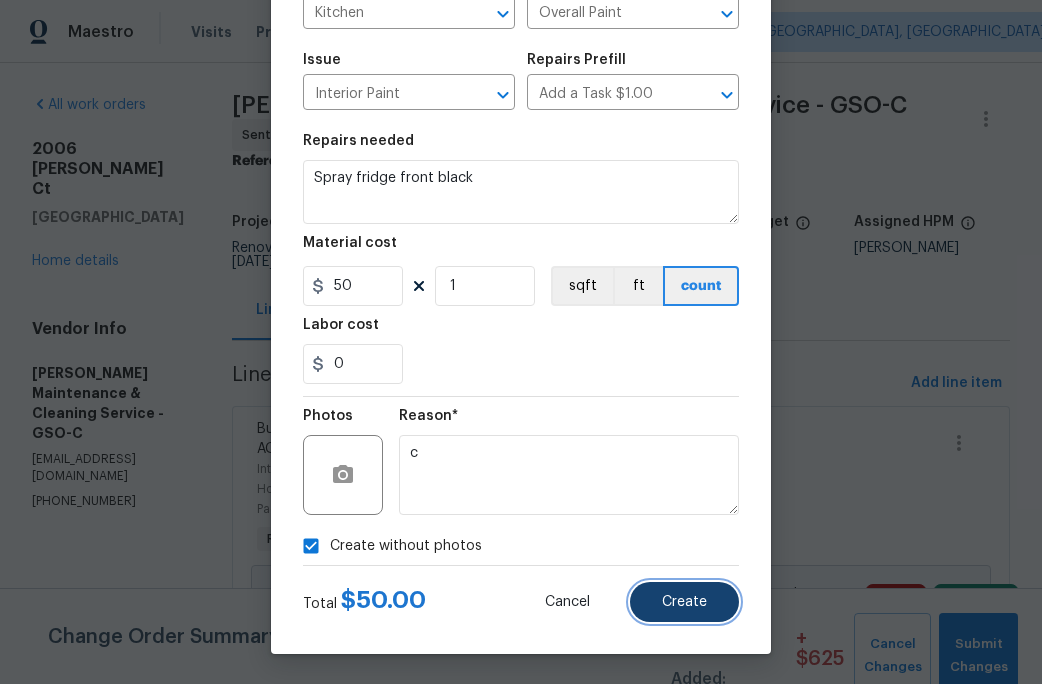 click on "Create" at bounding box center (684, 602) 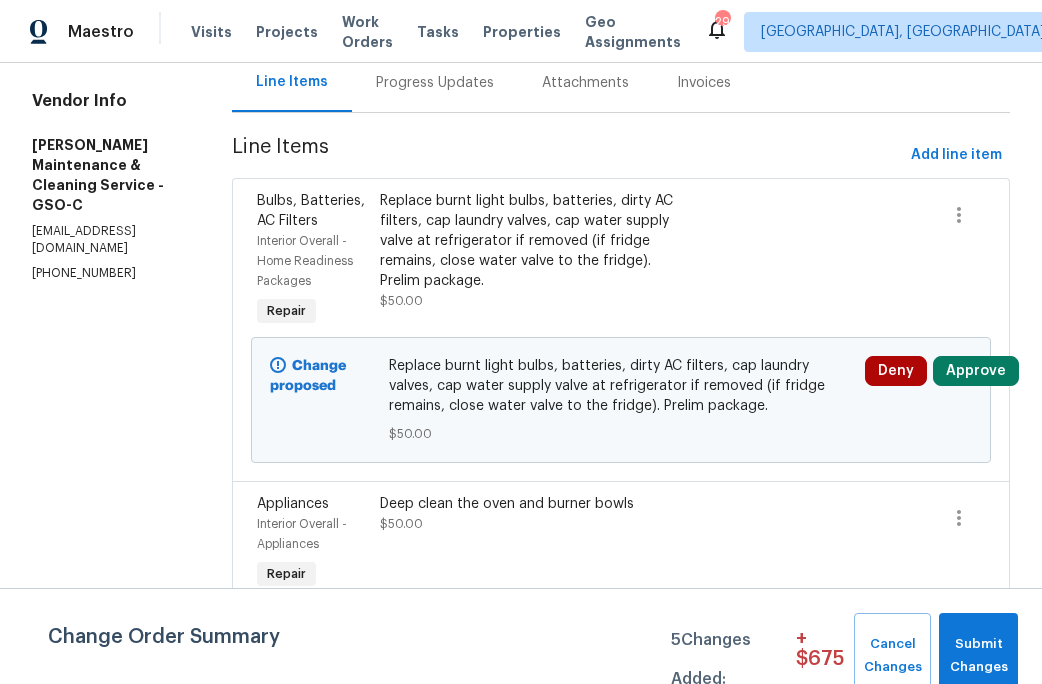 scroll, scrollTop: 0, scrollLeft: 0, axis: both 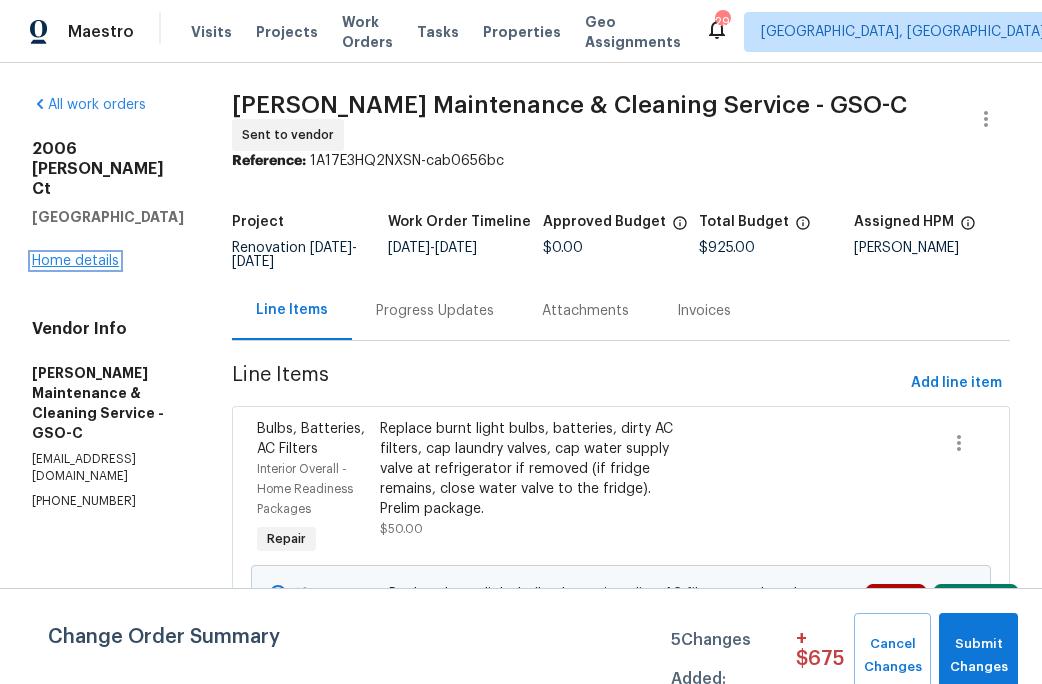 click on "Home details" at bounding box center (75, 261) 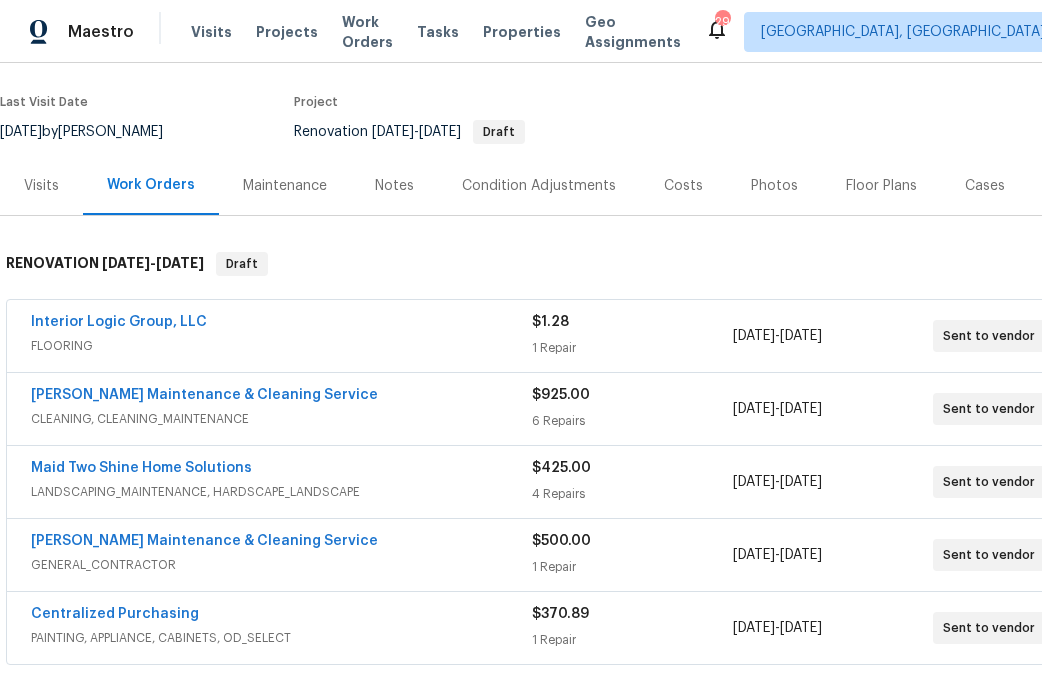 scroll, scrollTop: 246, scrollLeft: 0, axis: vertical 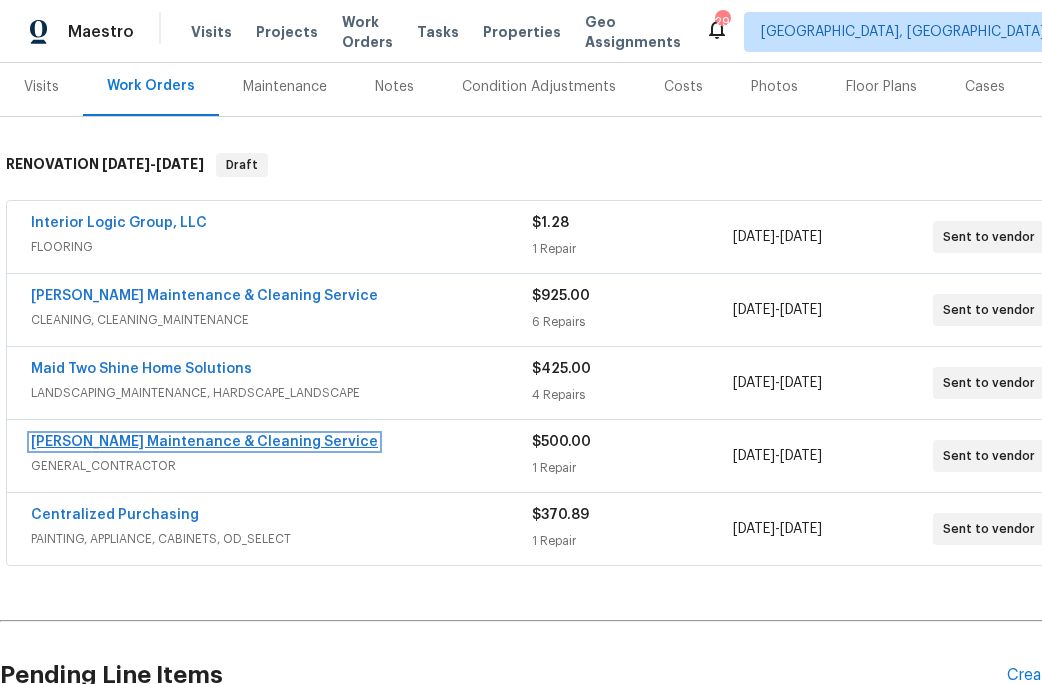 click on "[PERSON_NAME] Maintenance & Cleaning Service" at bounding box center (204, 442) 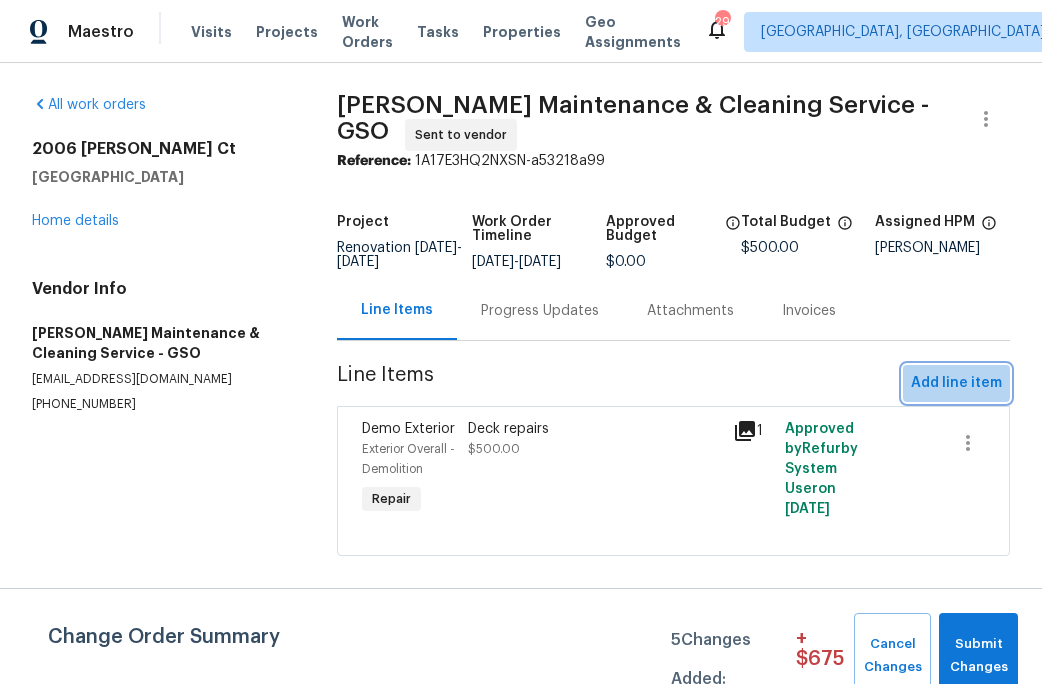 click on "Add line item" at bounding box center [956, 383] 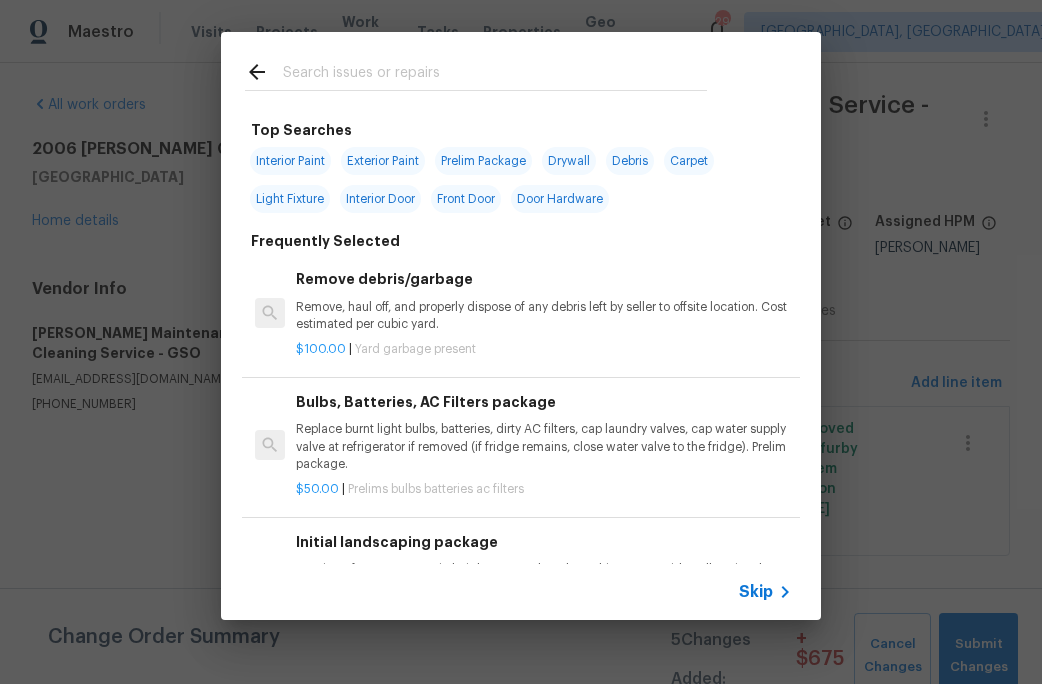 click at bounding box center [495, 75] 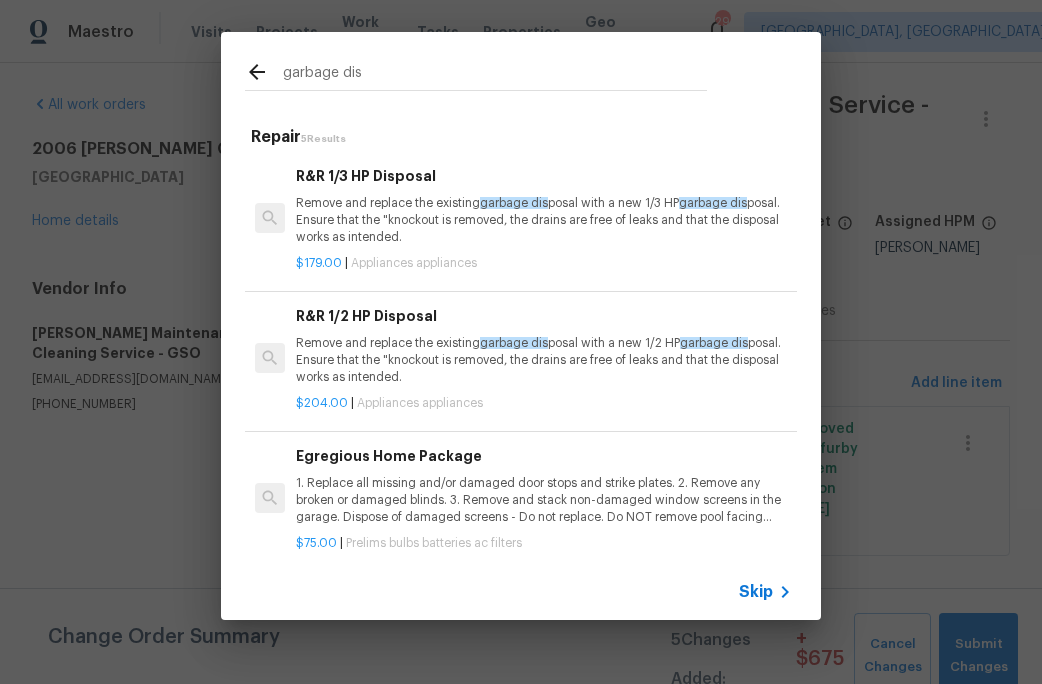 type on "garbage dis" 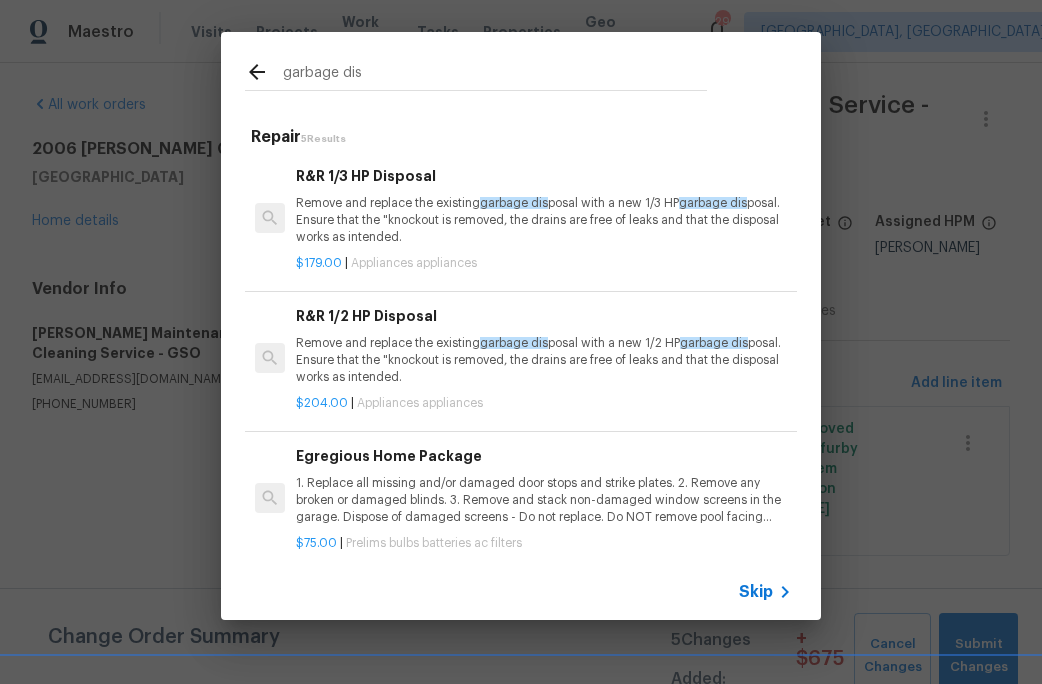 click on "Remove and replace the existing  garbage dis posal with a new 1/3 HP  garbage dis posal. Ensure that the "knockout is removed, the drains are free of leaks and that the disposal works as intended." at bounding box center [544, 220] 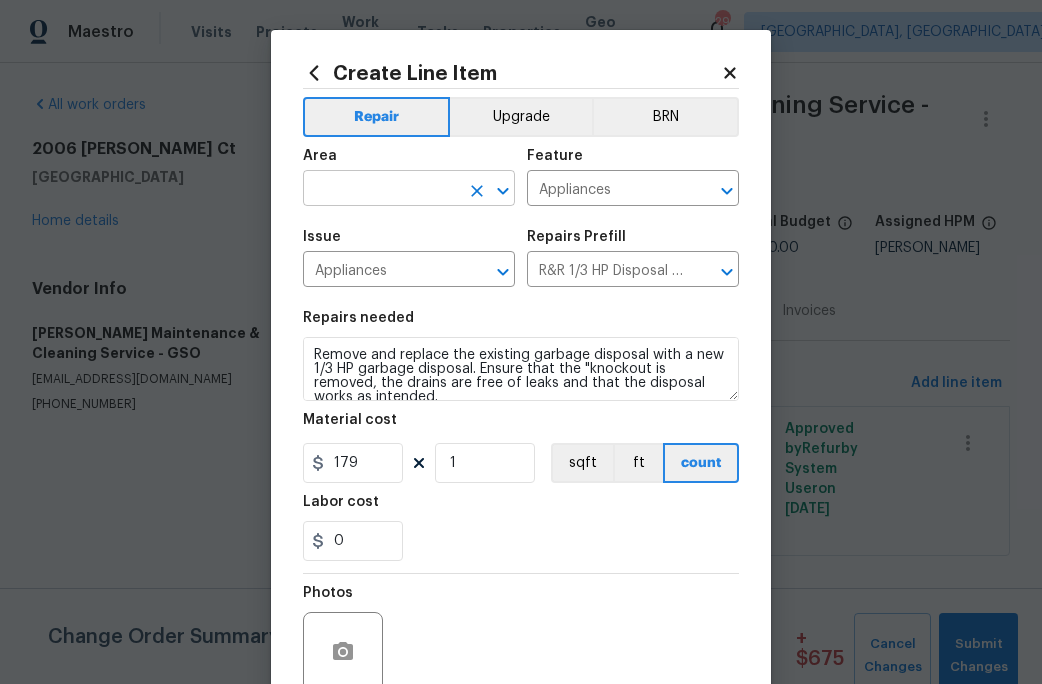 click at bounding box center (381, 190) 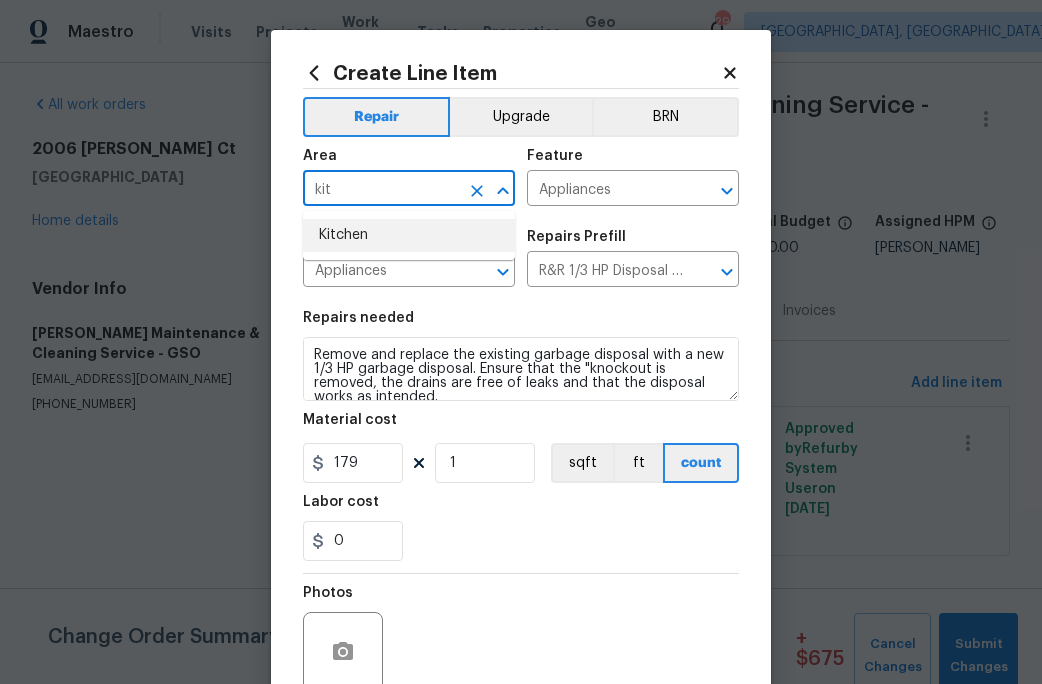 click on "Kitchen" at bounding box center (409, 235) 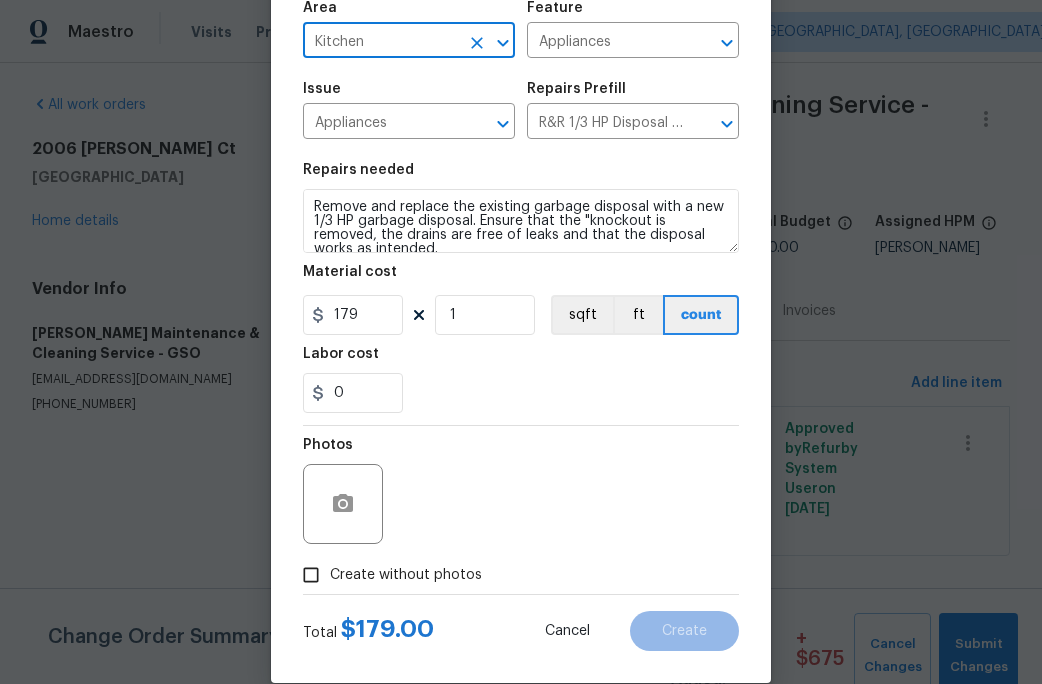 scroll, scrollTop: 178, scrollLeft: 0, axis: vertical 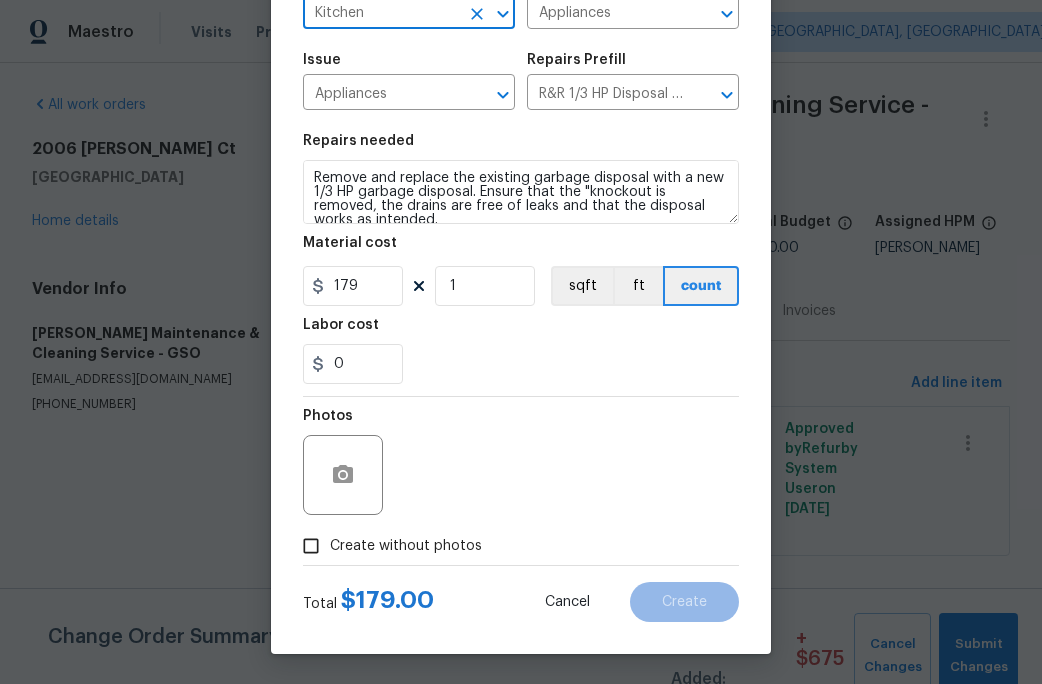 type on "Kitchen" 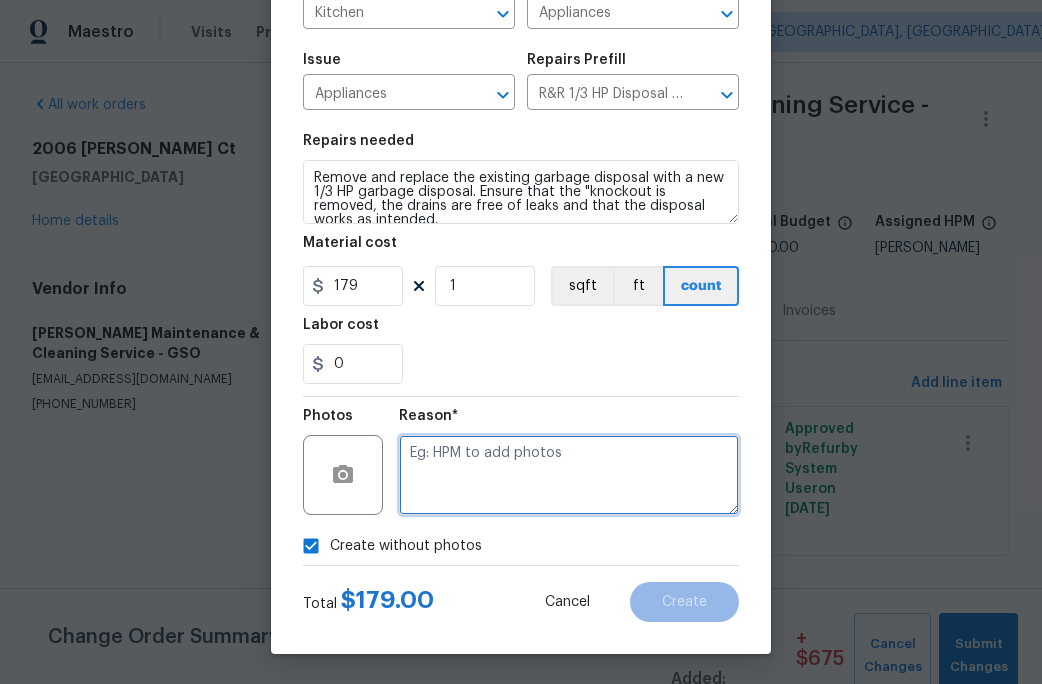 click at bounding box center (569, 475) 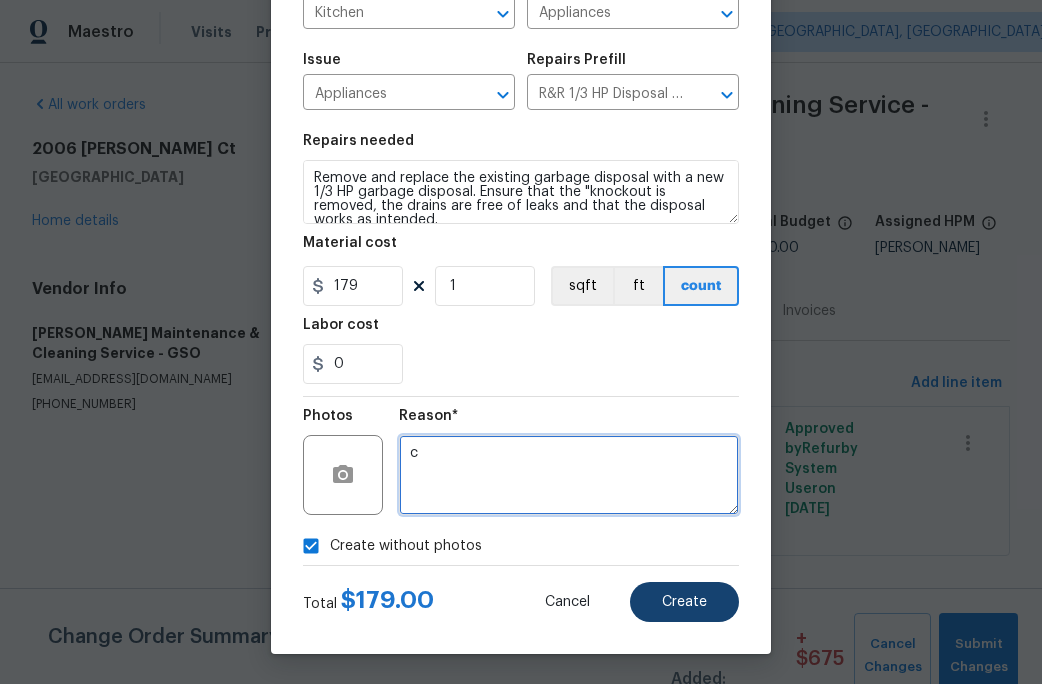 type on "c" 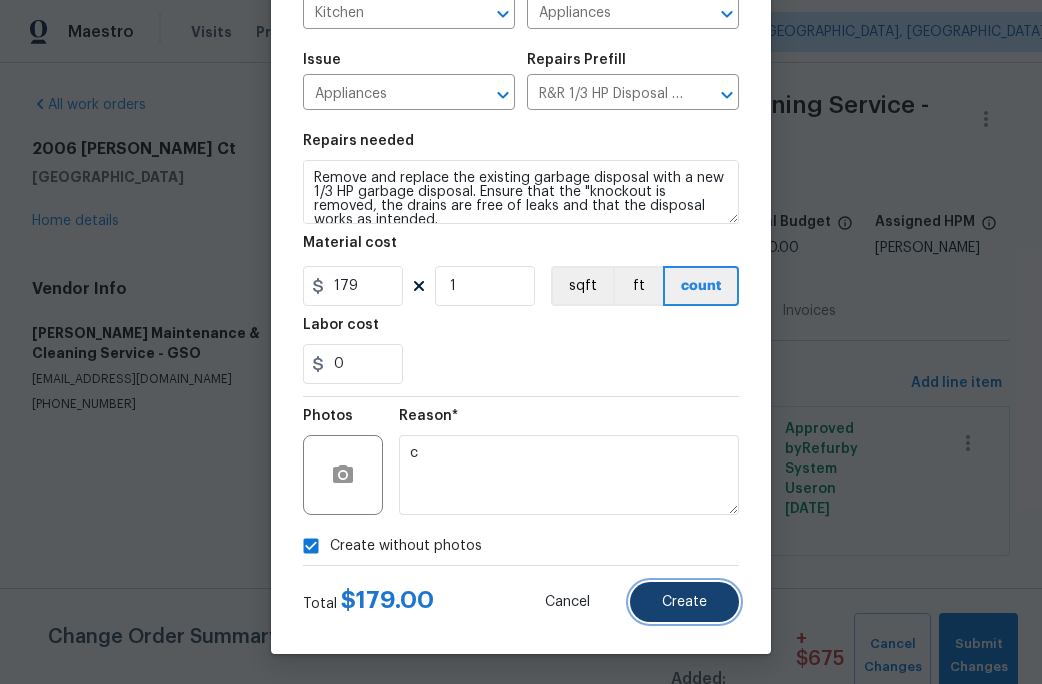 click on "Create" at bounding box center (684, 602) 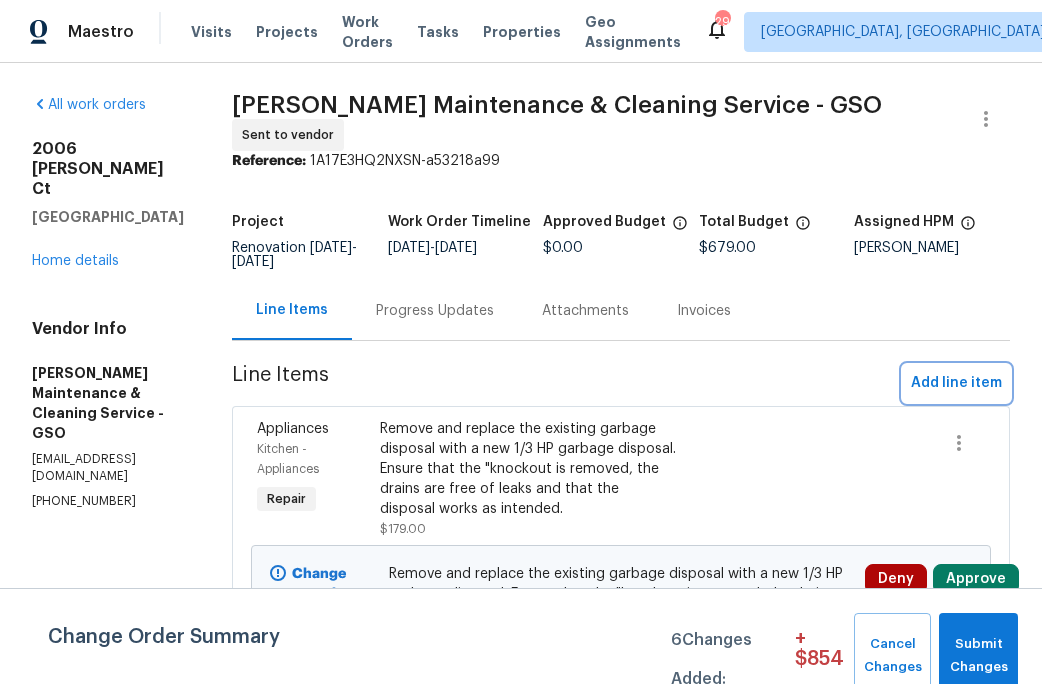 click on "Add line item" at bounding box center (956, 383) 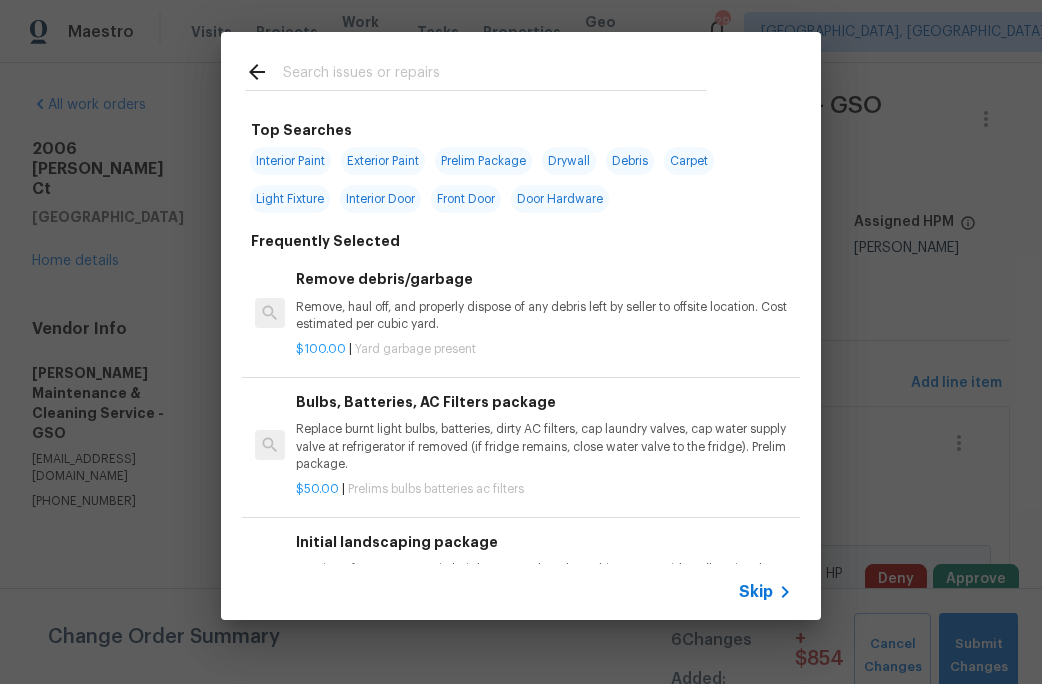 click at bounding box center (495, 75) 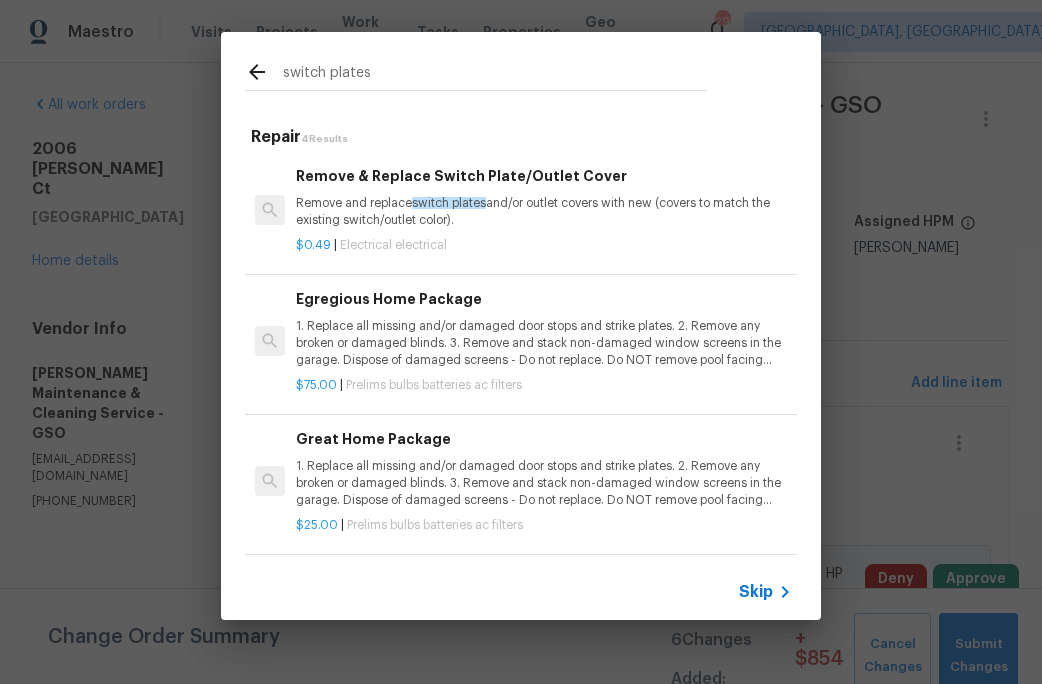 type on "switch plates" 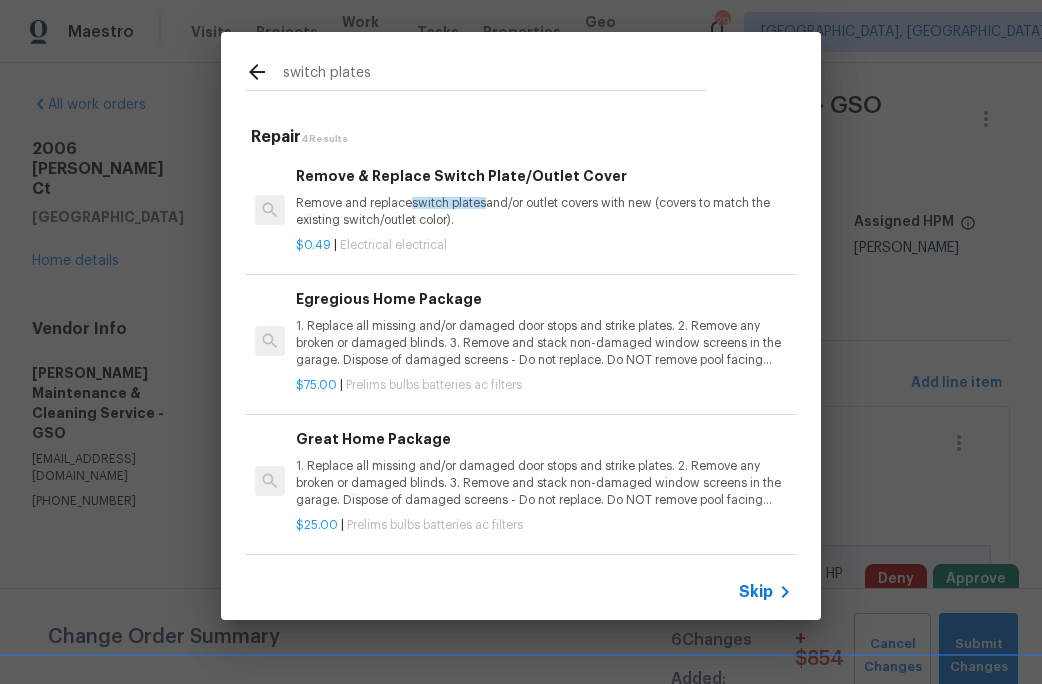 click on "Remove and replace  switch plates  and/or outlet covers with new (covers to match the existing switch/outlet color)." at bounding box center [544, 212] 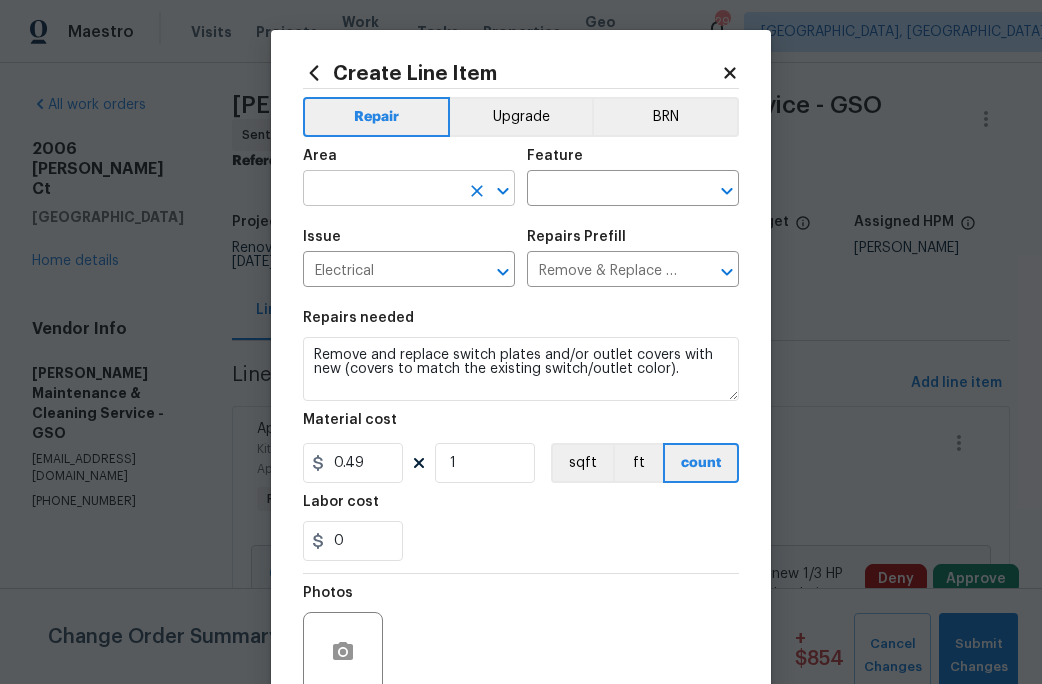 click at bounding box center (381, 190) 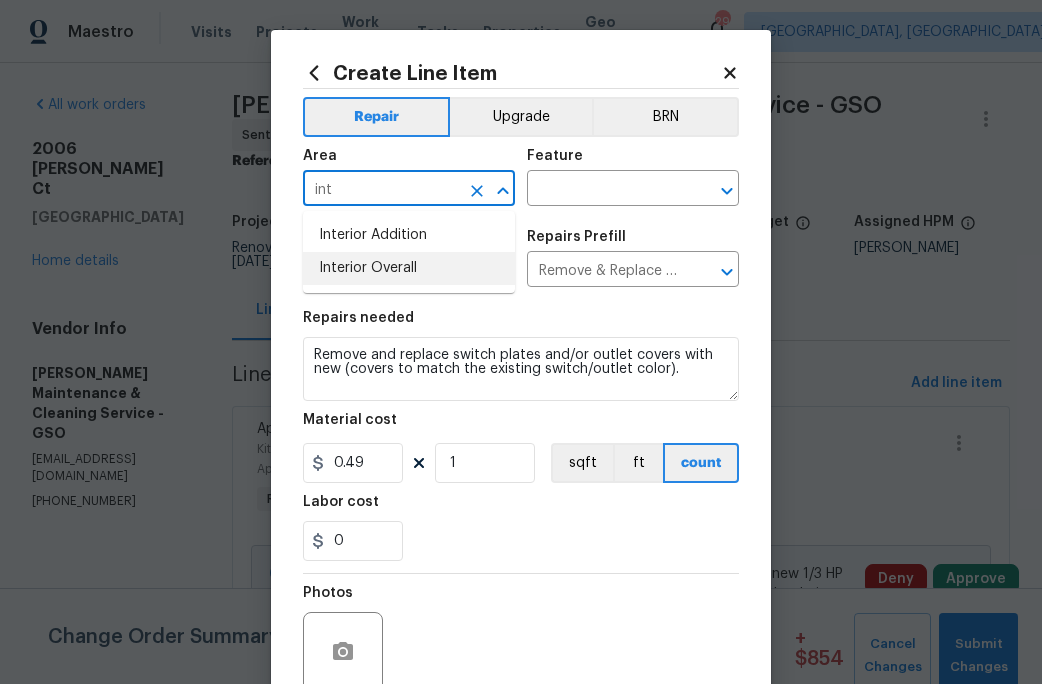 click on "Interior Overall" at bounding box center [409, 268] 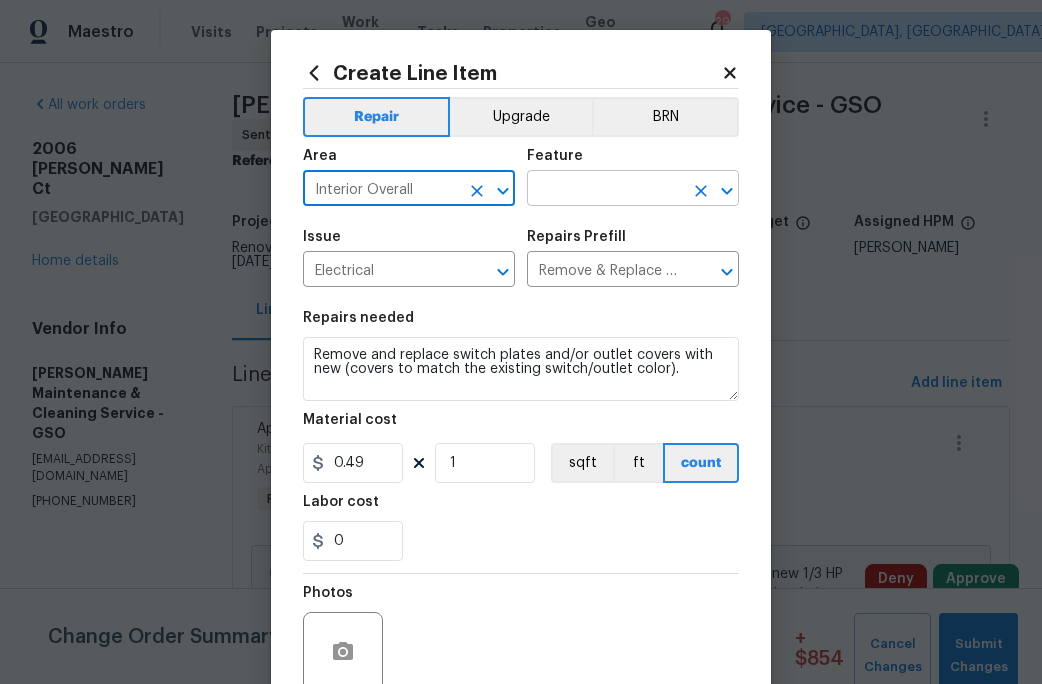 type on "Interior Overall" 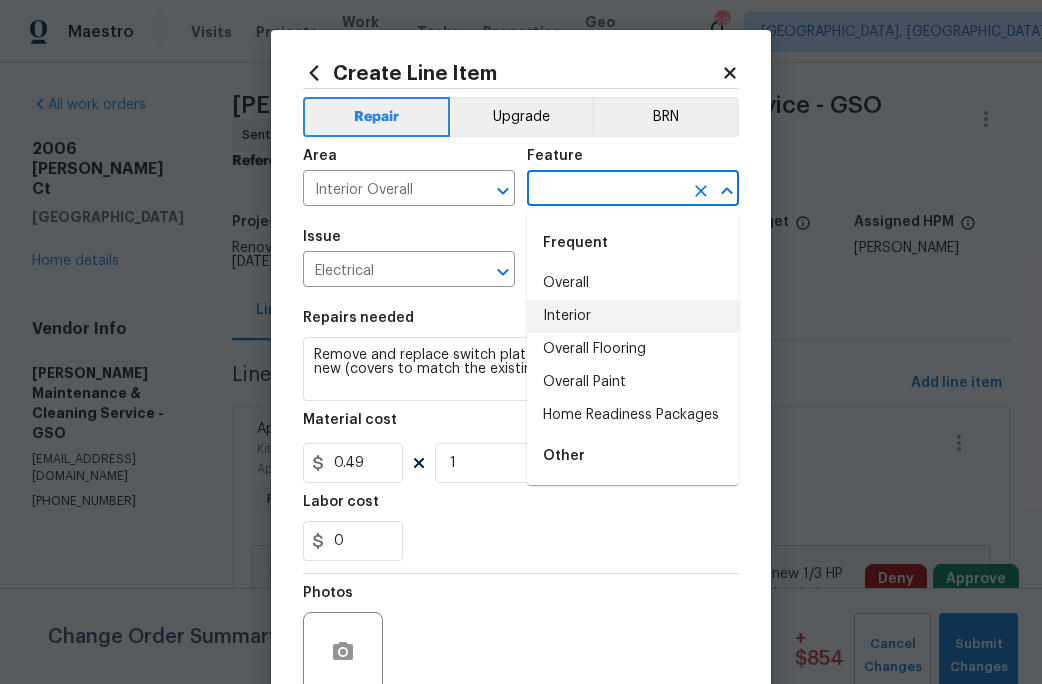 click on "Interior" at bounding box center (633, 316) 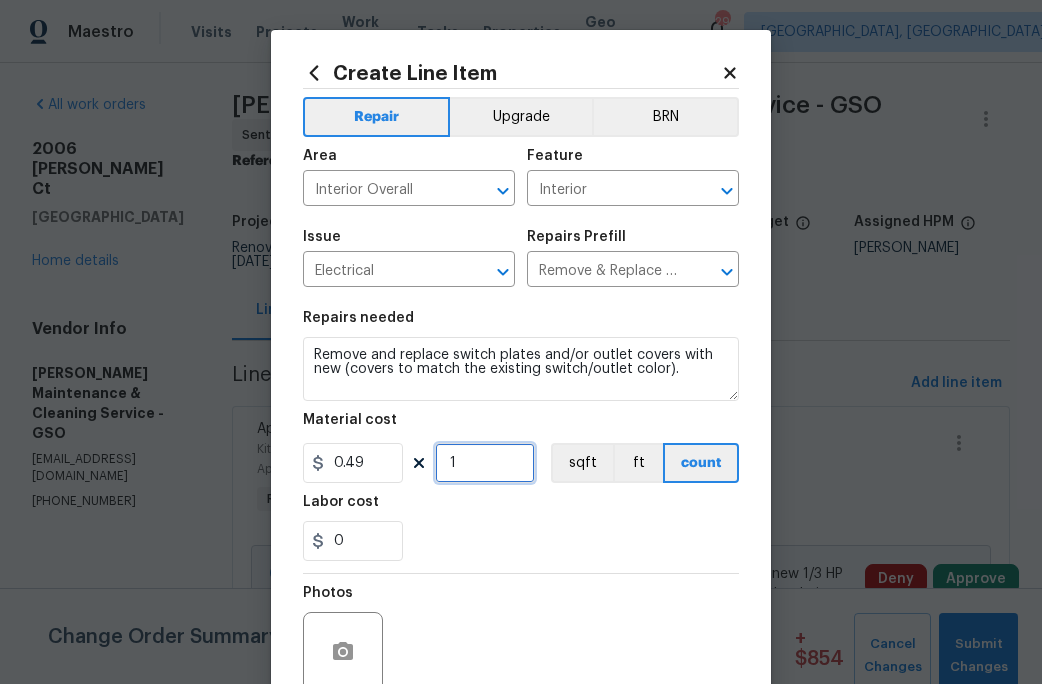 click on "1" at bounding box center [485, 463] 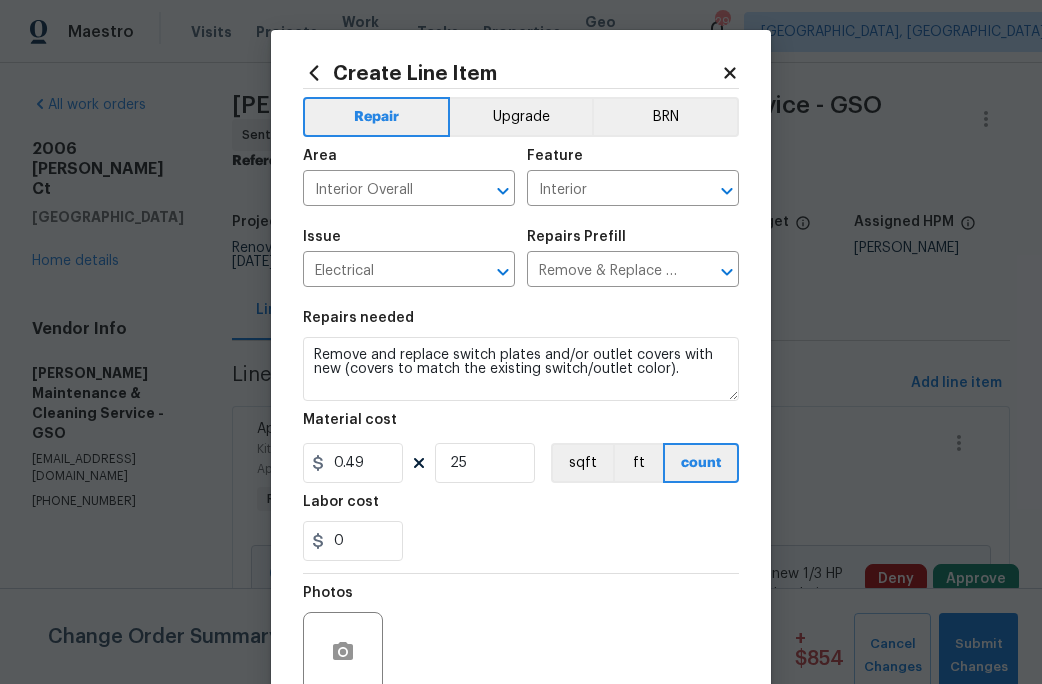 click on "Labor cost" at bounding box center [521, 508] 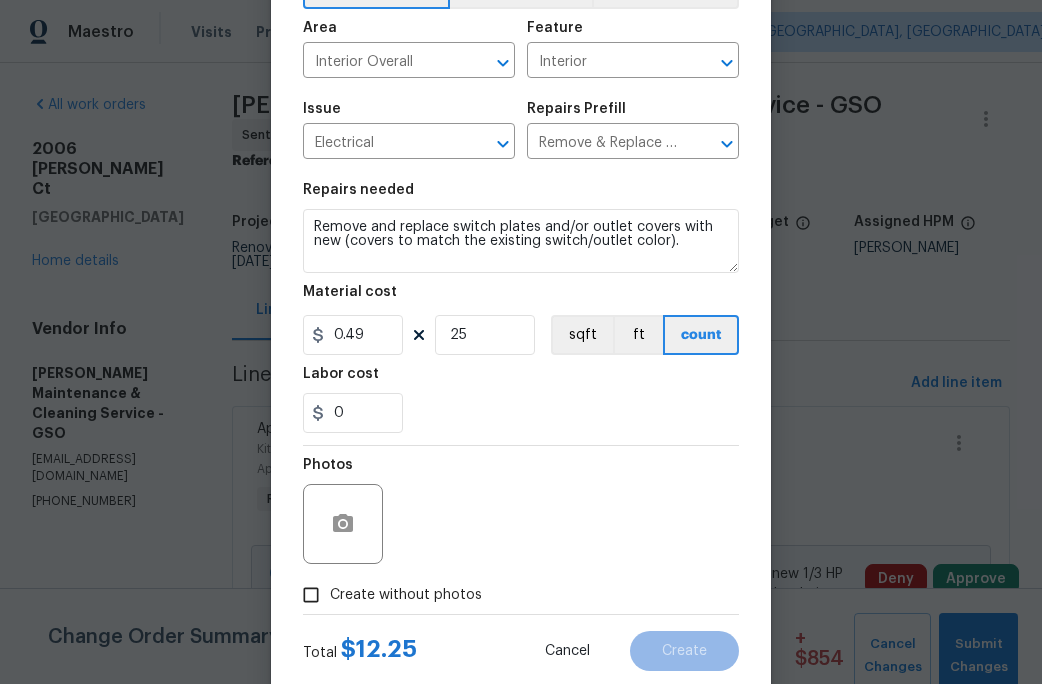 scroll, scrollTop: 178, scrollLeft: 0, axis: vertical 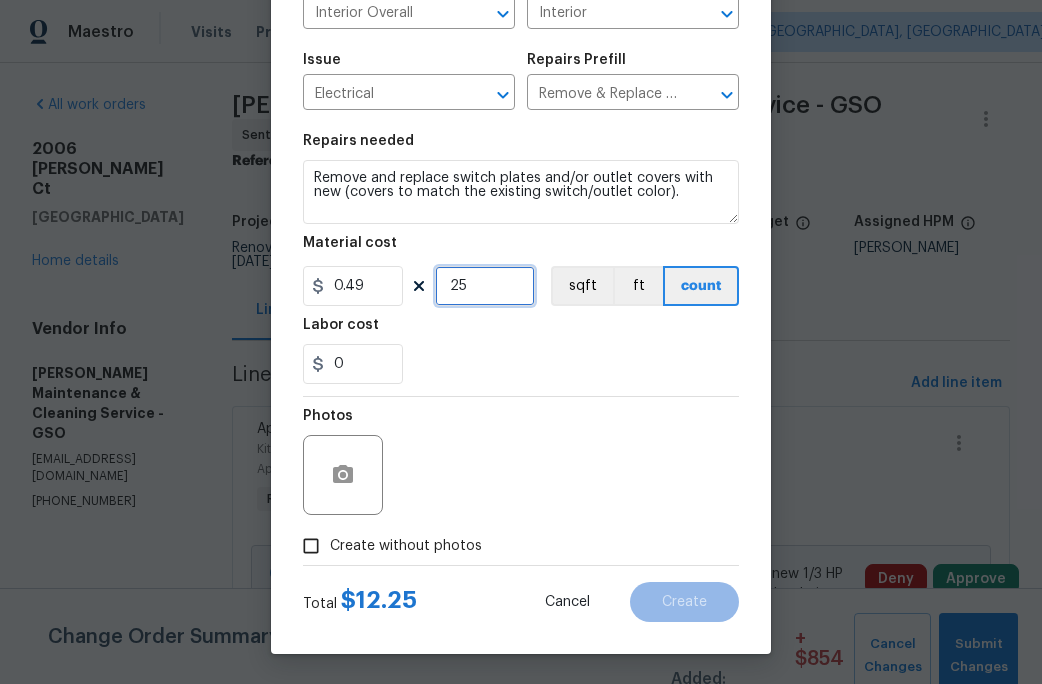 click on "25" at bounding box center [485, 286] 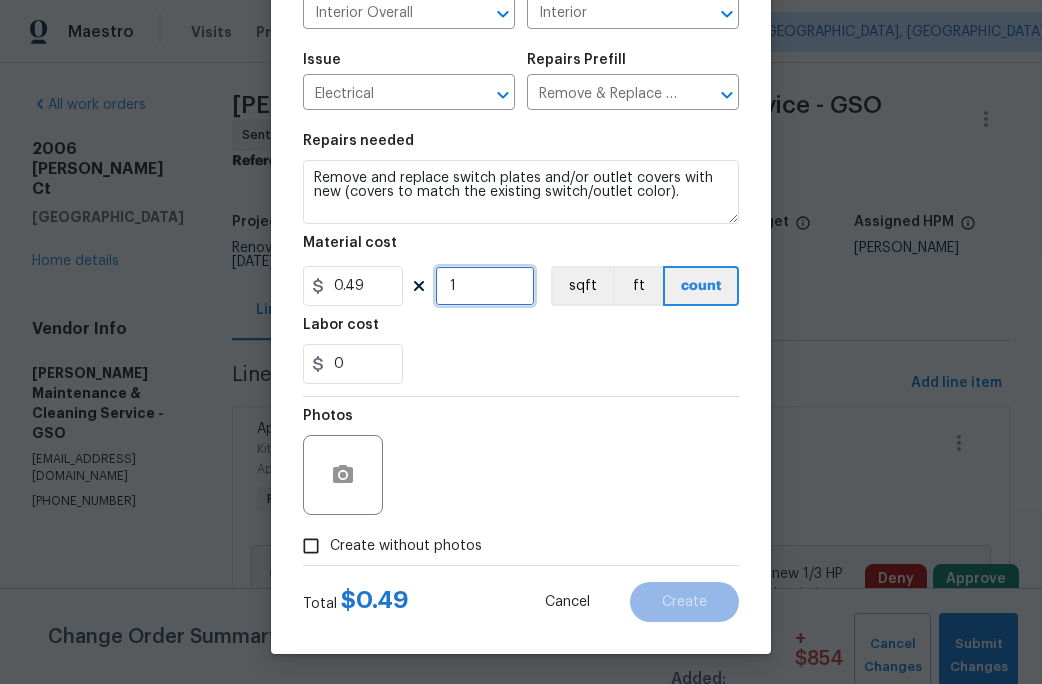 type on "1" 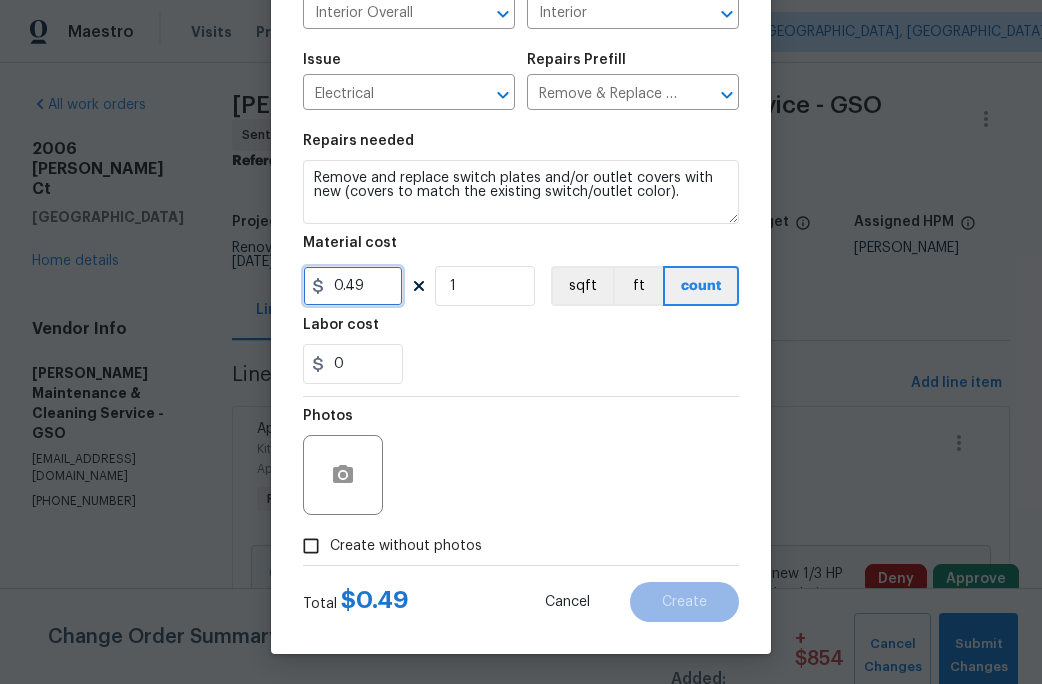 click on "0.49" at bounding box center (353, 286) 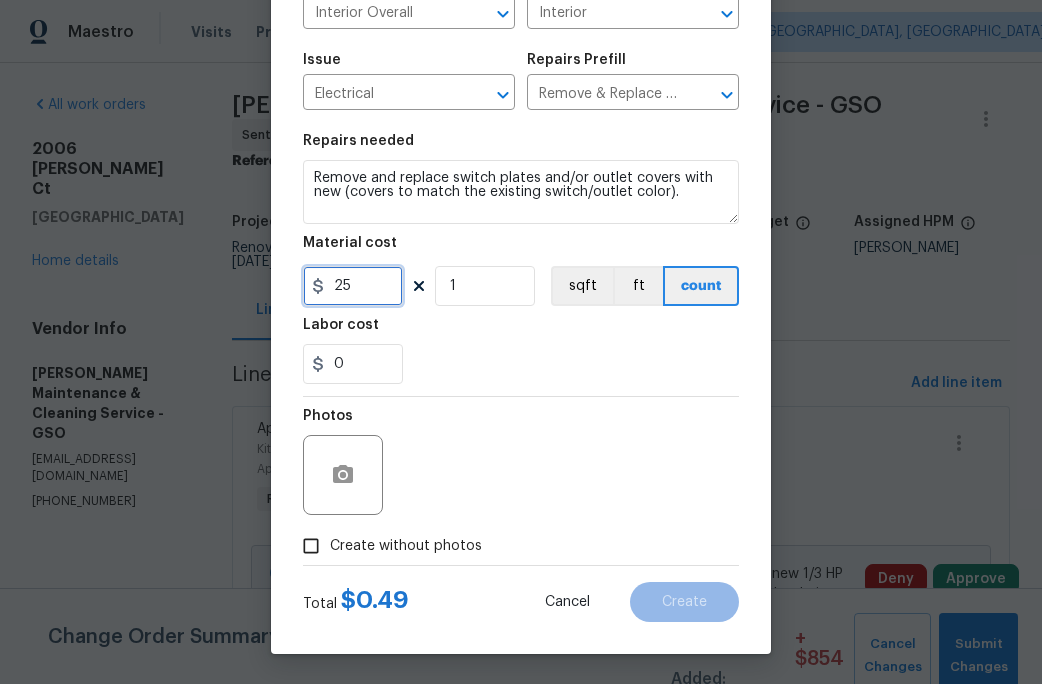 type on "25" 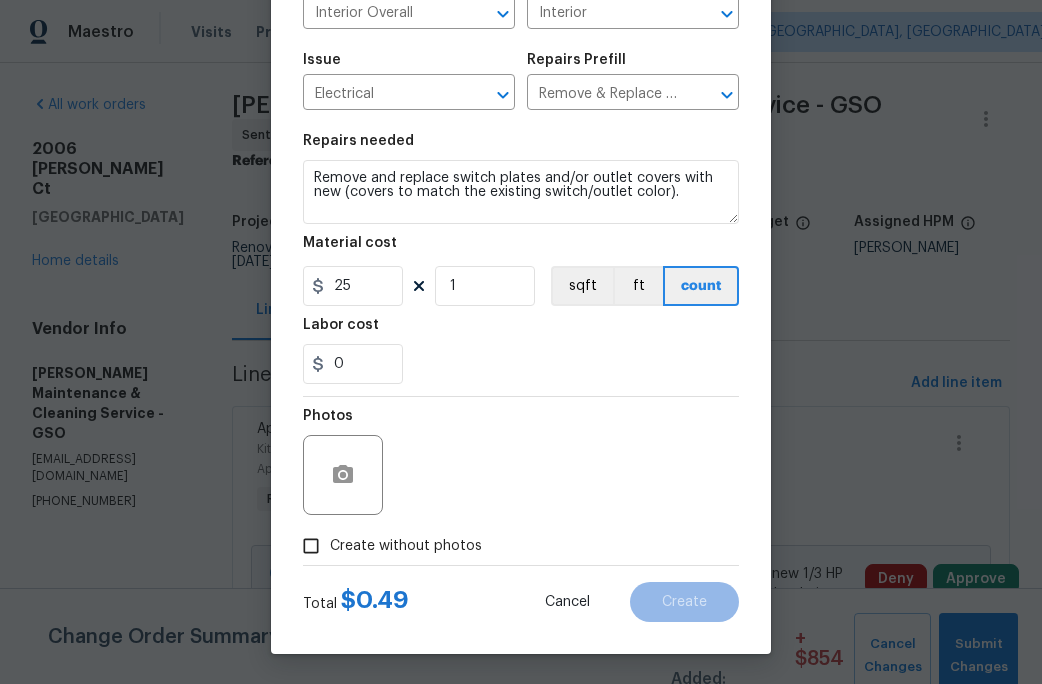 click on "0" at bounding box center [521, 364] 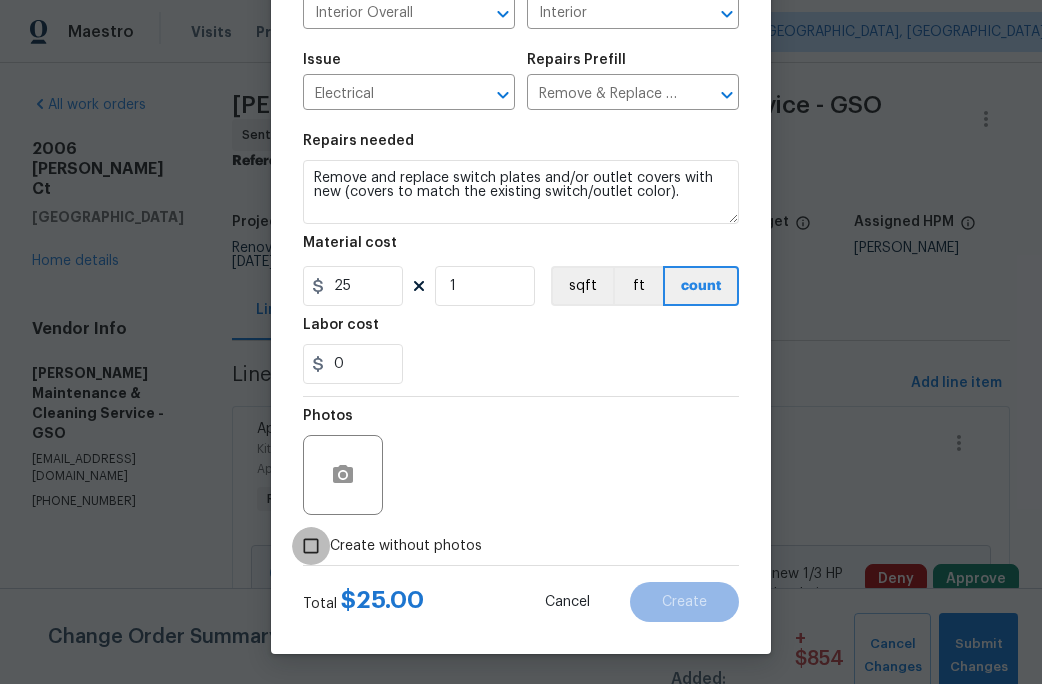 click on "Create without photos" at bounding box center (311, 546) 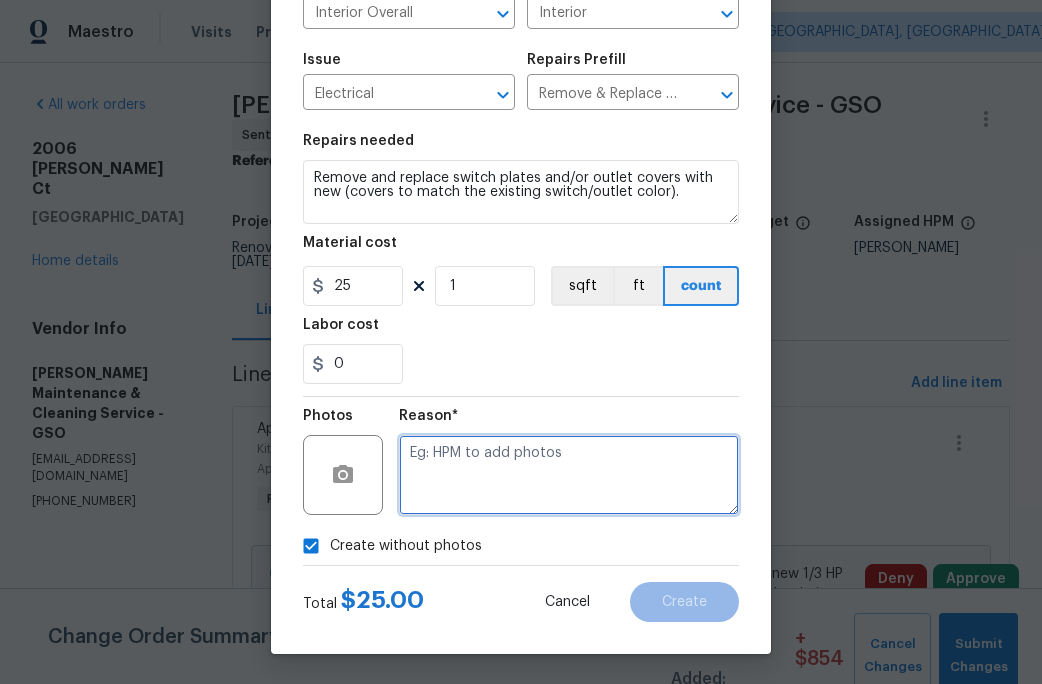 click at bounding box center [569, 475] 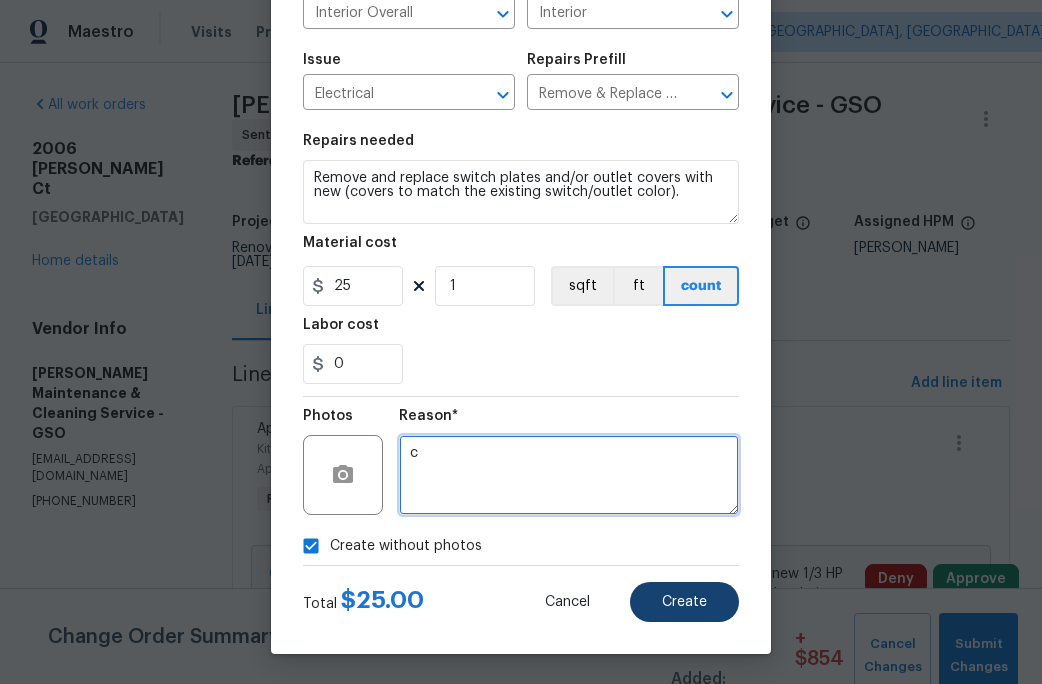 type on "c" 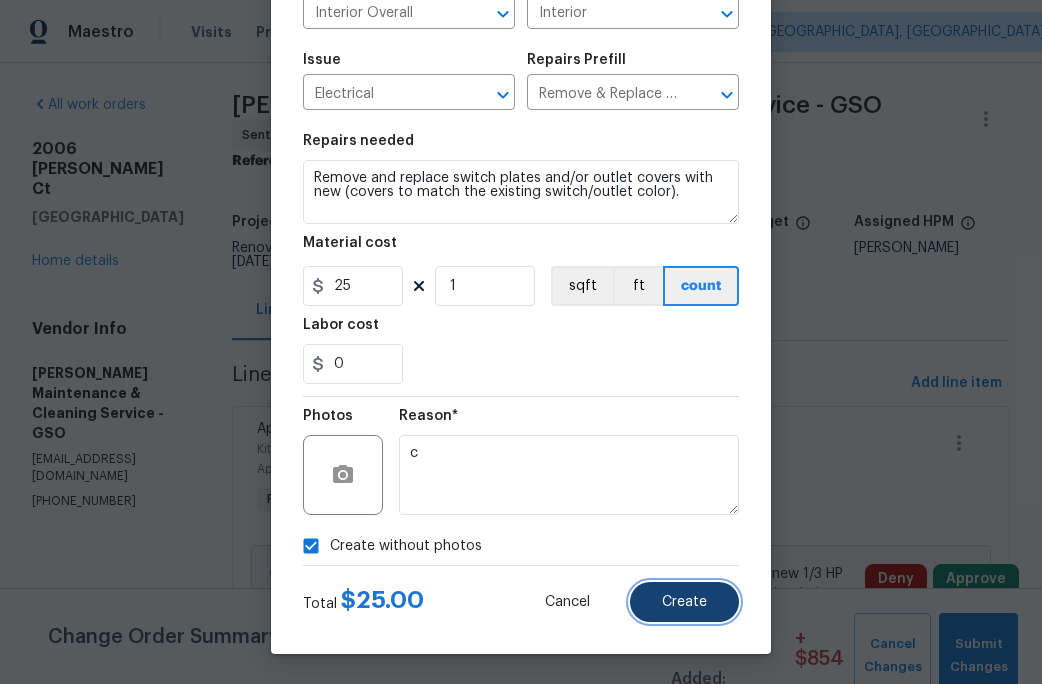 click on "Create" at bounding box center [684, 602] 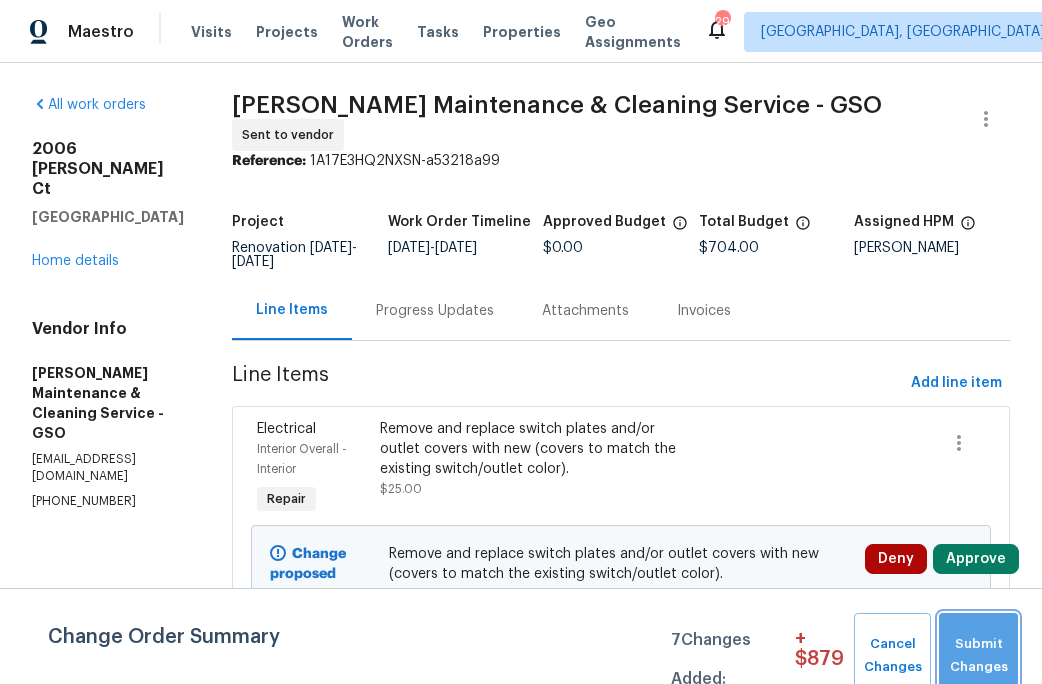 click on "Submit Changes" at bounding box center [978, 656] 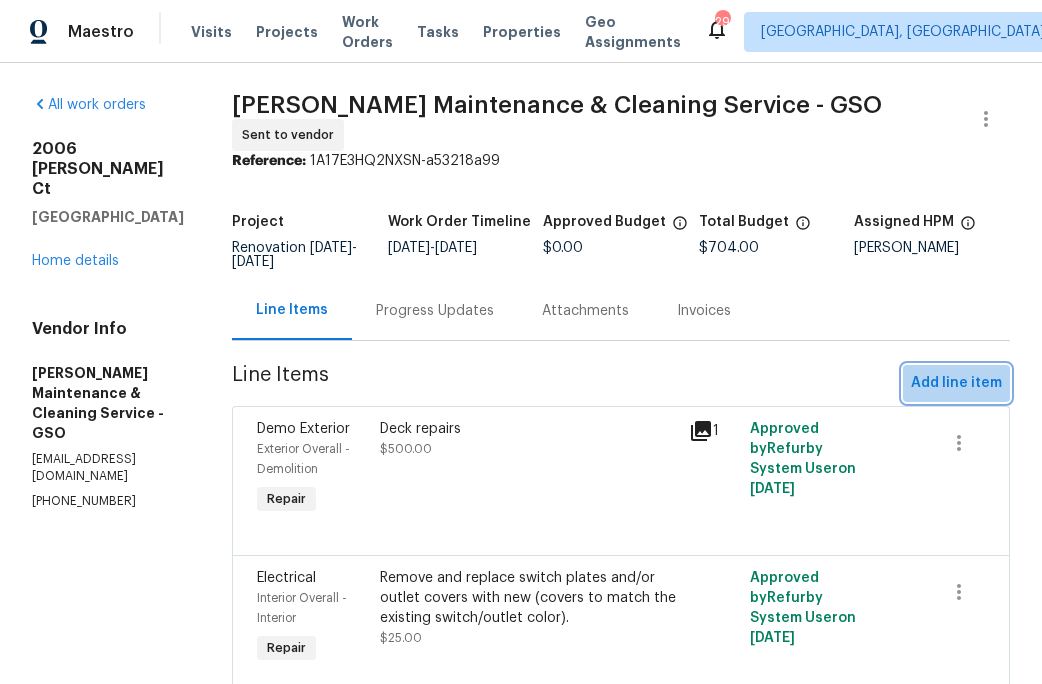 click on "Add line item" at bounding box center [956, 383] 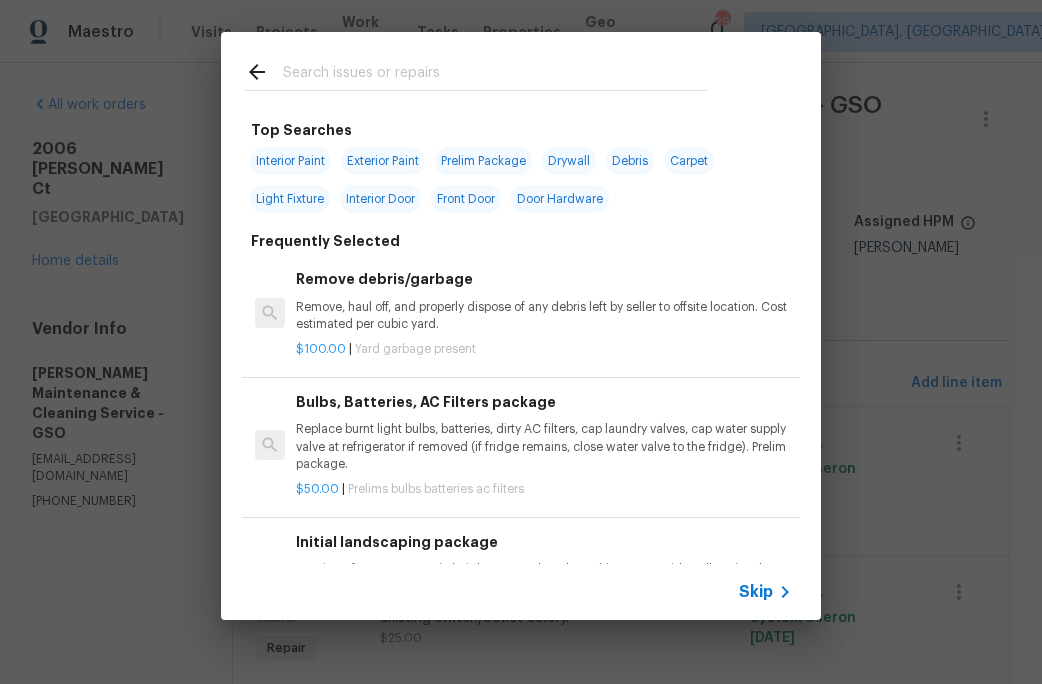 click at bounding box center [495, 75] 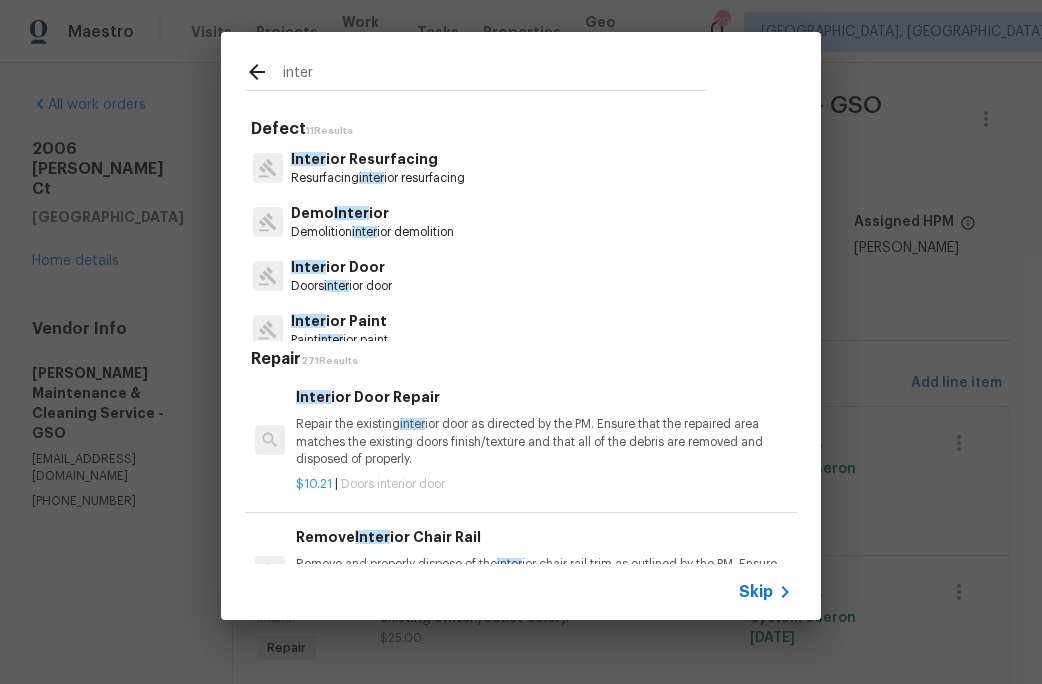 type on "inter" 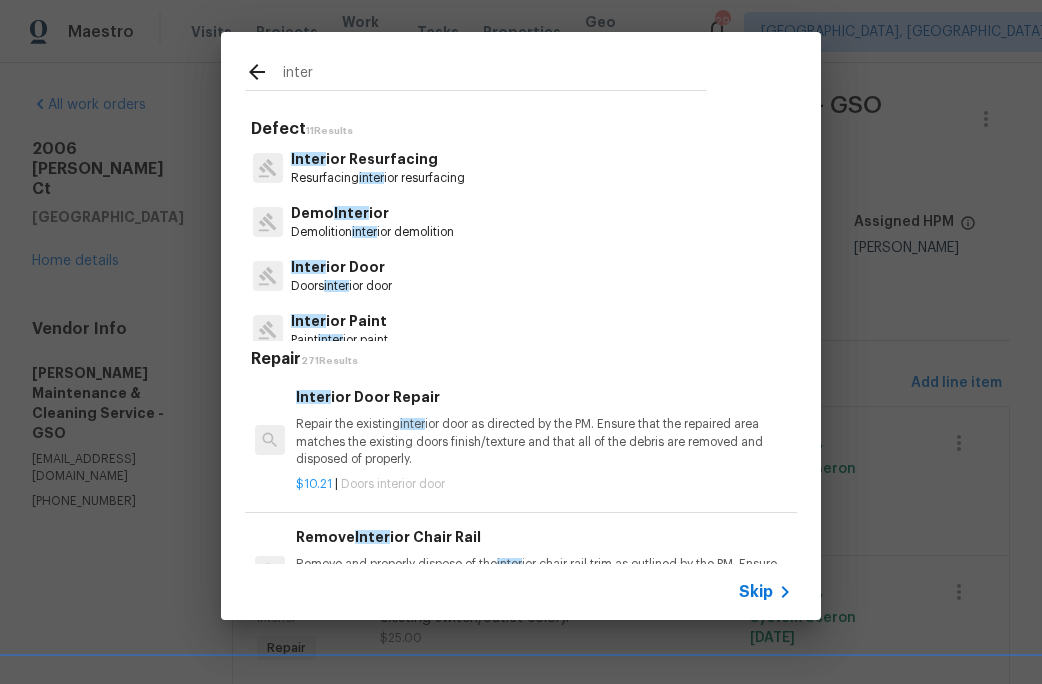 click on "Inter ior Paint" at bounding box center [339, 321] 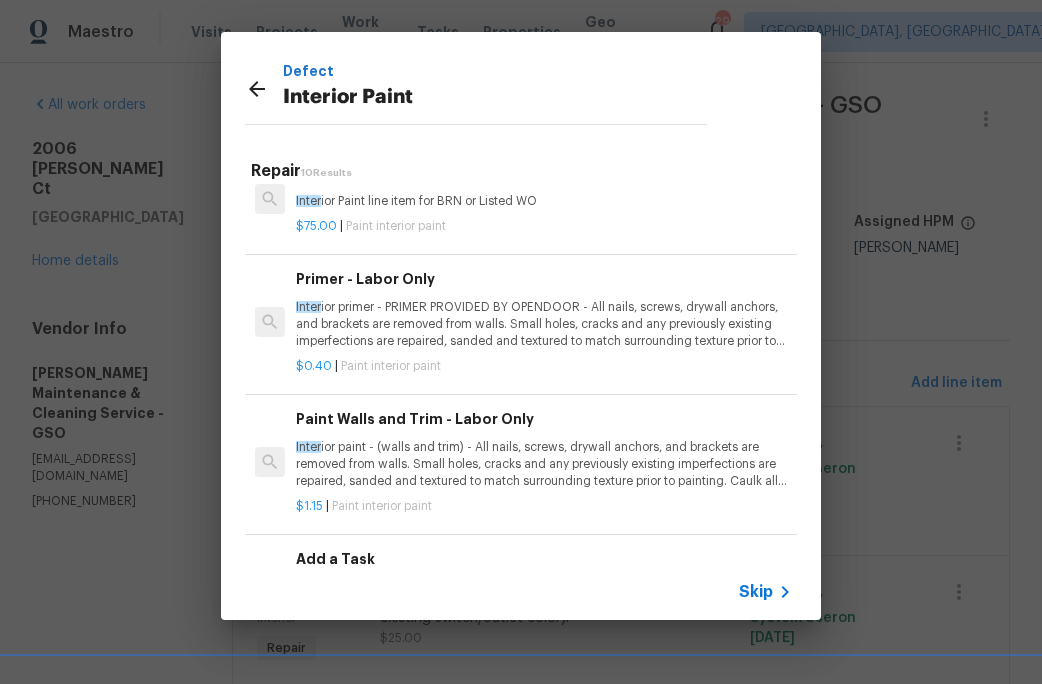 scroll, scrollTop: 766, scrollLeft: 0, axis: vertical 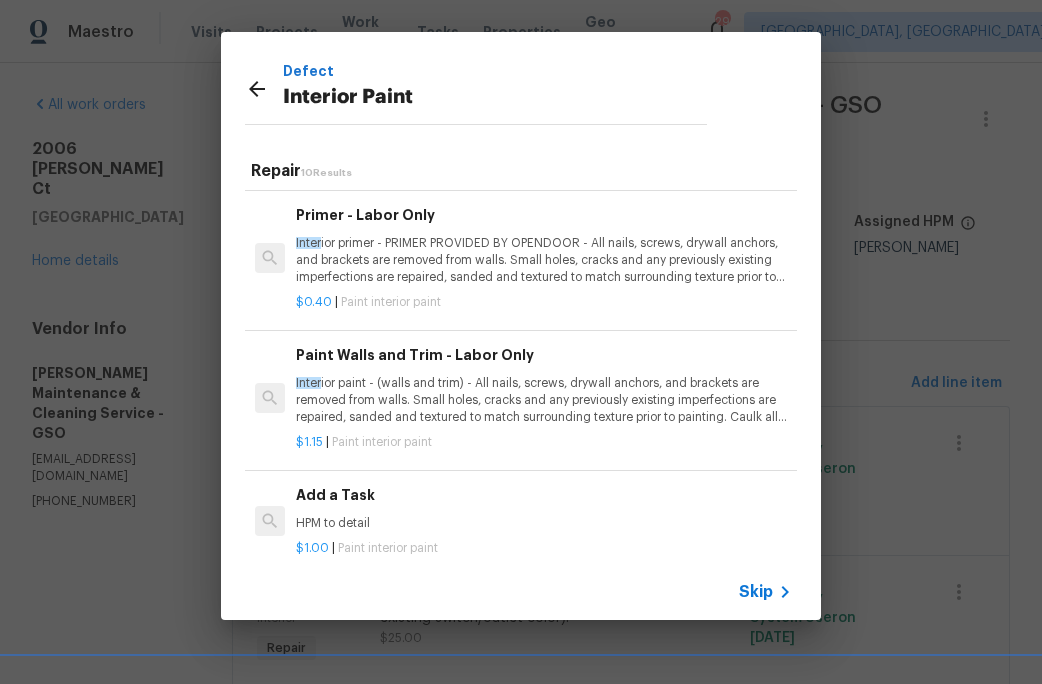 click on "HPM to detail" at bounding box center (544, 523) 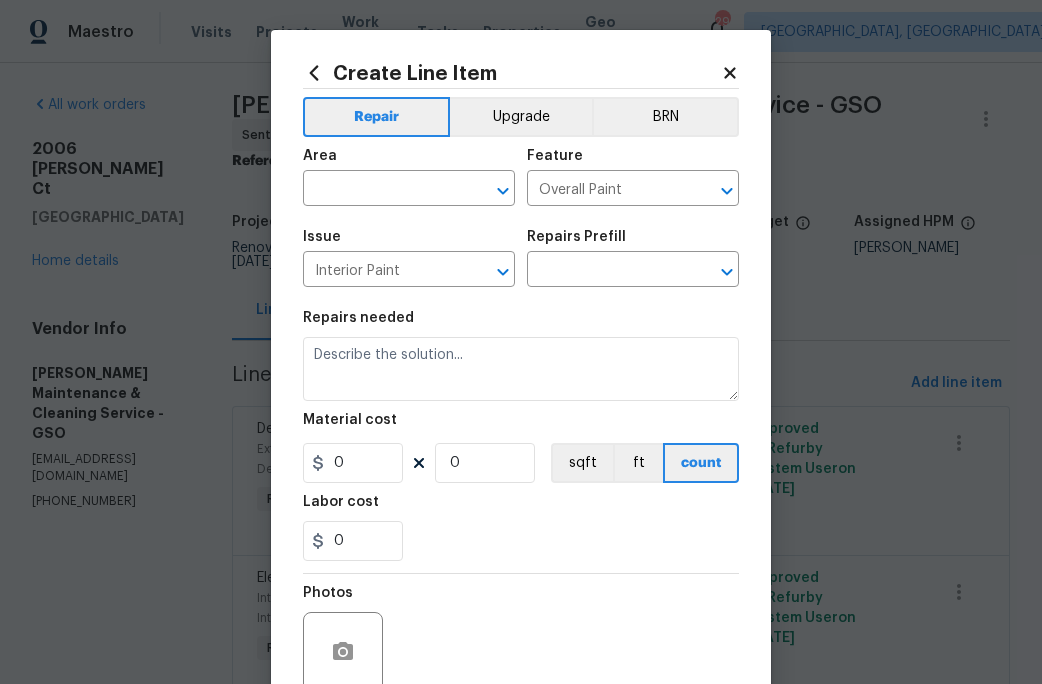 type on "Add a Task $1.00" 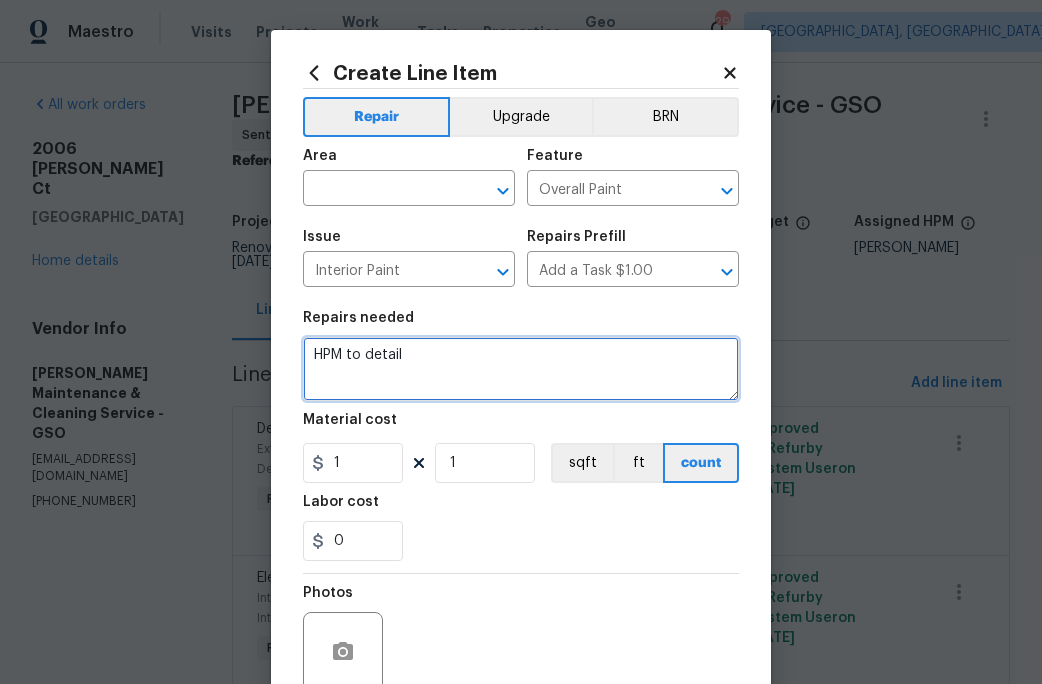 click on "HPM to detail" at bounding box center [521, 369] 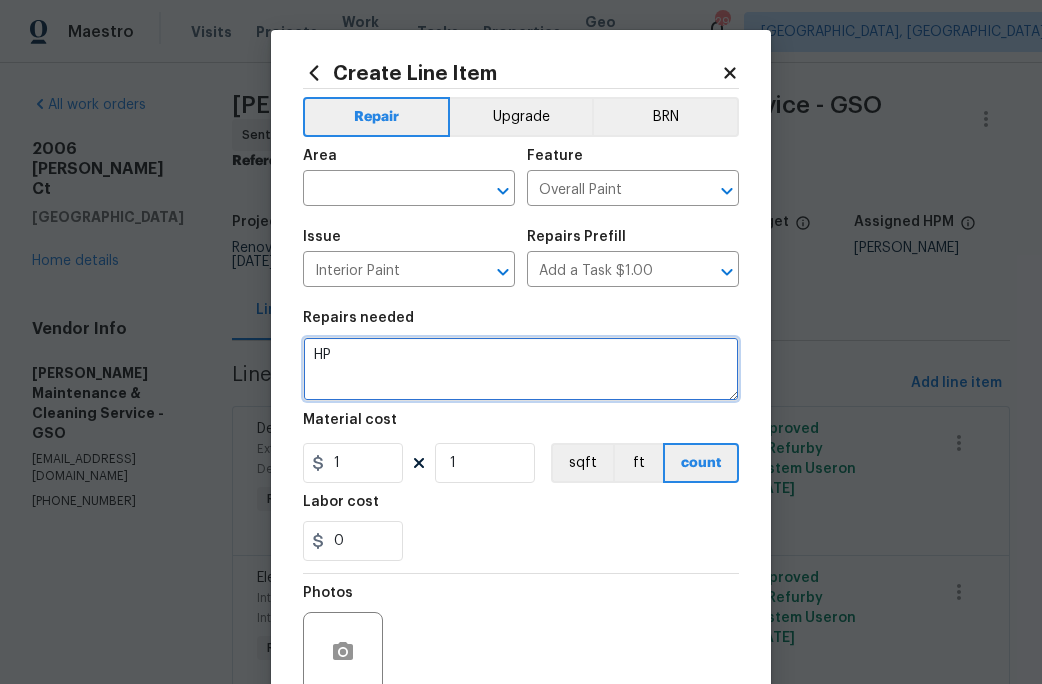 type on "H" 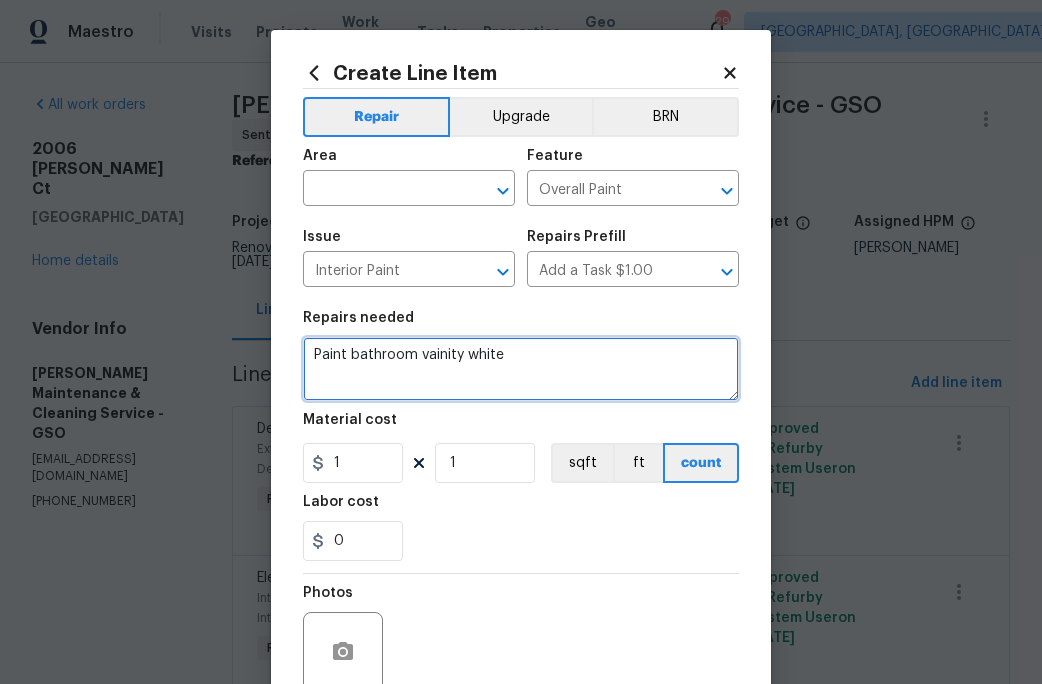 click on "Paint bathroom vainity white" at bounding box center [521, 369] 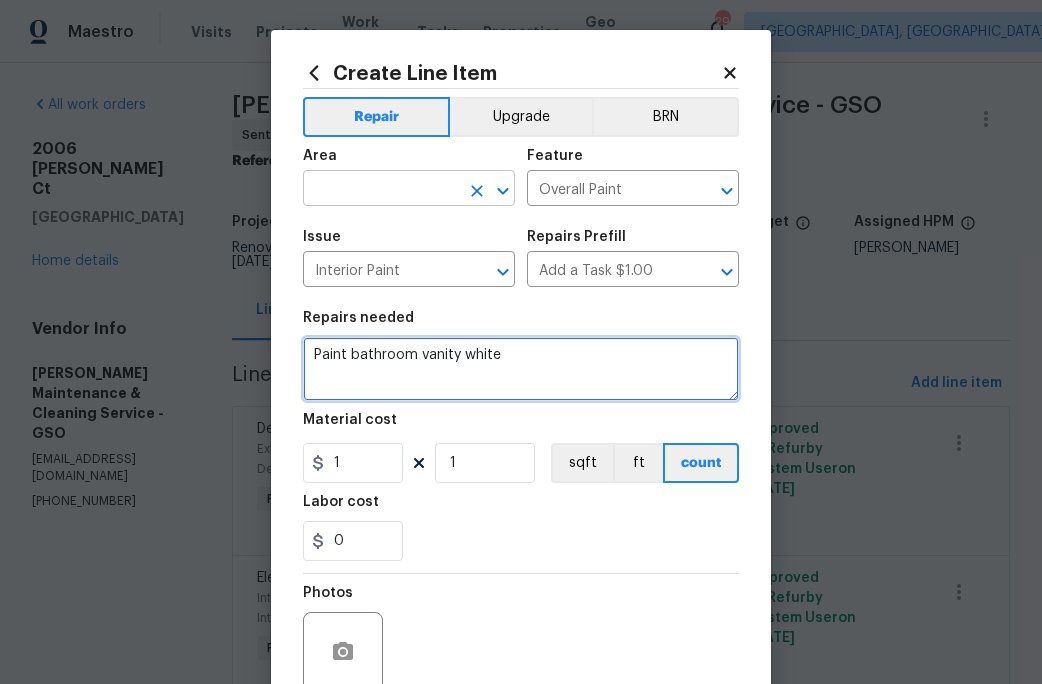 type on "Paint bathroom vanity white" 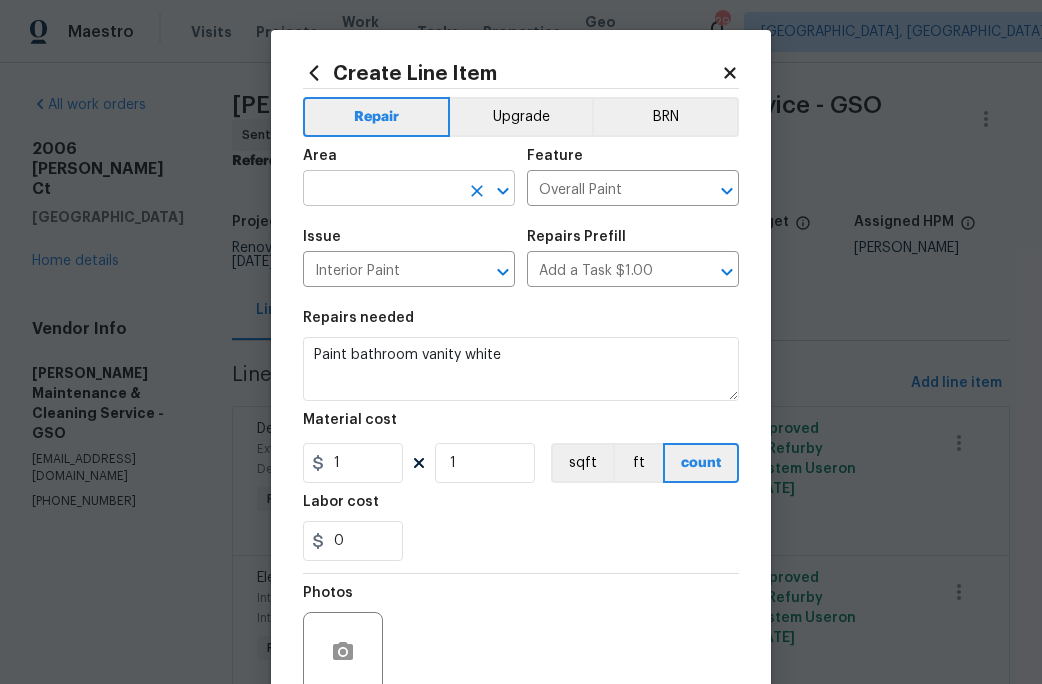 click at bounding box center (381, 190) 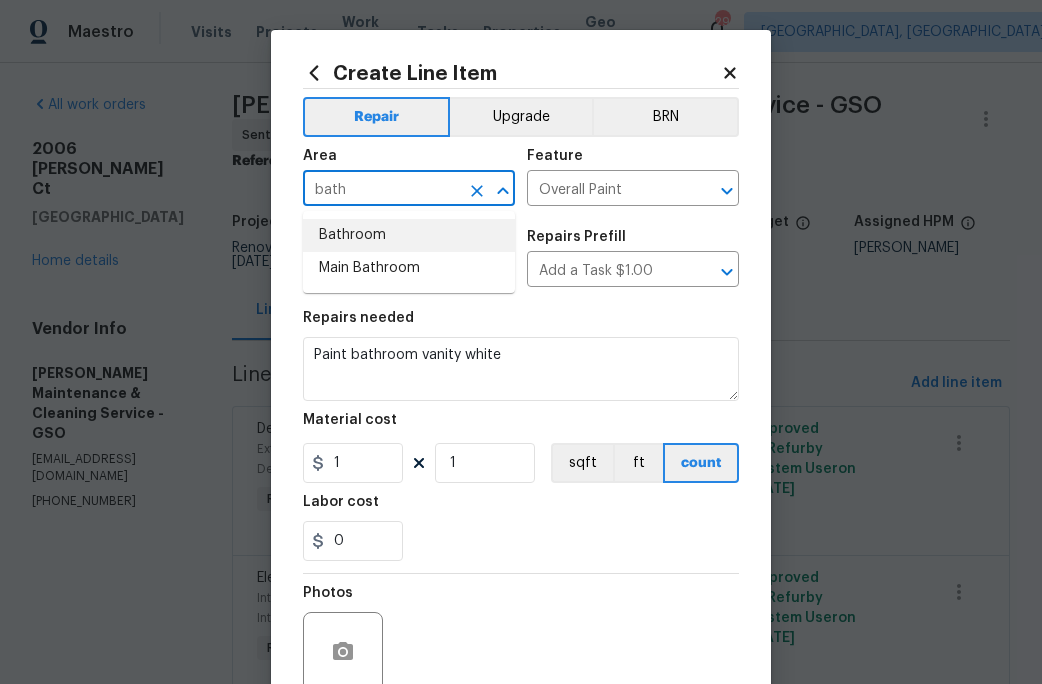 click on "Bathroom" at bounding box center (409, 235) 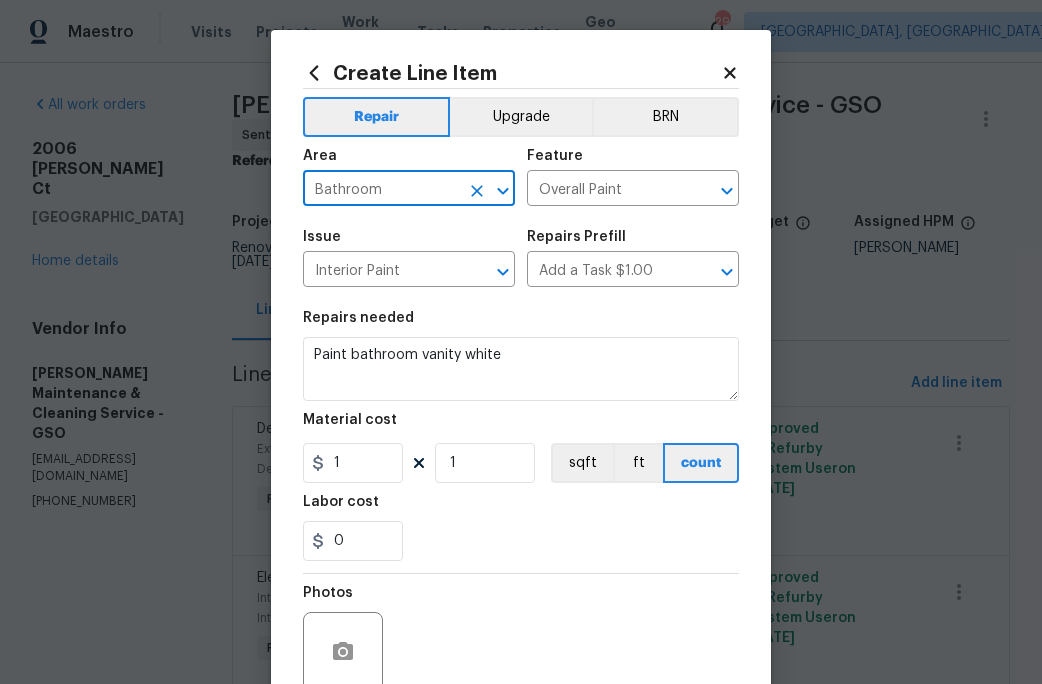 type on "Bathroom" 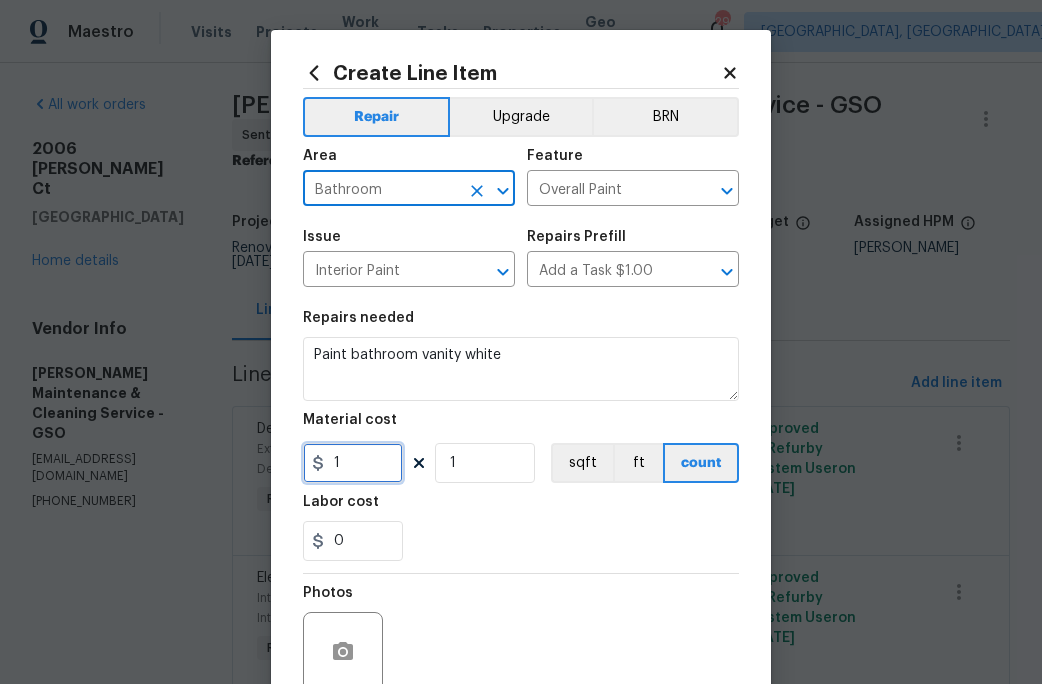 click on "1" at bounding box center (353, 463) 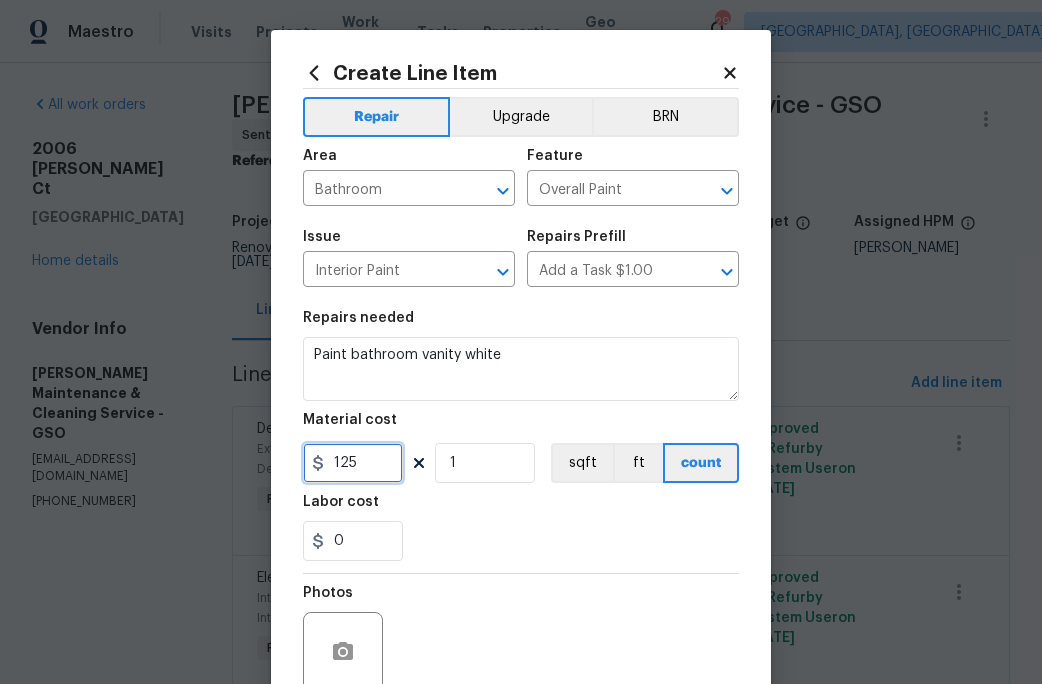 type on "125" 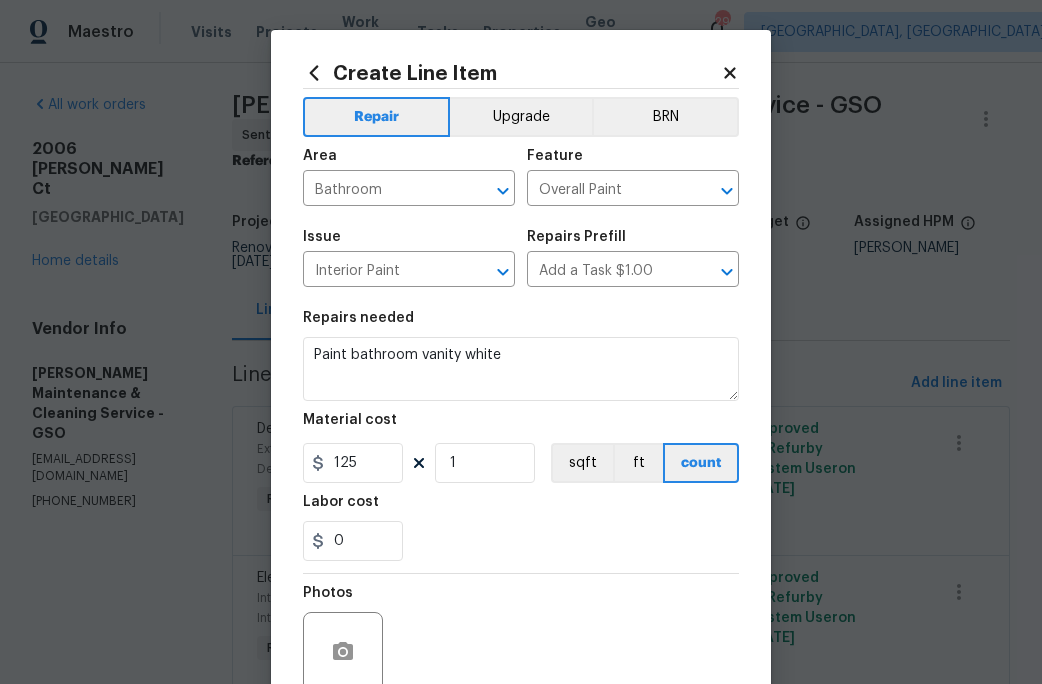 click on "0" at bounding box center (521, 541) 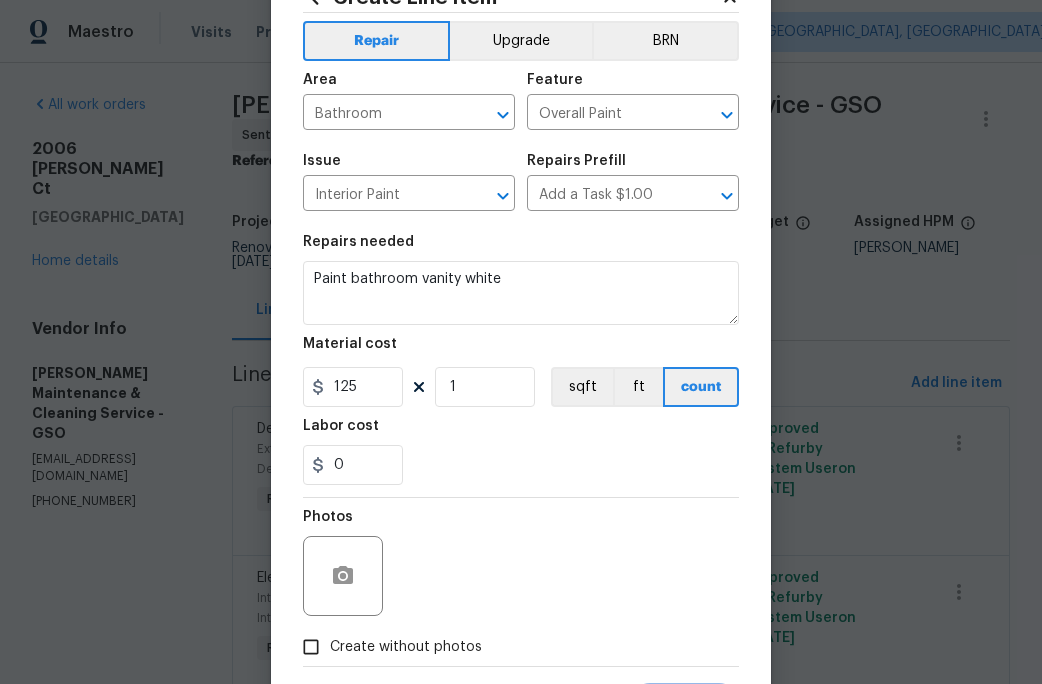 scroll, scrollTop: 153, scrollLeft: 0, axis: vertical 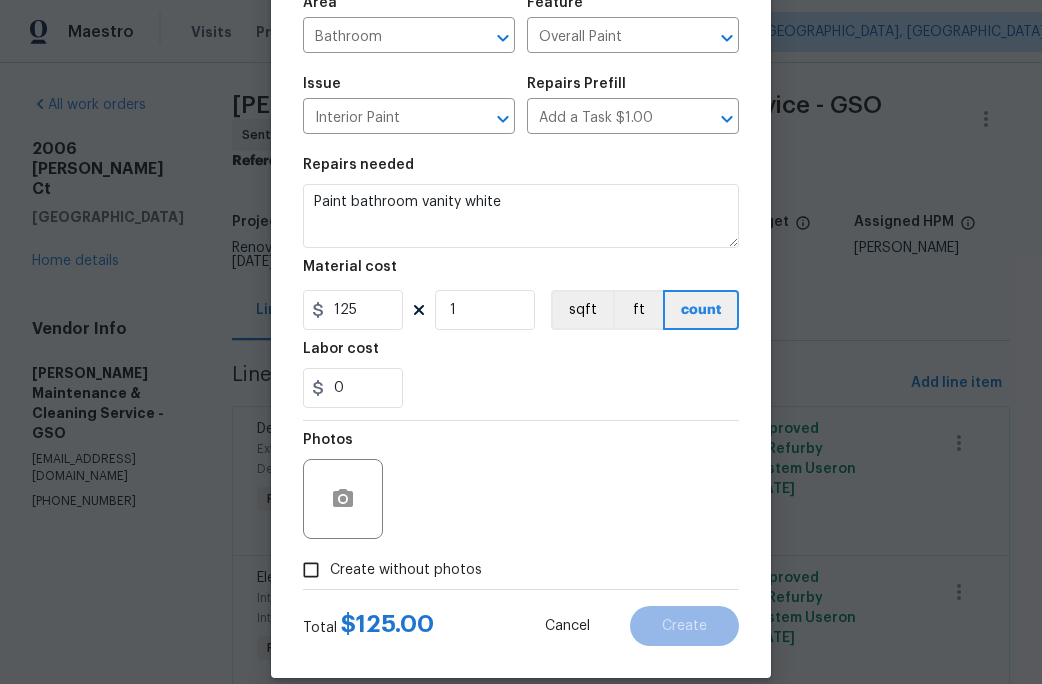 click on "Create without photos" at bounding box center [311, 570] 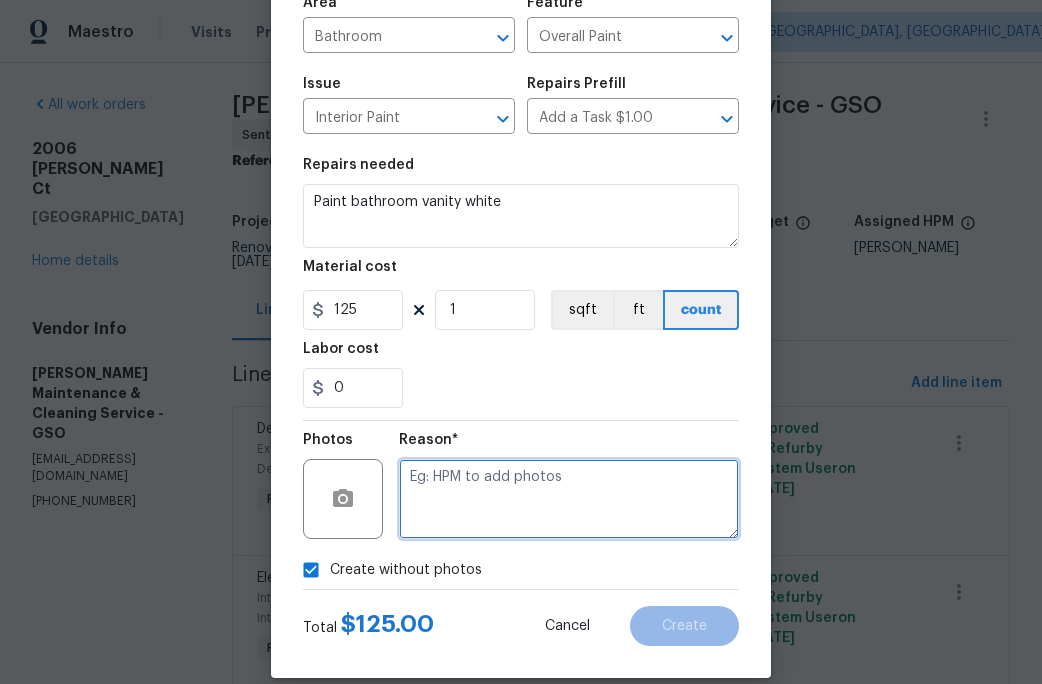 click at bounding box center [569, 499] 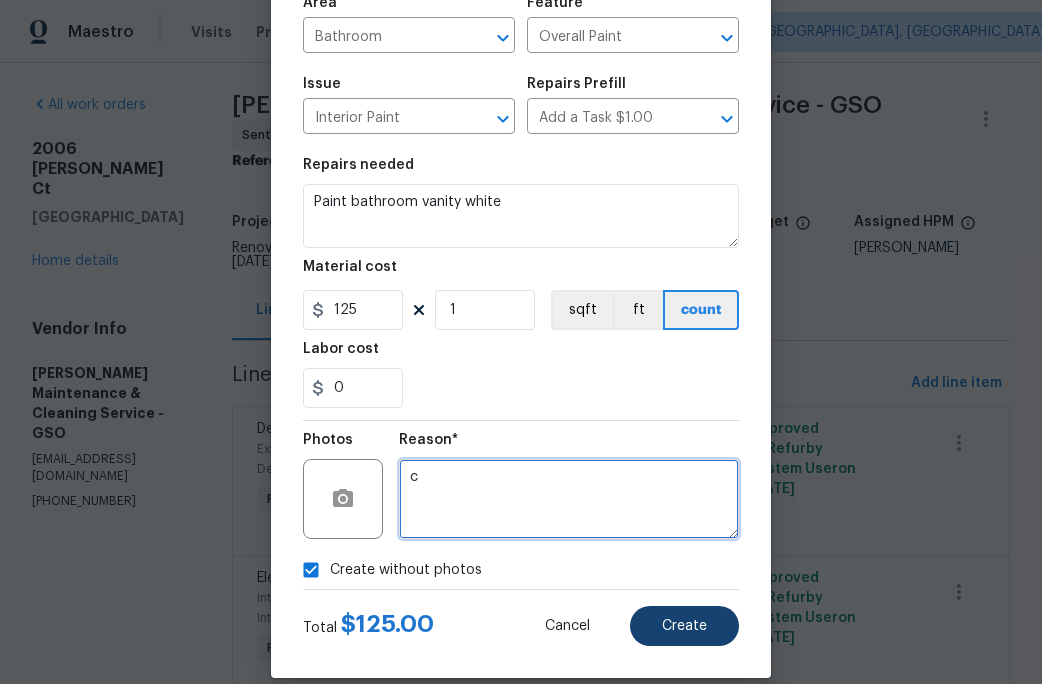 type on "c" 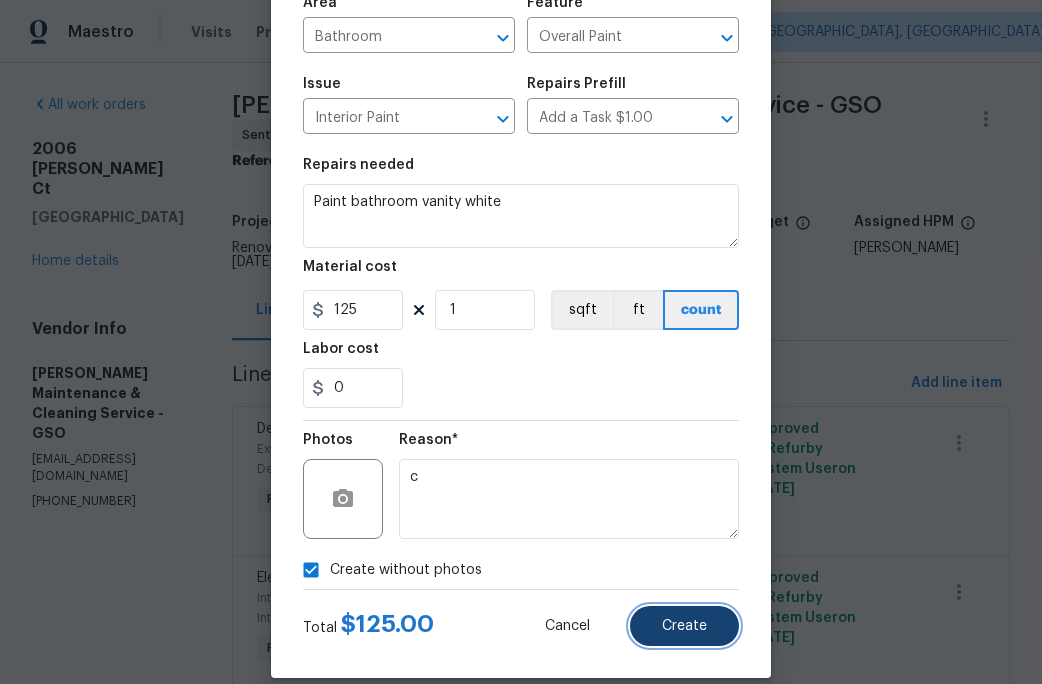 click on "Create" at bounding box center (684, 626) 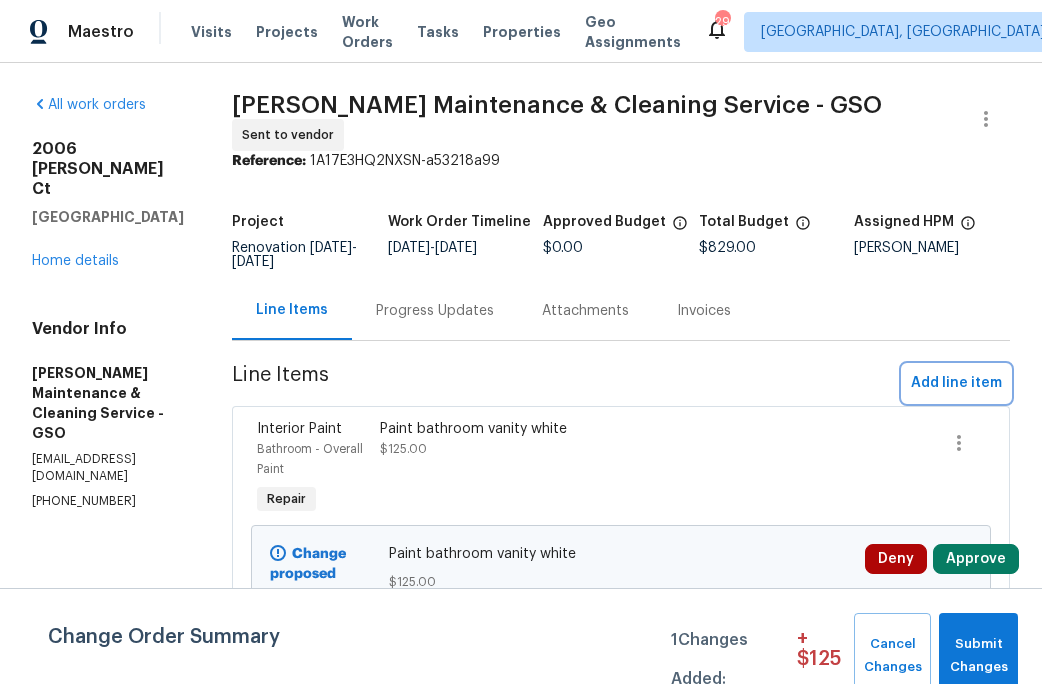 click on "Add line item" at bounding box center (956, 383) 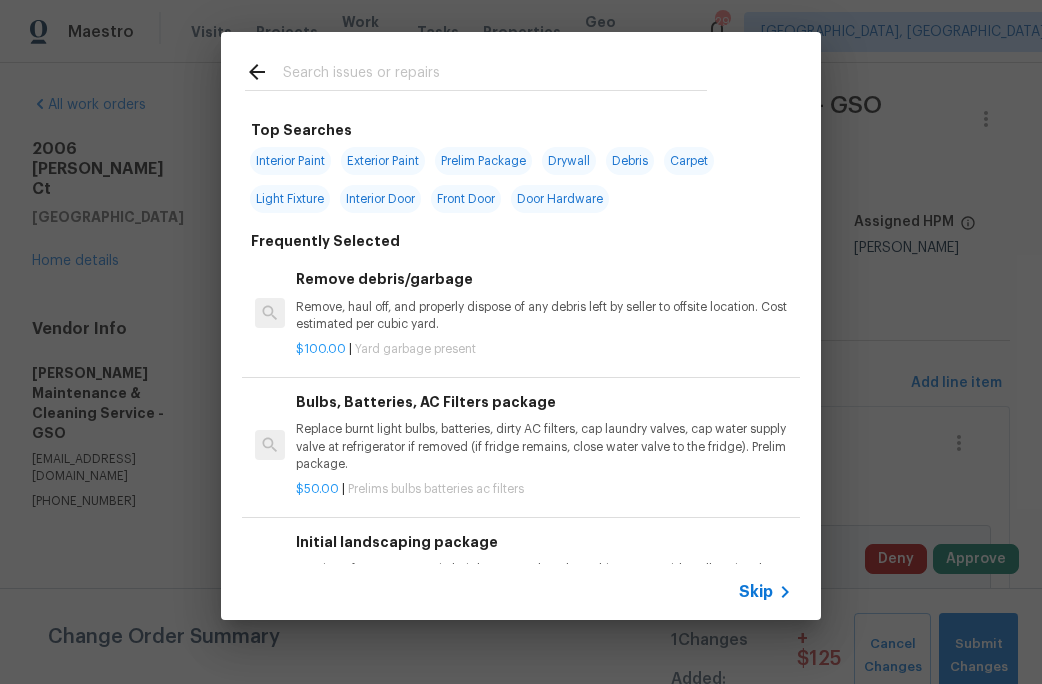 click at bounding box center (495, 75) 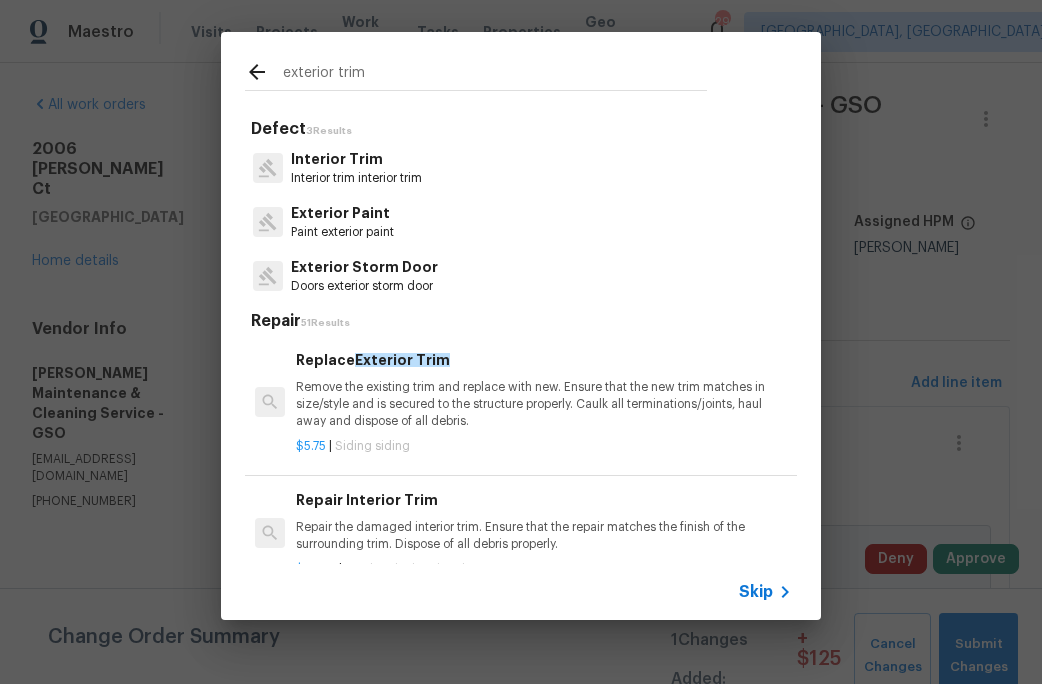 type on "exterior trim" 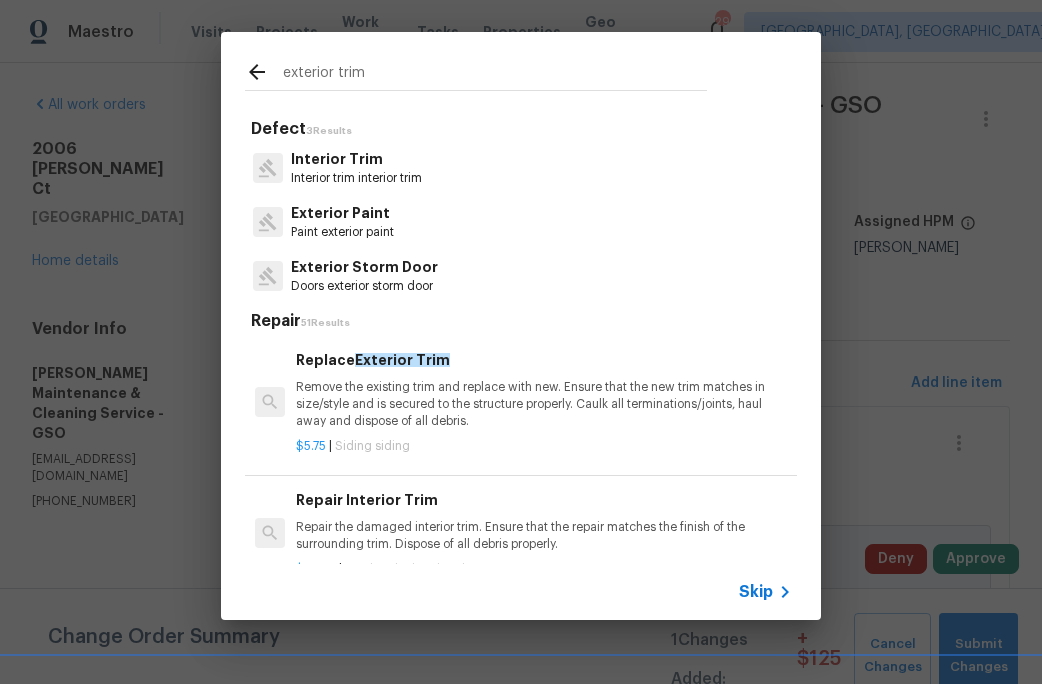 click on "Exterior Paint" at bounding box center [342, 213] 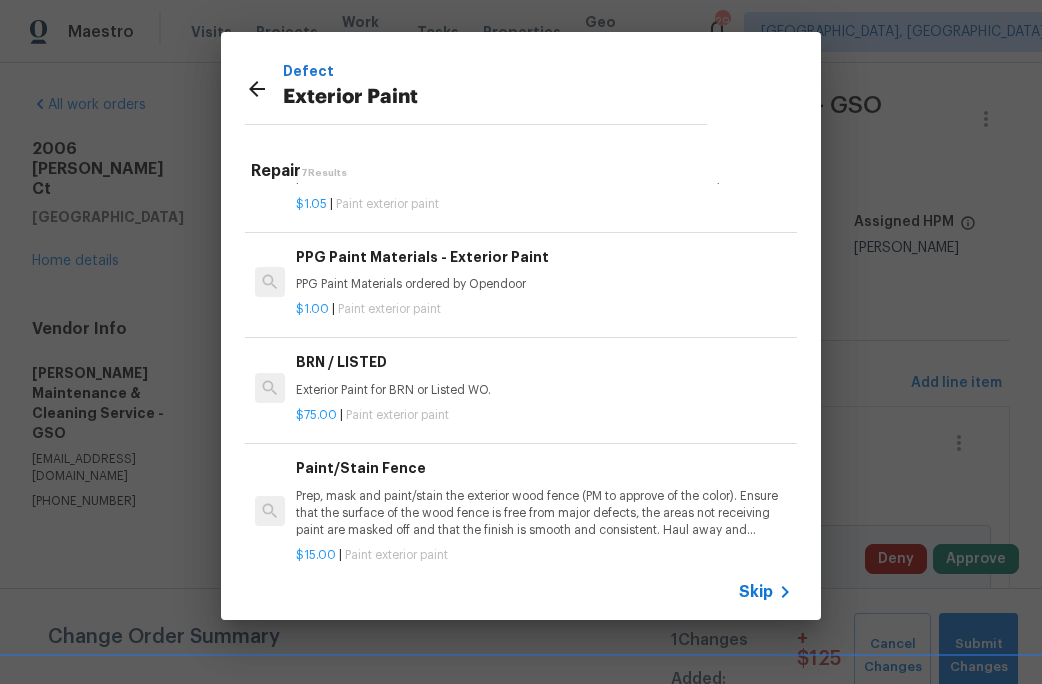scroll, scrollTop: 298, scrollLeft: 0, axis: vertical 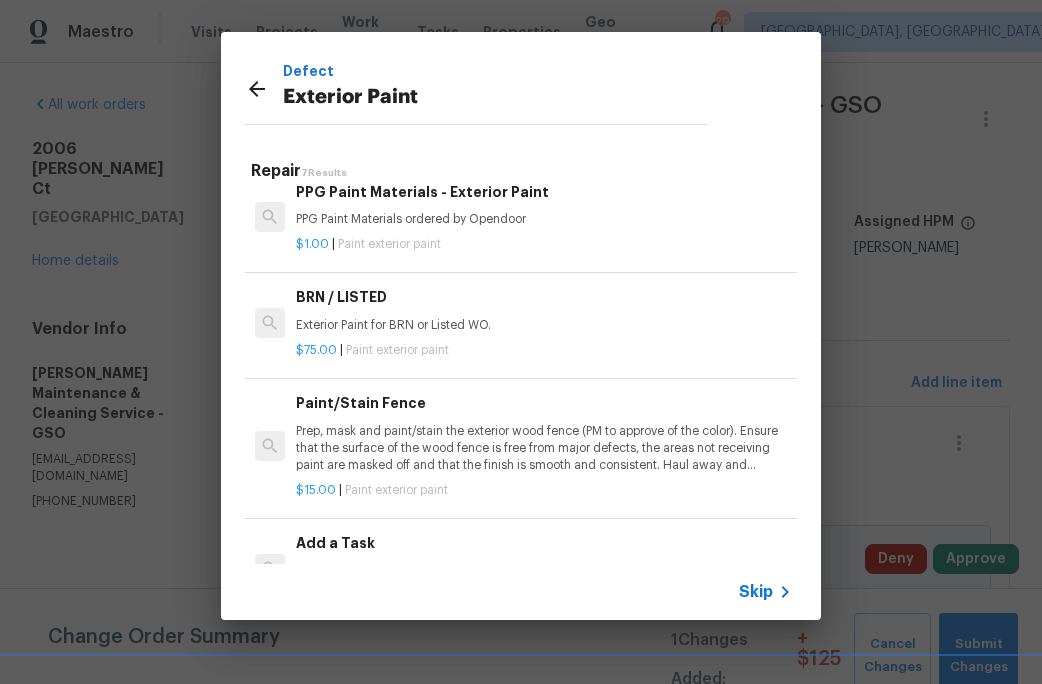 click on "Add a Task" at bounding box center (544, 543) 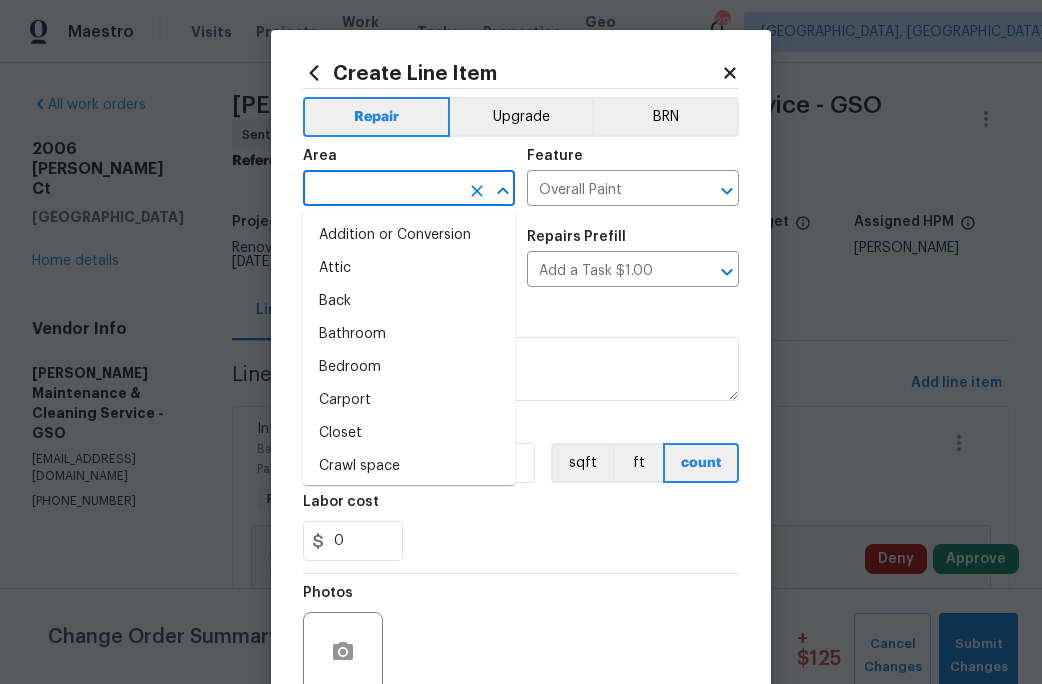click at bounding box center [381, 190] 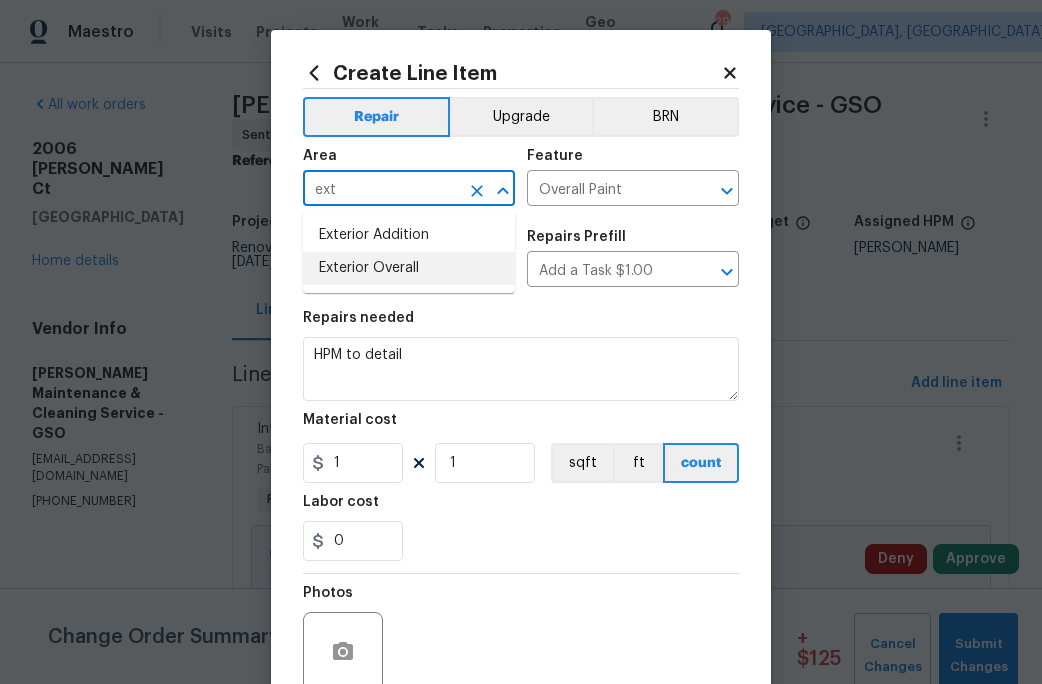 click on "Exterior Overall" at bounding box center [409, 268] 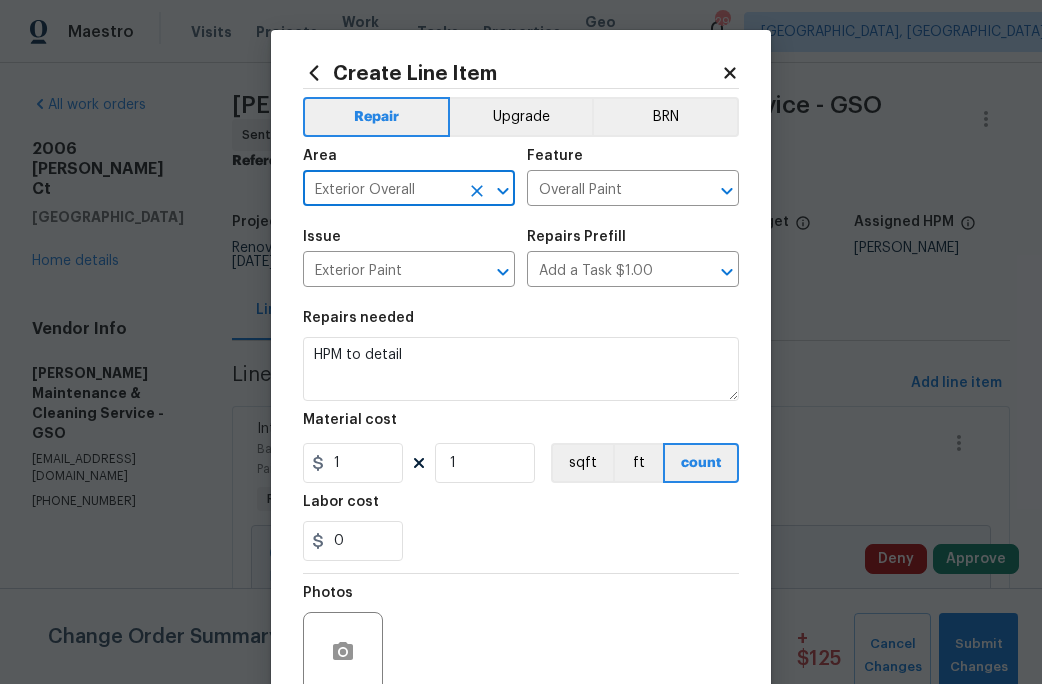 type on "Exterior Overall" 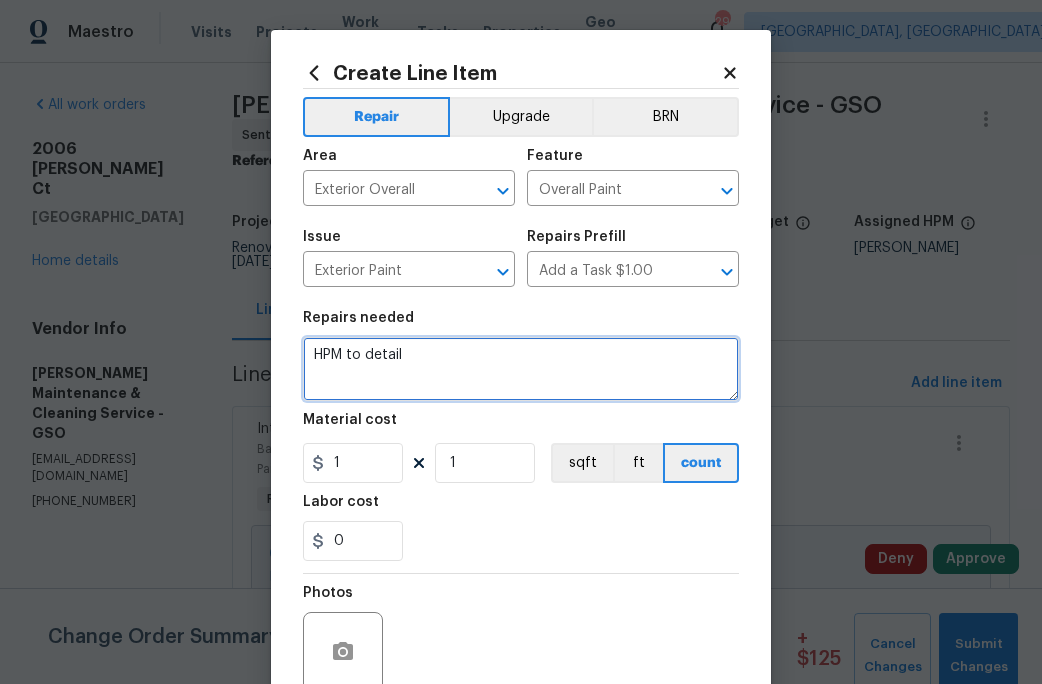 click on "HPM to detail" at bounding box center [521, 369] 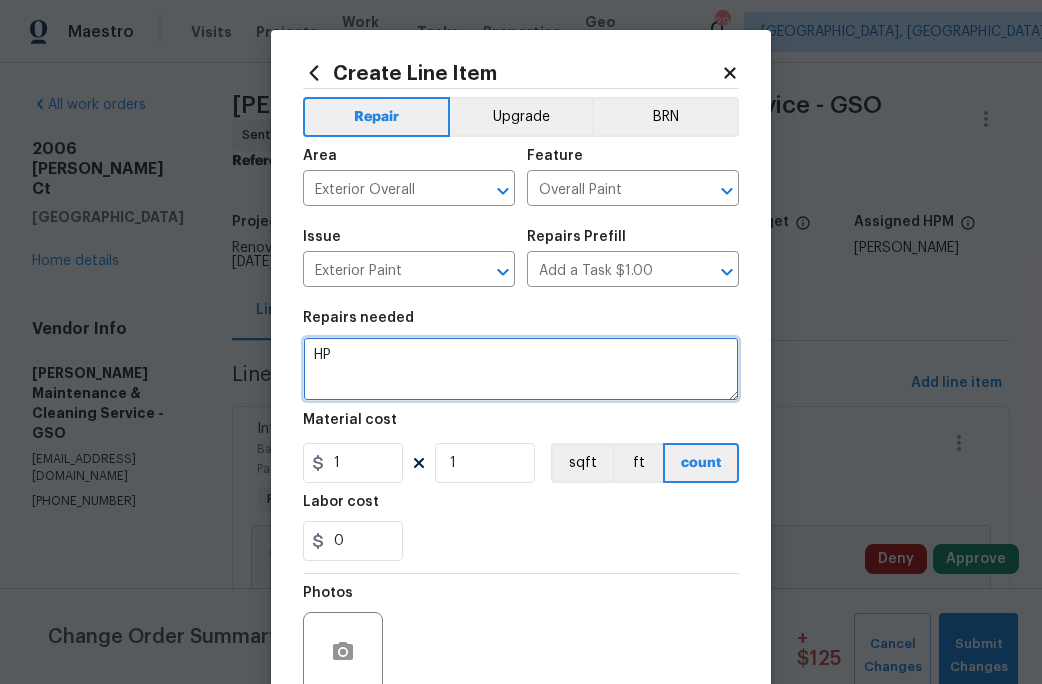 type on "H" 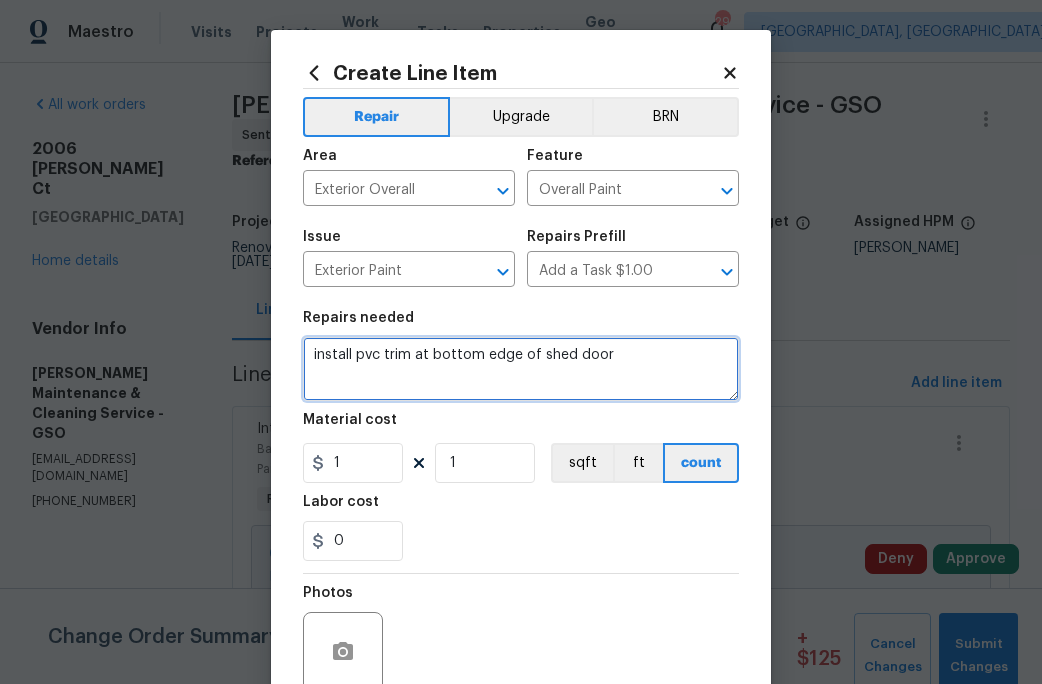 type on "install pvc trim at bottom edge of shed door" 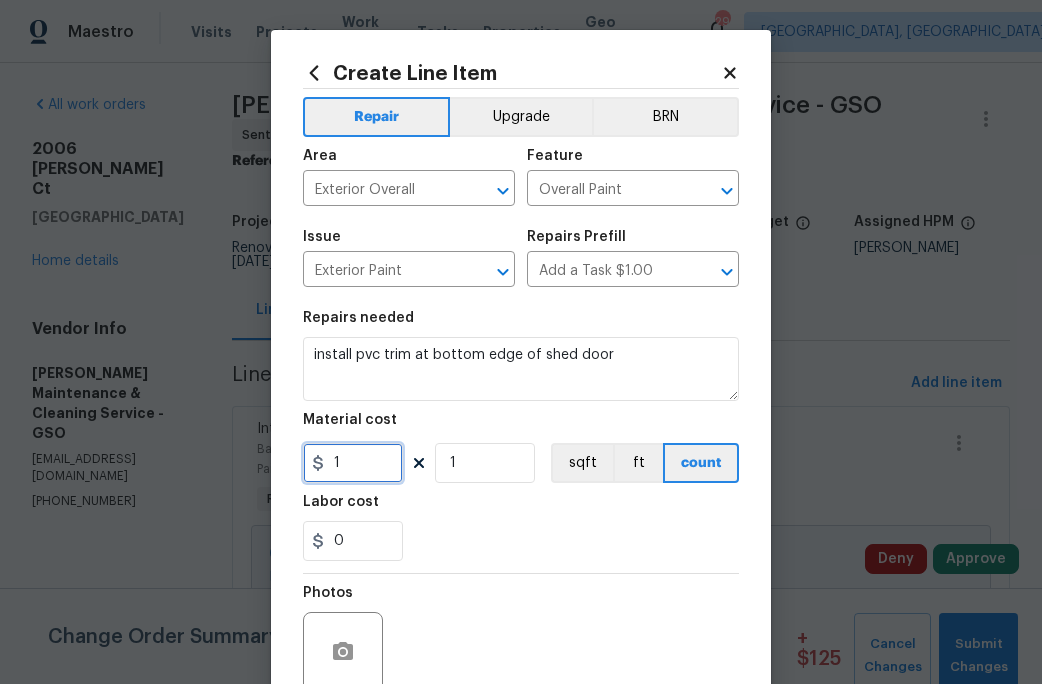 click on "1" at bounding box center (353, 463) 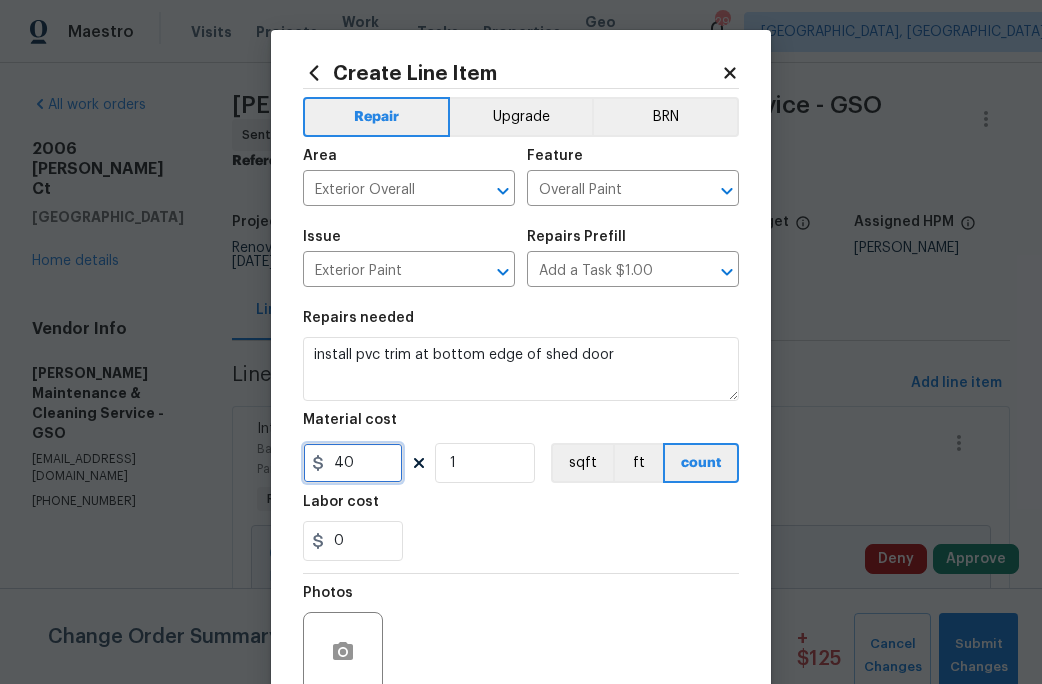 type on "40" 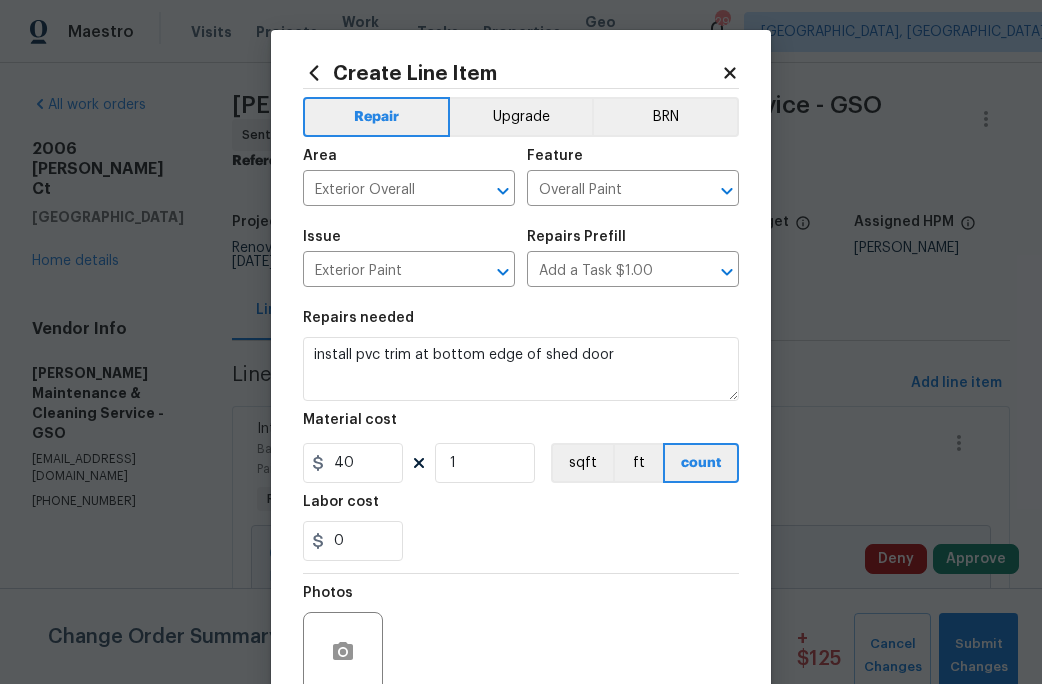 click on "0" at bounding box center [521, 541] 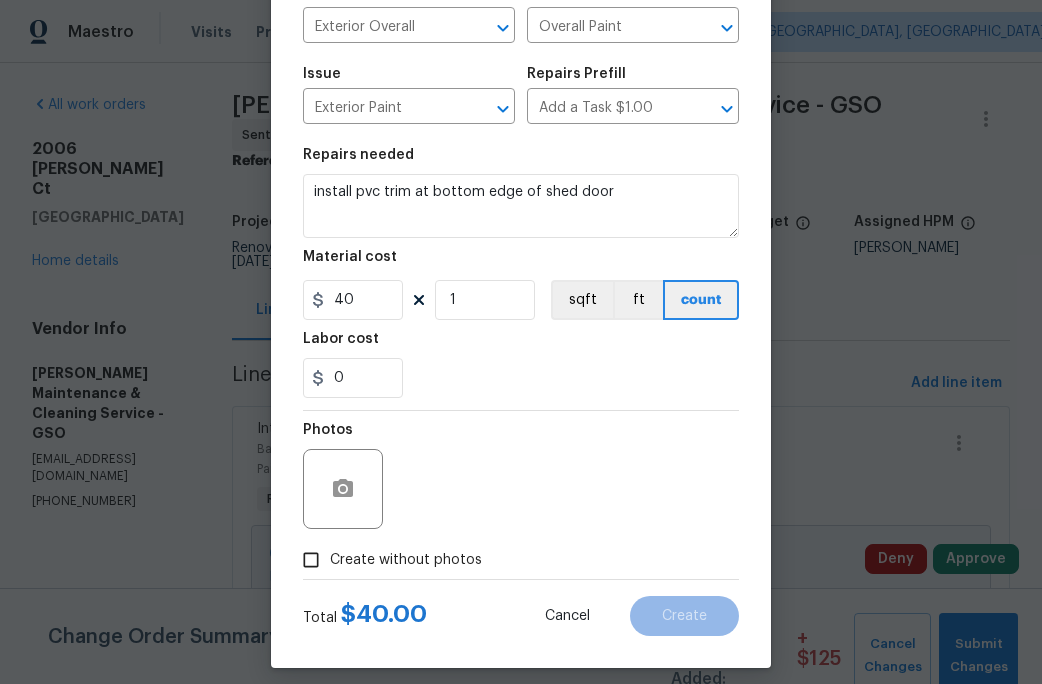 scroll, scrollTop: 178, scrollLeft: 0, axis: vertical 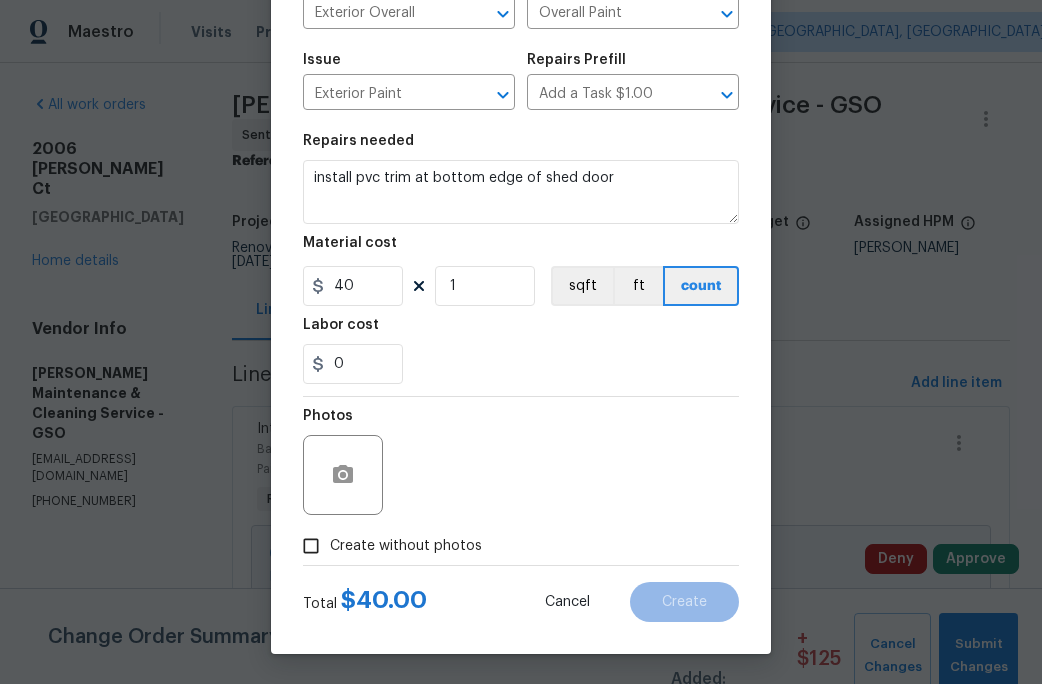 click on "Create without photos" at bounding box center (406, 546) 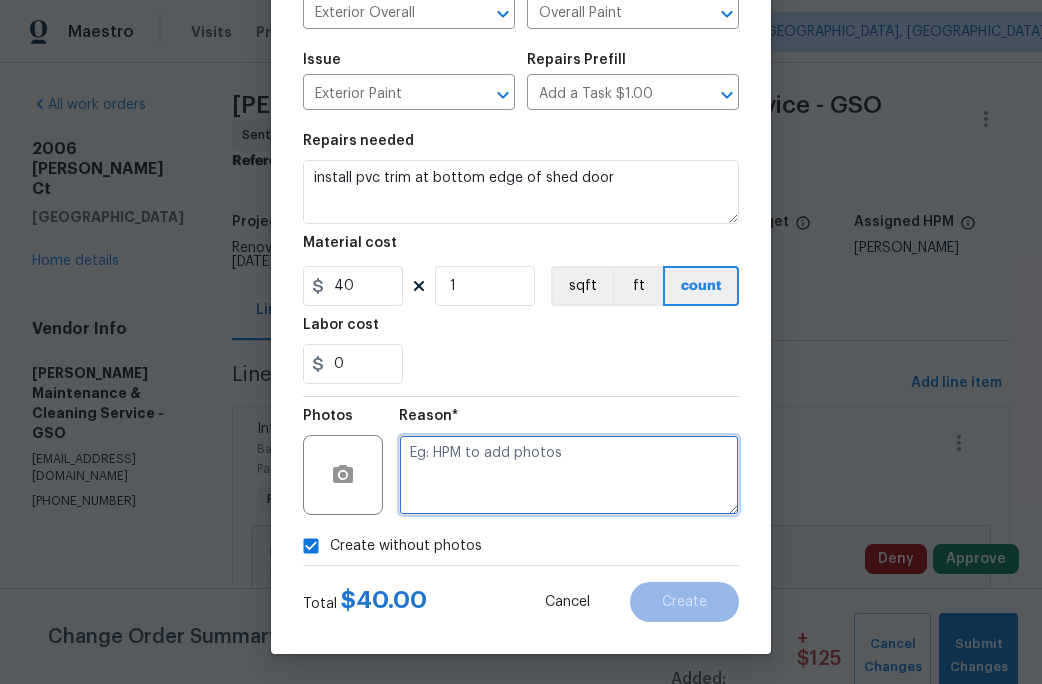 click at bounding box center [569, 475] 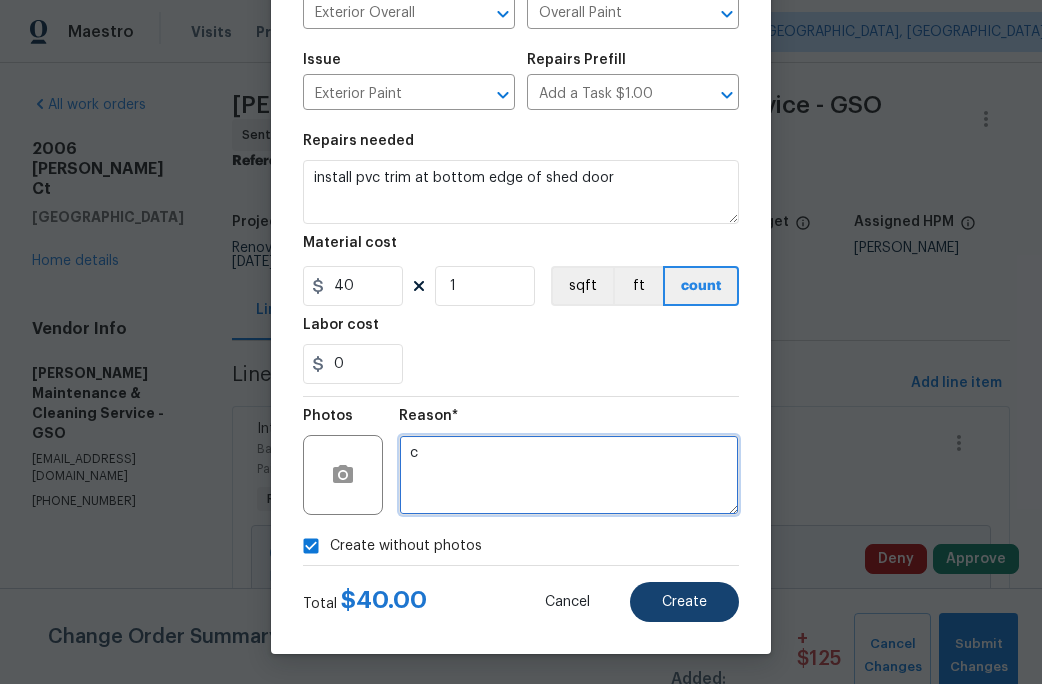 type on "c" 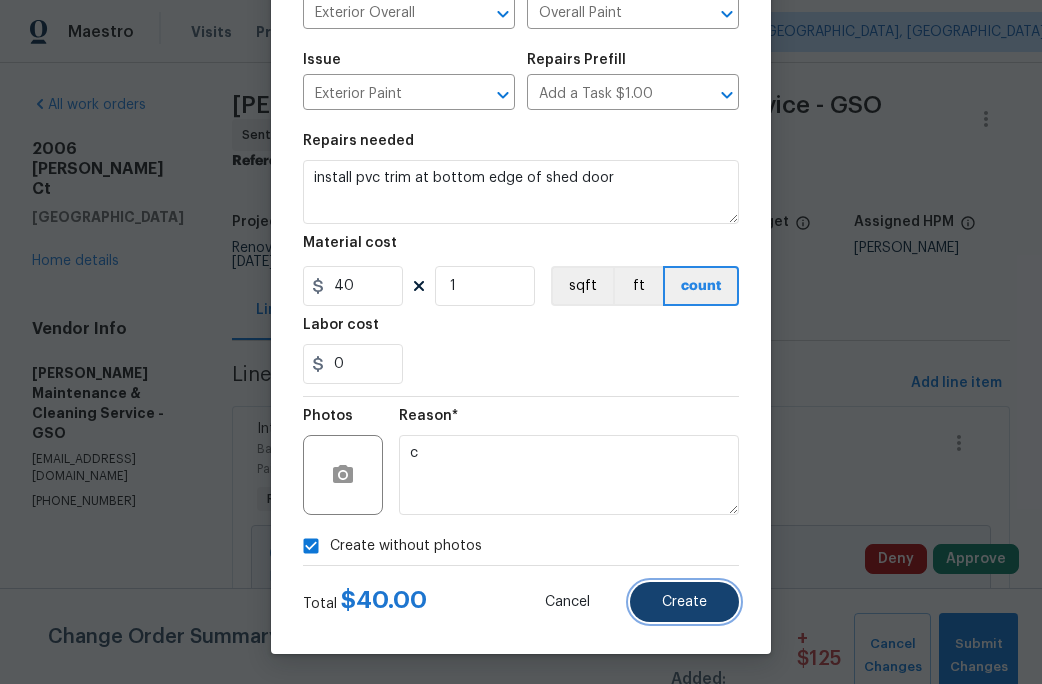 click on "Create" at bounding box center (684, 602) 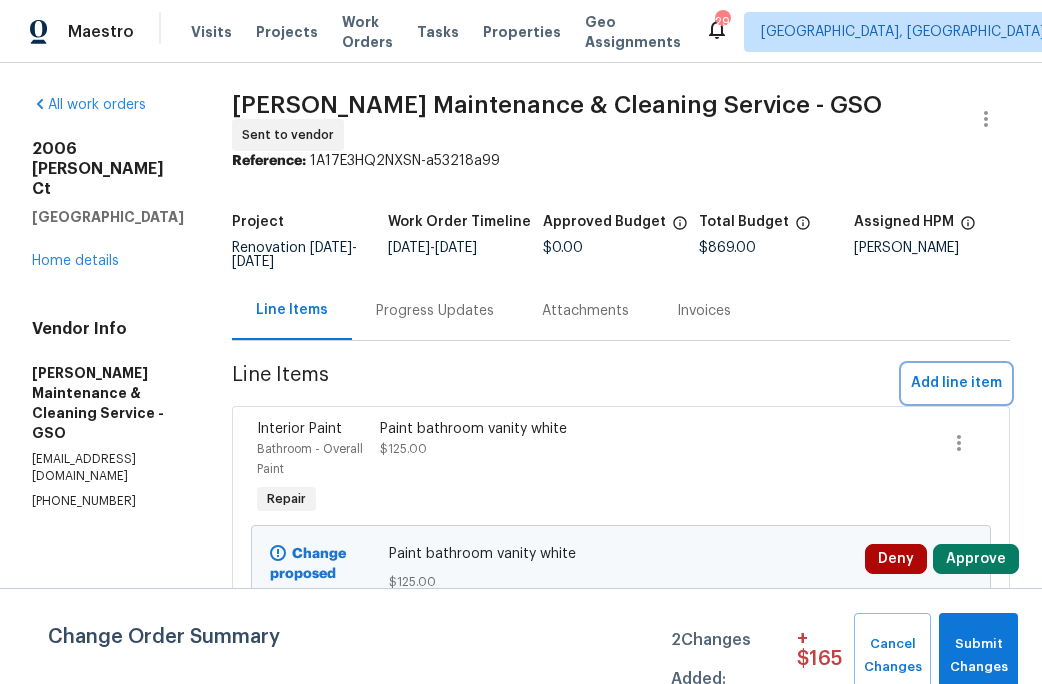click on "Add line item" at bounding box center [956, 383] 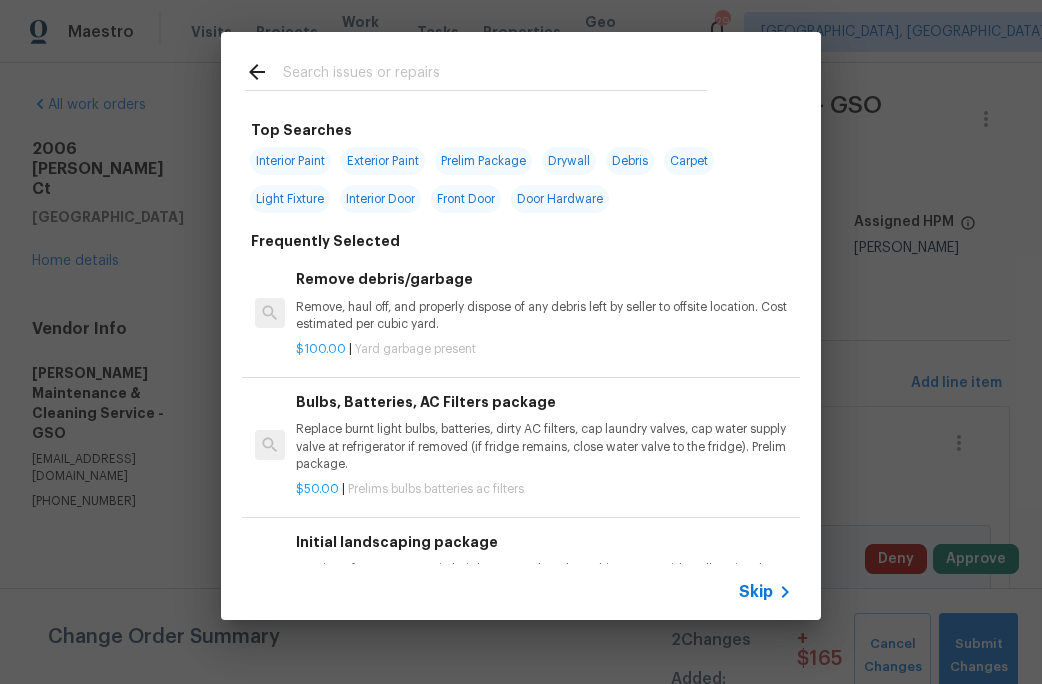 click at bounding box center [495, 75] 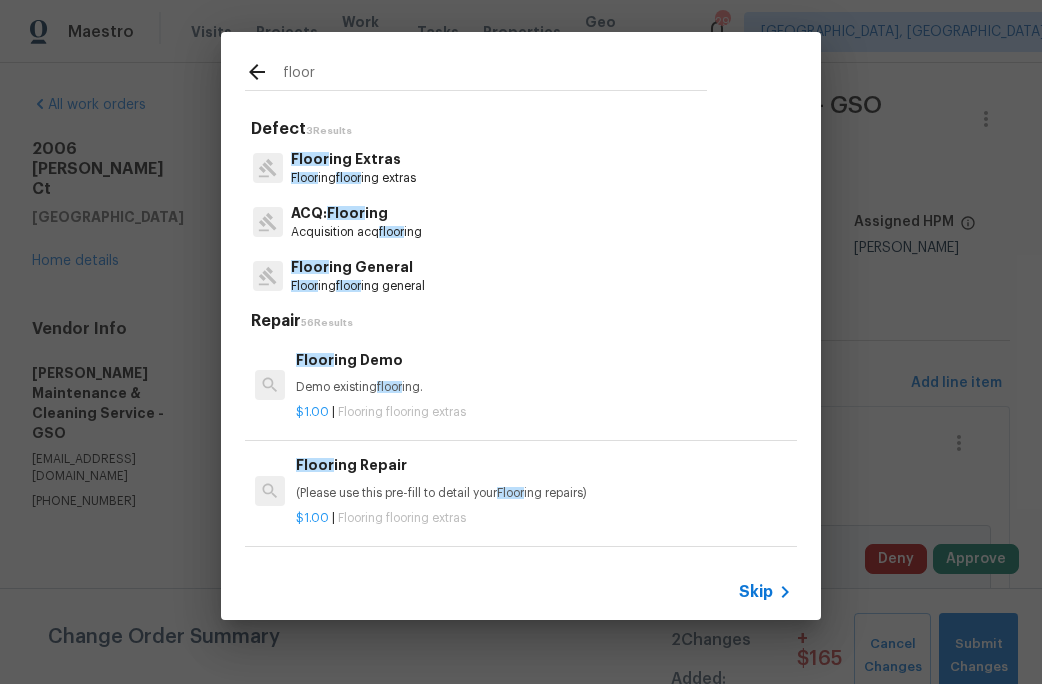 type on "floor" 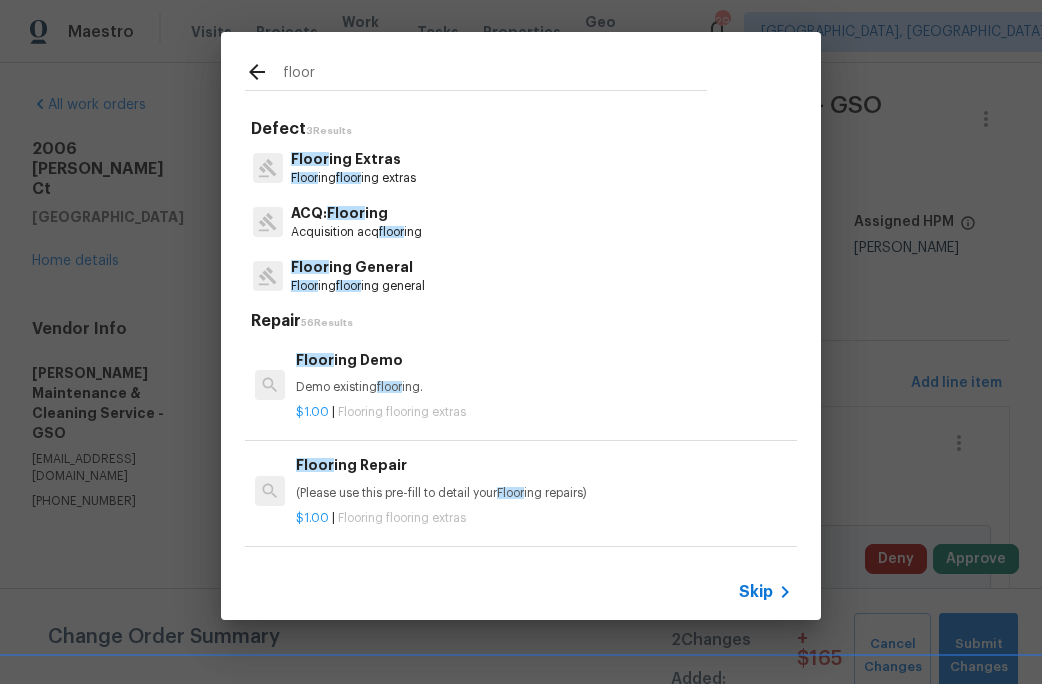 click on "Floor ing Extras" at bounding box center [353, 159] 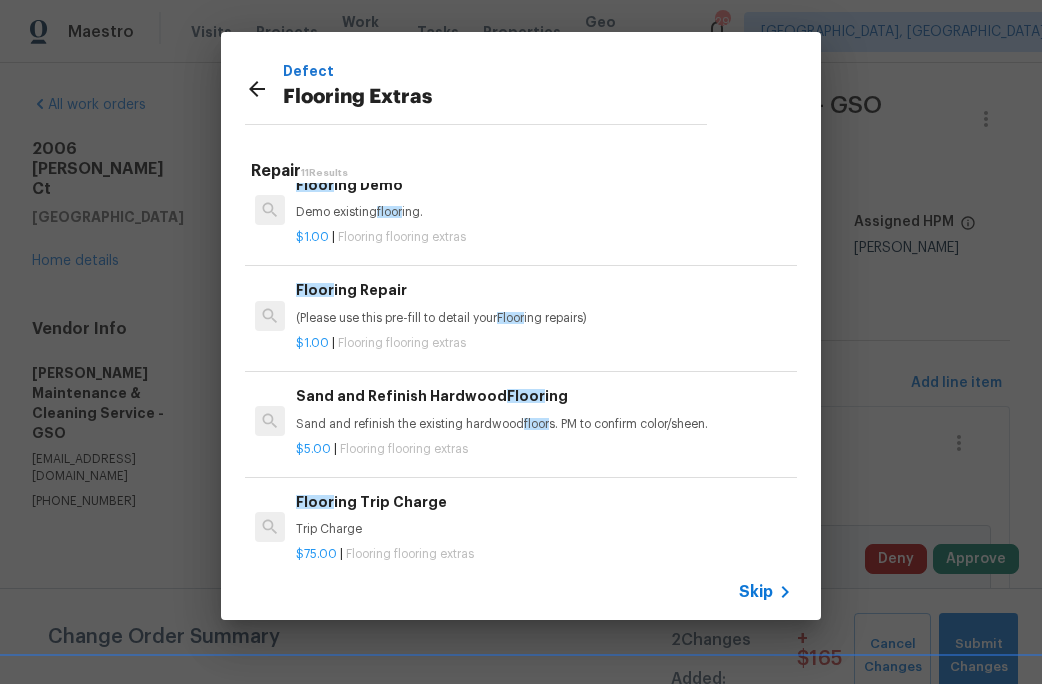 scroll, scrollTop: 0, scrollLeft: 0, axis: both 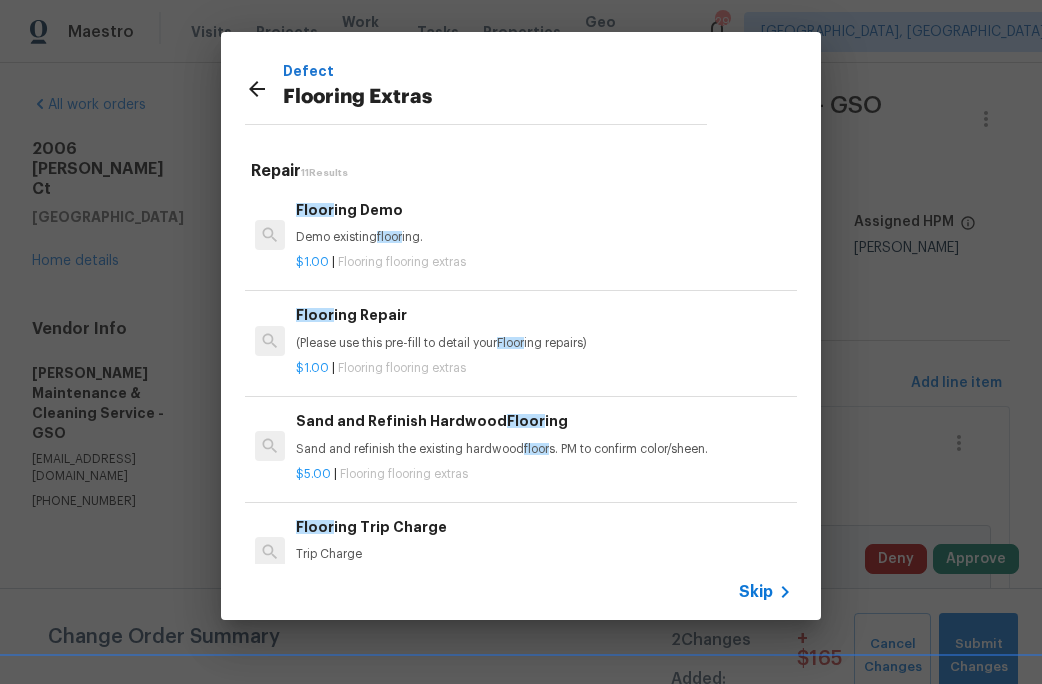 click on "(Please use this pre-fill to detail your  Floor ing repairs)" at bounding box center (544, 343) 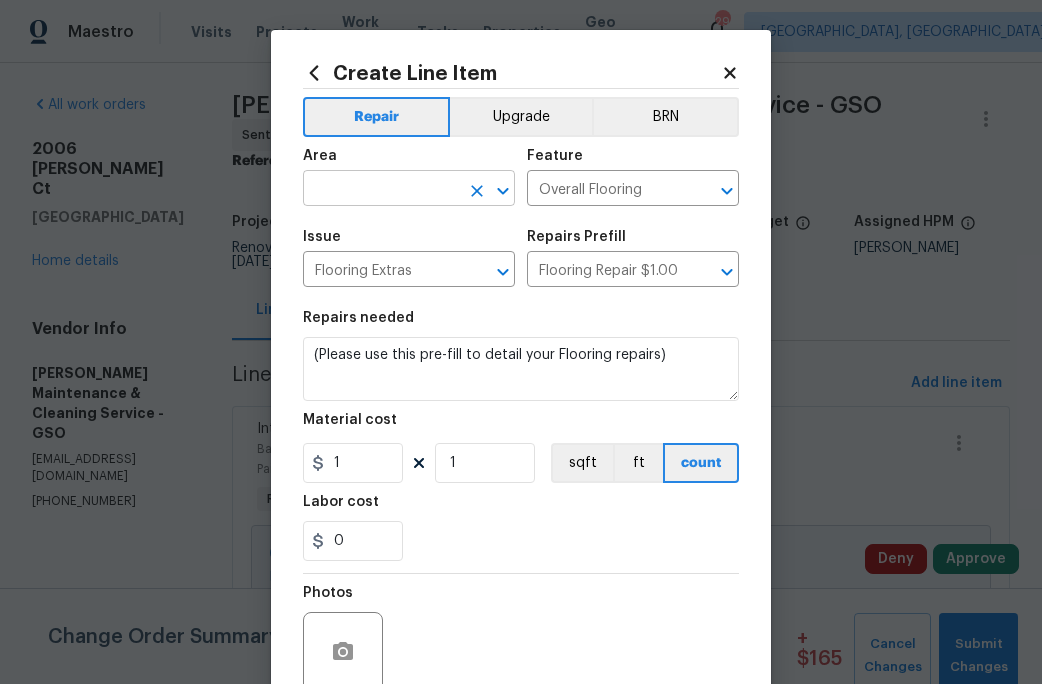 click at bounding box center [381, 190] 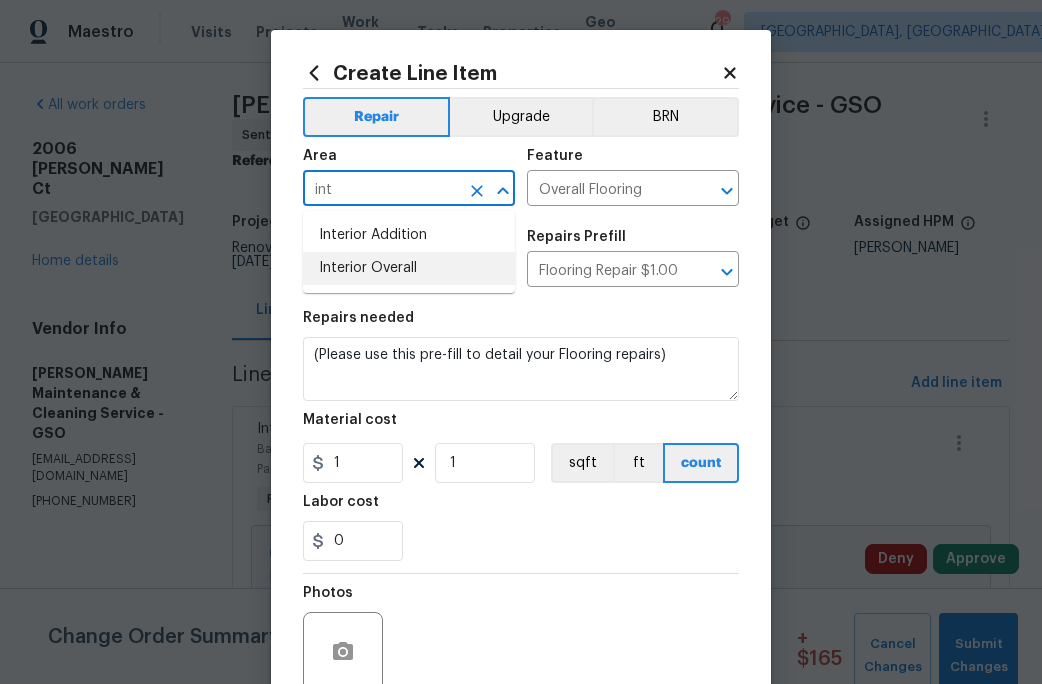 click on "Interior Overall" at bounding box center (409, 268) 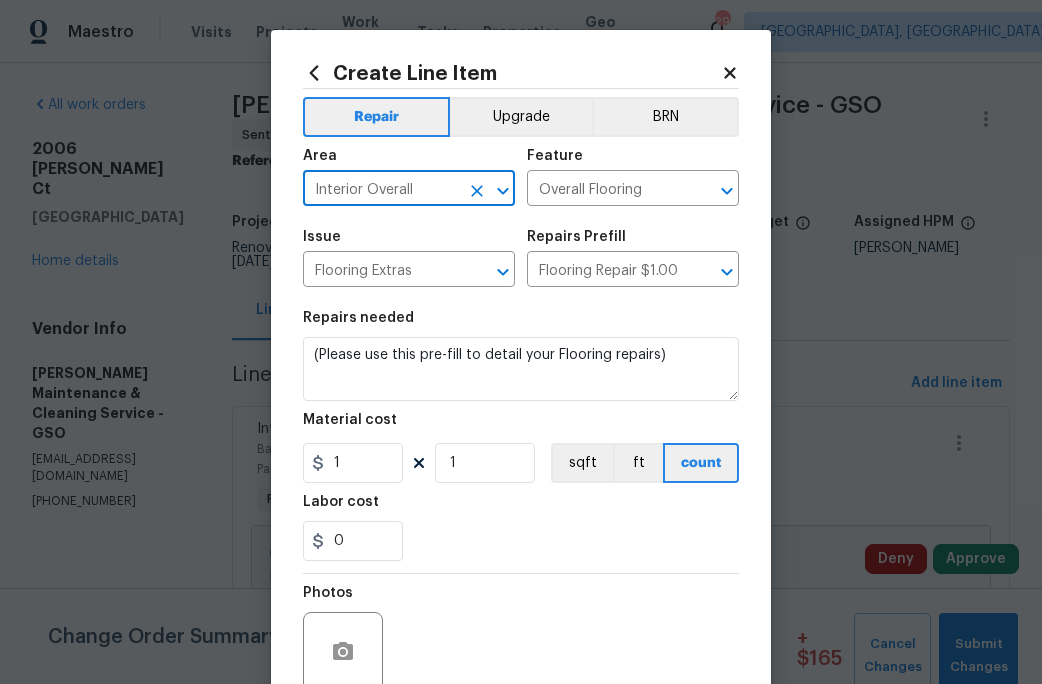 type on "Interior Overall" 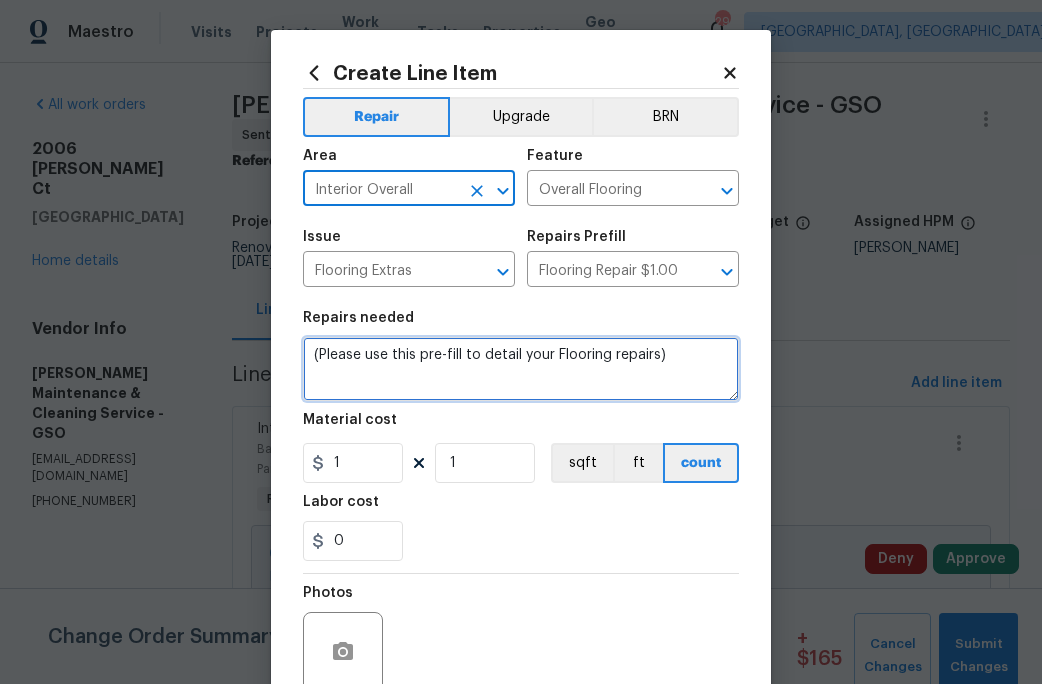 click on "(Please use this pre-fill to detail your Flooring repairs)" at bounding box center (521, 369) 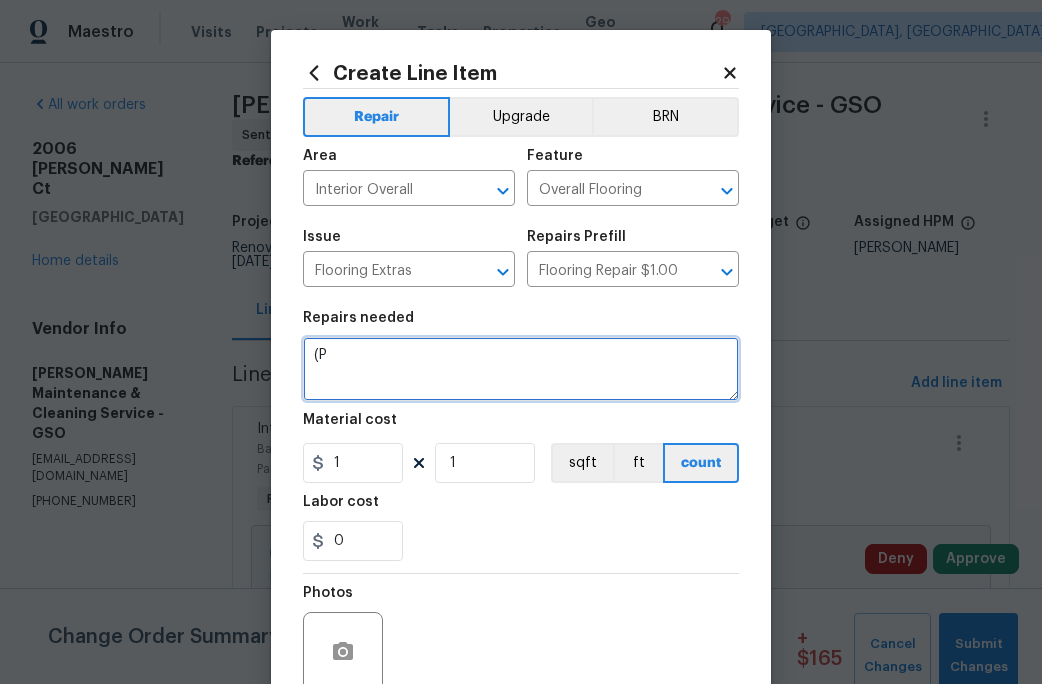 type on "(" 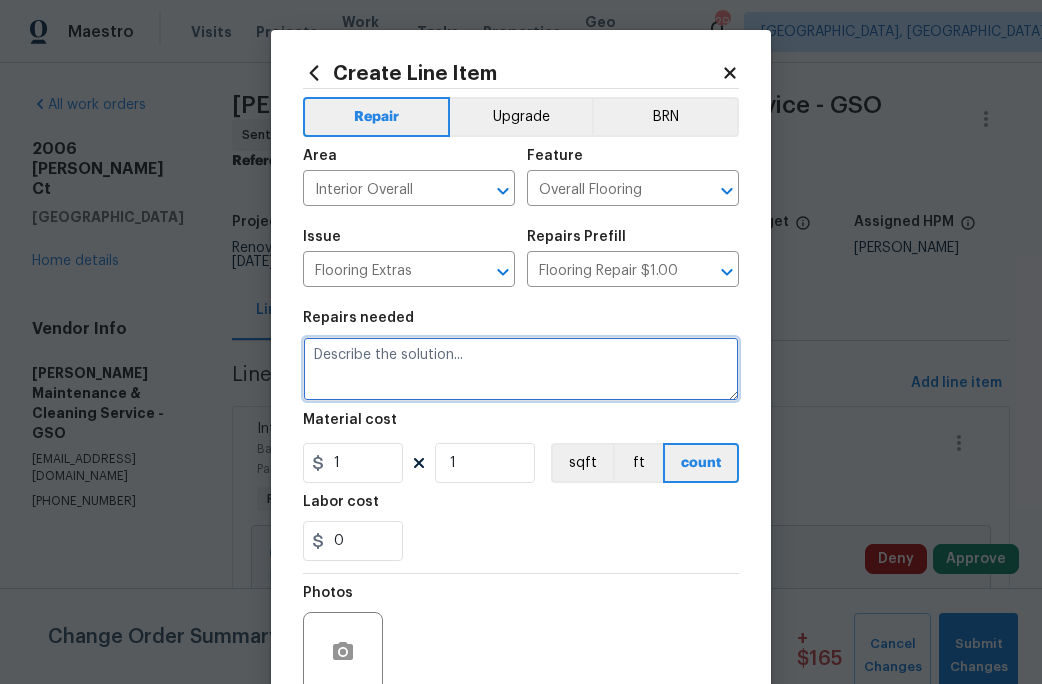 type 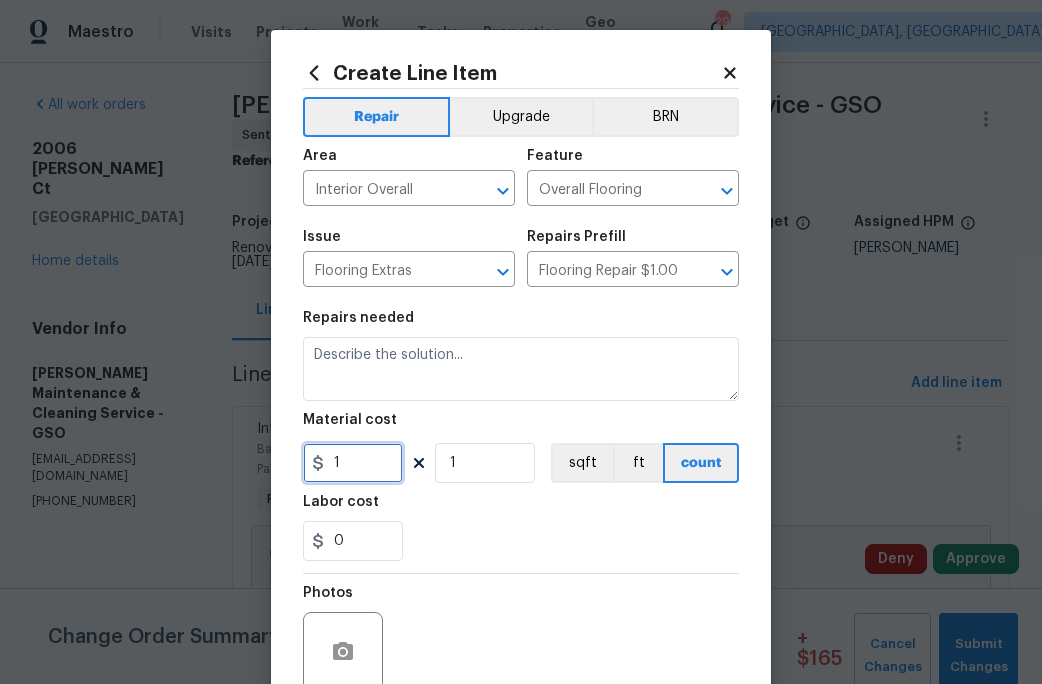 click on "1" at bounding box center (353, 463) 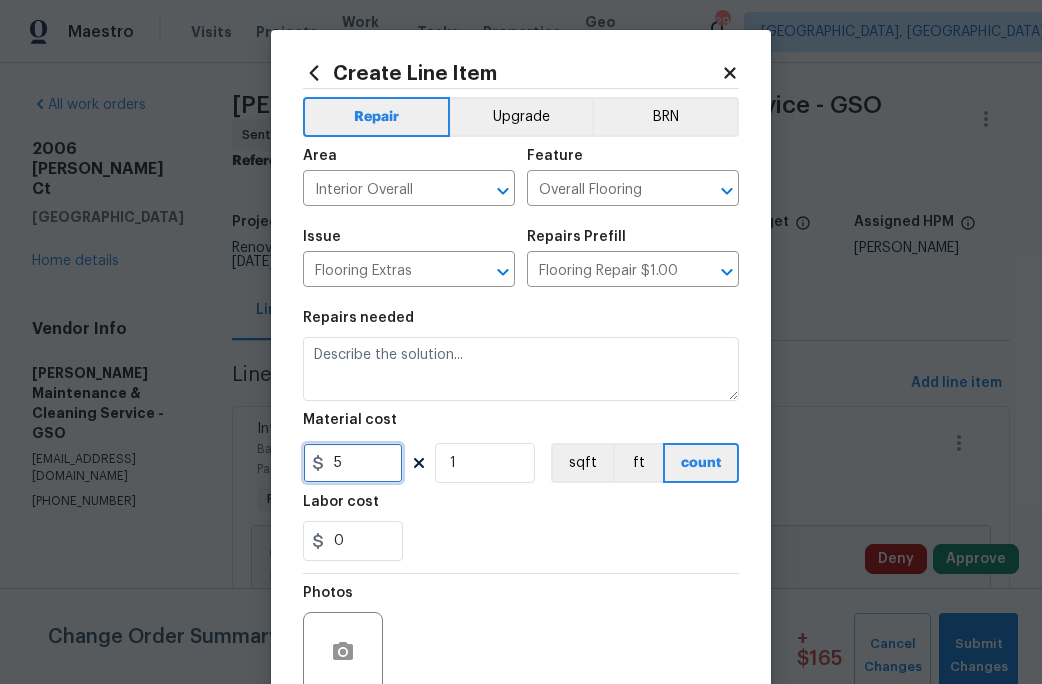 type on "5" 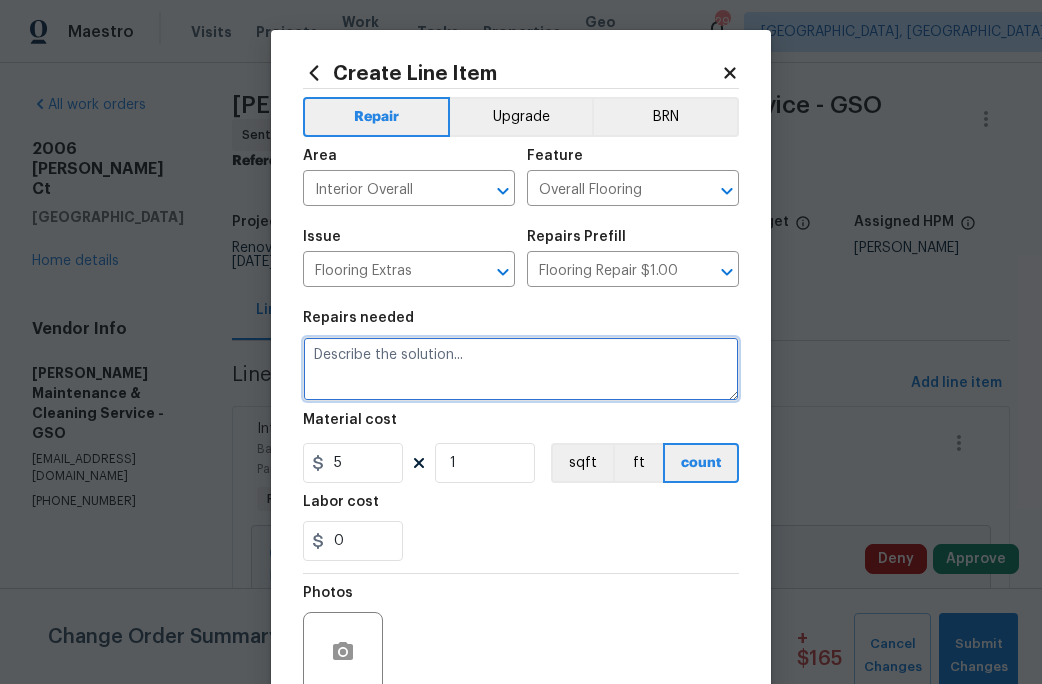 click at bounding box center [521, 369] 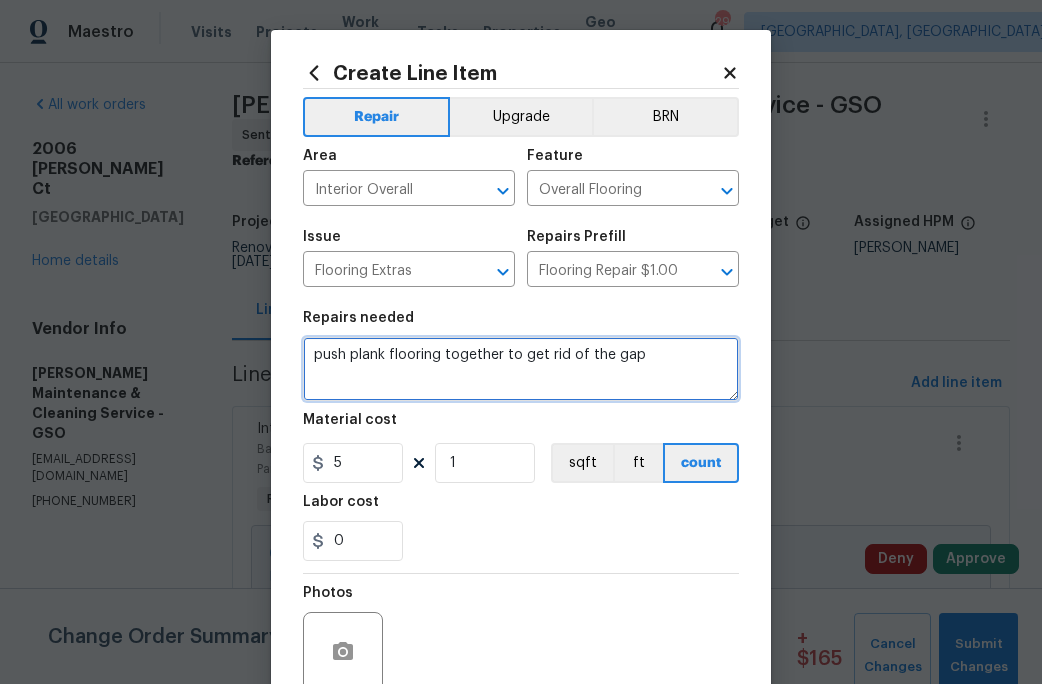 type on "push plank flooring together to get rid of the gap" 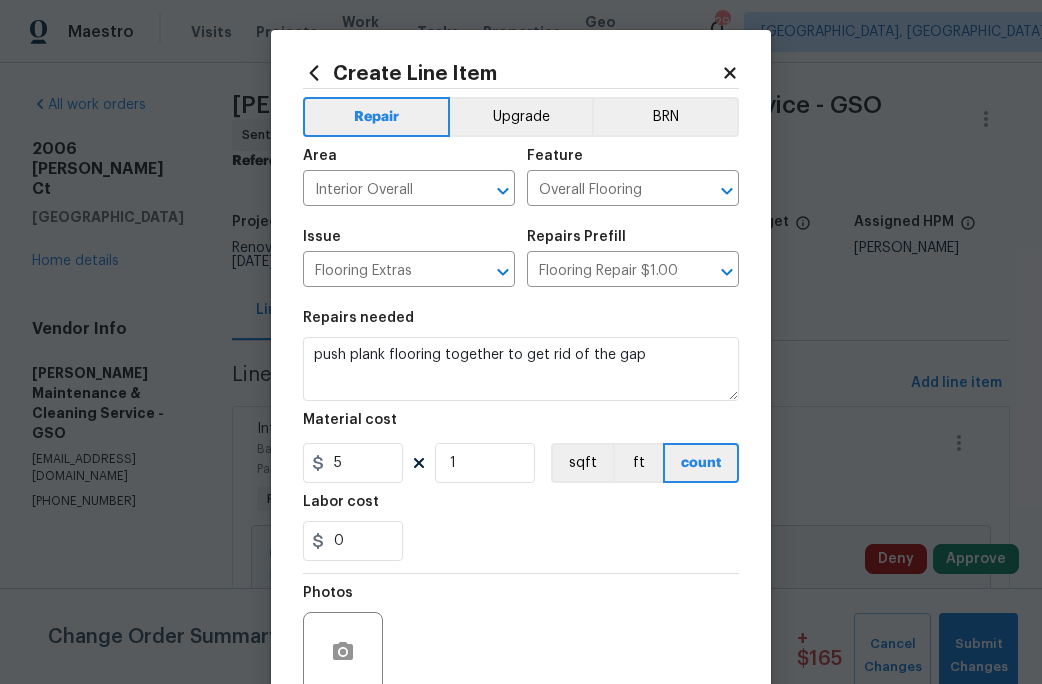 click on "Photos" at bounding box center (521, 639) 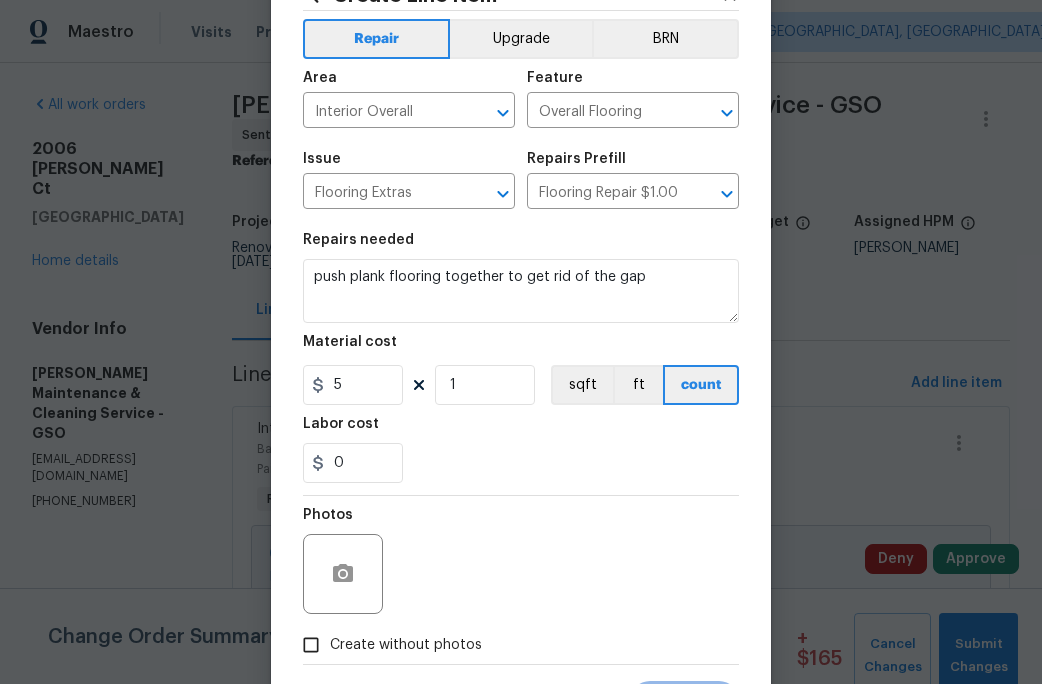 scroll, scrollTop: 178, scrollLeft: 0, axis: vertical 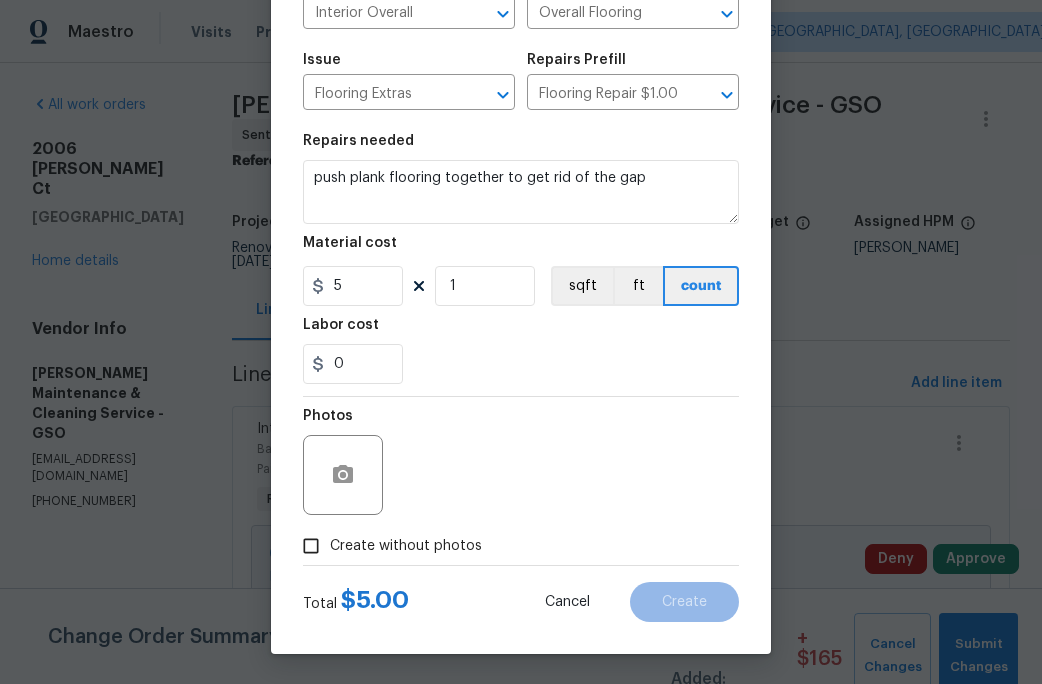 click at bounding box center (521, 565) 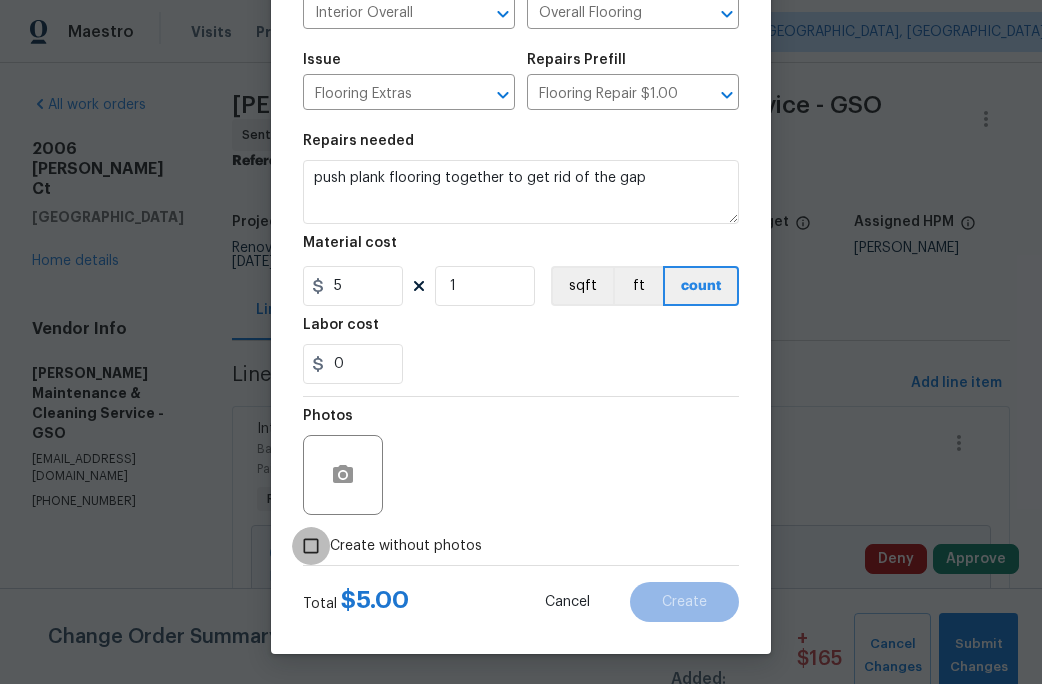 click on "Create without photos" at bounding box center (311, 546) 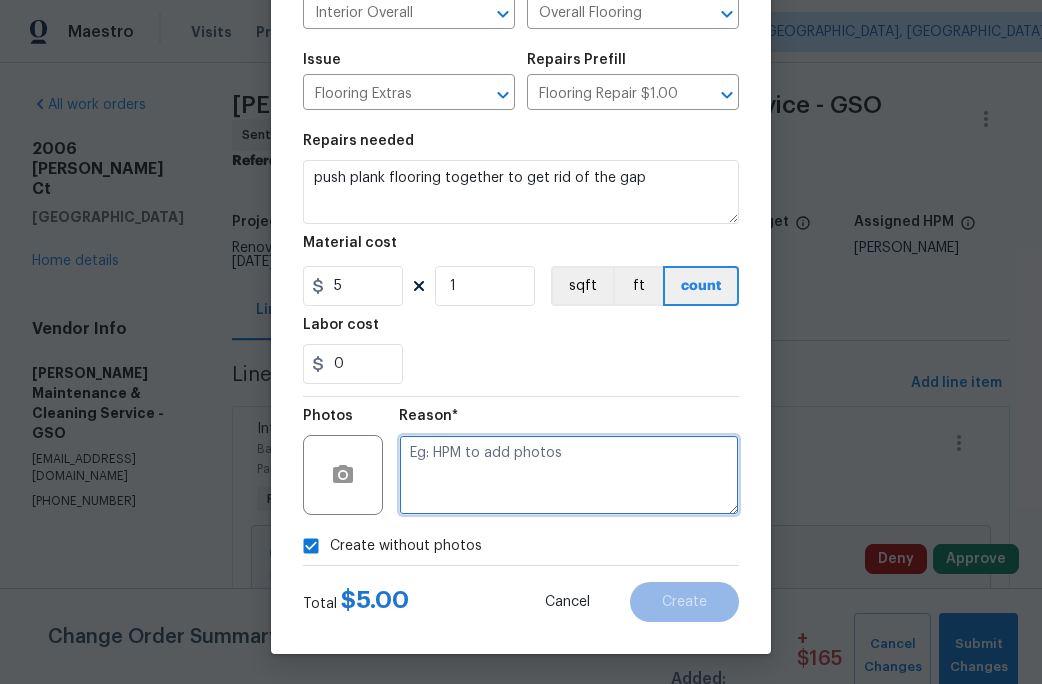 click at bounding box center (569, 475) 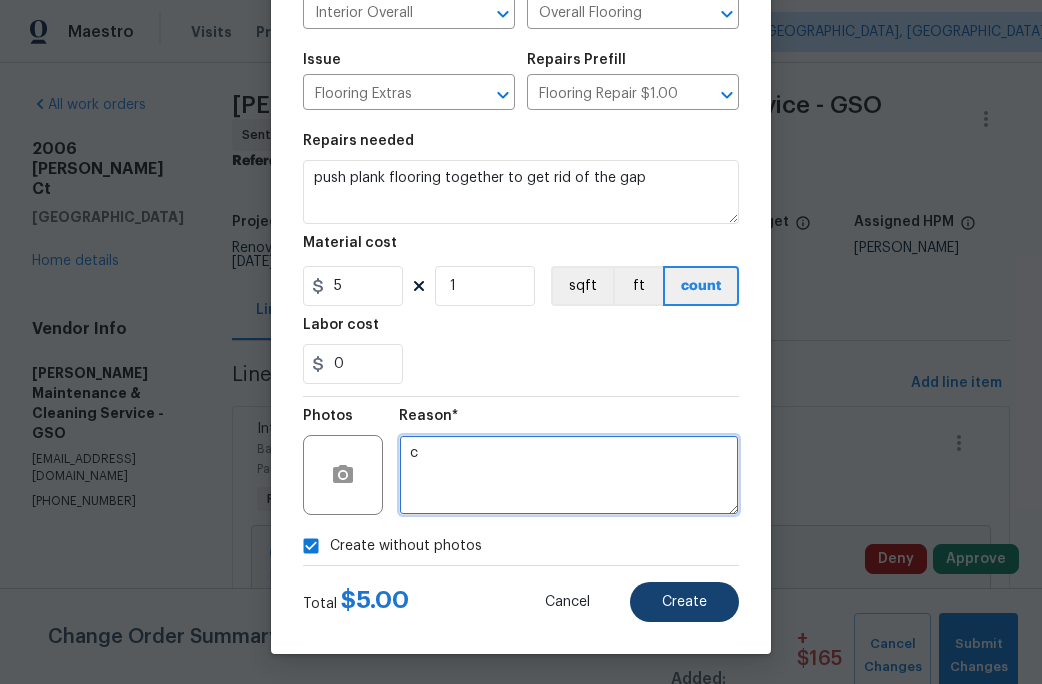type on "c" 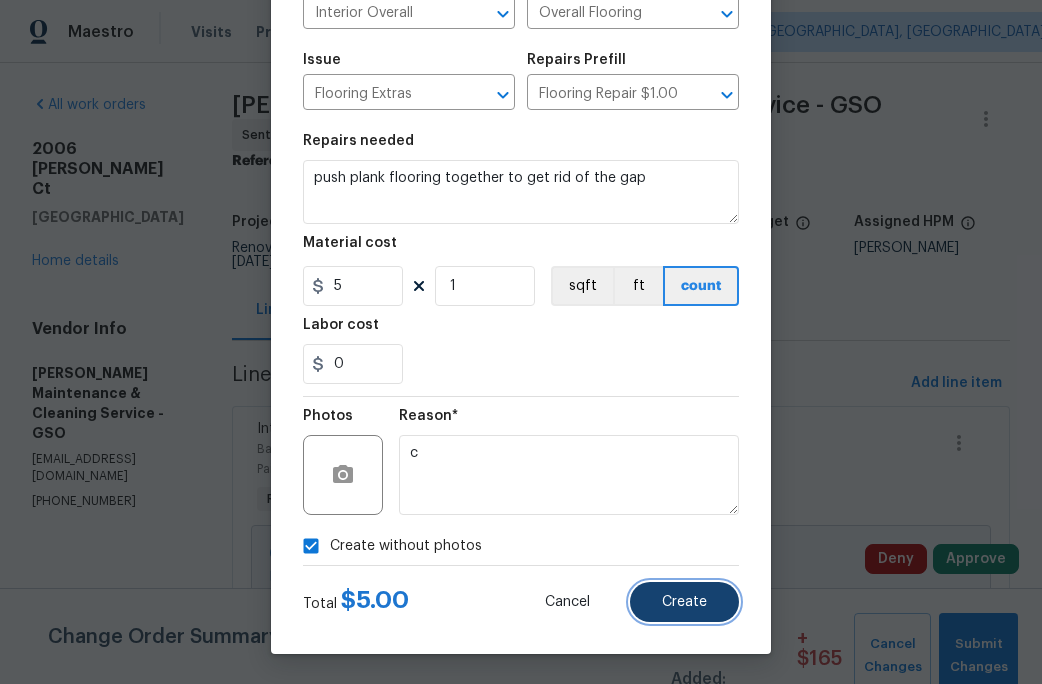 click on "Create" at bounding box center [684, 602] 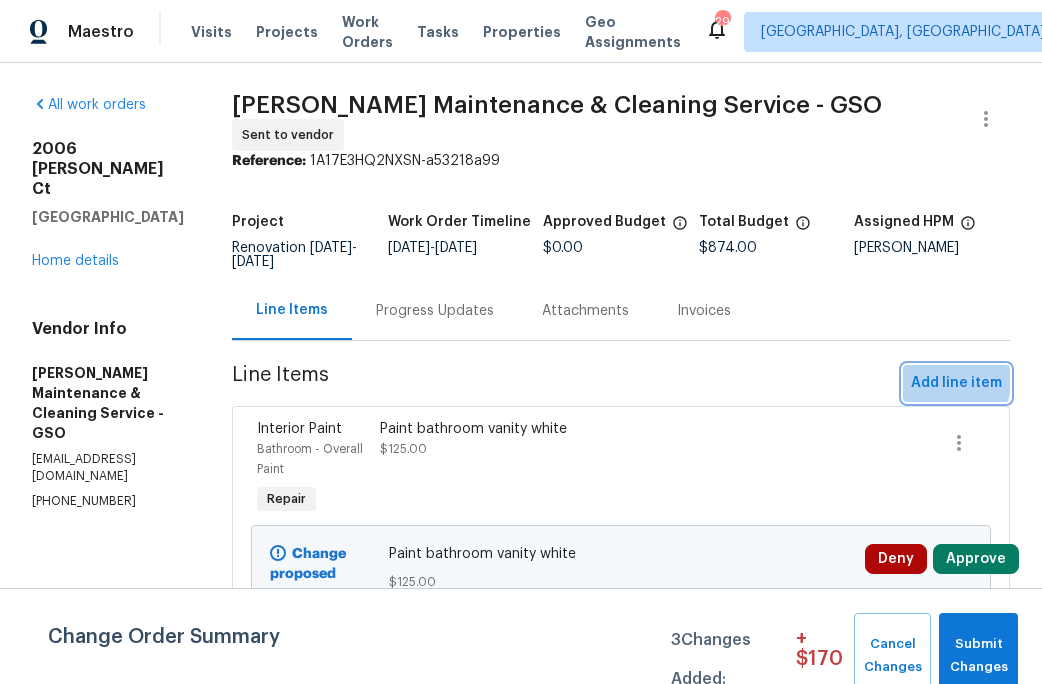 click on "Add line item" at bounding box center (956, 383) 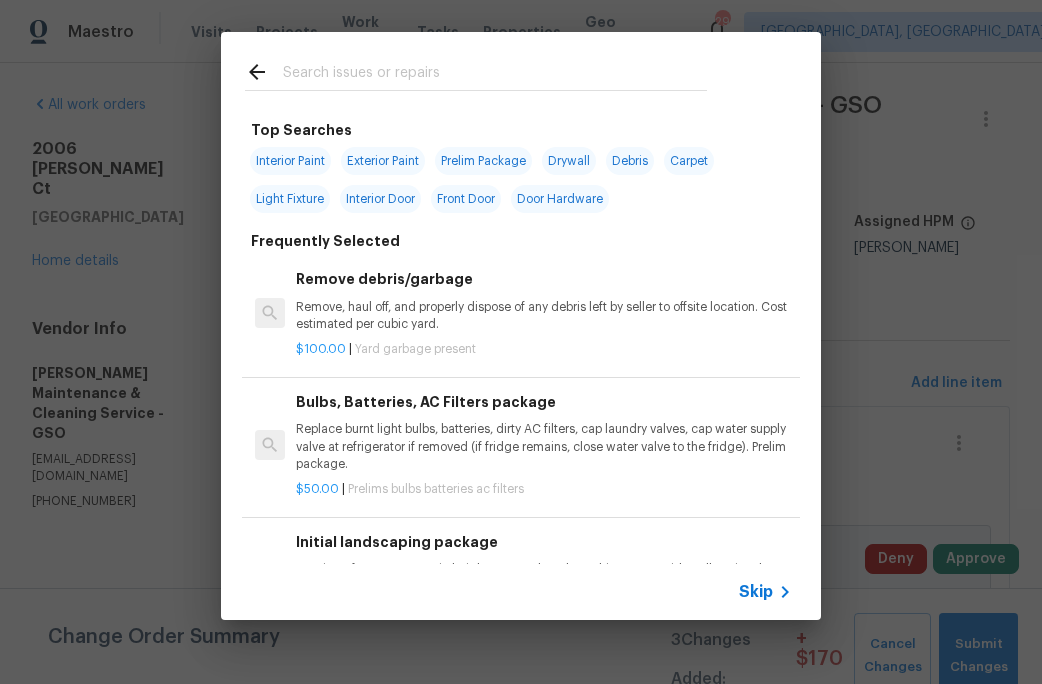 click at bounding box center [495, 75] 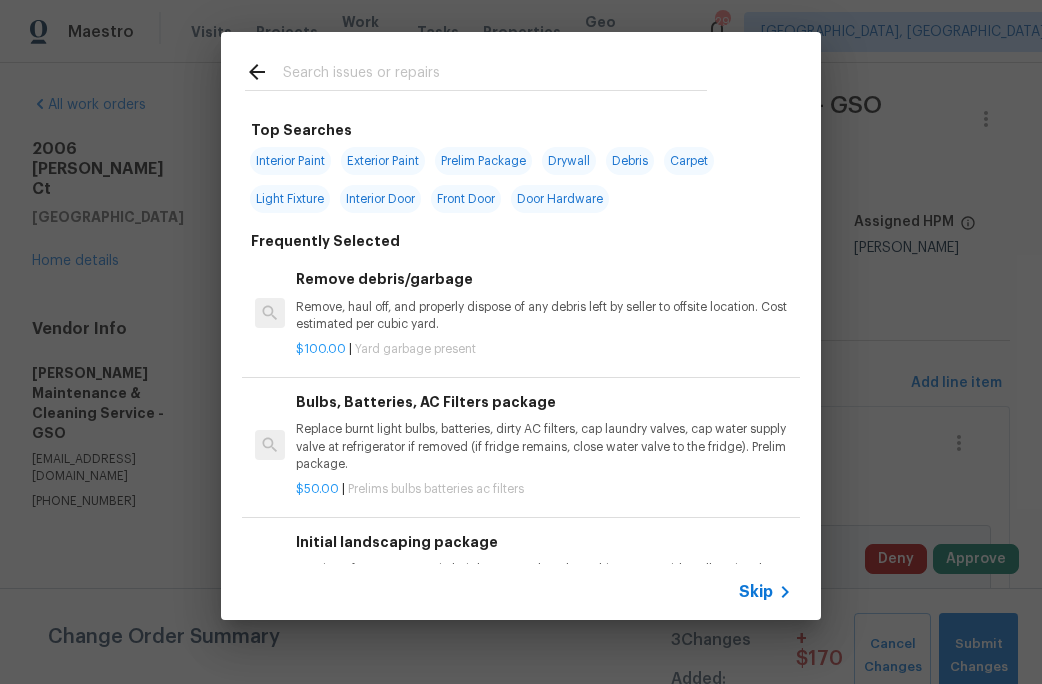 type on "d" 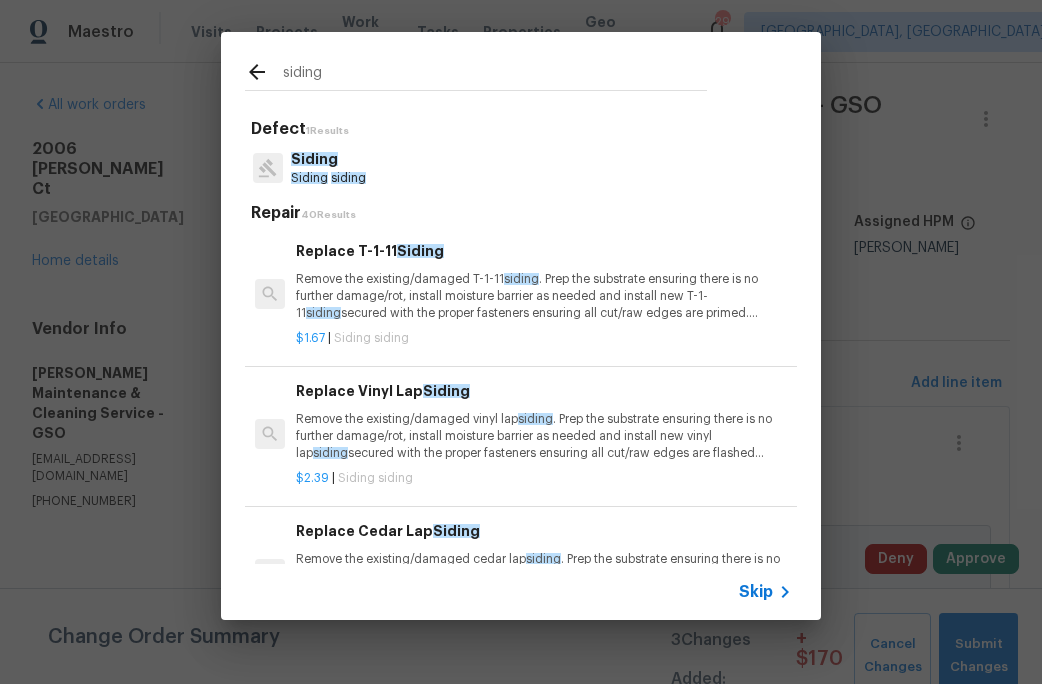 type on "siding" 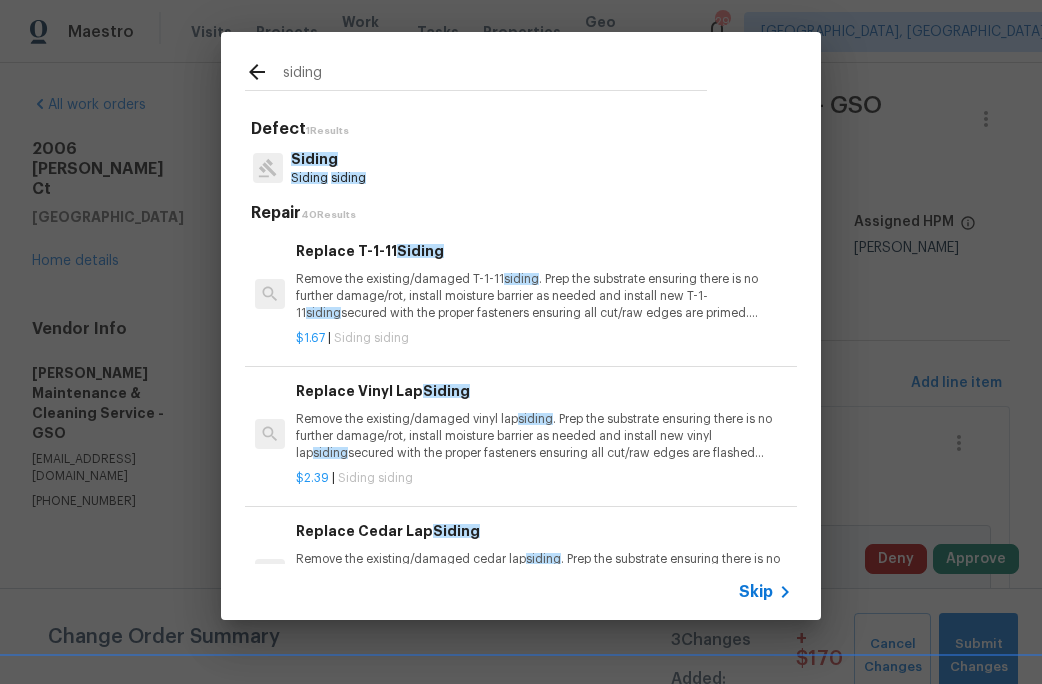 click on "Siding   siding" at bounding box center [328, 178] 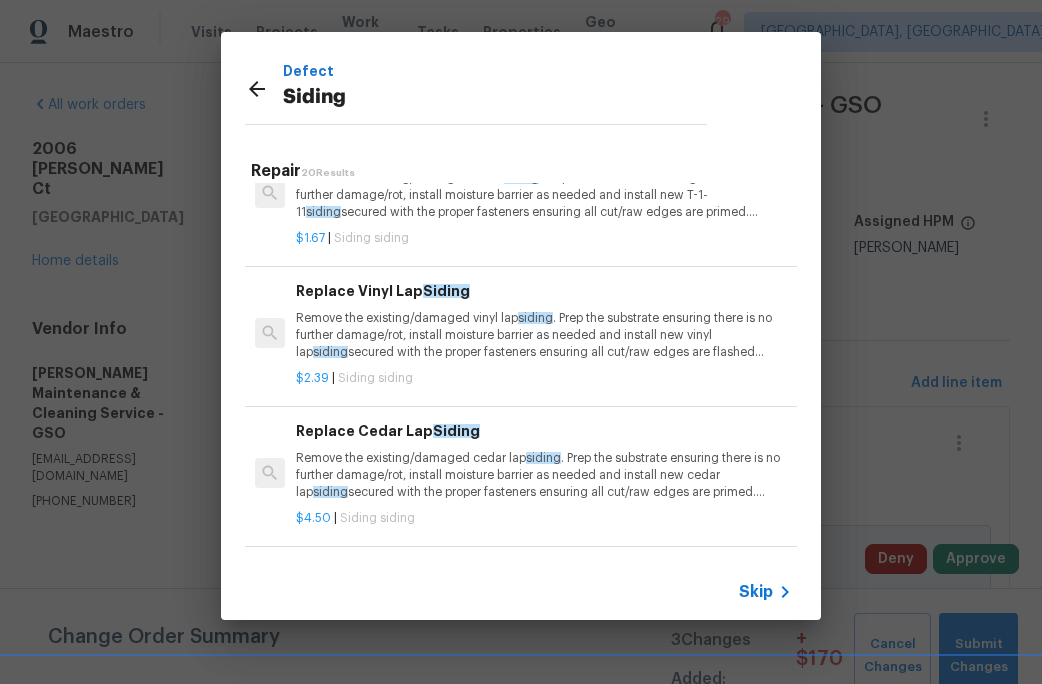 scroll, scrollTop: 73, scrollLeft: 0, axis: vertical 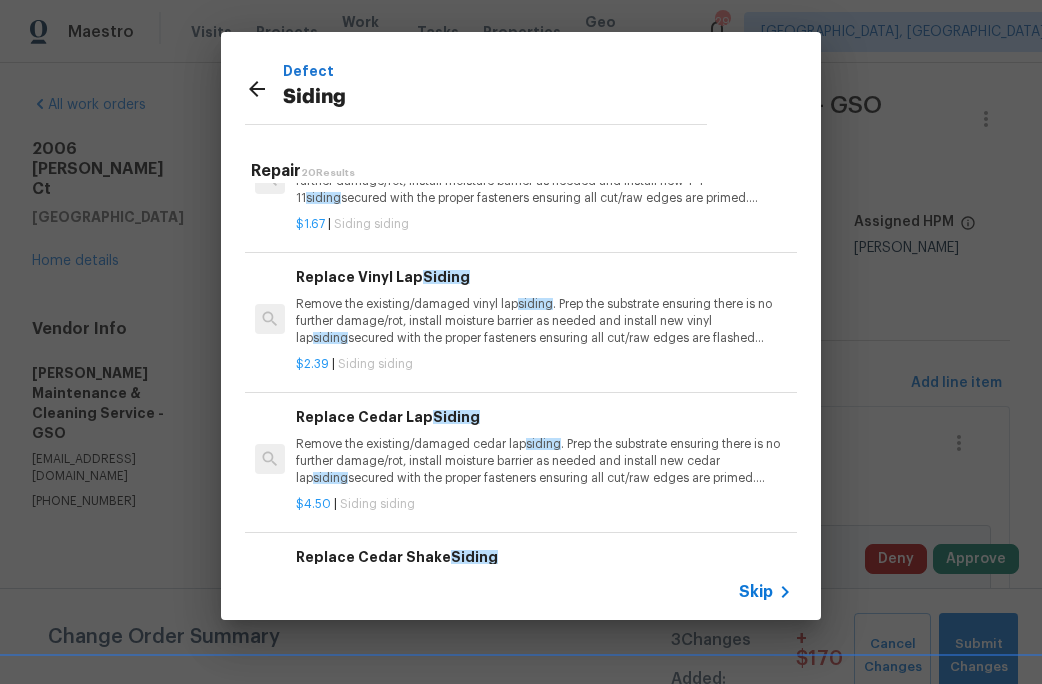 click on "Remove the existing/damaged vinyl lap  siding . Prep the substrate ensuring there is no further damage/rot, install moisture barrier as needed and install new vinyl lap  siding  secured with the proper fasteners ensuring all cut/raw edges are flashed accordingly. Ensure that the new  siding  matches as close to the existing  siding  as possible. Haul away and dispose of all debris properly." at bounding box center (544, 321) 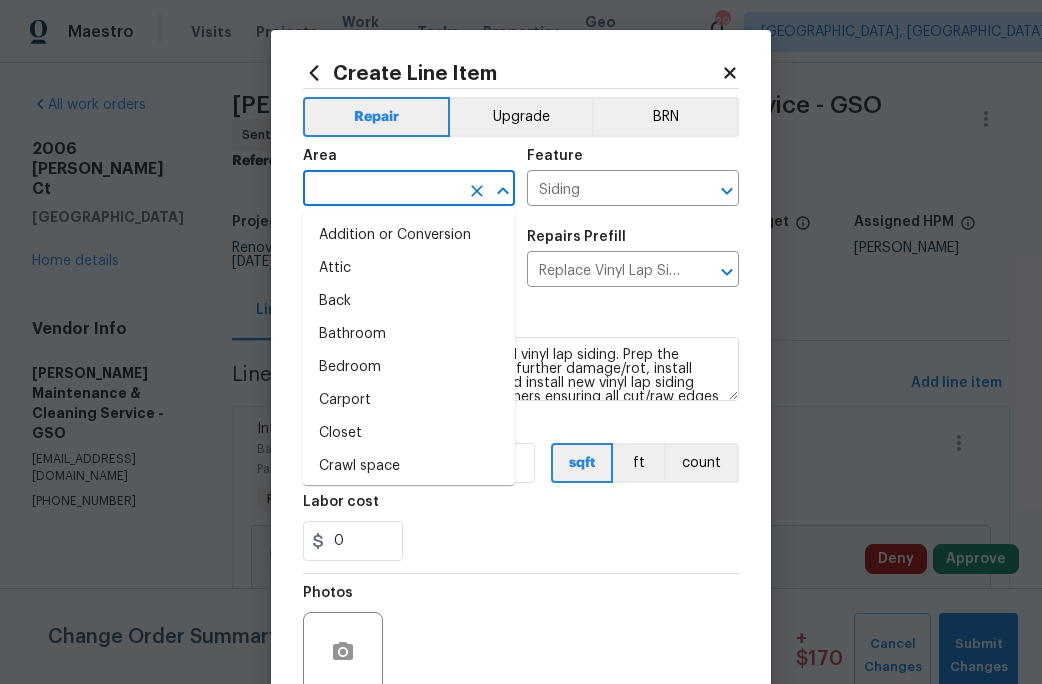 click at bounding box center [381, 190] 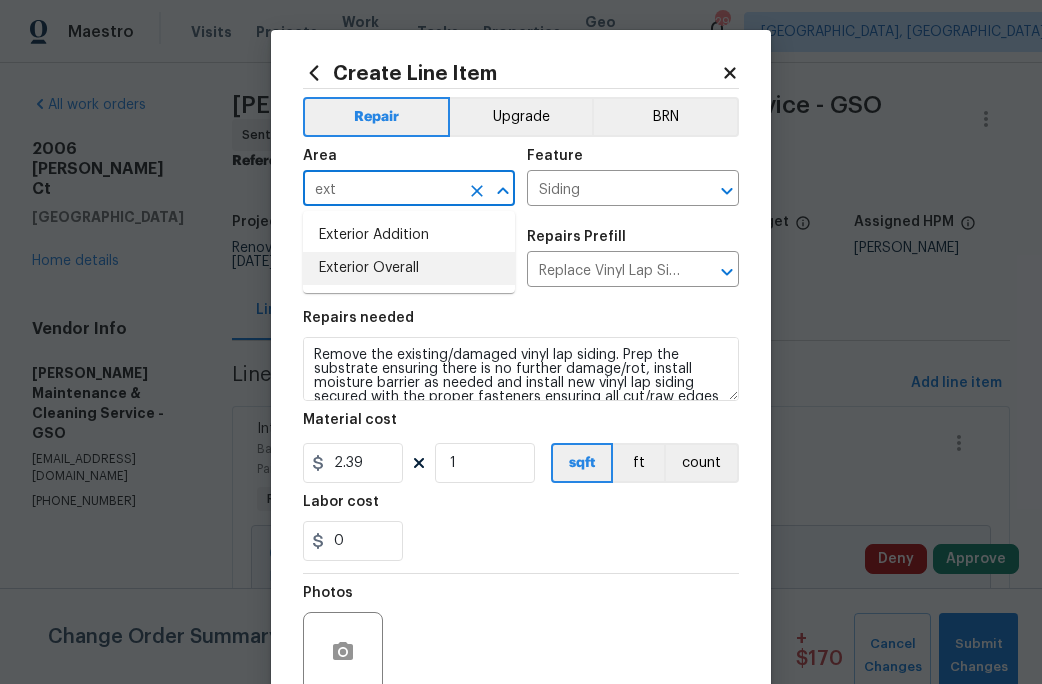 click on "Exterior Overall" at bounding box center (409, 268) 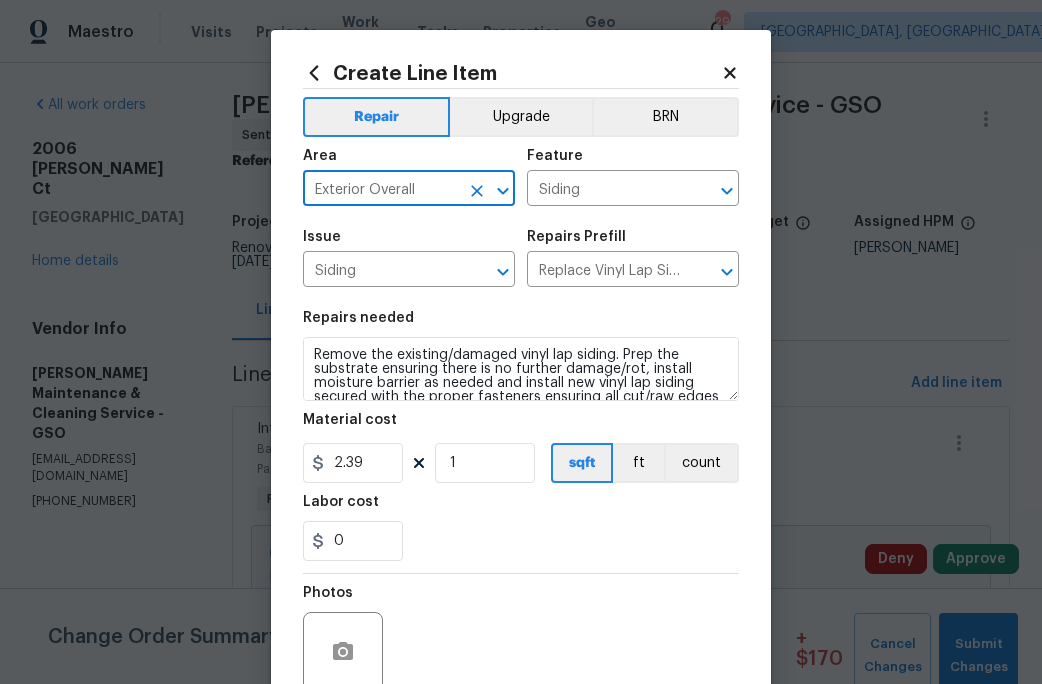 type on "Exterior Overall" 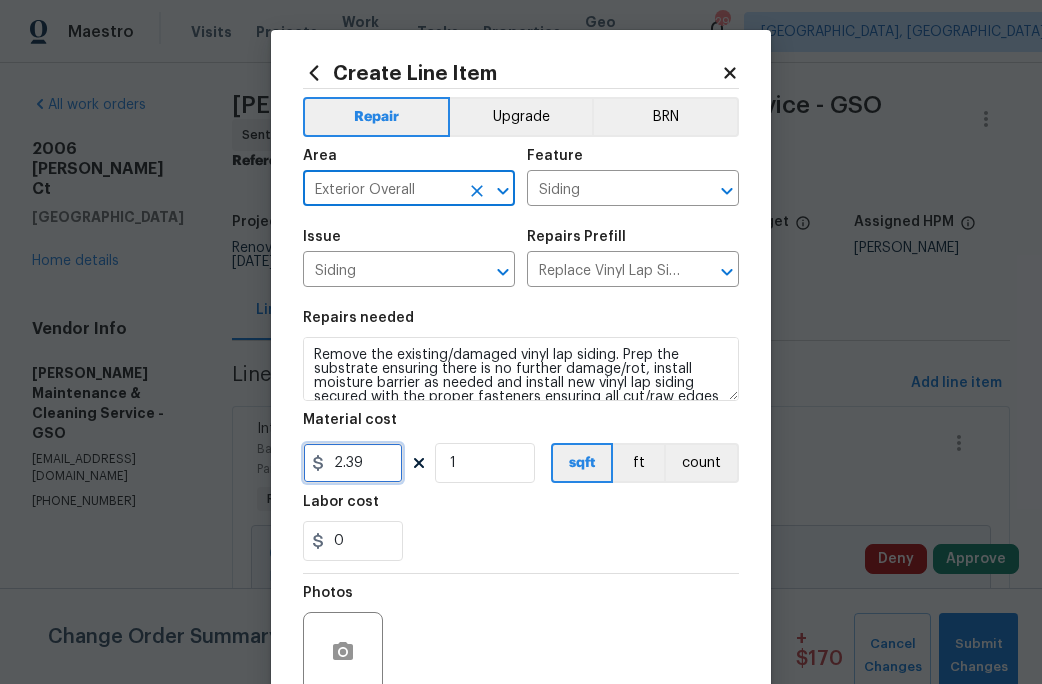 click on "2.39" at bounding box center [353, 463] 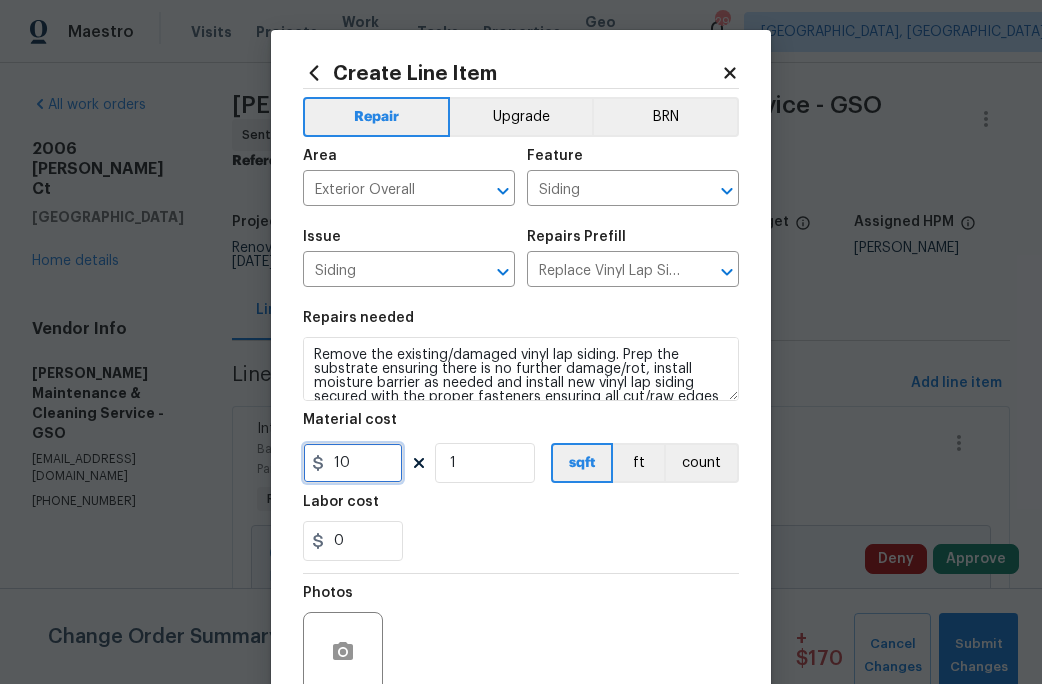 scroll, scrollTop: 56, scrollLeft: 0, axis: vertical 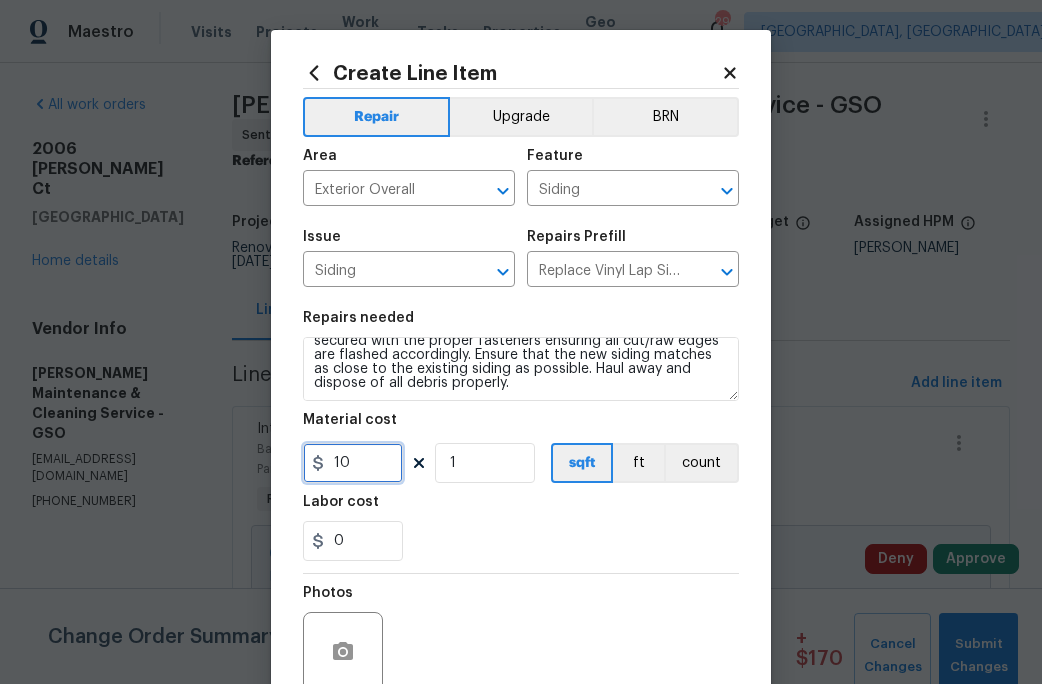 type on "10" 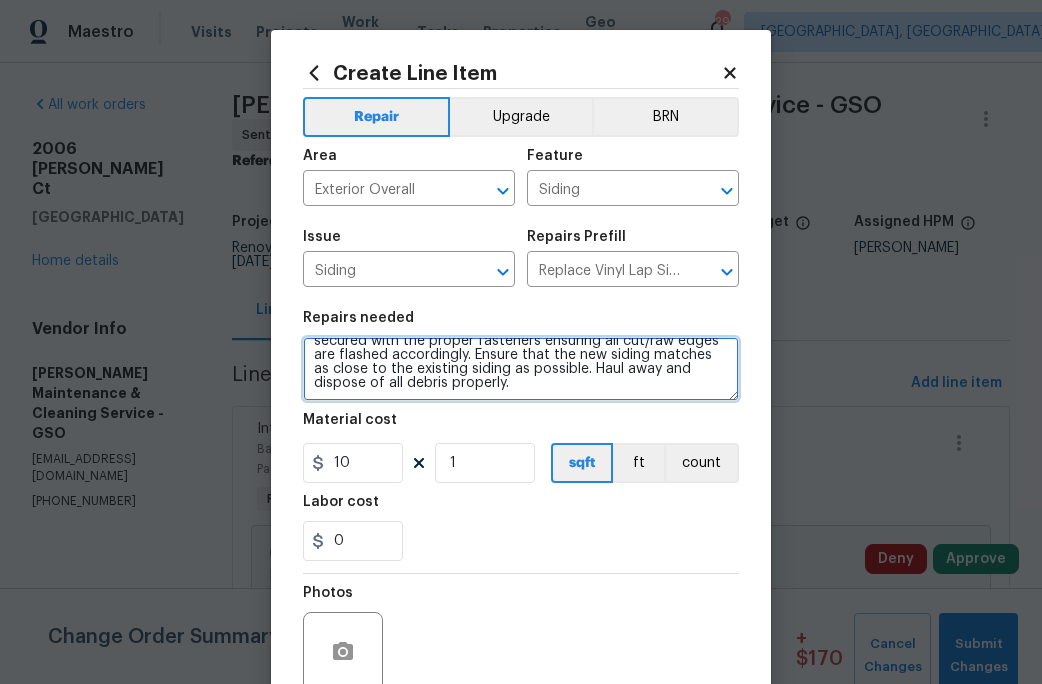 click on "Remove the existing/damaged vinyl lap siding. Prep the substrate ensuring there is no further damage/rot, install moisture barrier as needed and install new vinyl lap siding secured with the proper fasteners ensuring all cut/raw edges are flashed accordingly. Ensure that the new siding matches as close to the existing siding as possible. Haul away and dispose of all debris properly." at bounding box center (521, 369) 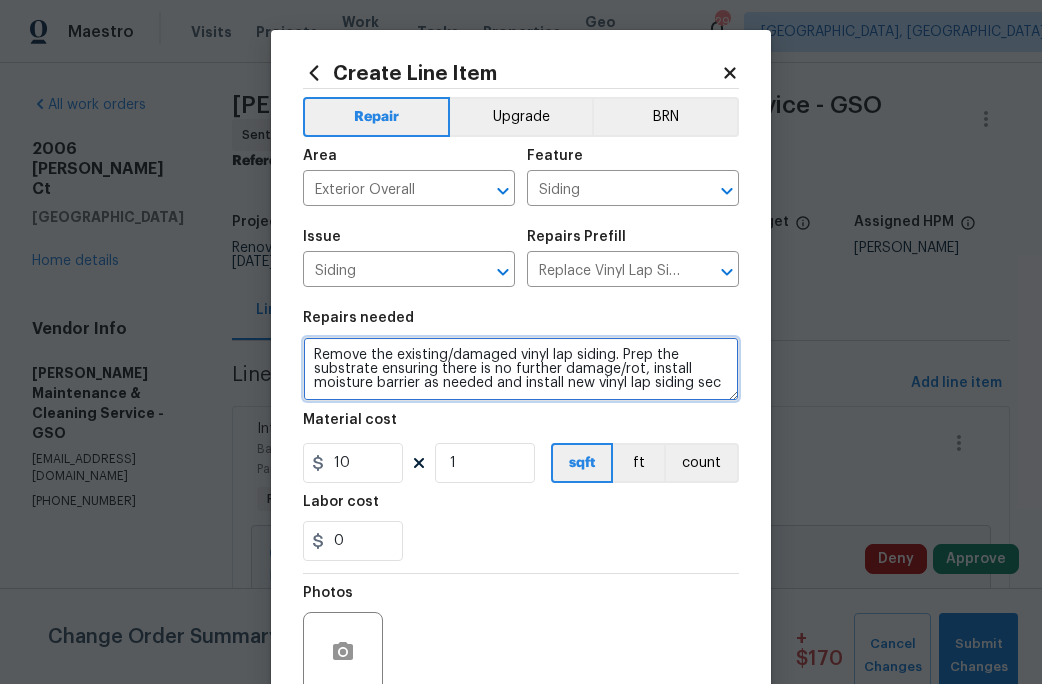 scroll, scrollTop: 0, scrollLeft: 0, axis: both 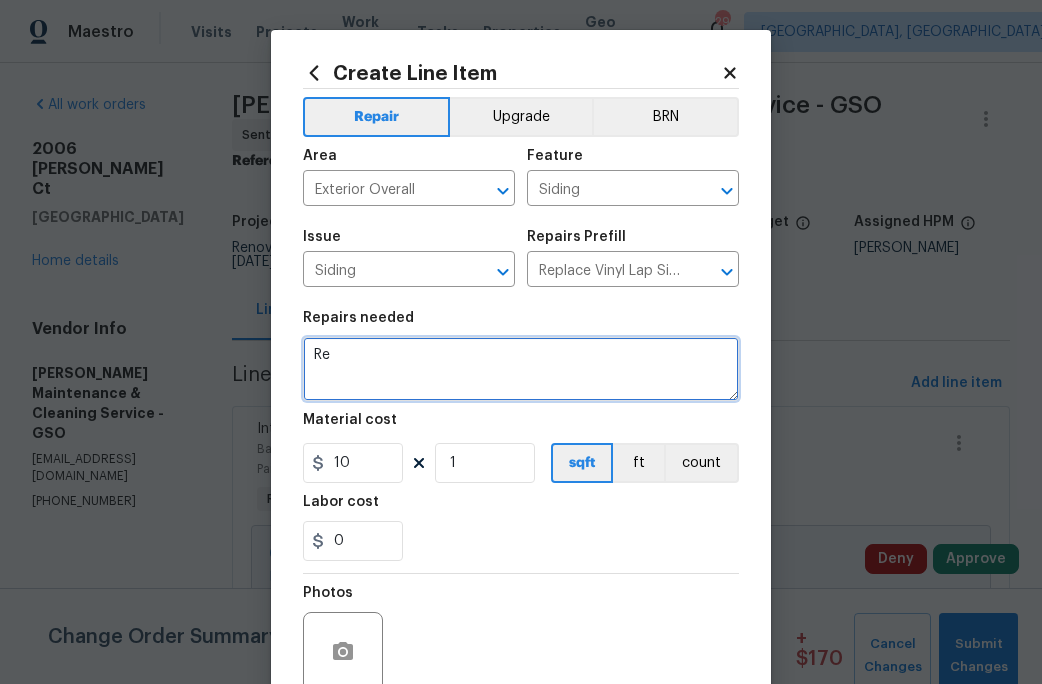 type on "R" 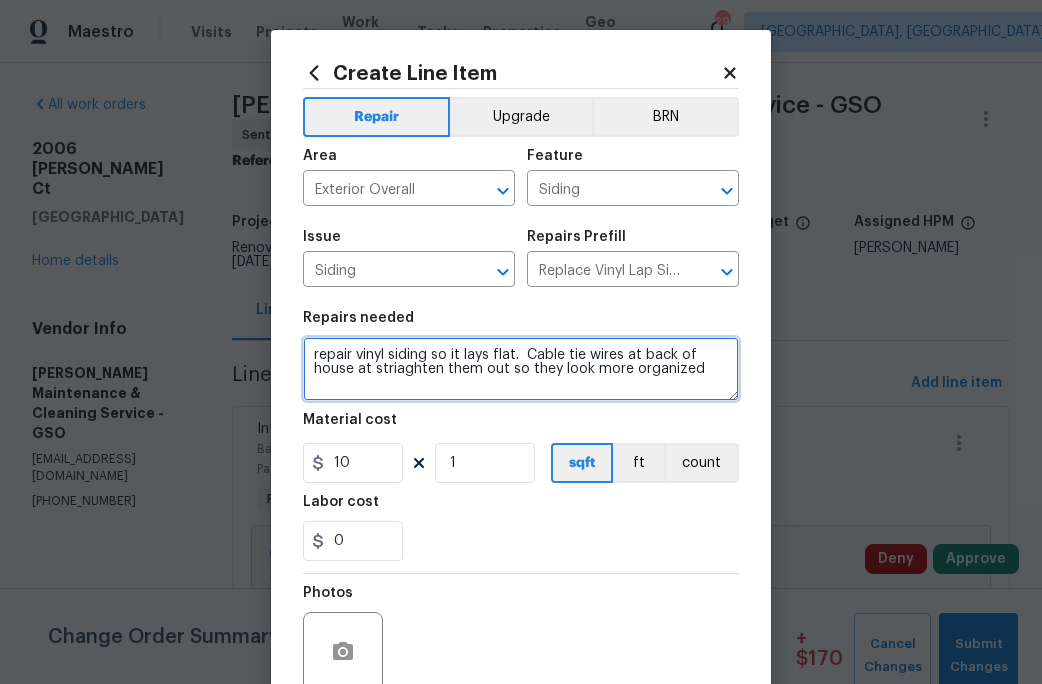 type on "repair vinyl siding so it lays flat.  Cable tie wires at back of house at striaghten them out so they look more organized" 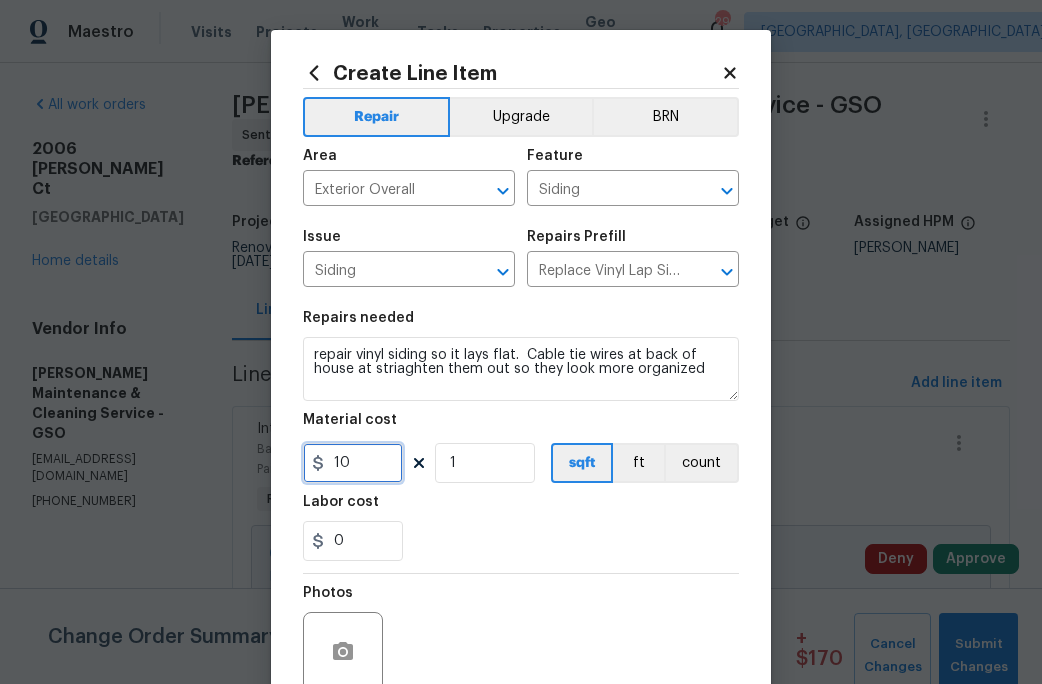 click on "10" at bounding box center [353, 463] 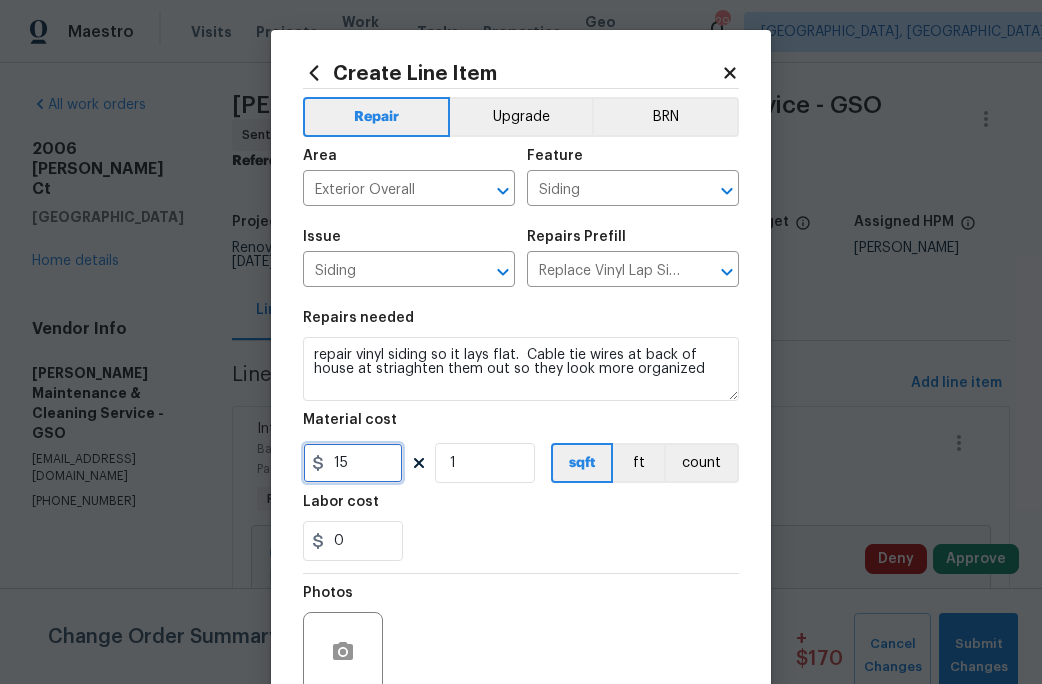 type on "15" 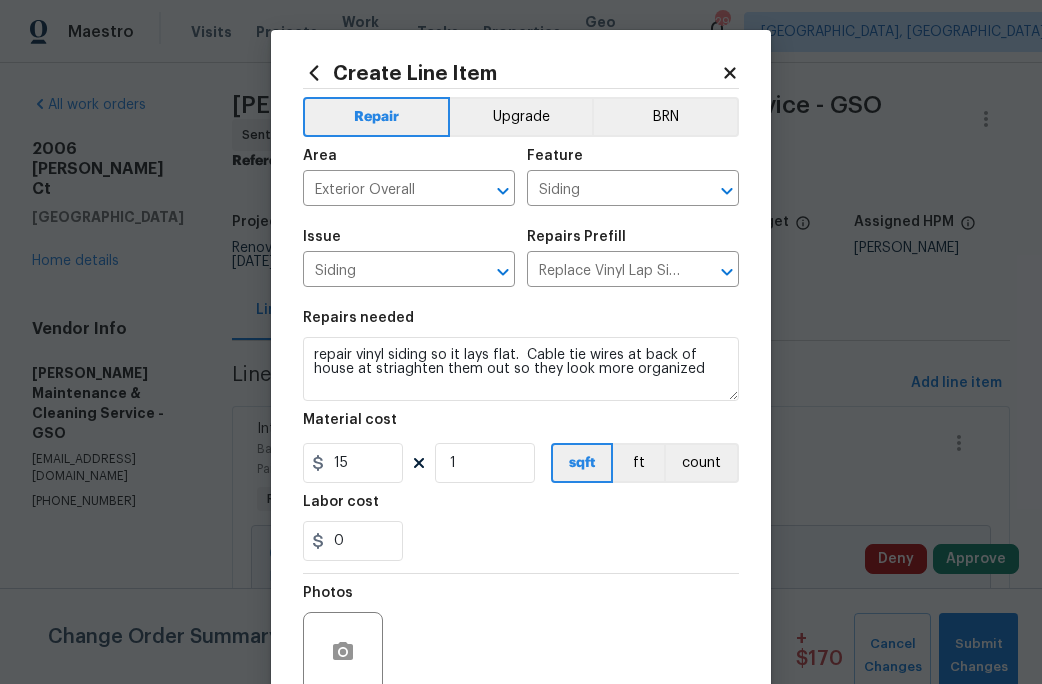 click on "0" at bounding box center [521, 541] 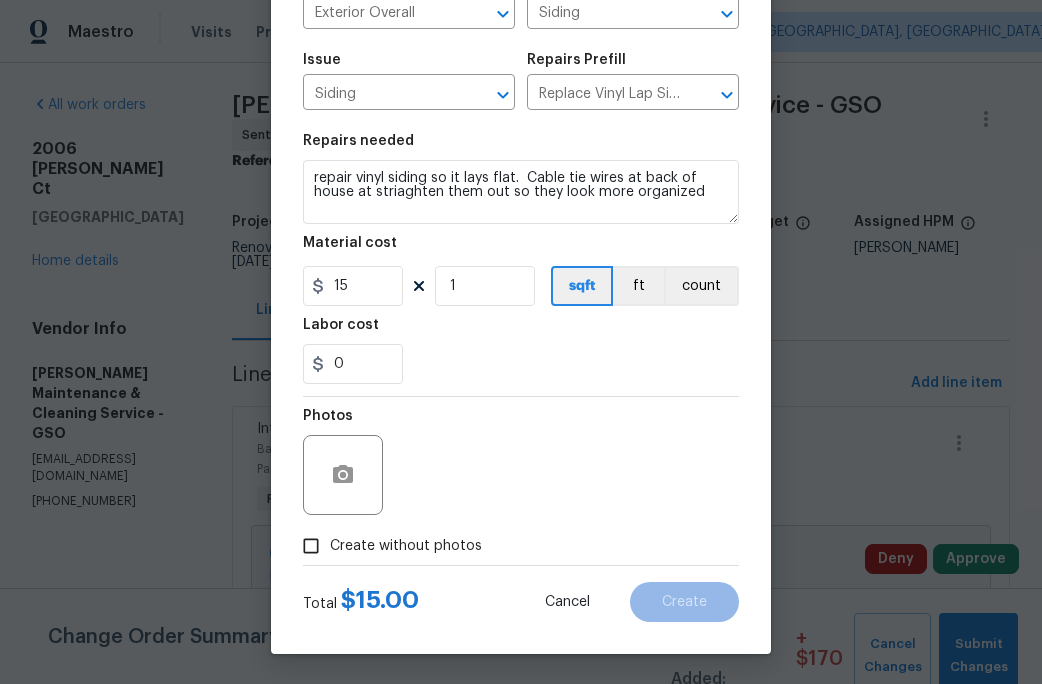 drag, startPoint x: 325, startPoint y: 545, endPoint x: 336, endPoint y: 541, distance: 11.7046995 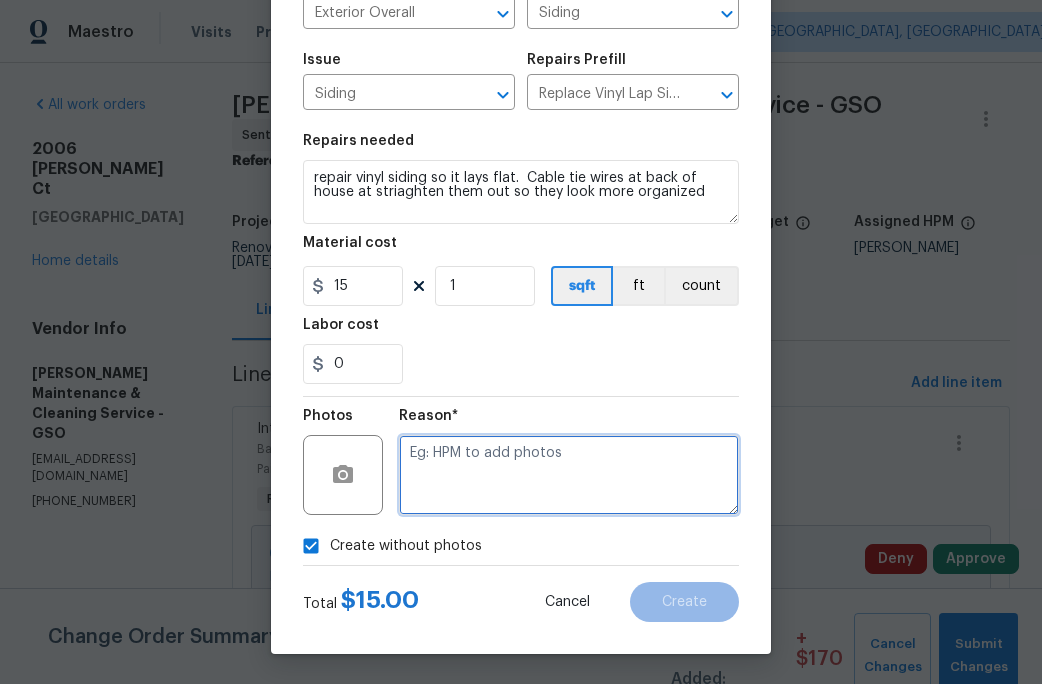 click at bounding box center (569, 475) 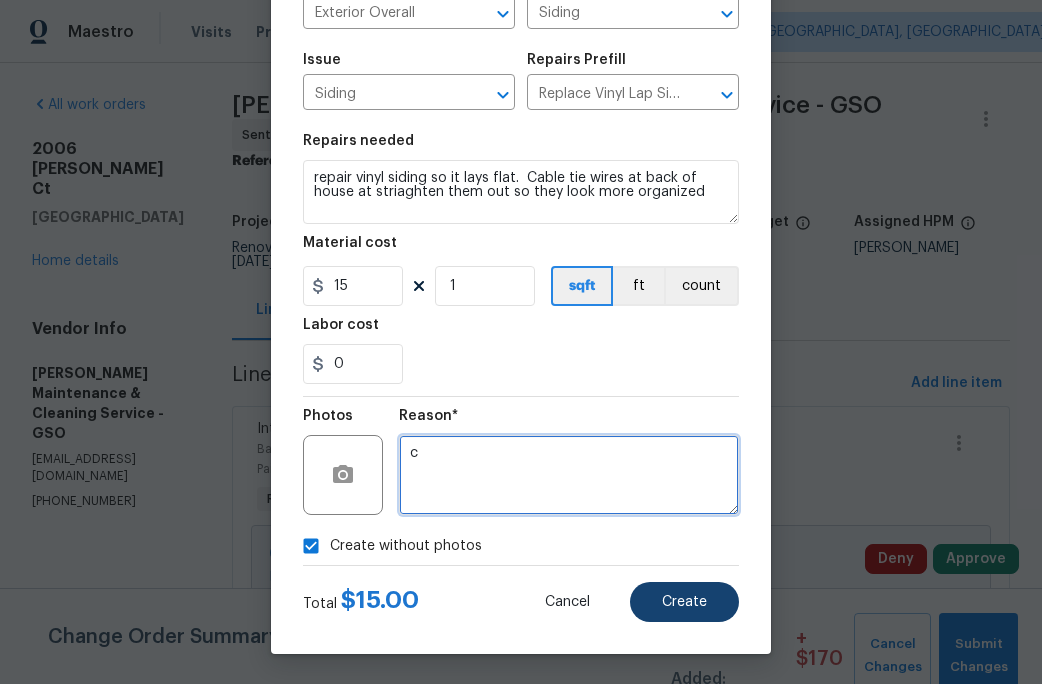 type on "c" 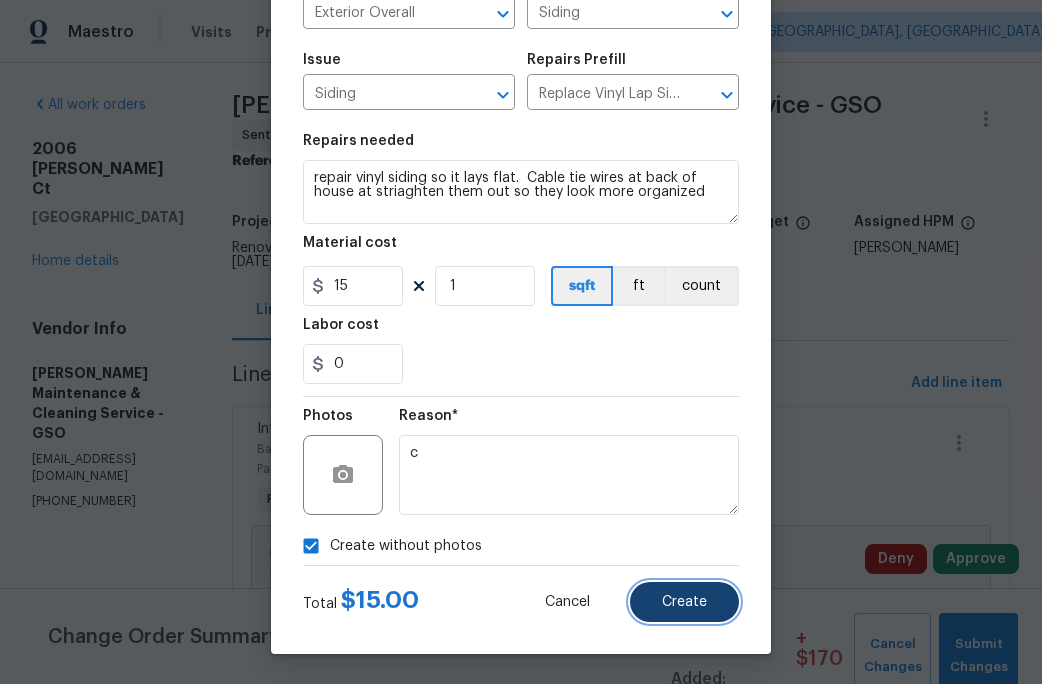 click on "Create" at bounding box center [684, 602] 